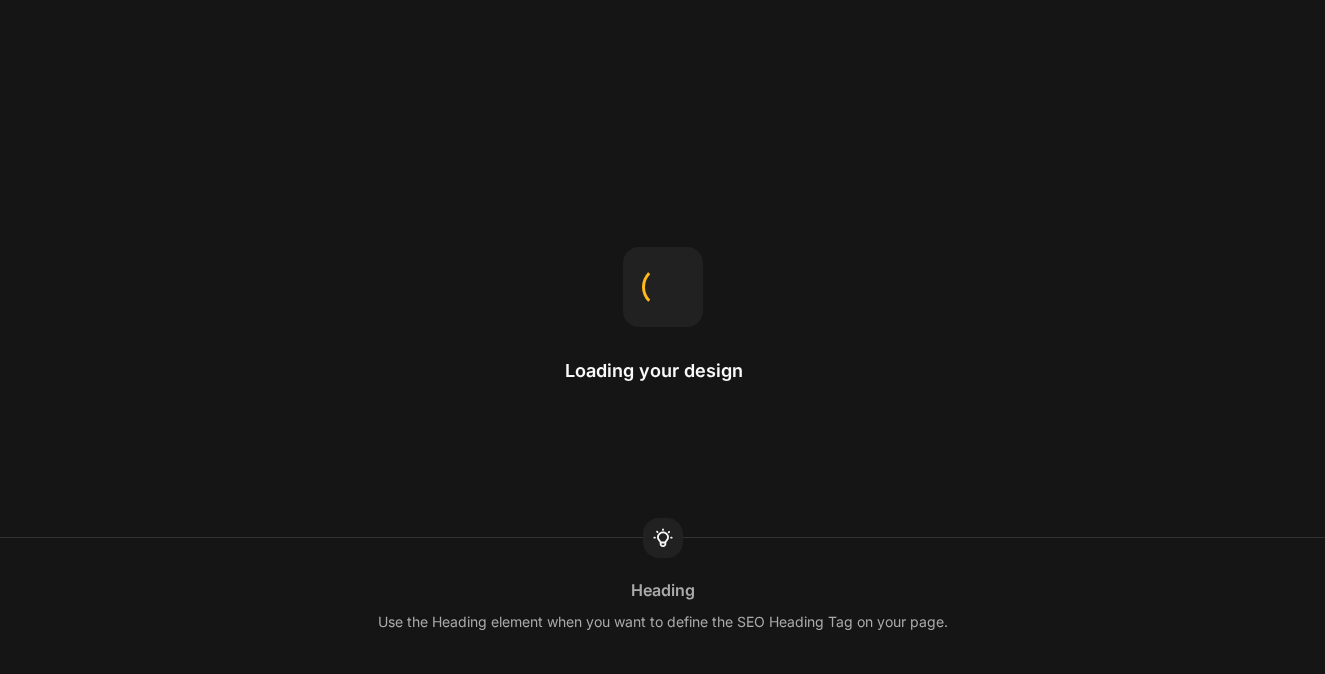 scroll, scrollTop: 0, scrollLeft: 0, axis: both 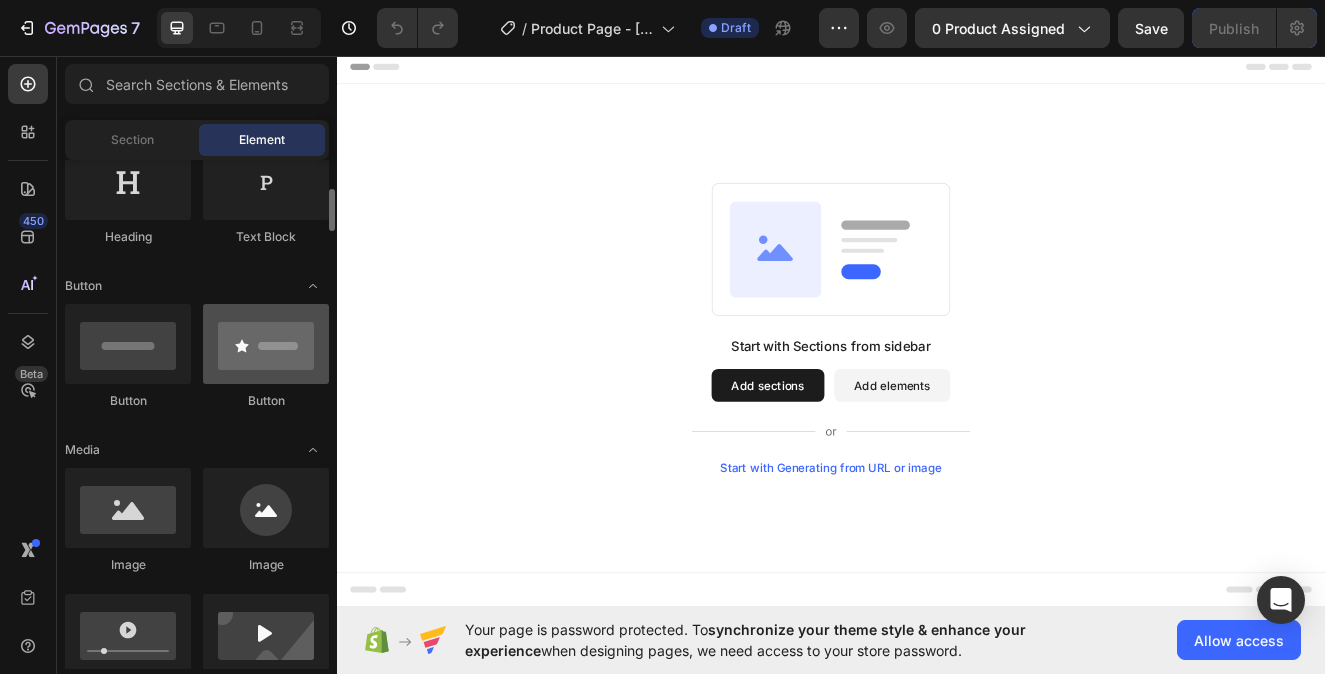 click at bounding box center (266, 344) 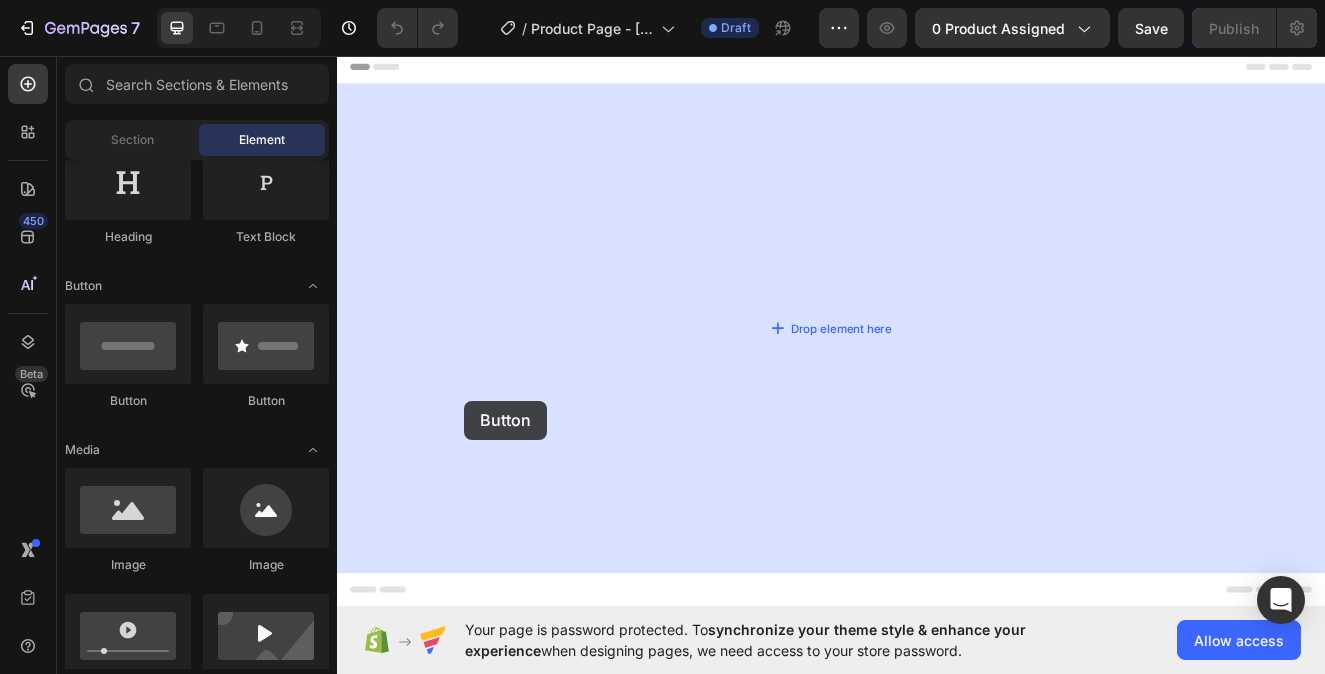 drag, startPoint x: 623, startPoint y: 407, endPoint x: 501, endPoint y: 479, distance: 141.66158 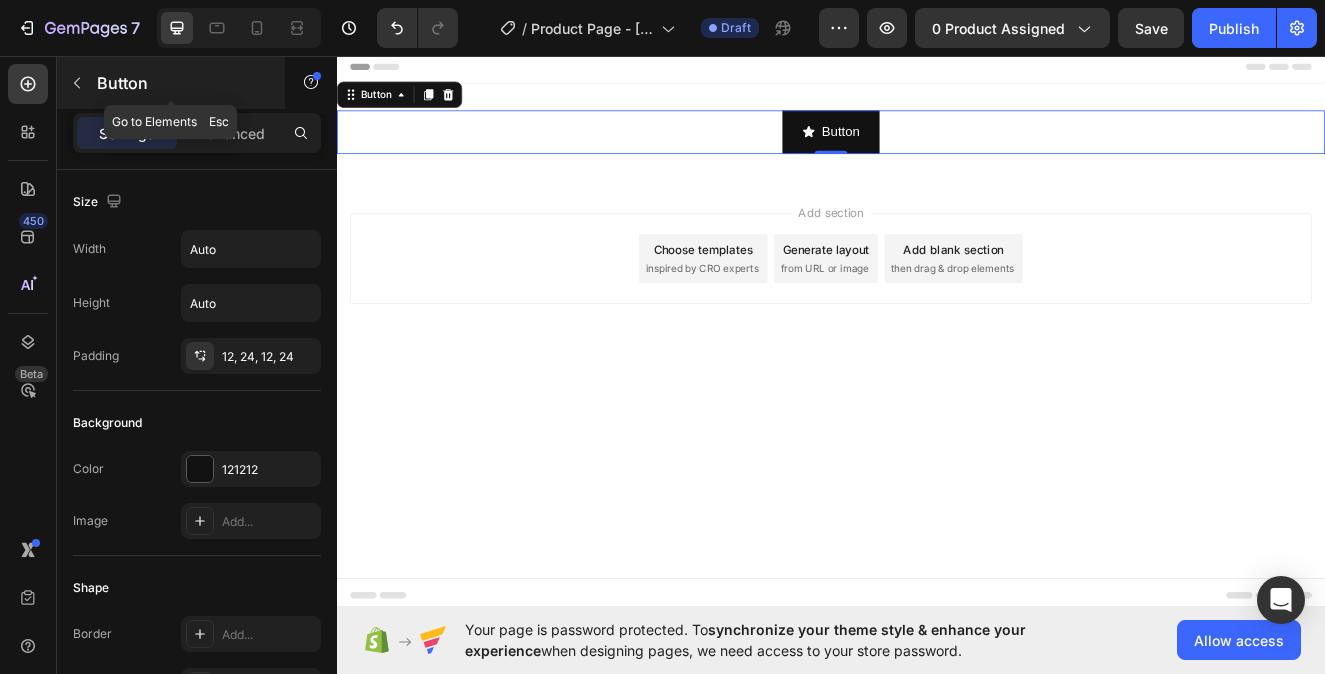 click 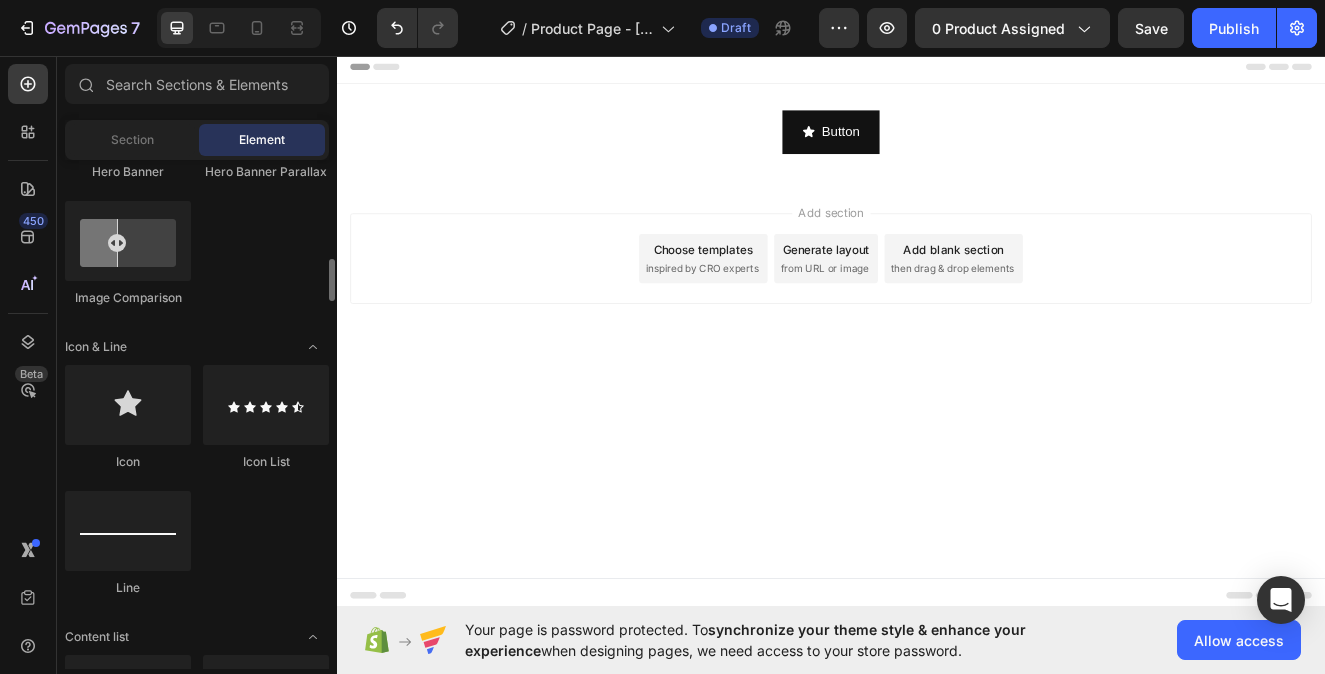 scroll, scrollTop: 1129, scrollLeft: 0, axis: vertical 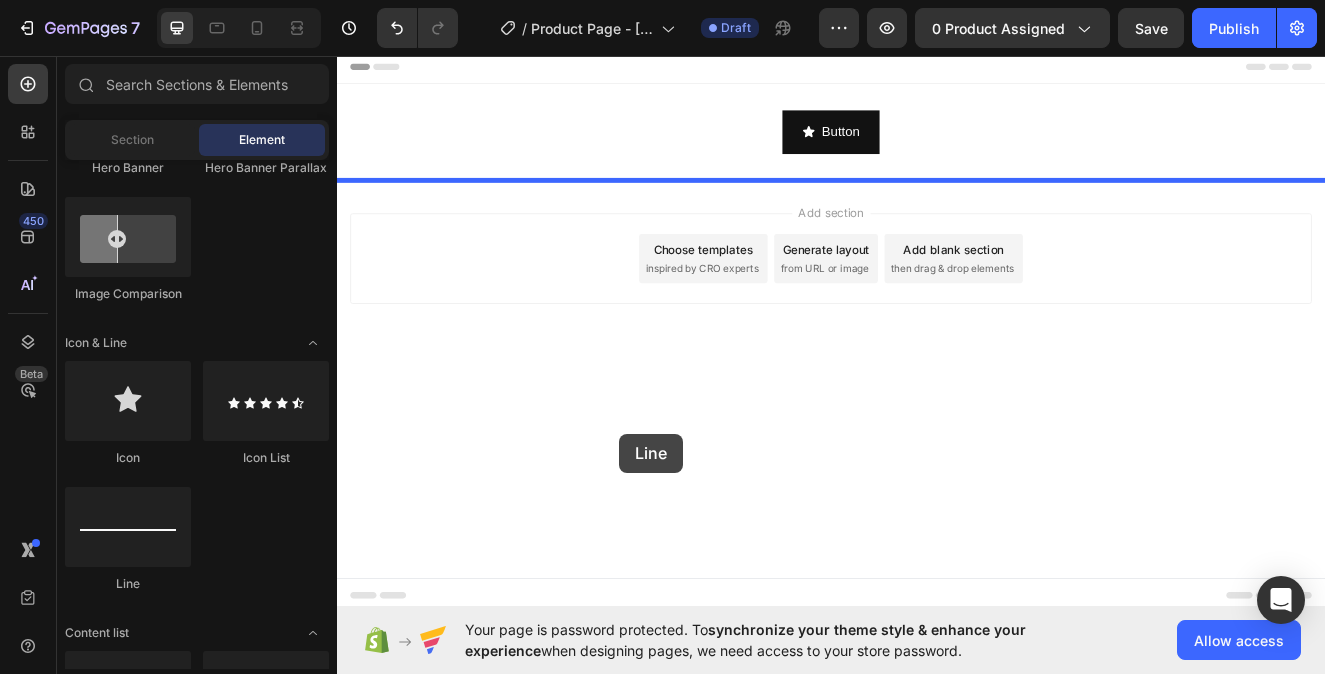 drag, startPoint x: 482, startPoint y: 591, endPoint x: 758, endPoint y: 485, distance: 295.6552 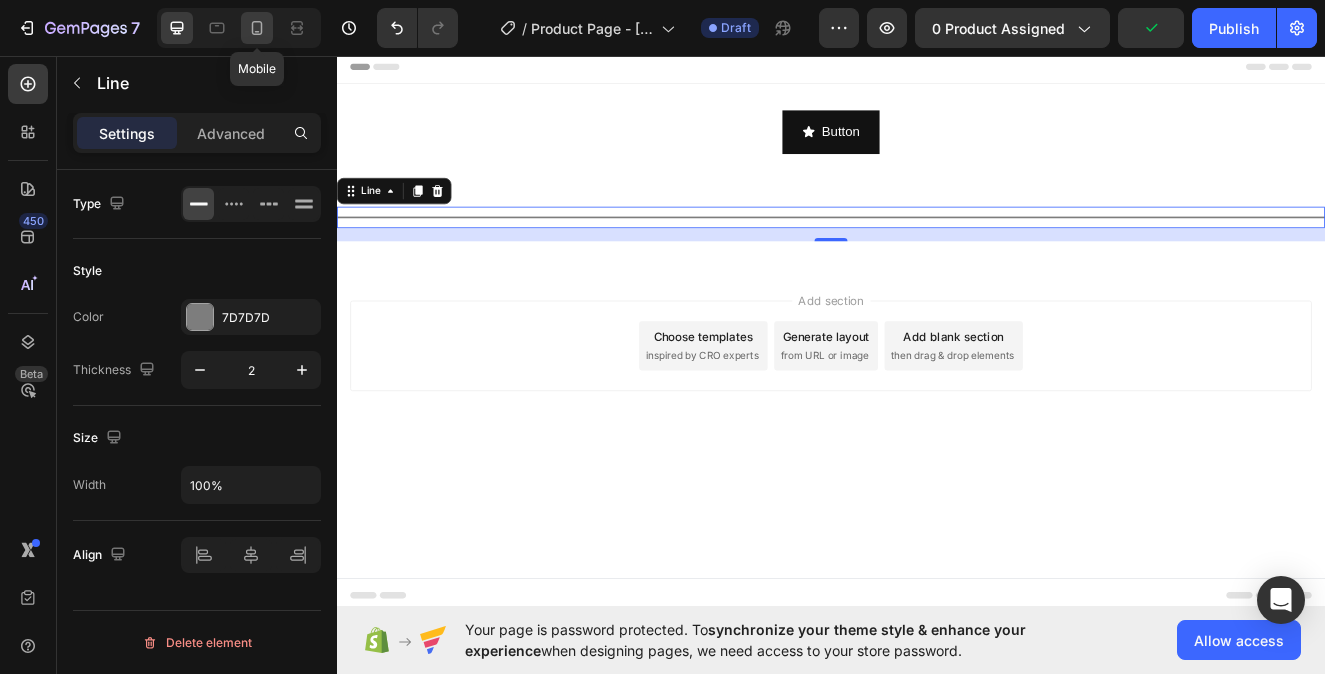 click 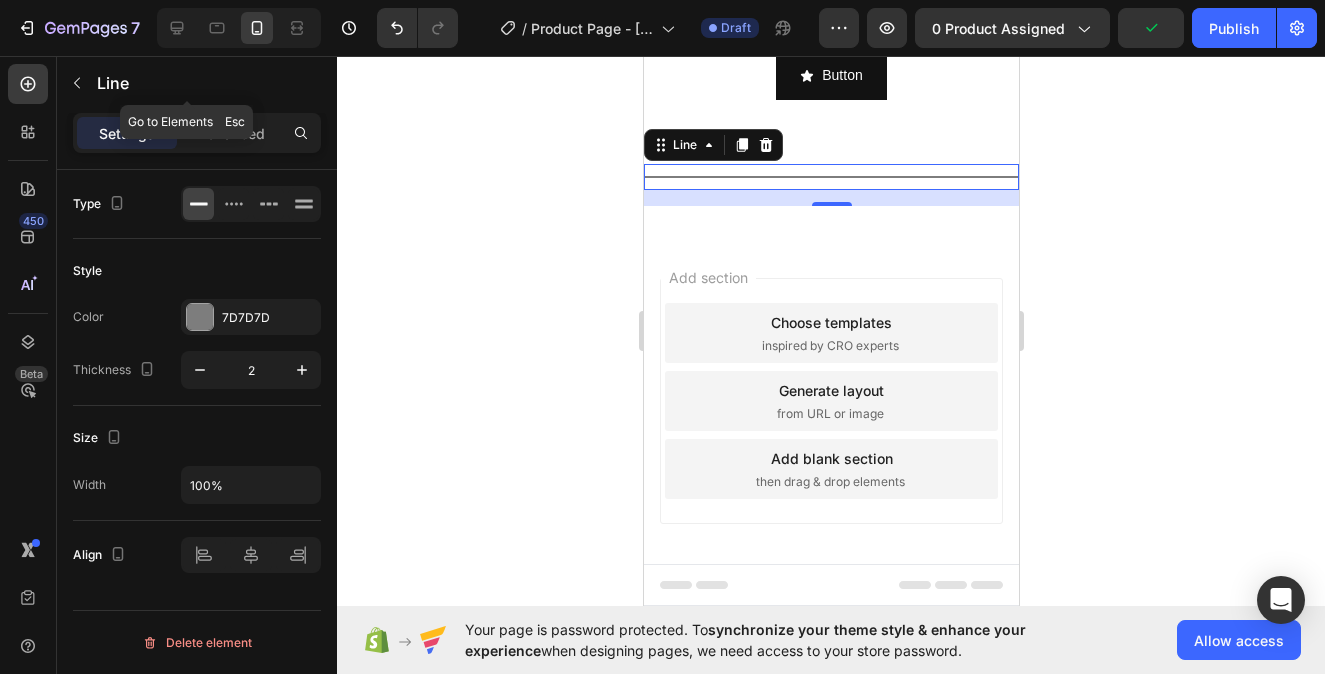 scroll, scrollTop: 92, scrollLeft: 0, axis: vertical 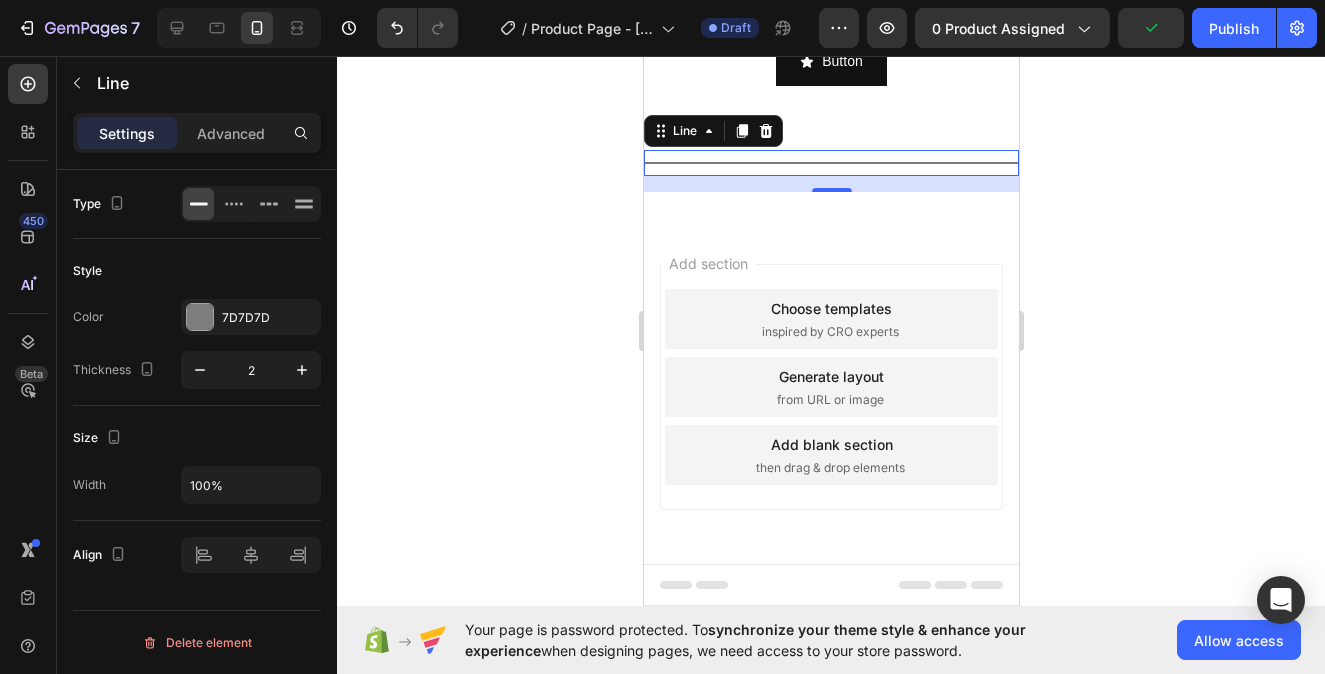 click 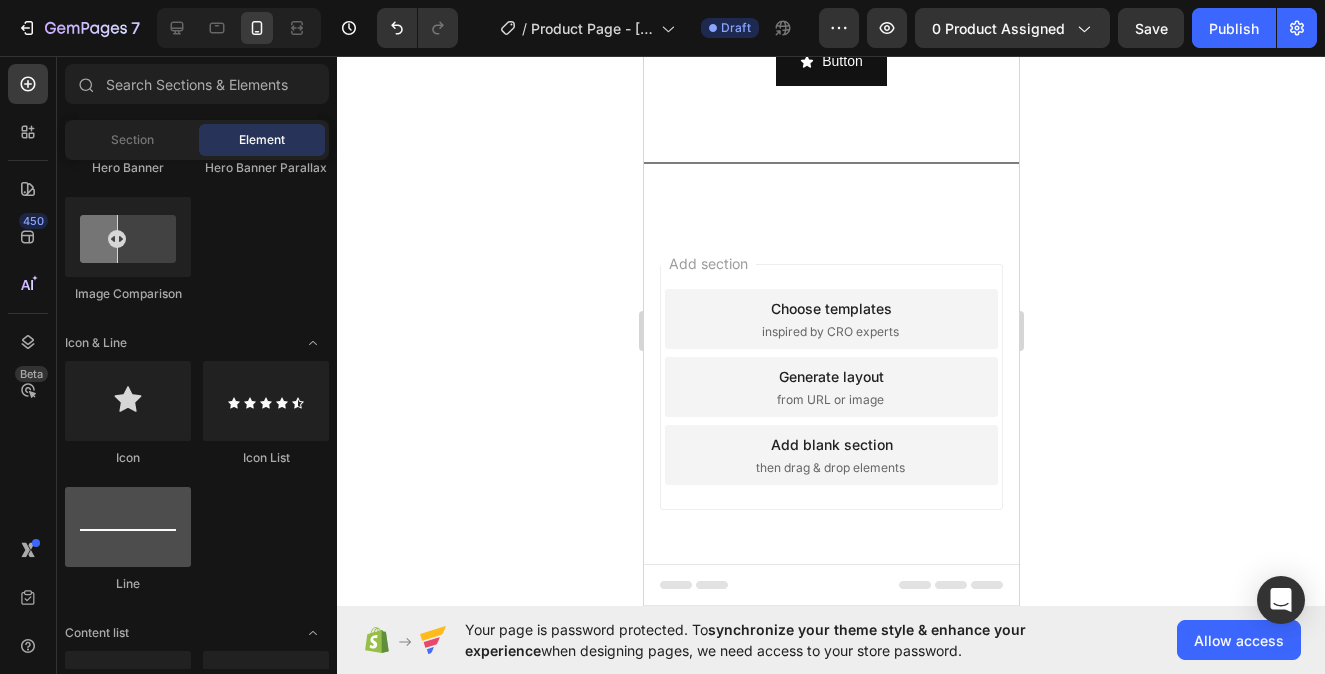 click at bounding box center (128, 527) 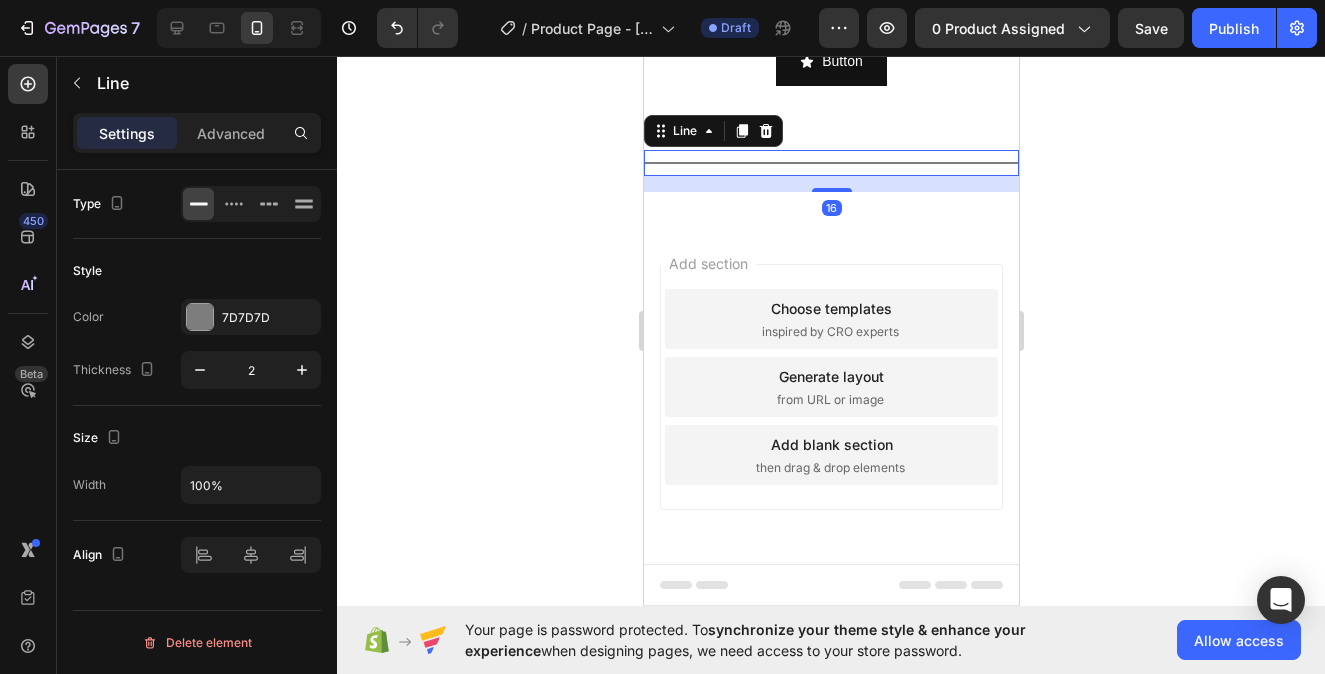 click on "Title Line   16" at bounding box center [830, 163] 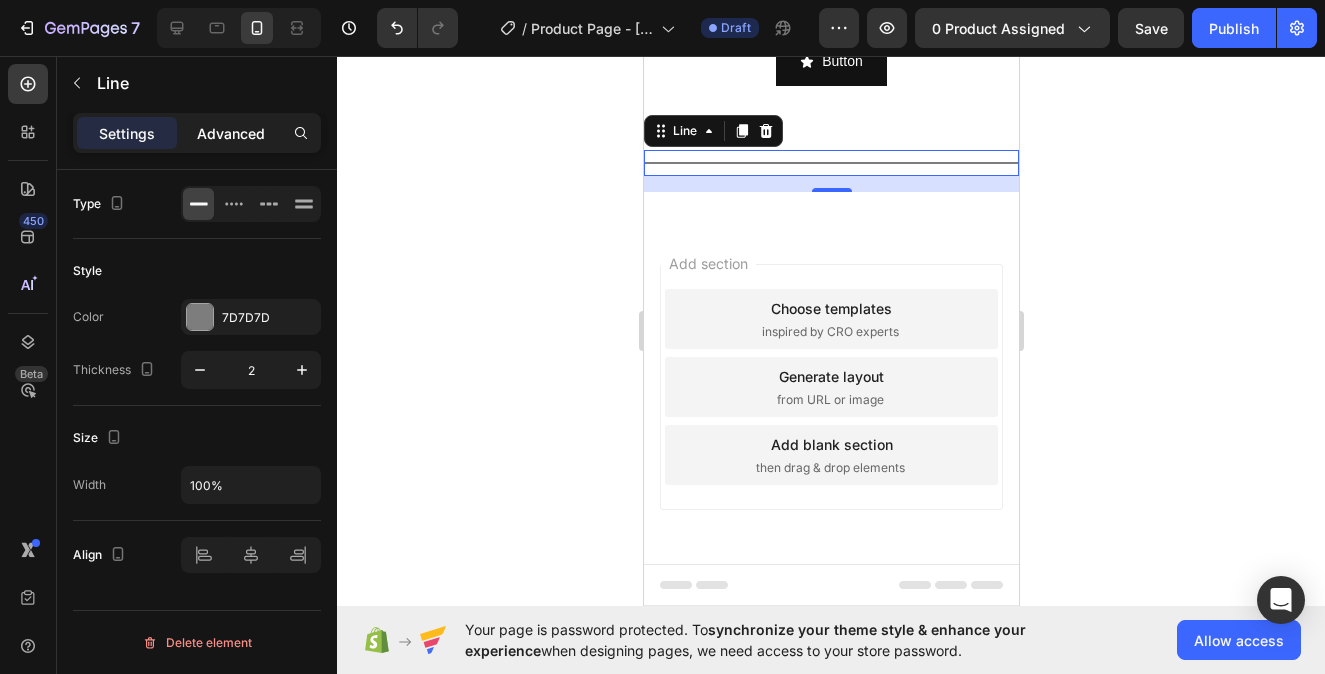 click on "Advanced" at bounding box center [231, 133] 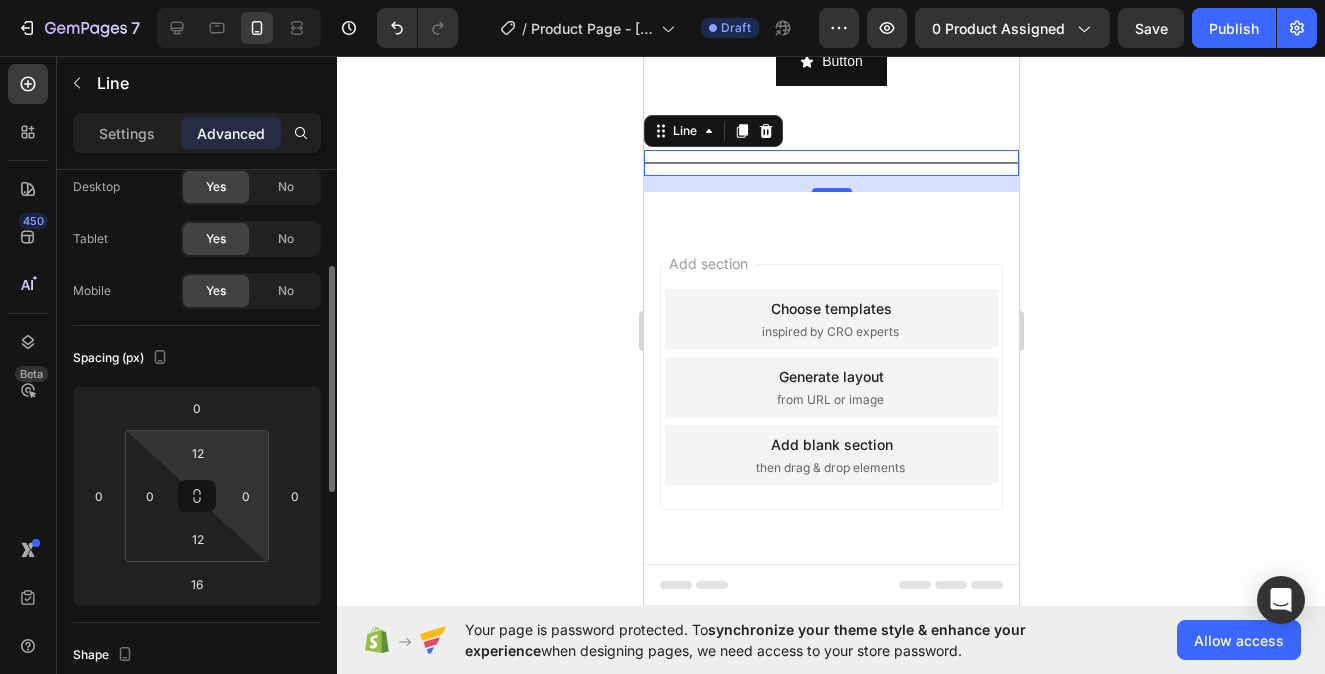scroll, scrollTop: 321, scrollLeft: 0, axis: vertical 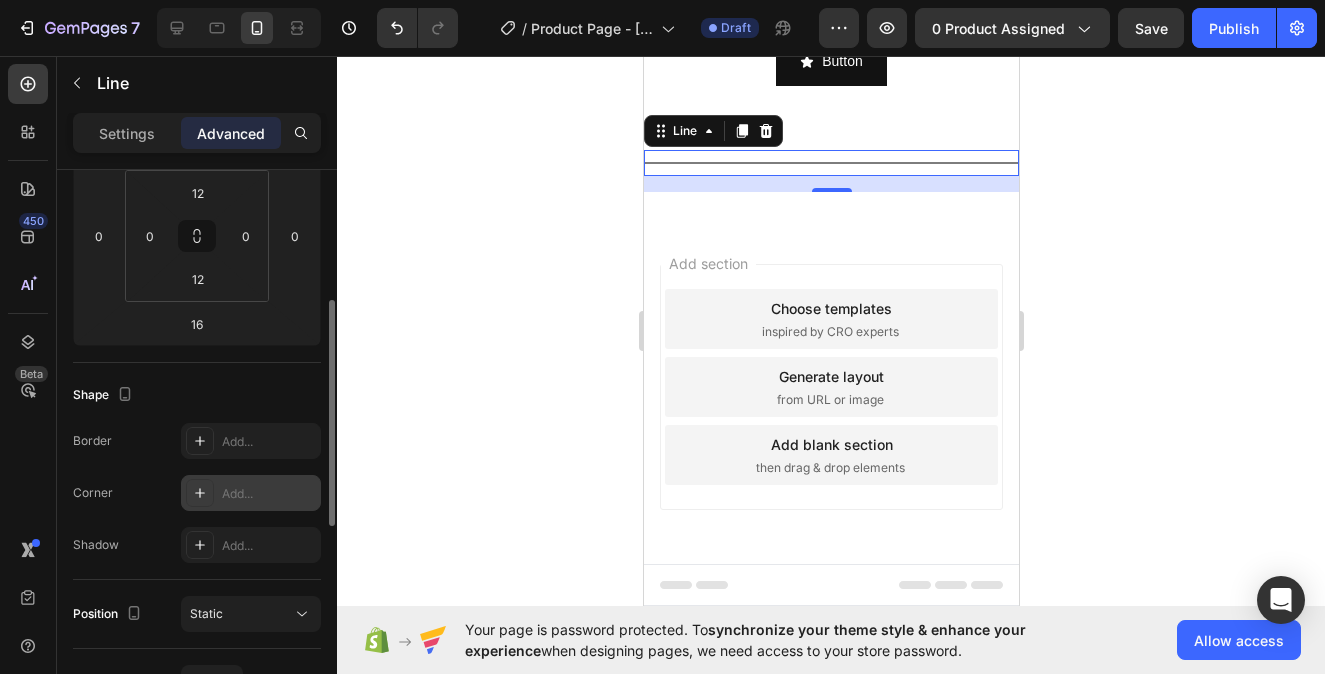 click on "Add..." at bounding box center (269, 494) 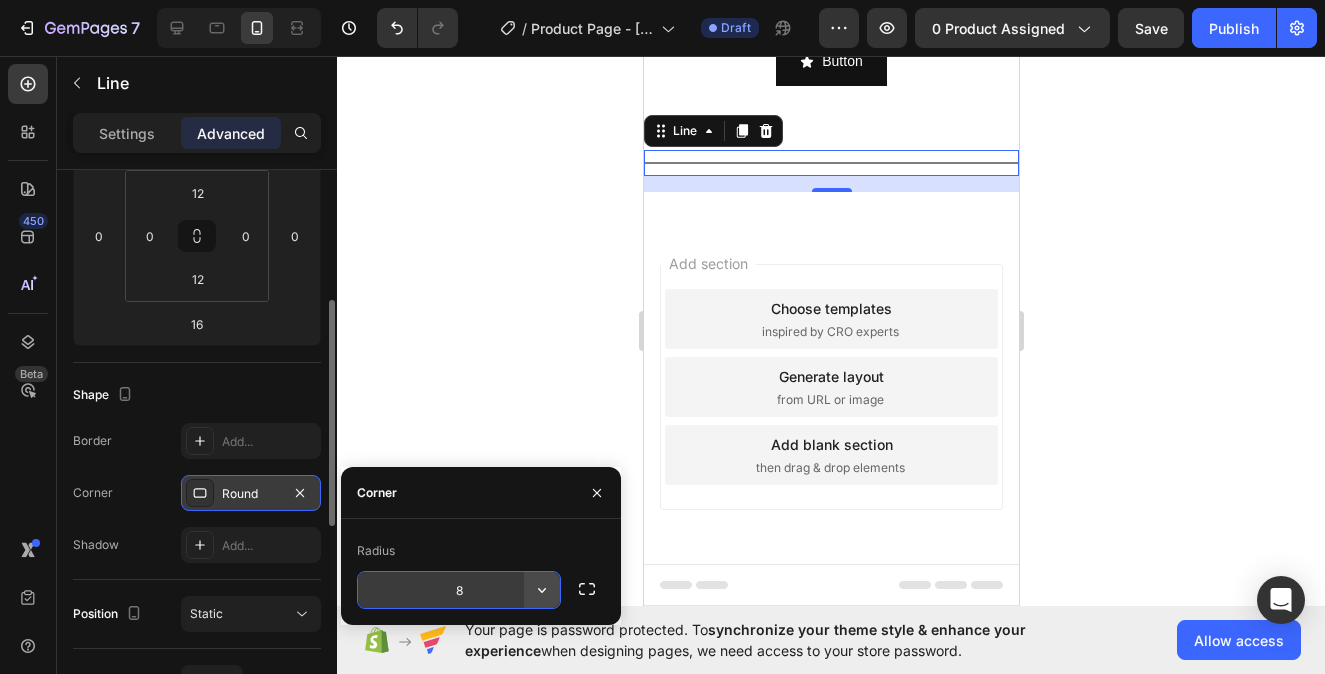 click 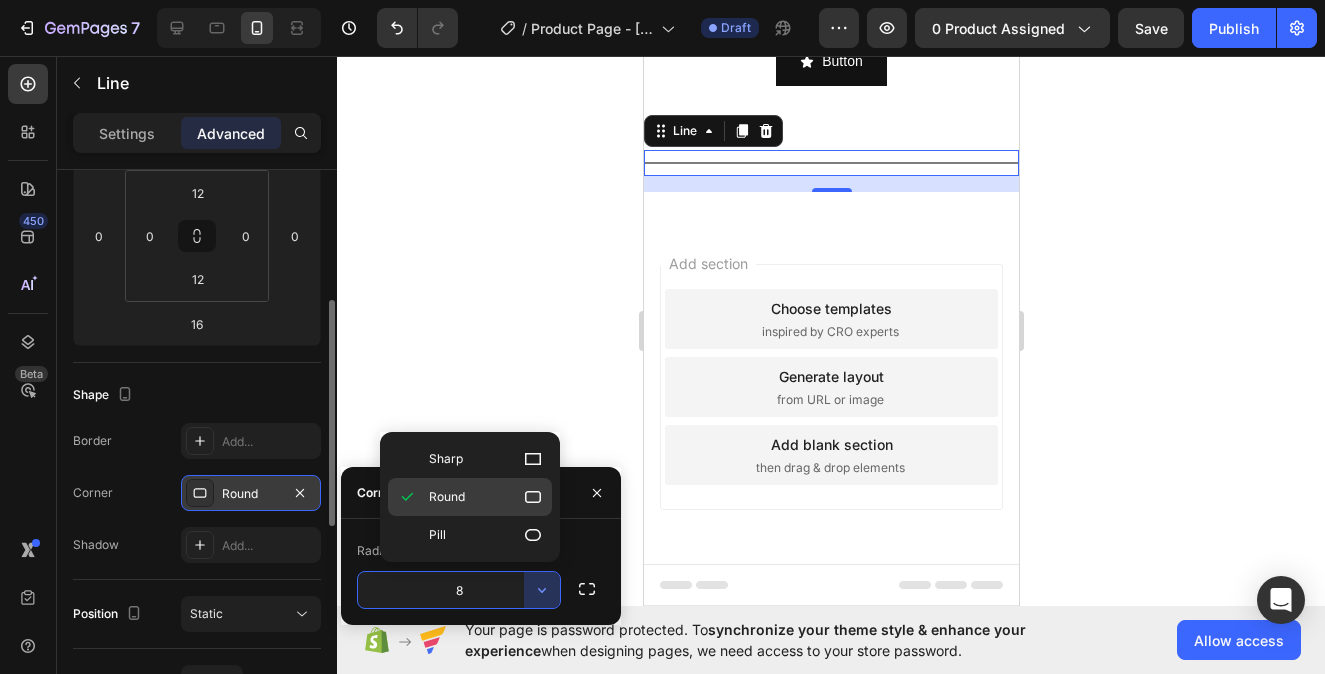click on "Round" at bounding box center (486, 497) 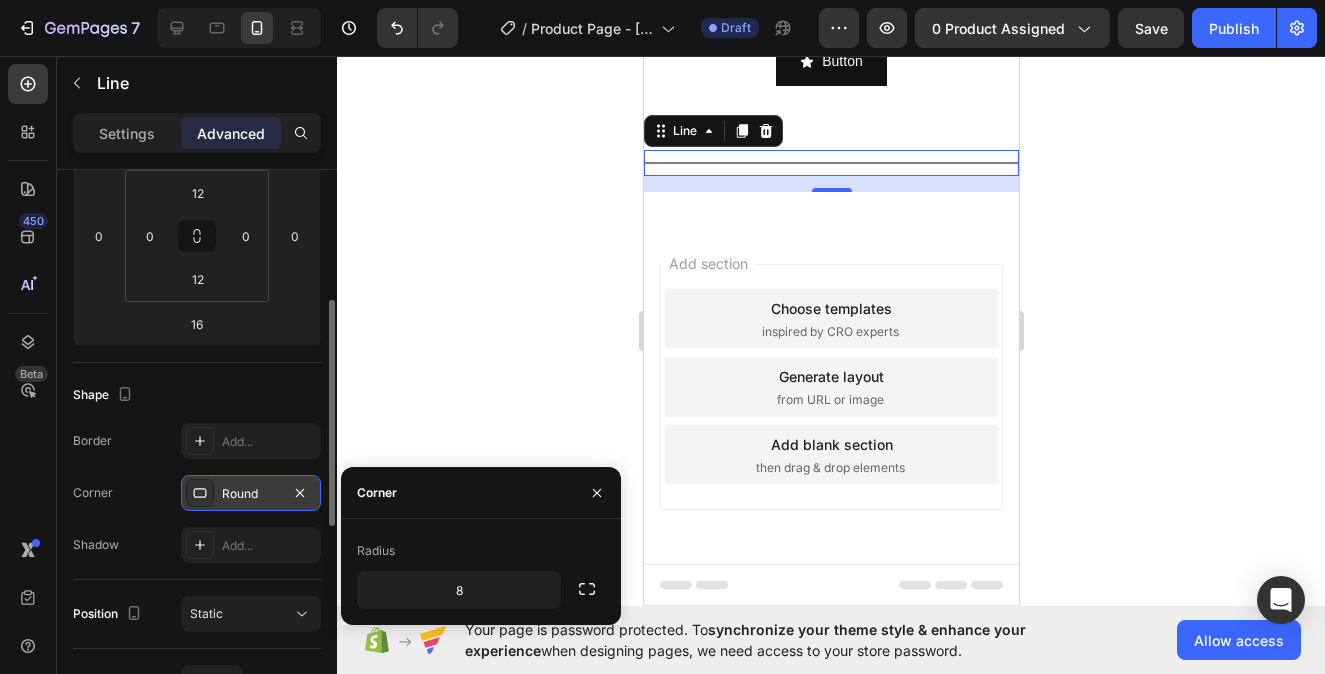 click 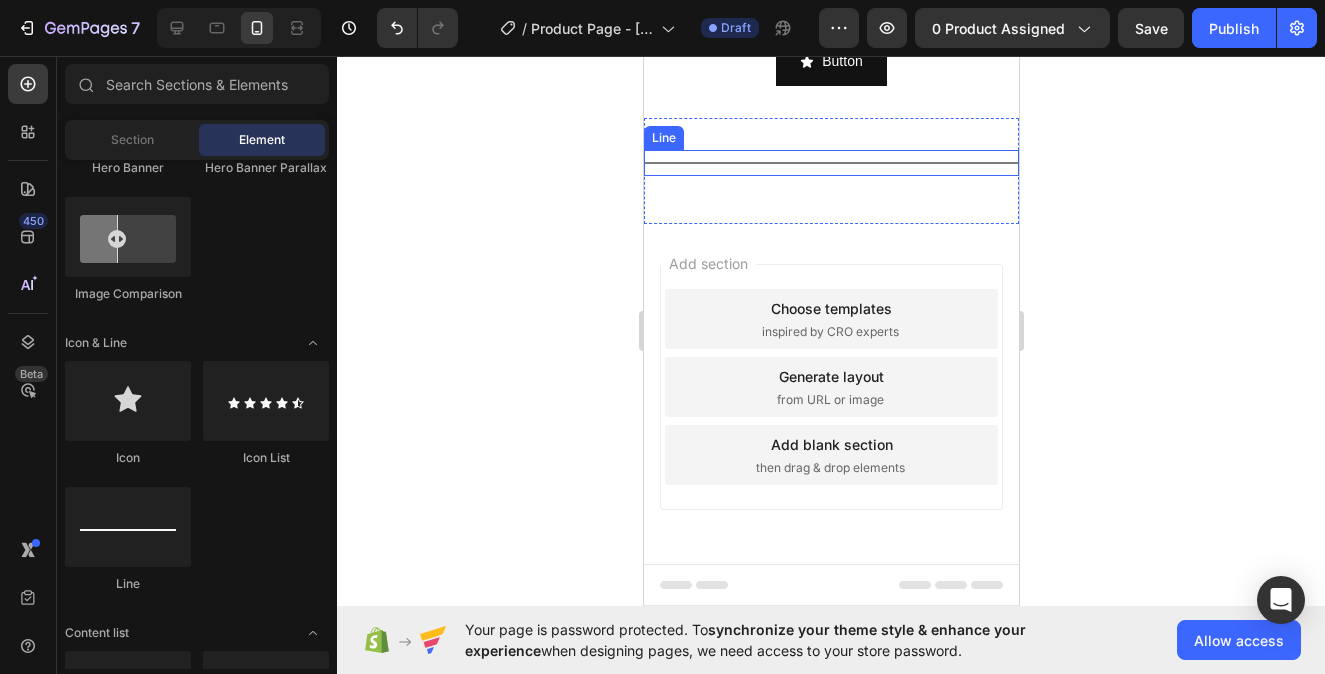 click on "Title Line" at bounding box center [830, 163] 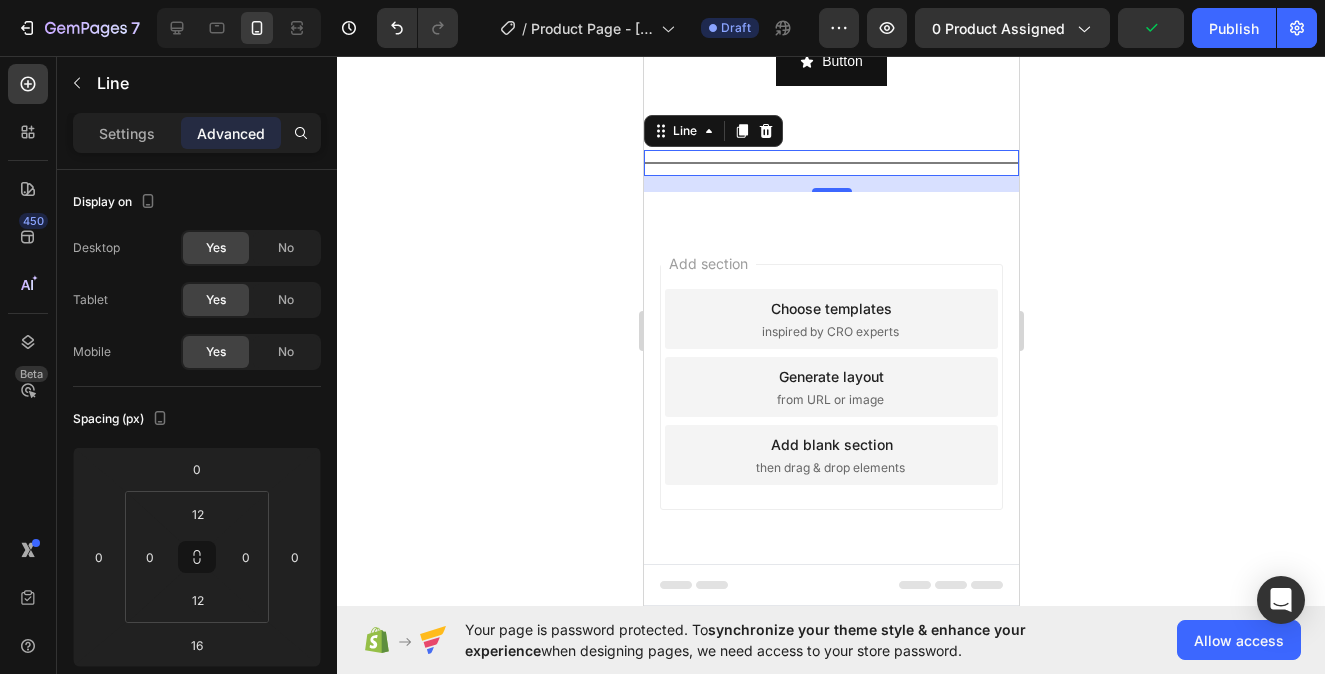 scroll, scrollTop: 393, scrollLeft: 0, axis: vertical 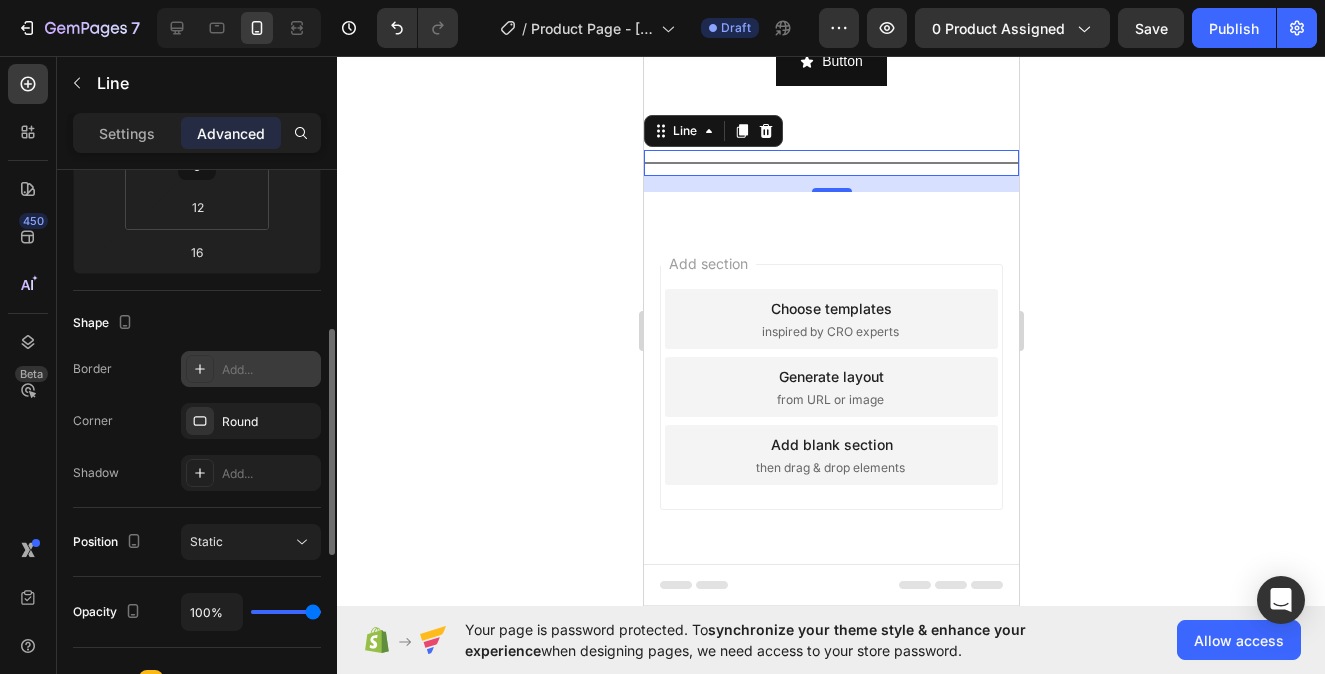 click on "Add..." at bounding box center [269, 370] 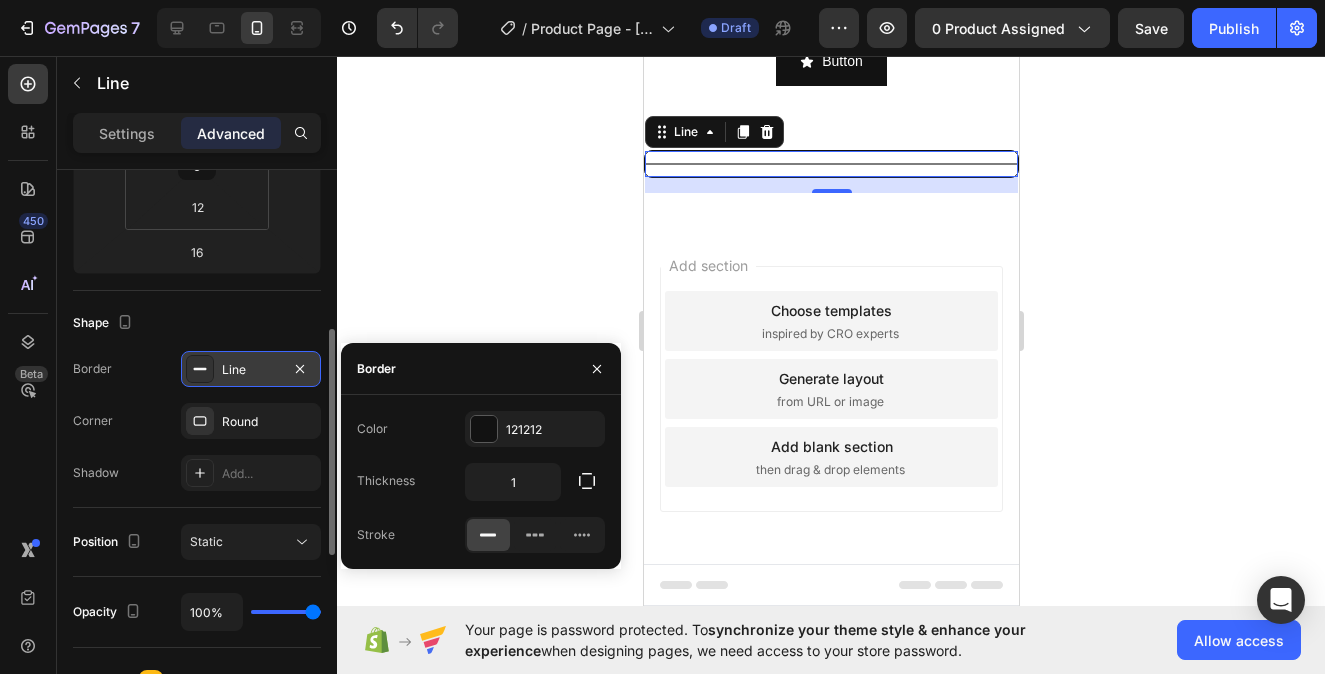 click on "Line" at bounding box center (251, 370) 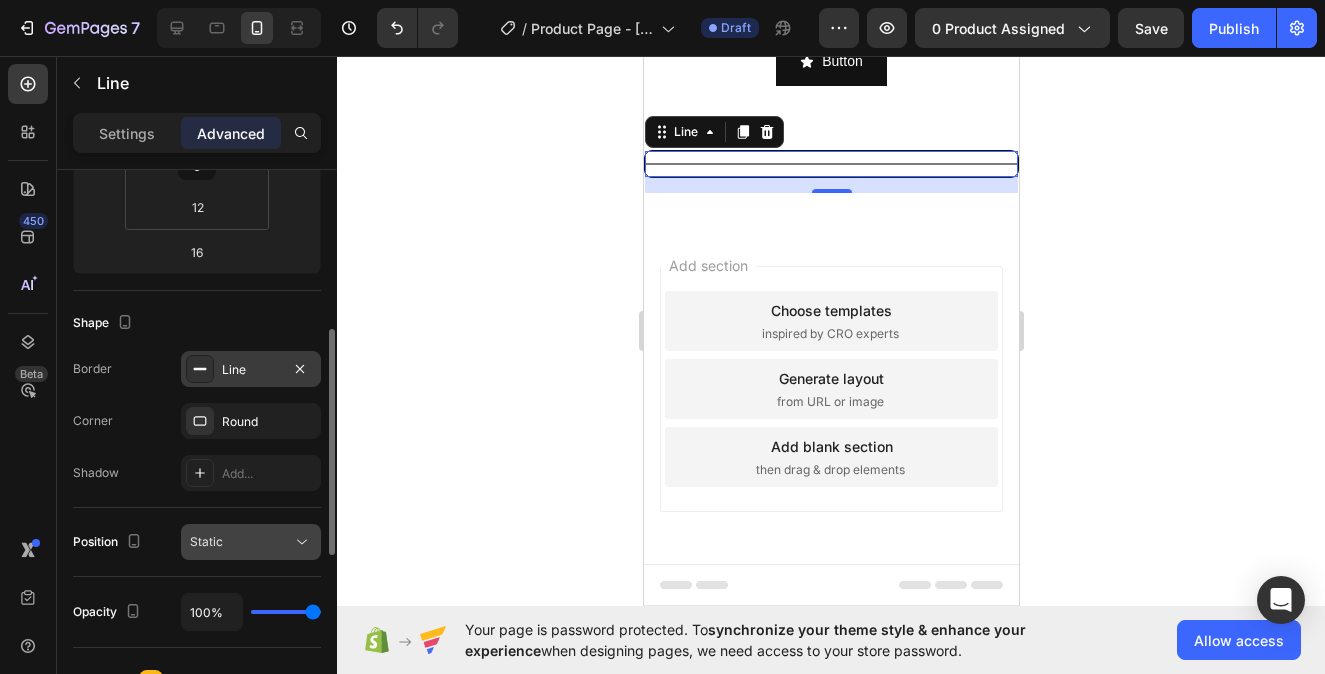 click on "Static" 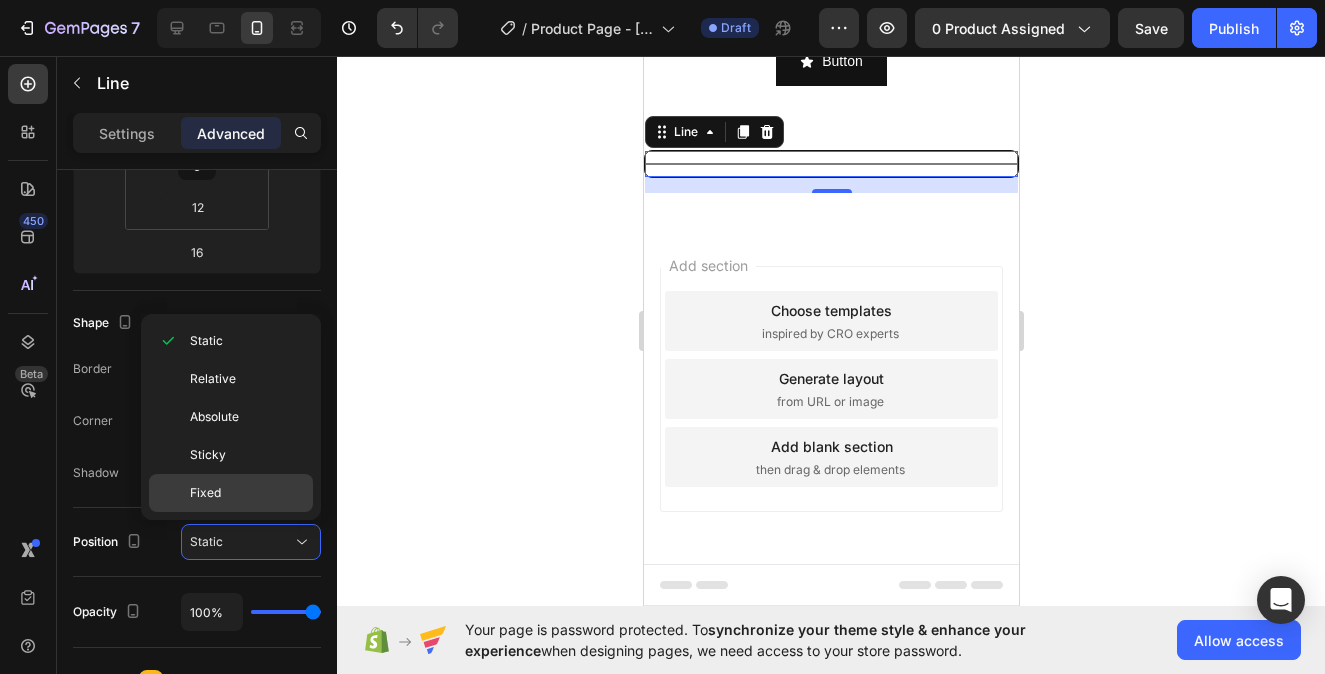 click on "Fixed" at bounding box center (205, 493) 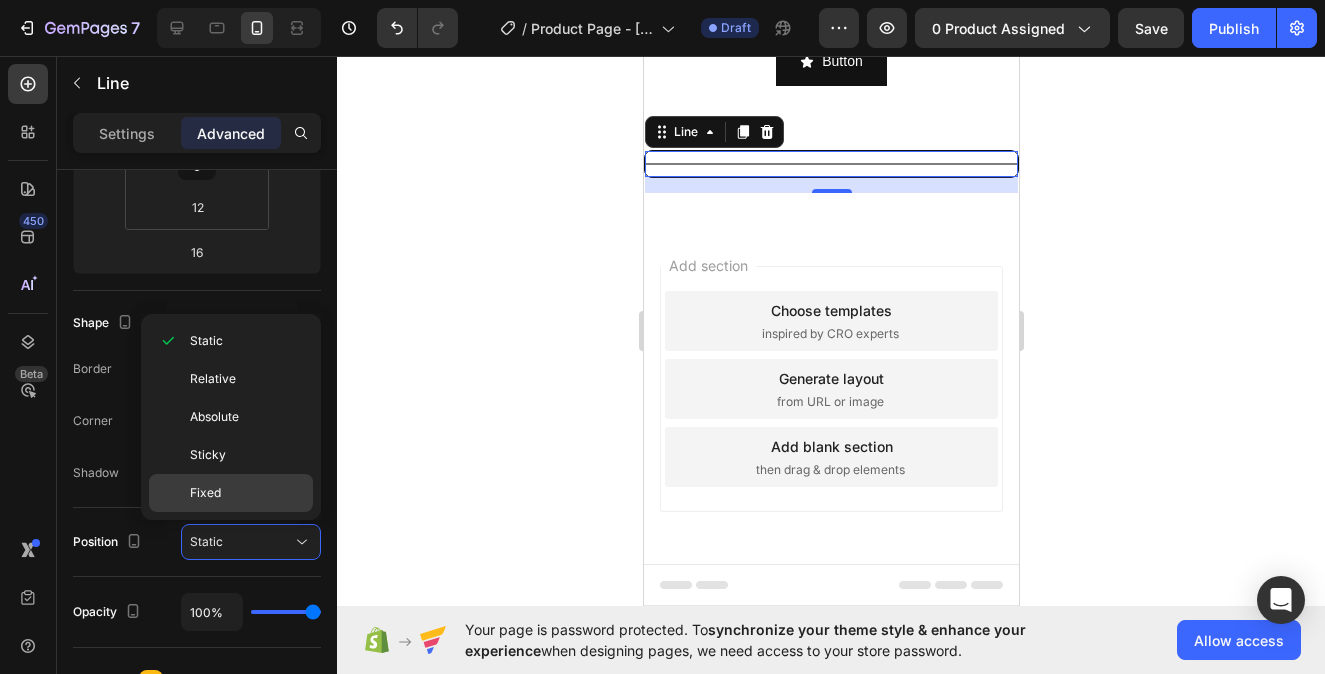 scroll, scrollTop: 50, scrollLeft: 0, axis: vertical 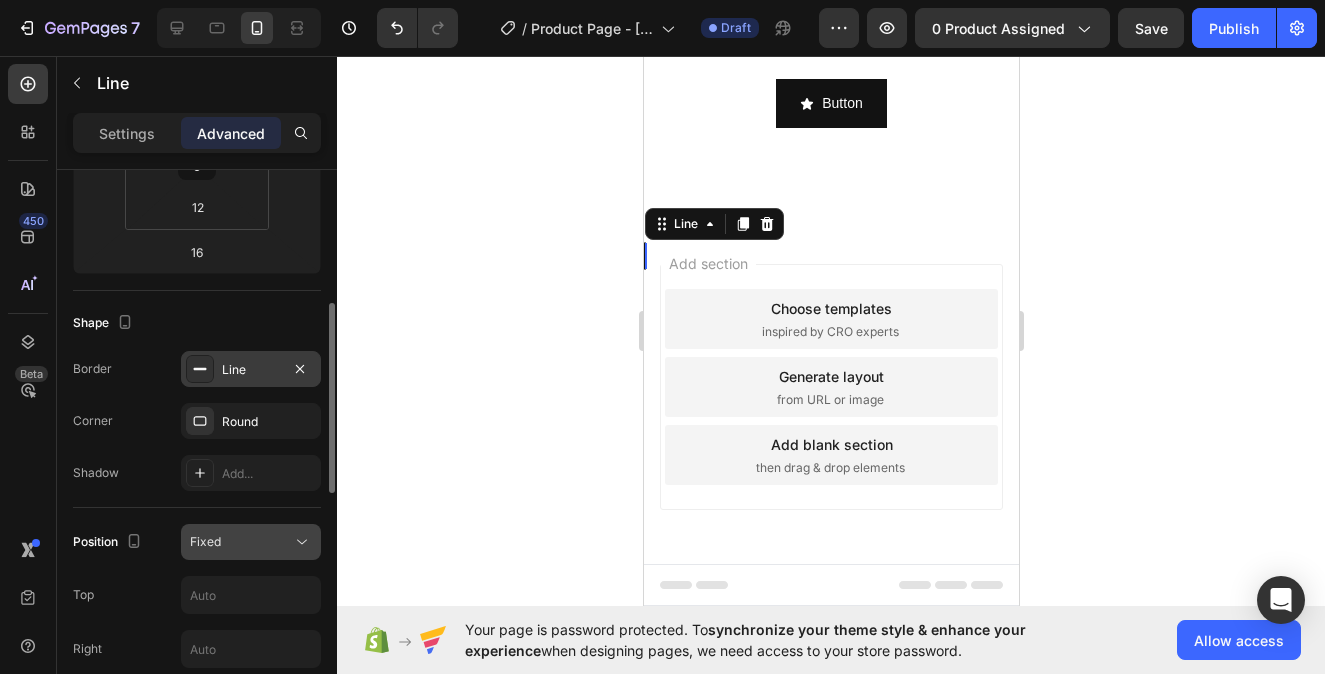 click on "Fixed" at bounding box center [241, 542] 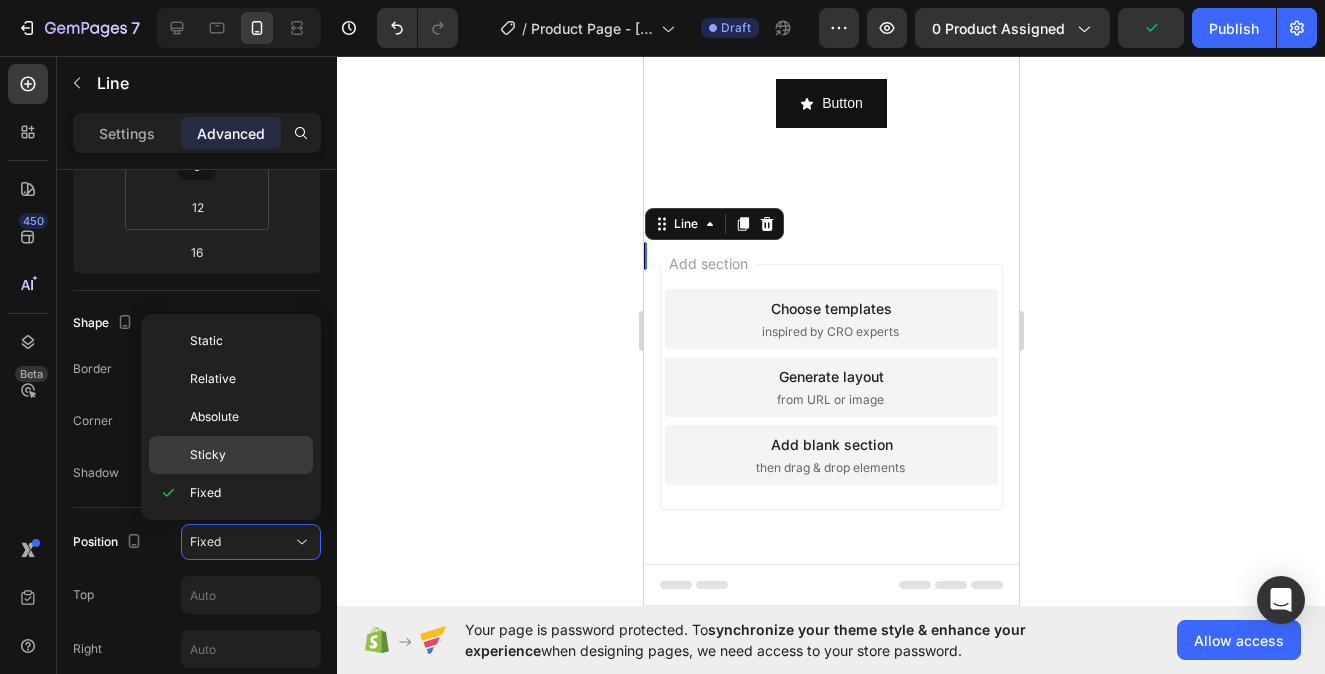 click on "Sticky" at bounding box center (208, 455) 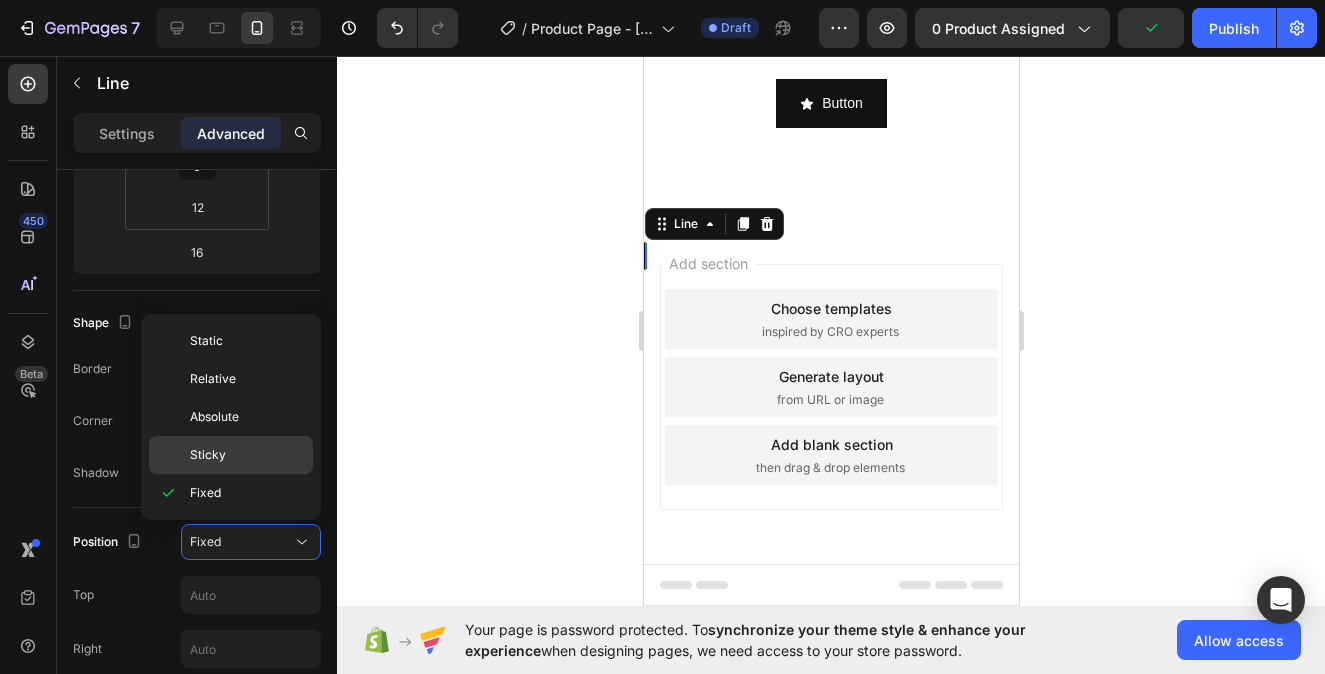 type on "0" 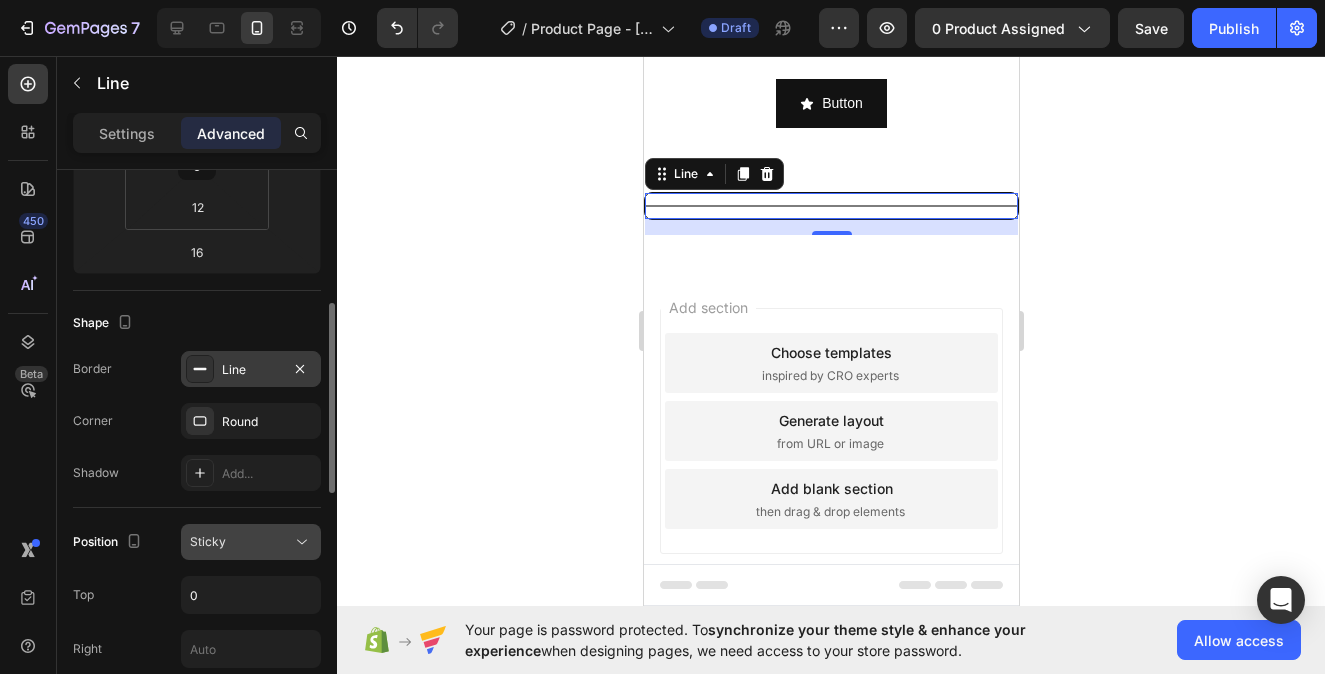 click on "Sticky" 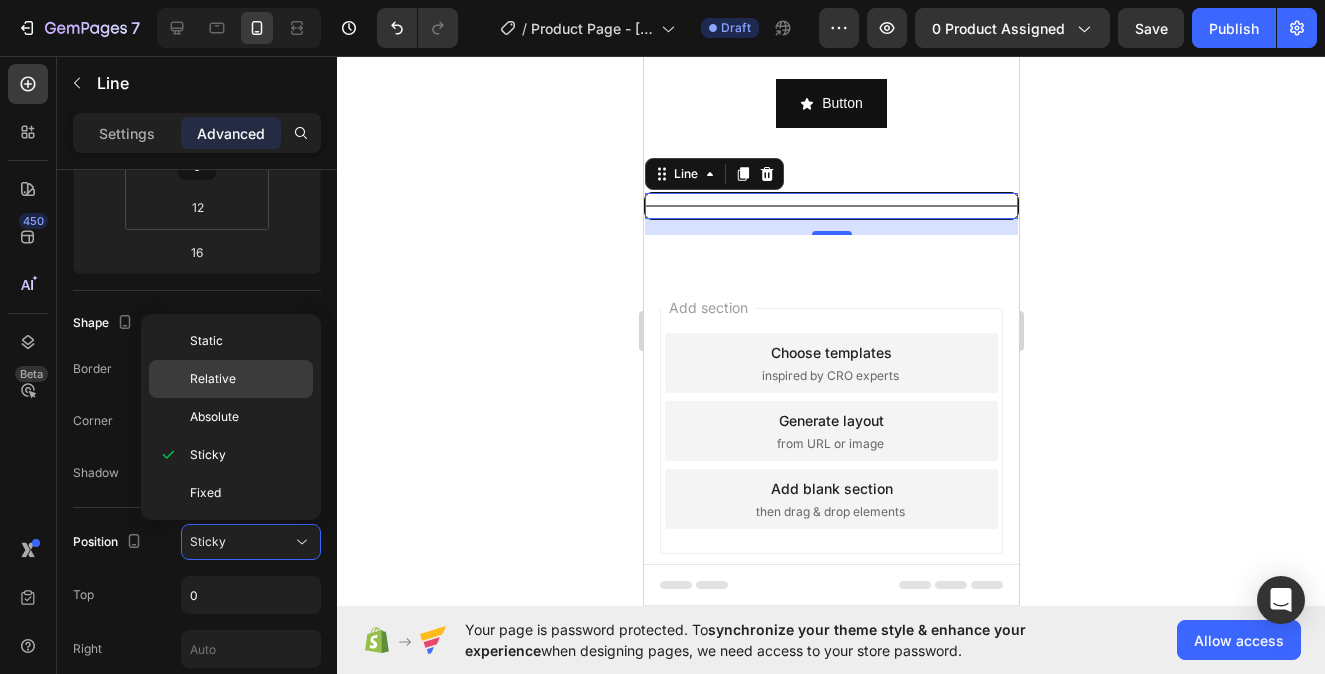 click on "Relative" 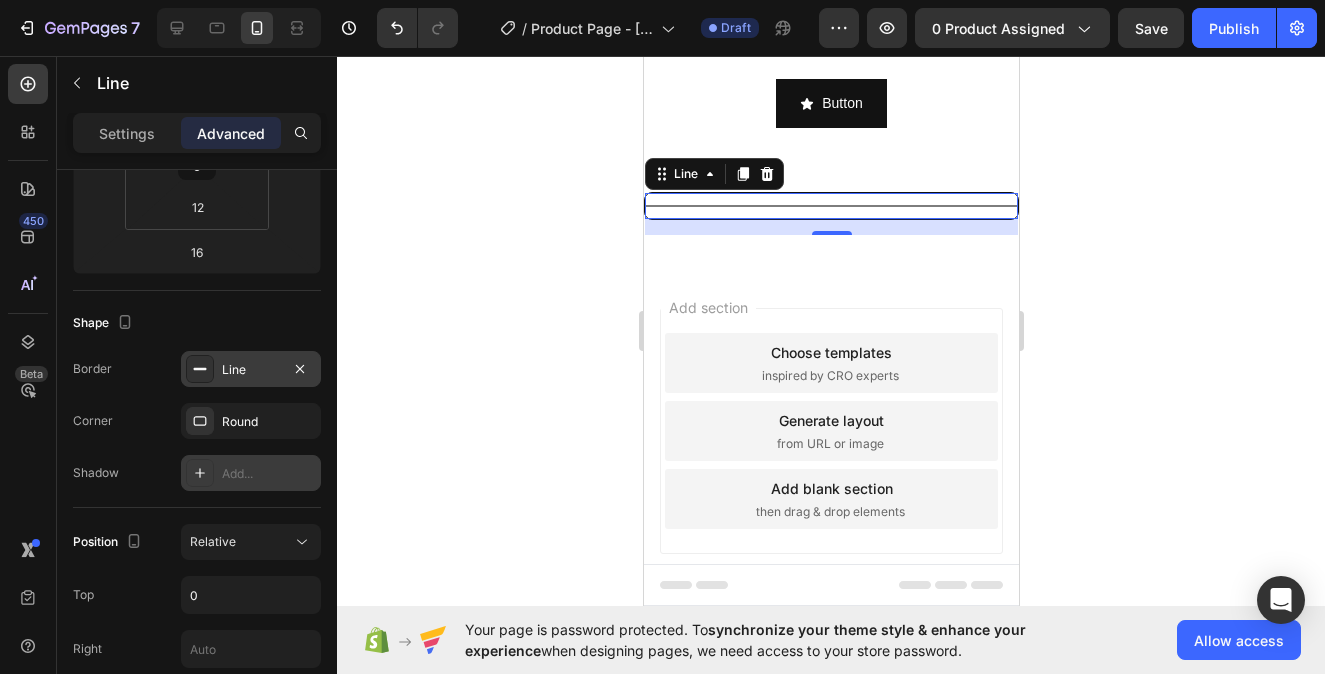 scroll, scrollTop: 443, scrollLeft: 0, axis: vertical 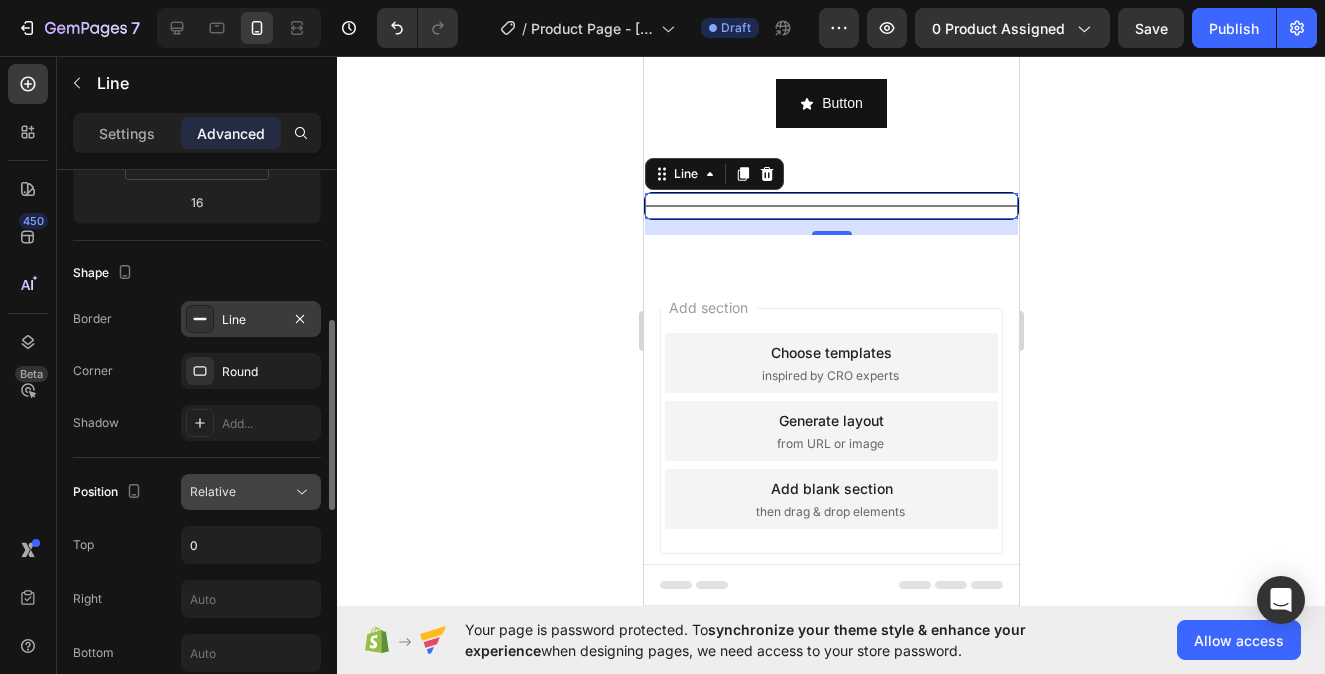 click on "Relative" at bounding box center [241, 492] 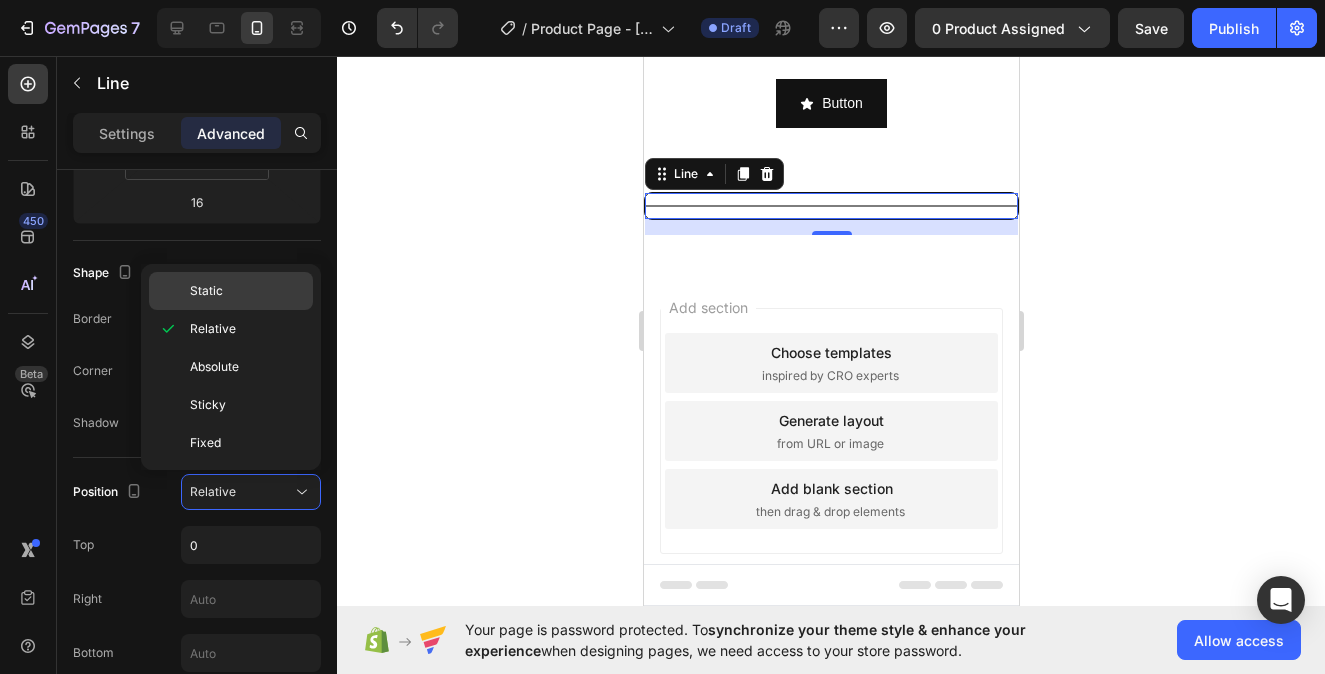 click on "Static" 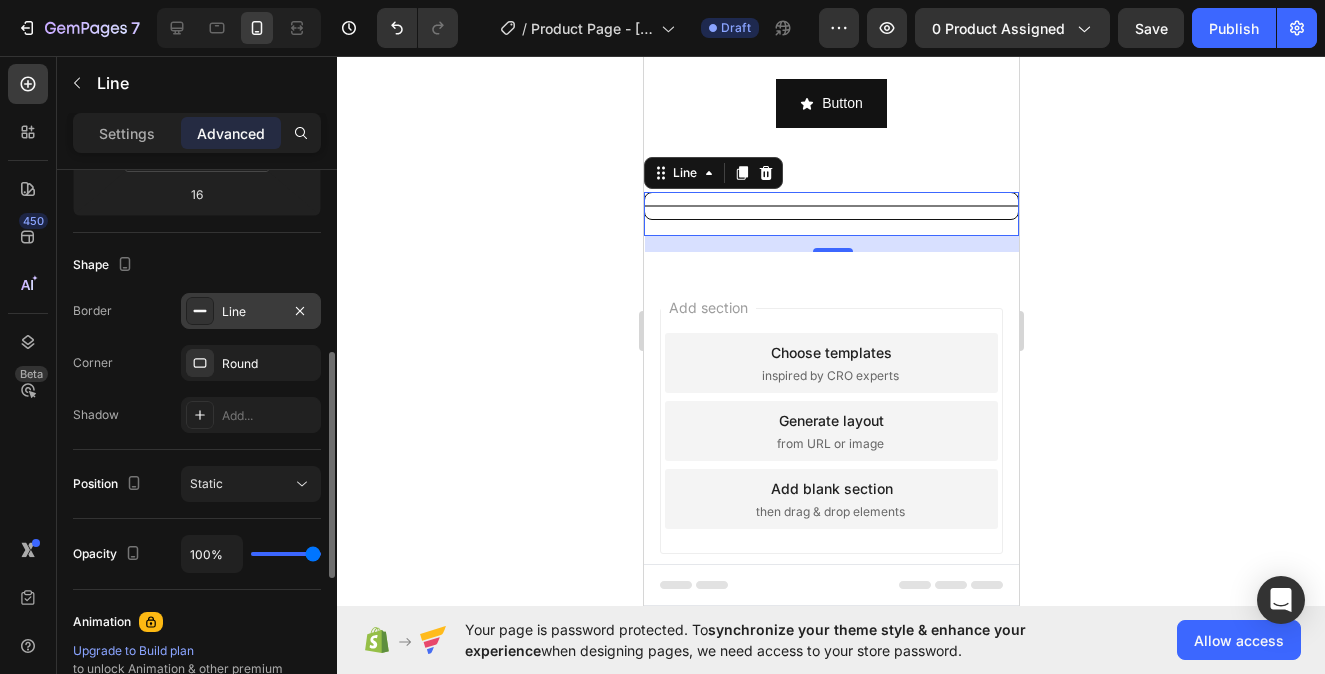scroll, scrollTop: 486, scrollLeft: 0, axis: vertical 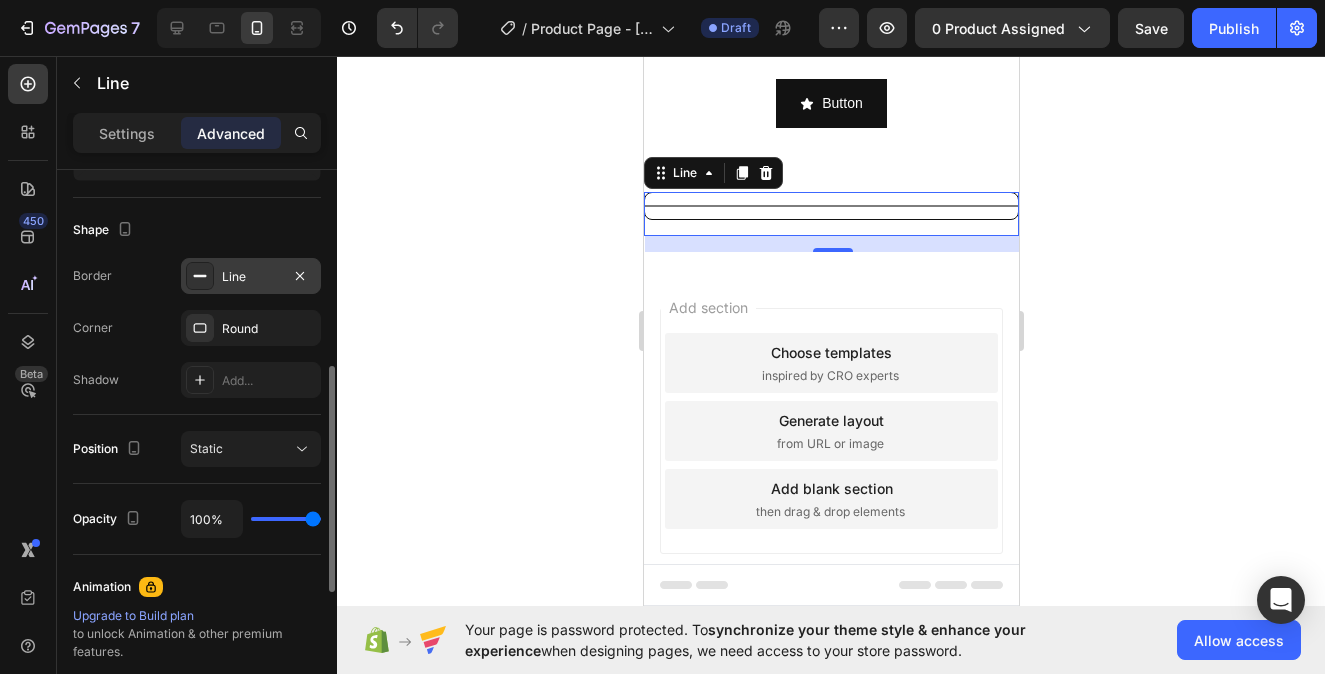 type on "74%" 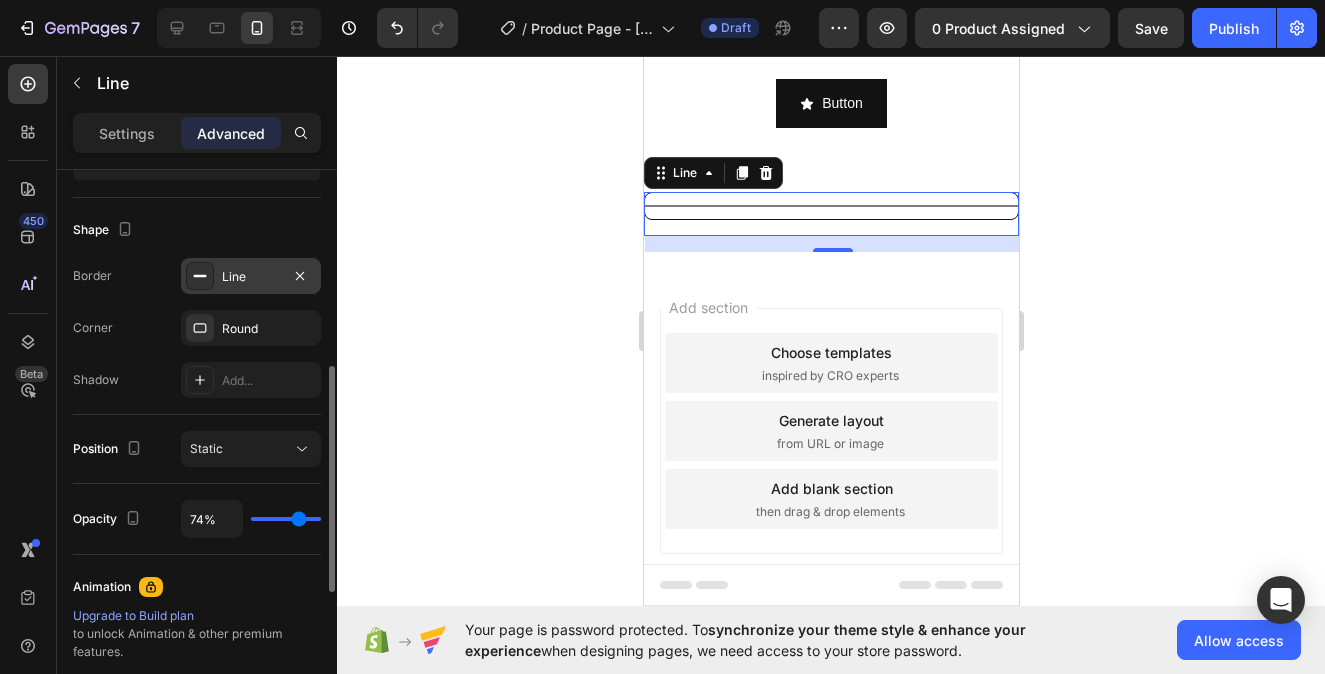 type on "74" 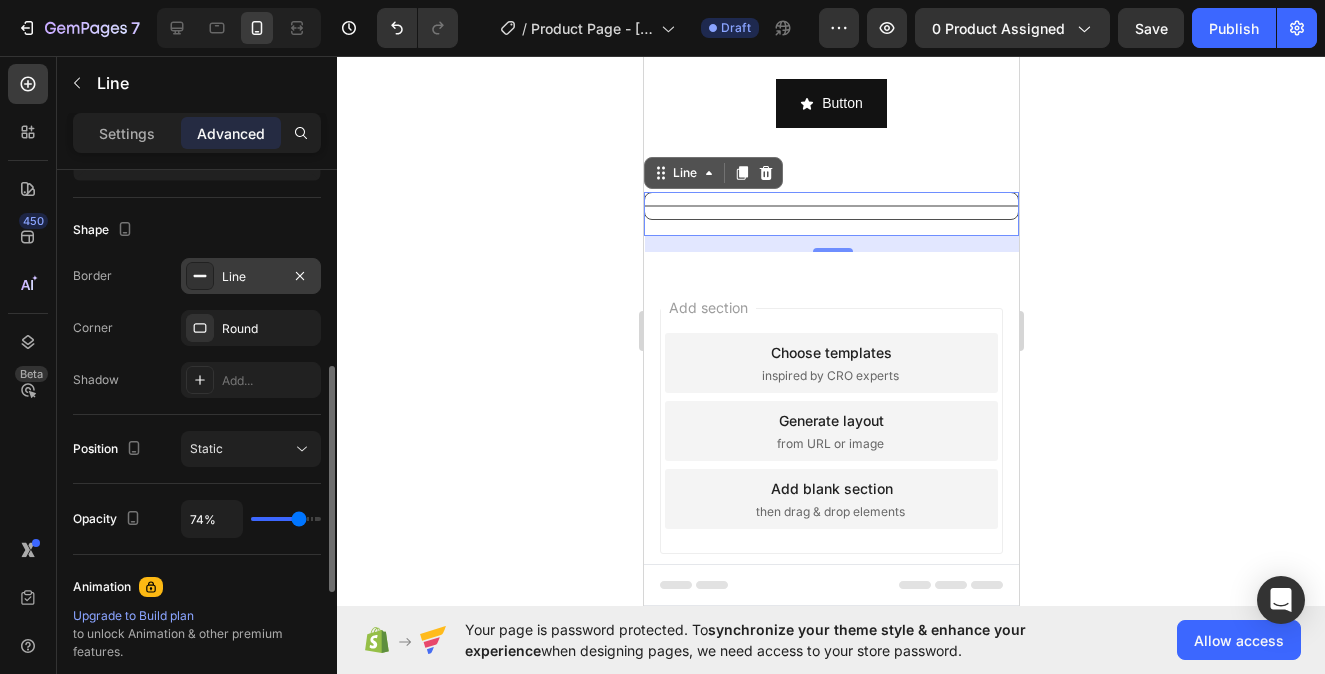 click at bounding box center (286, 519) 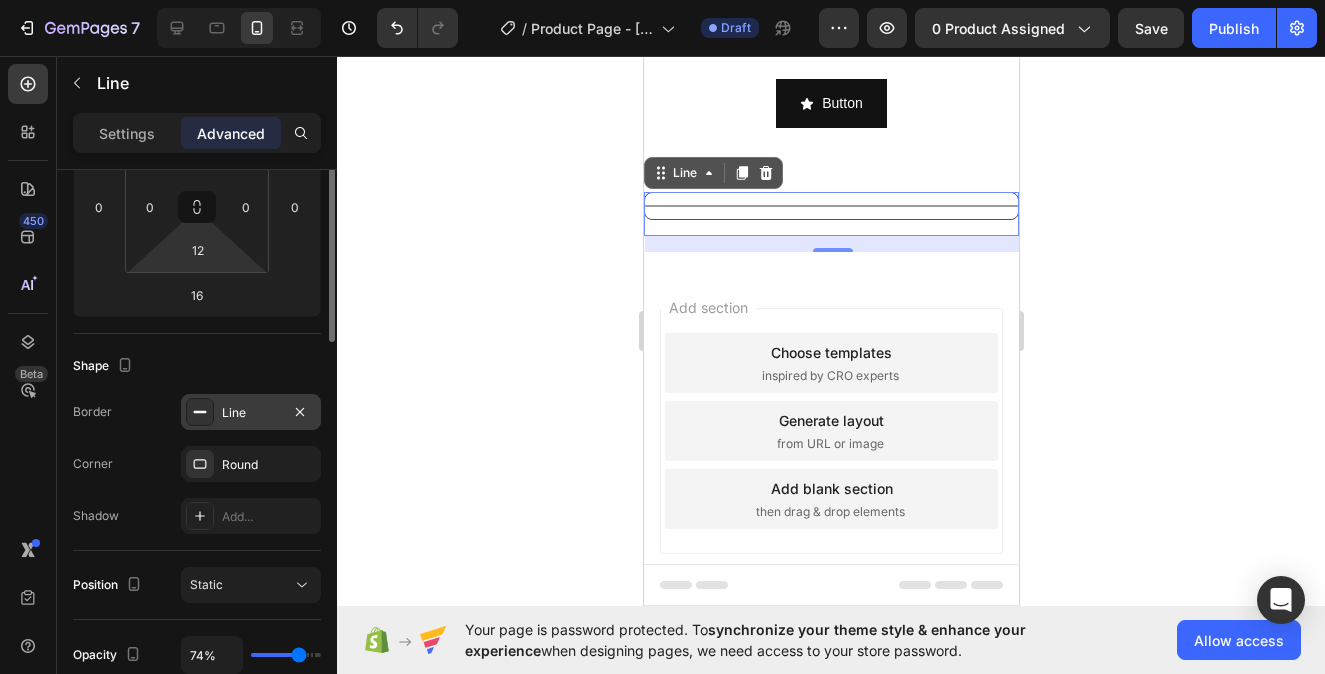 scroll, scrollTop: 211, scrollLeft: 0, axis: vertical 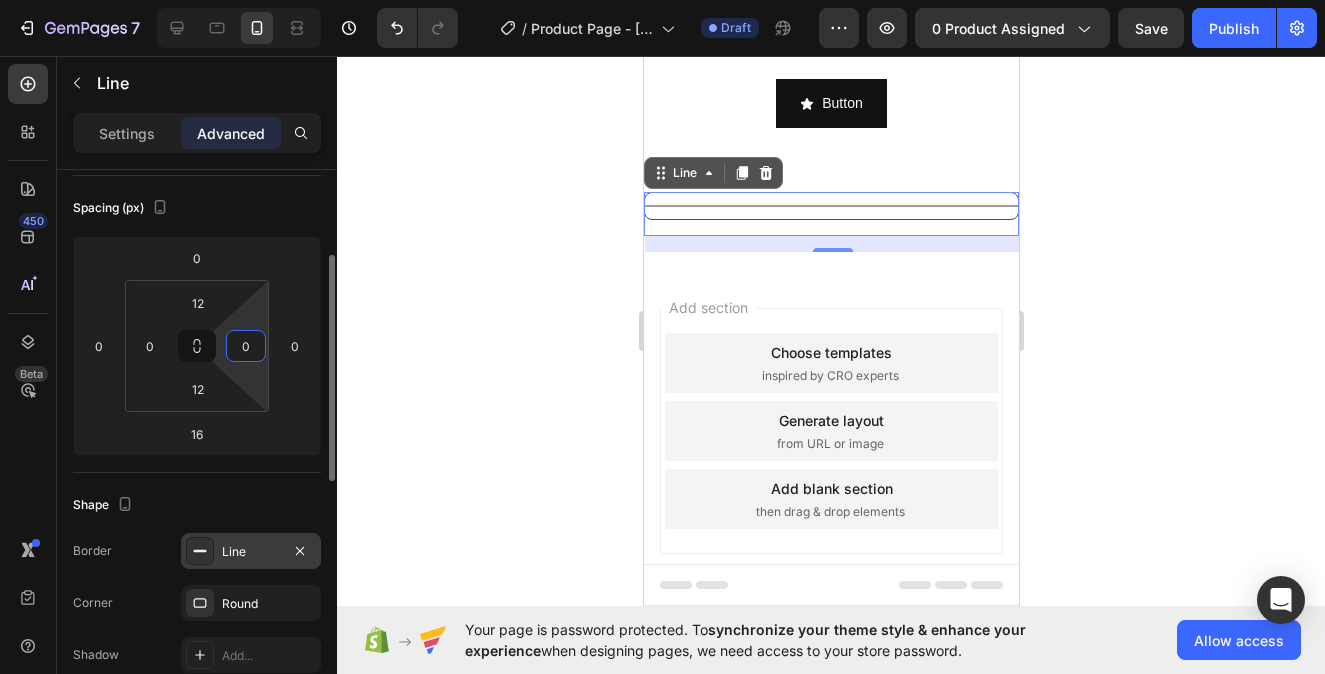 click on "0" at bounding box center [246, 346] 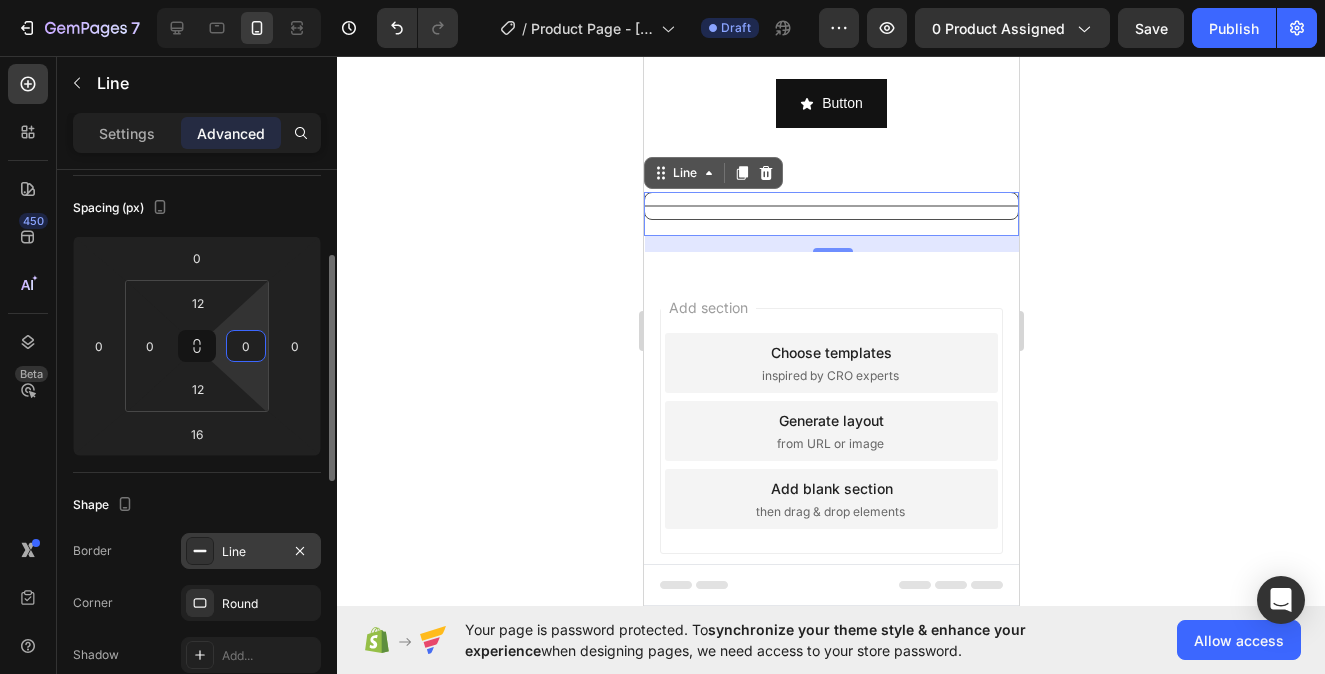 click on "0" at bounding box center (246, 346) 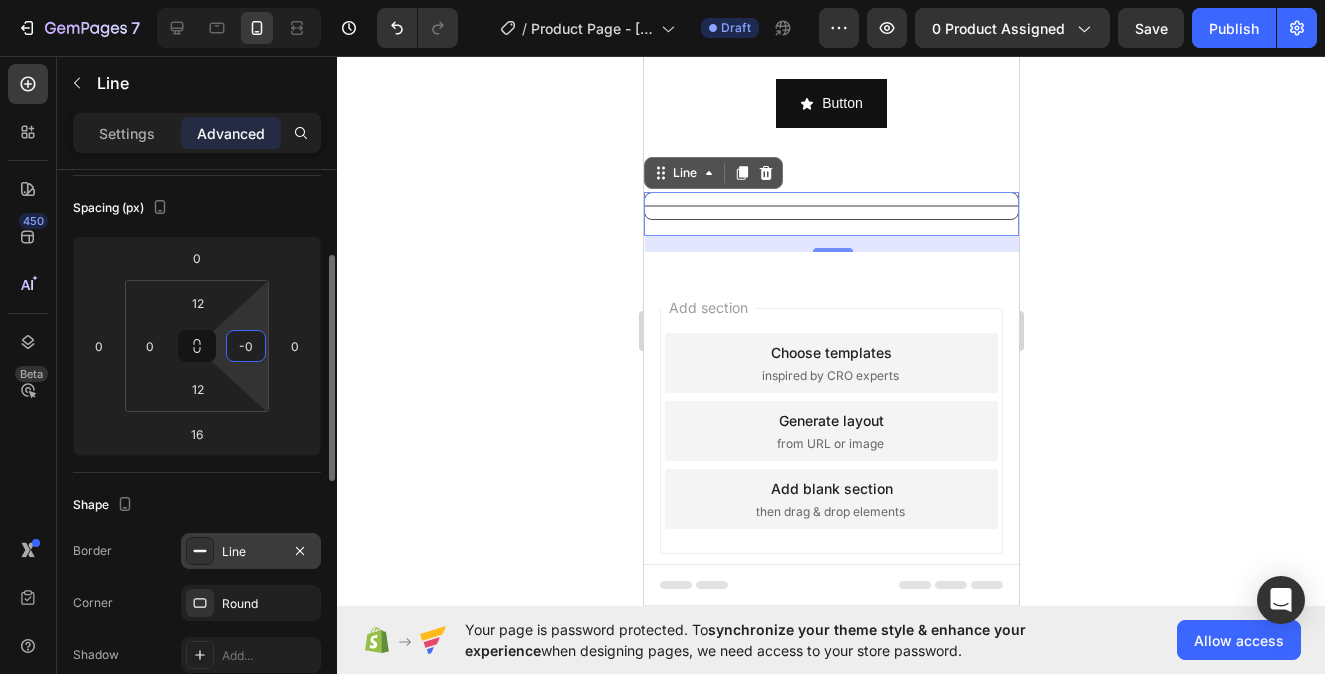 click on "-0" at bounding box center (246, 346) 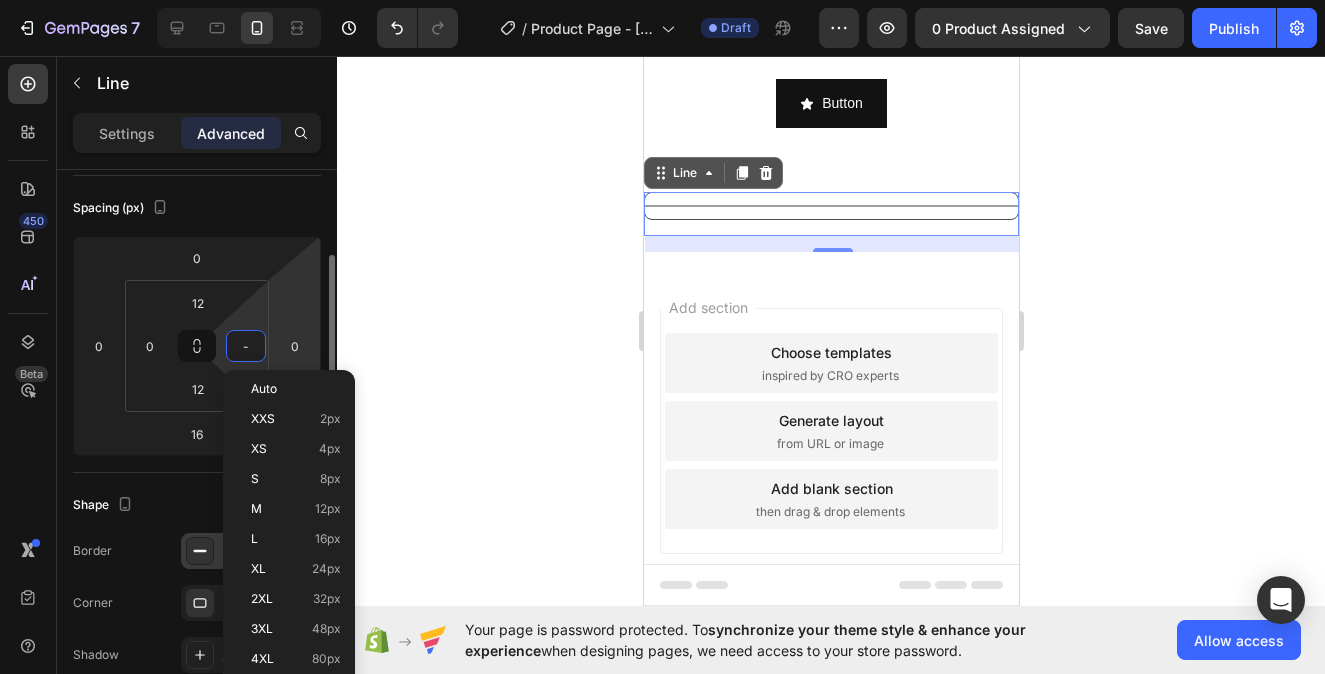 type on "-2" 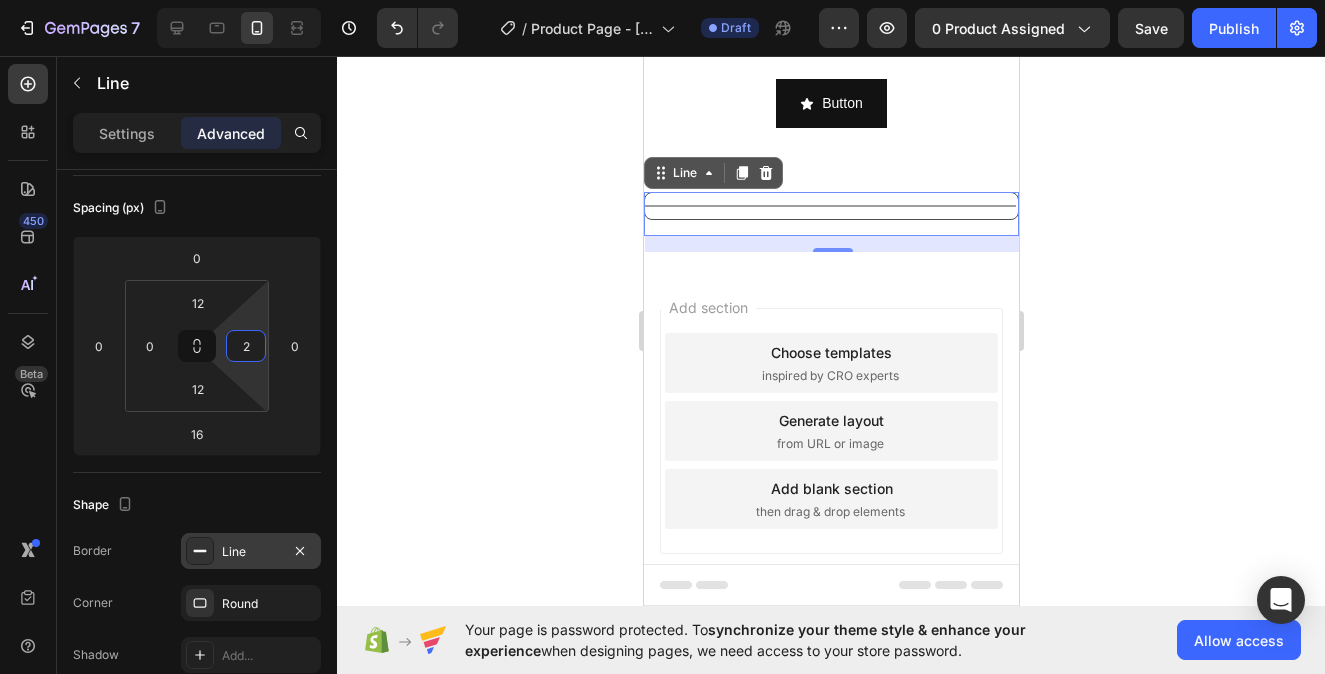 click 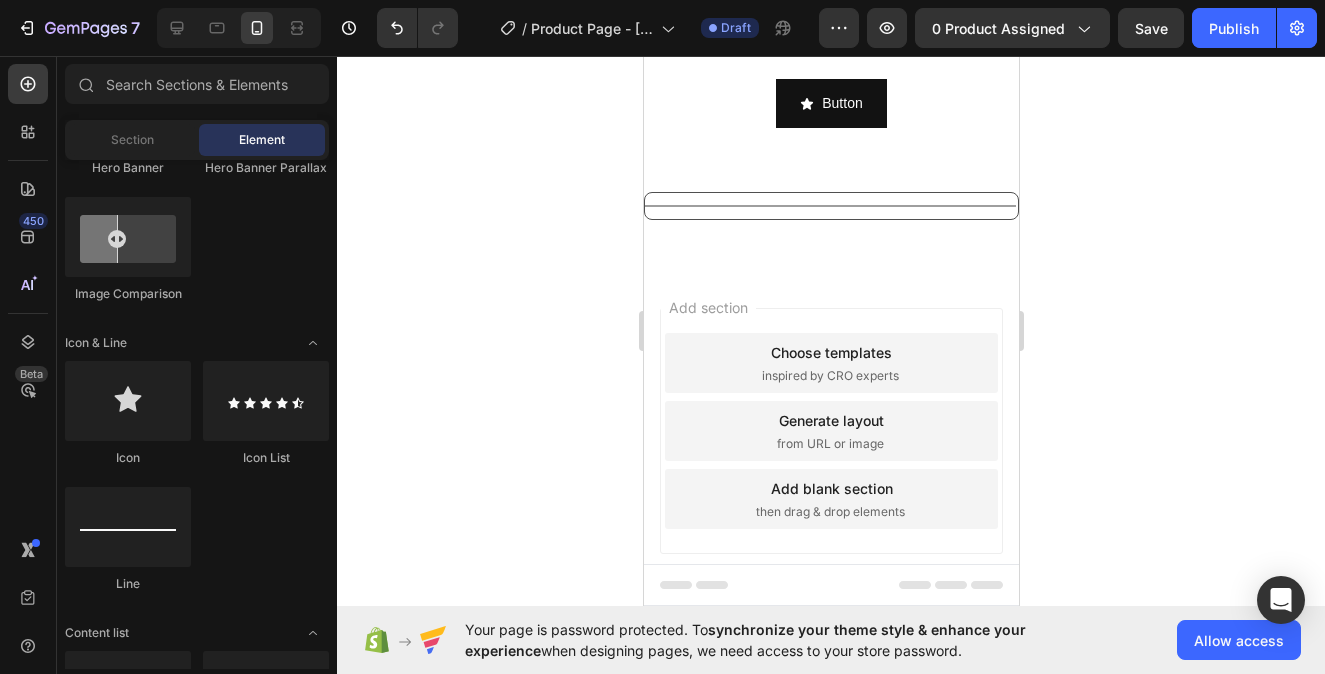 click 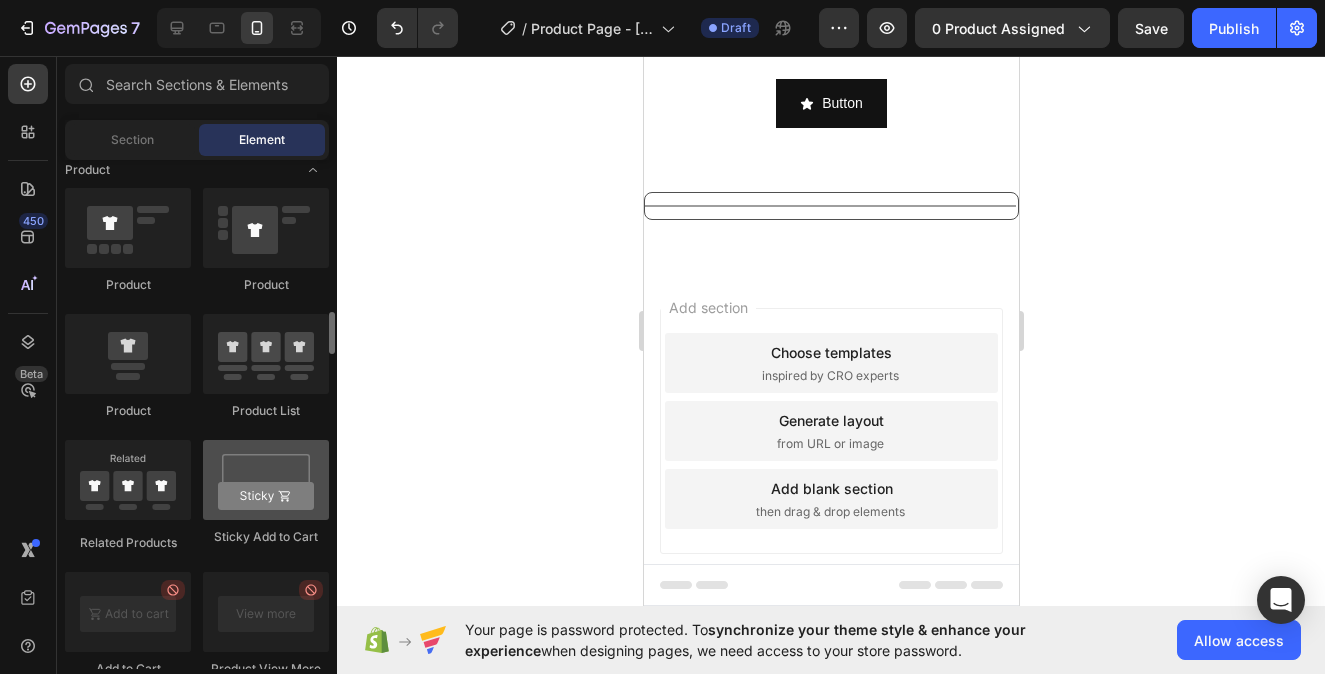 scroll, scrollTop: 2734, scrollLeft: 0, axis: vertical 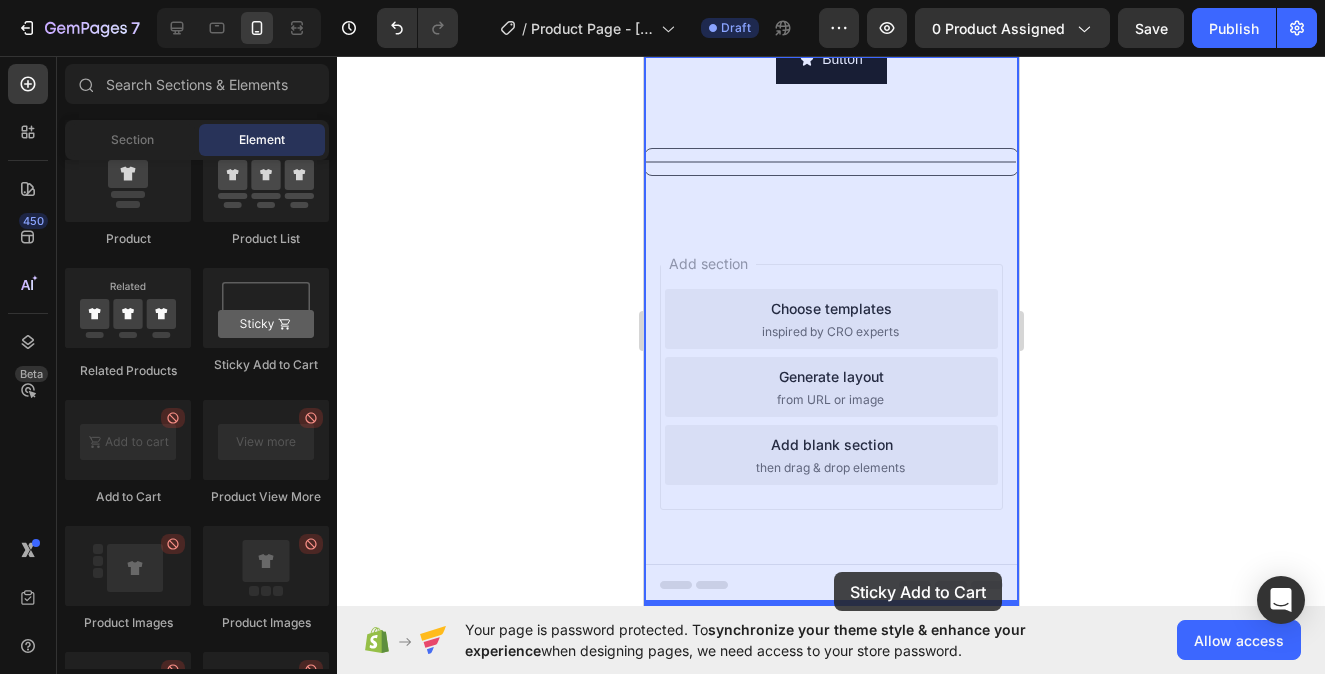 drag, startPoint x: 908, startPoint y: 385, endPoint x: 833, endPoint y: 572, distance: 201.47952 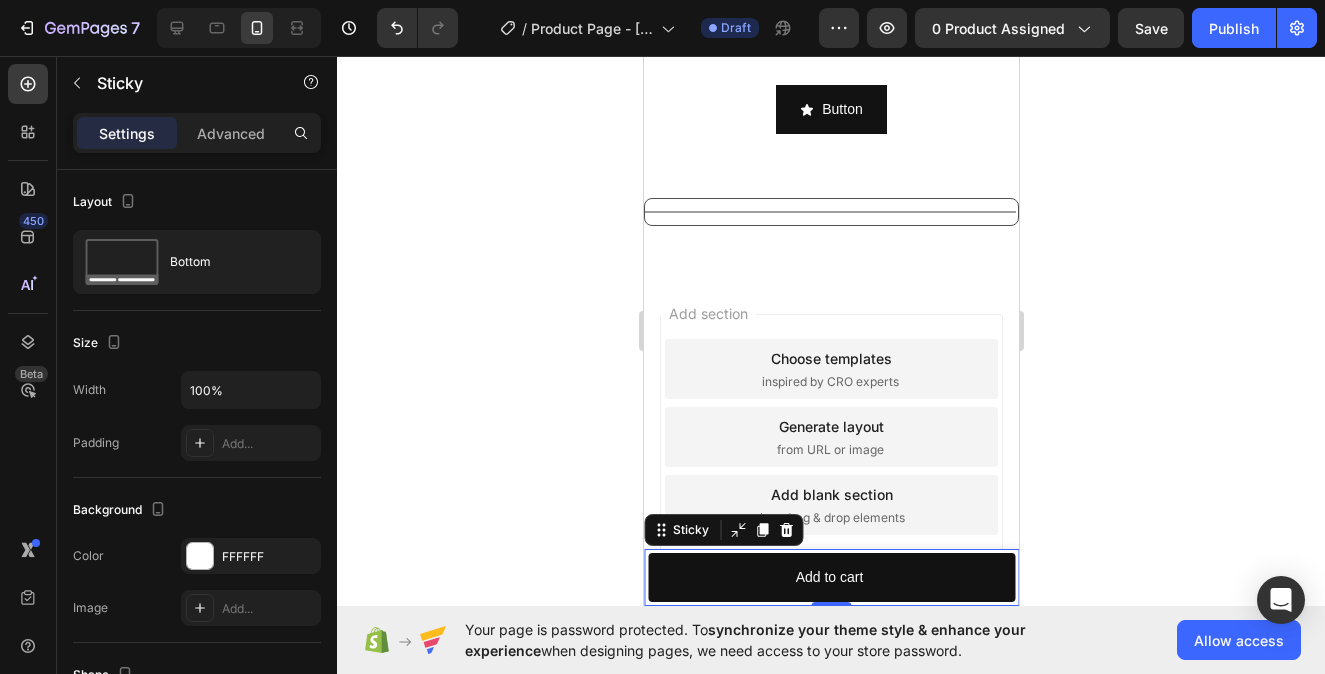 scroll, scrollTop: 21, scrollLeft: 0, axis: vertical 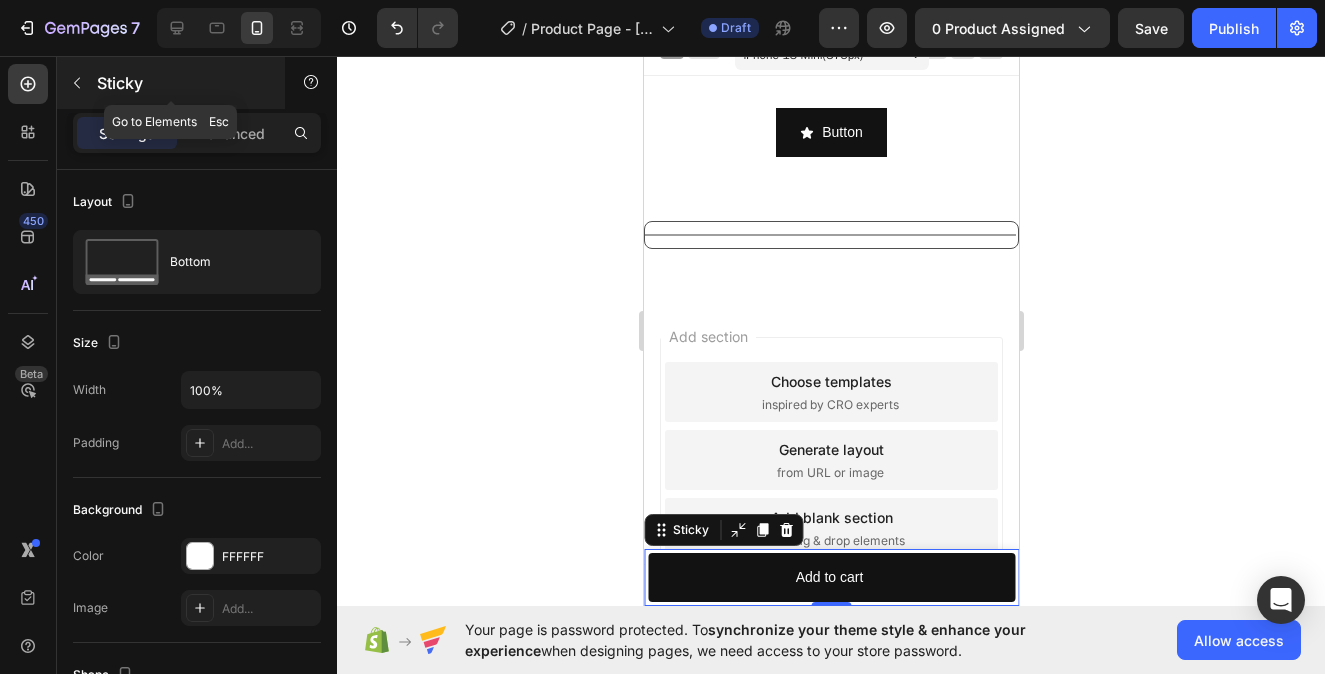 click 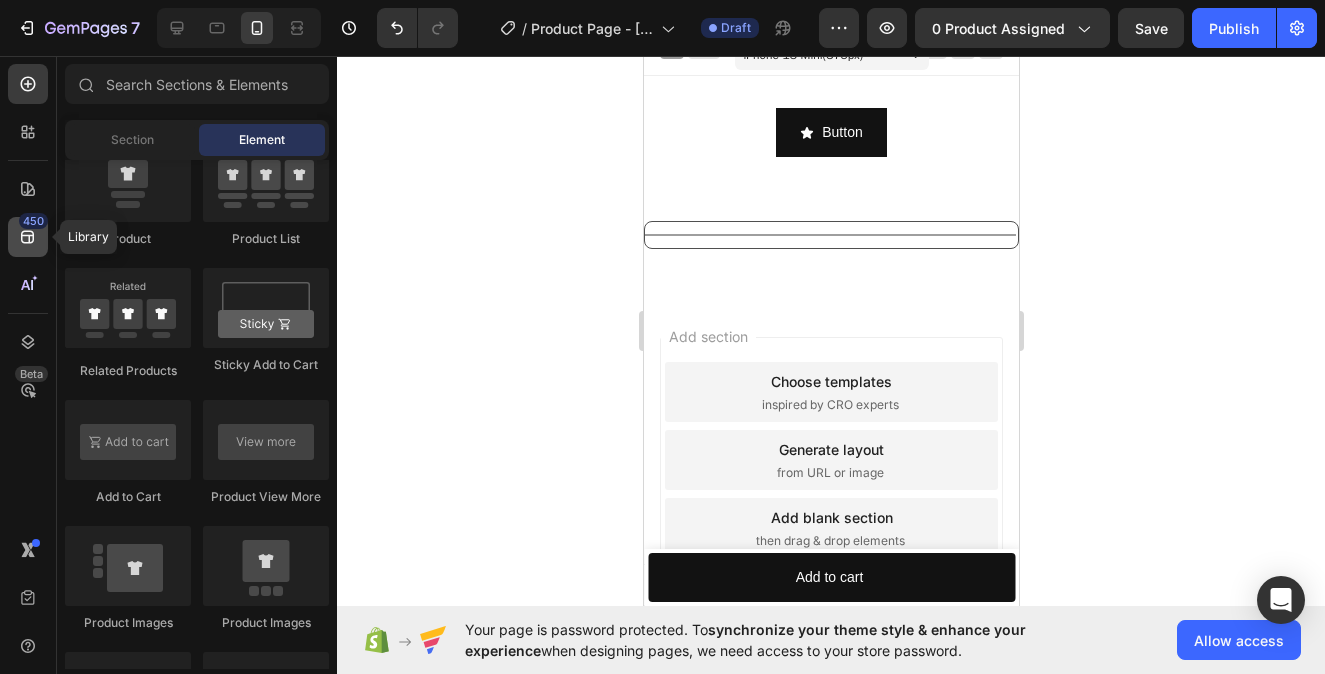 click on "450" at bounding box center [33, 221] 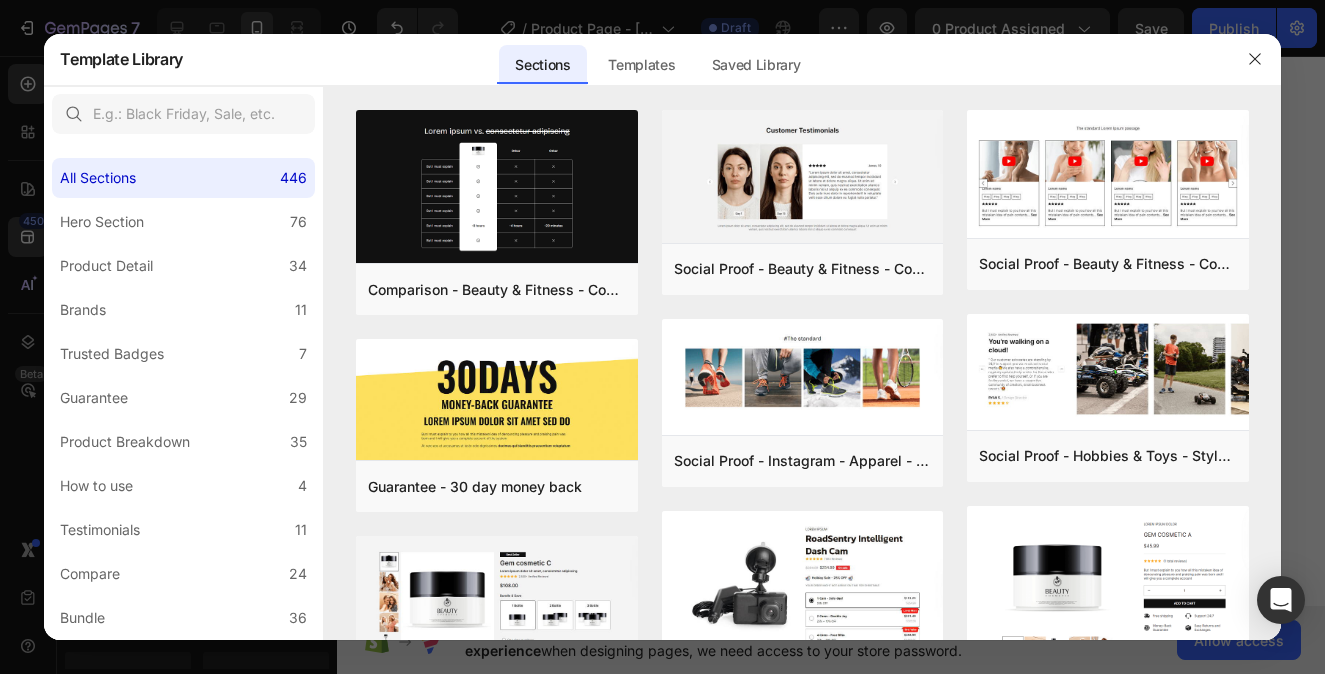 scroll, scrollTop: 481, scrollLeft: 0, axis: vertical 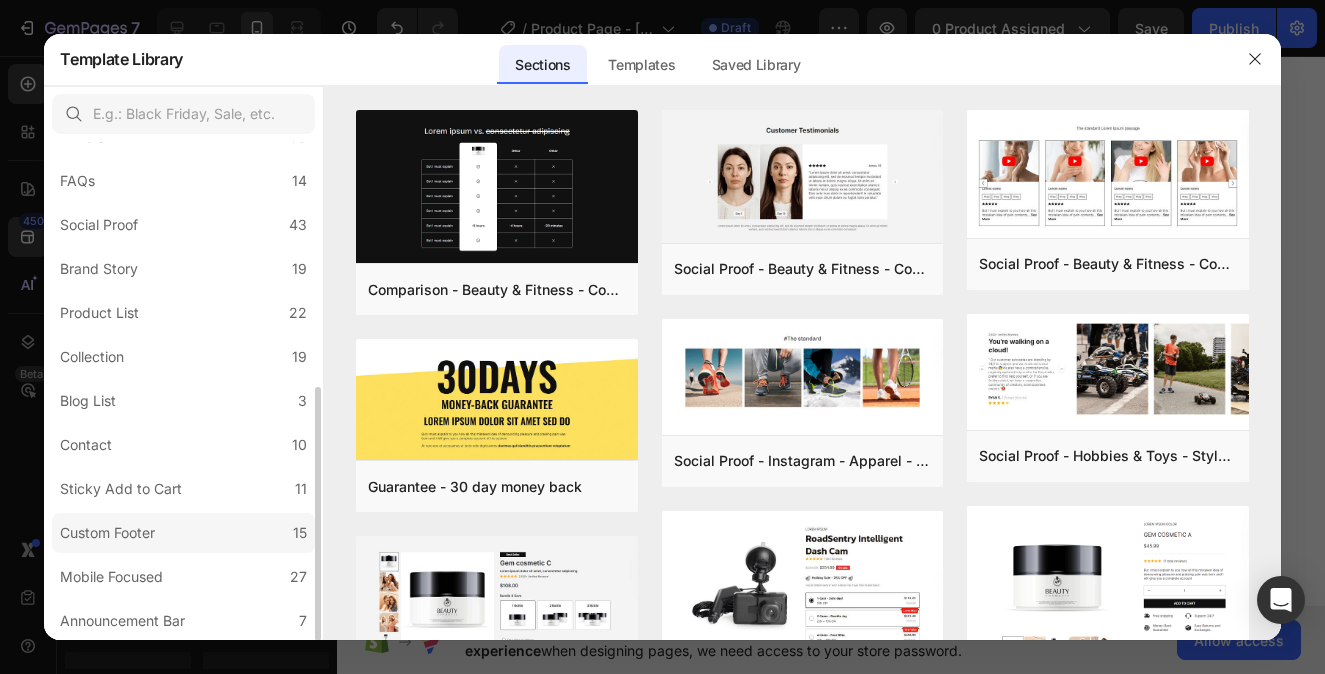 click on "Custom Footer 15" 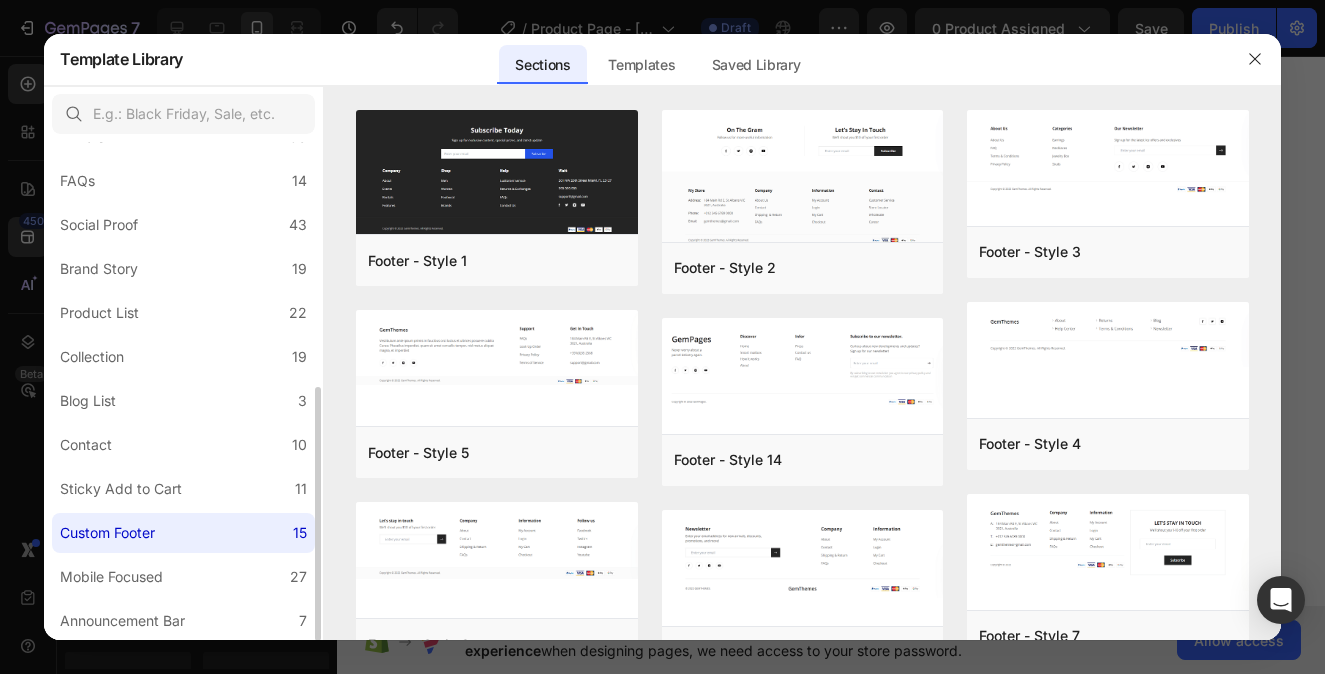 click on "All Sections 446 Hero Section 76 Product Detail 34 Brands 11 Trusted Badges 7 Guarantee 29 Product Breakdown 35 How to use 4 Testimonials 11 Compare 24 Bundle 36 FAQs 14 Social Proof 43 Brand Story 19 Product List 22 Collection 19 Blog List 3 Contact 10 Sticky Add to Cart 11 Custom Footer 15 Mobile Focused 27 Announcement Bar 7" at bounding box center [183, 151] 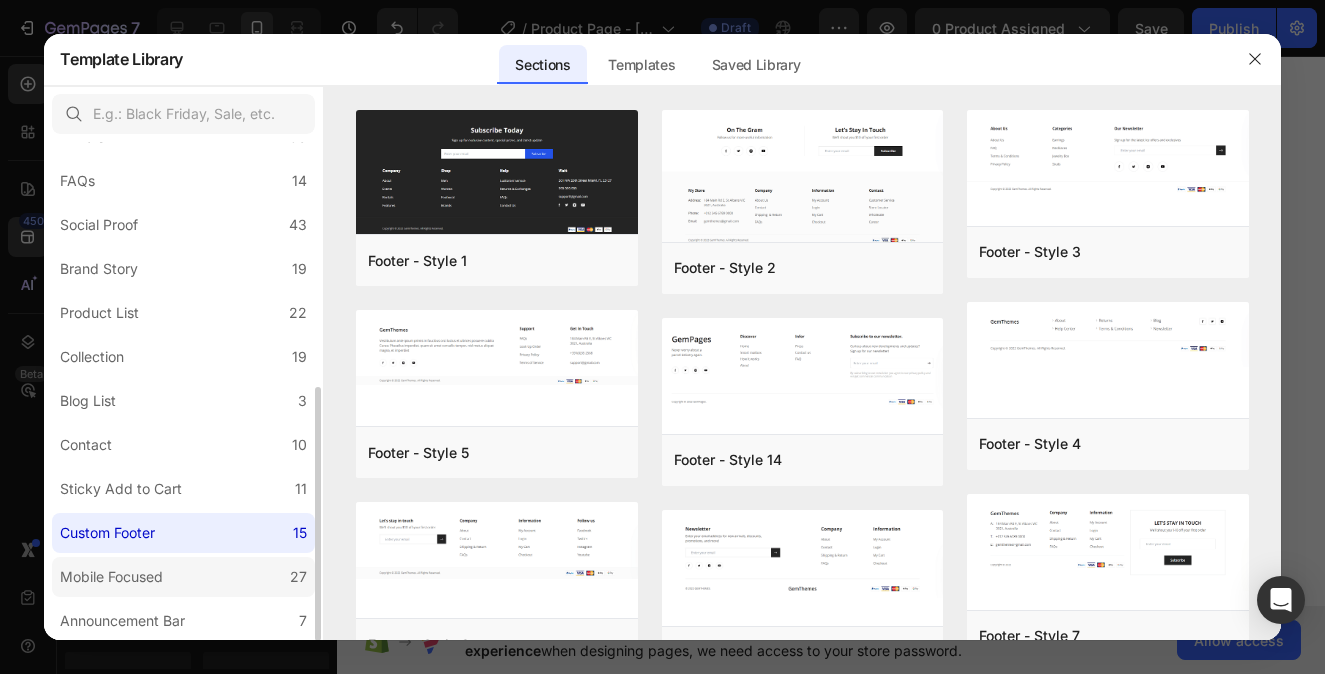 click on "Mobile Focused 27" 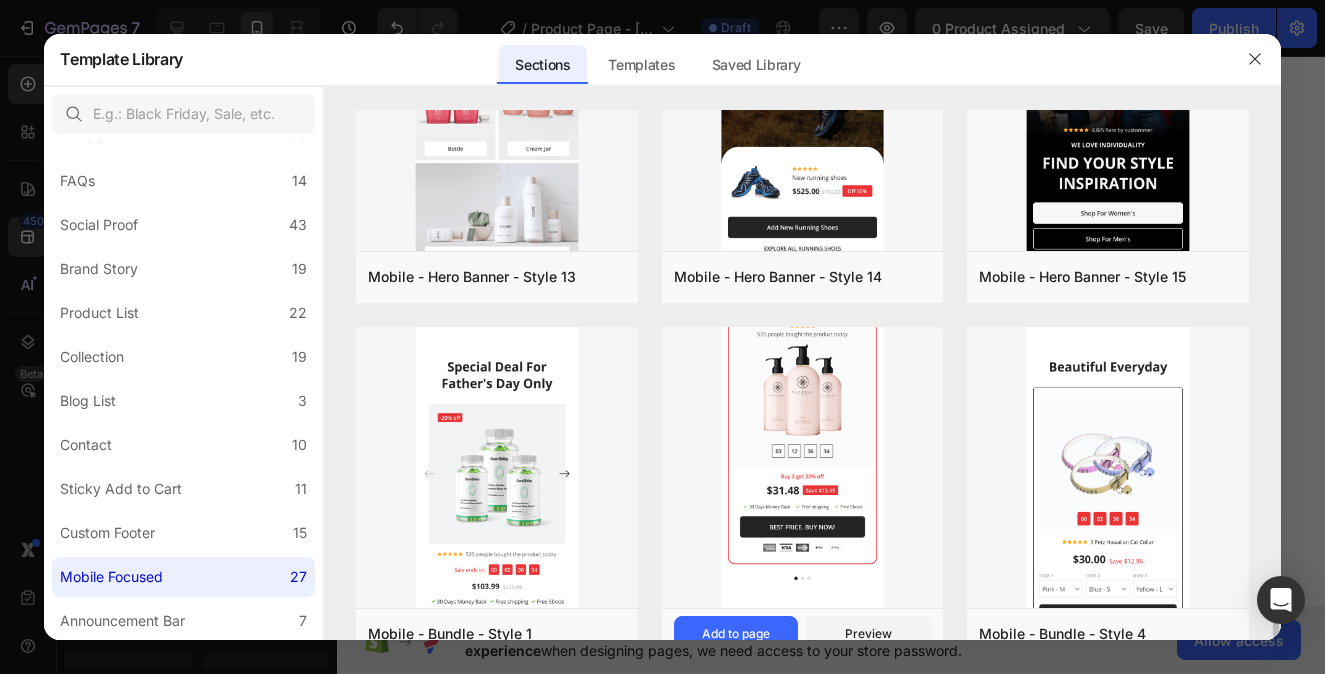 scroll, scrollTop: 1474, scrollLeft: 0, axis: vertical 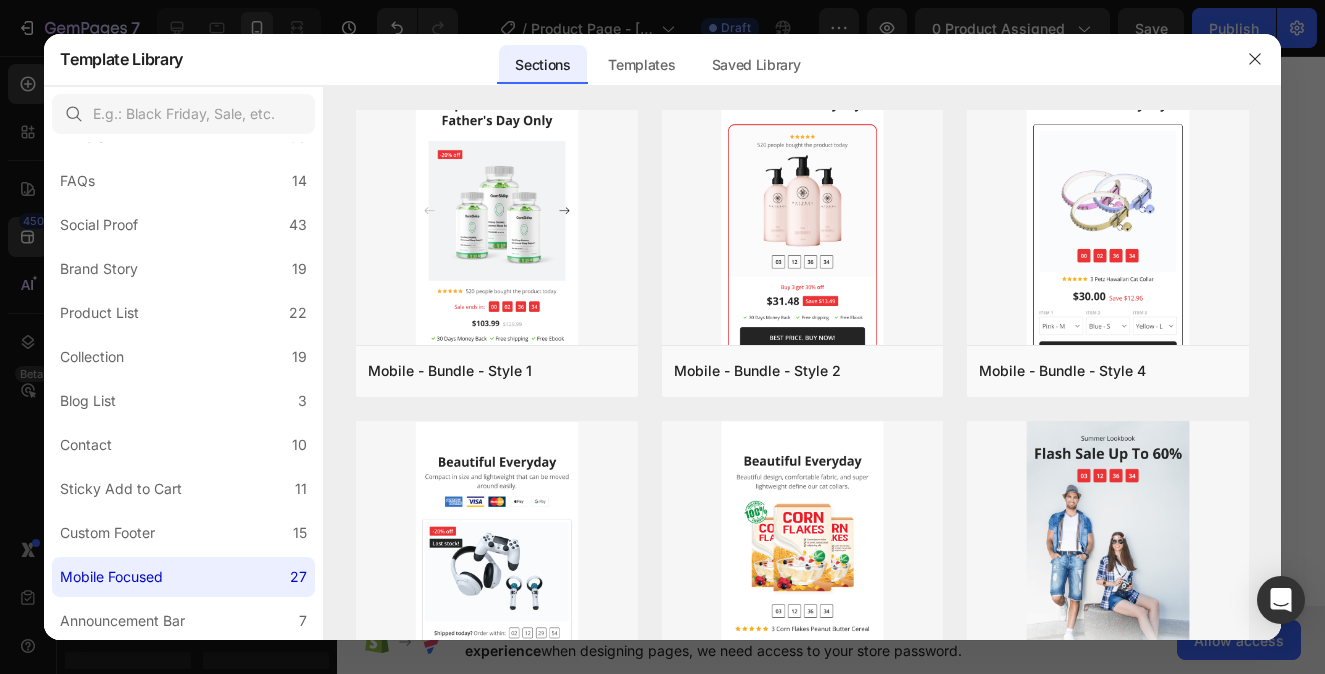 click at bounding box center (662, 337) 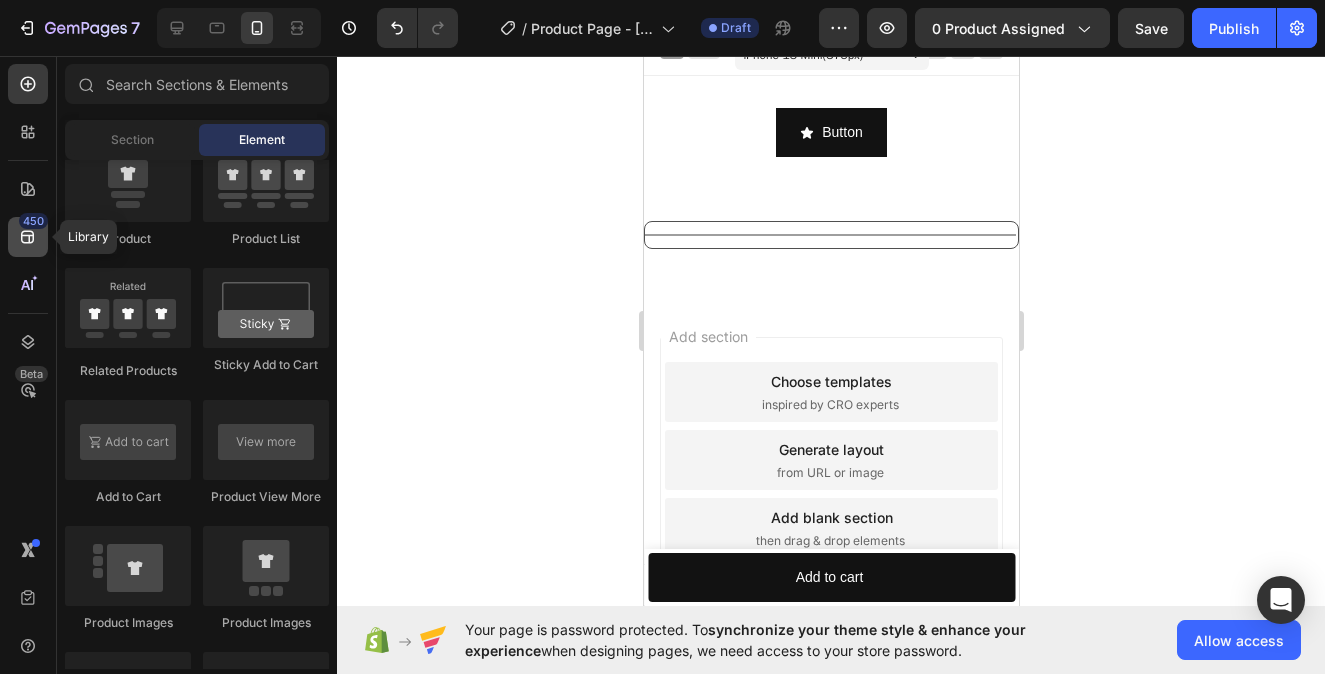 click on "450" 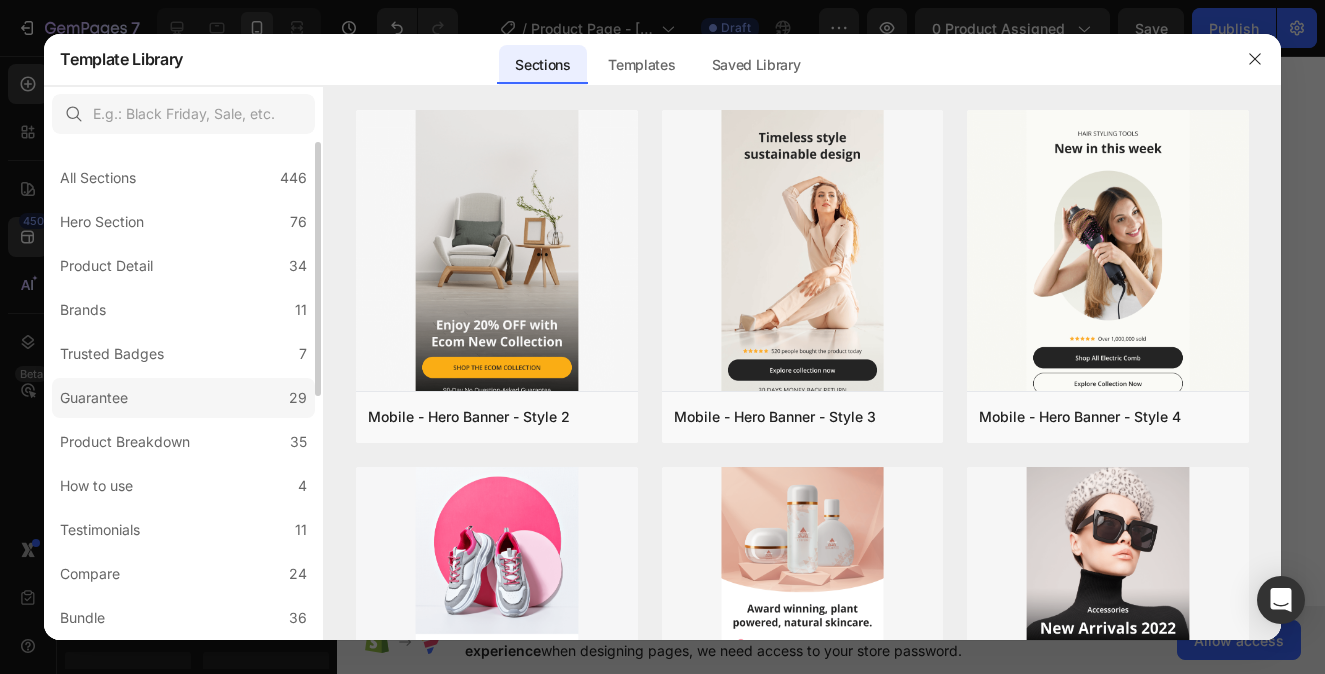 click on "Guarantee" at bounding box center (94, 398) 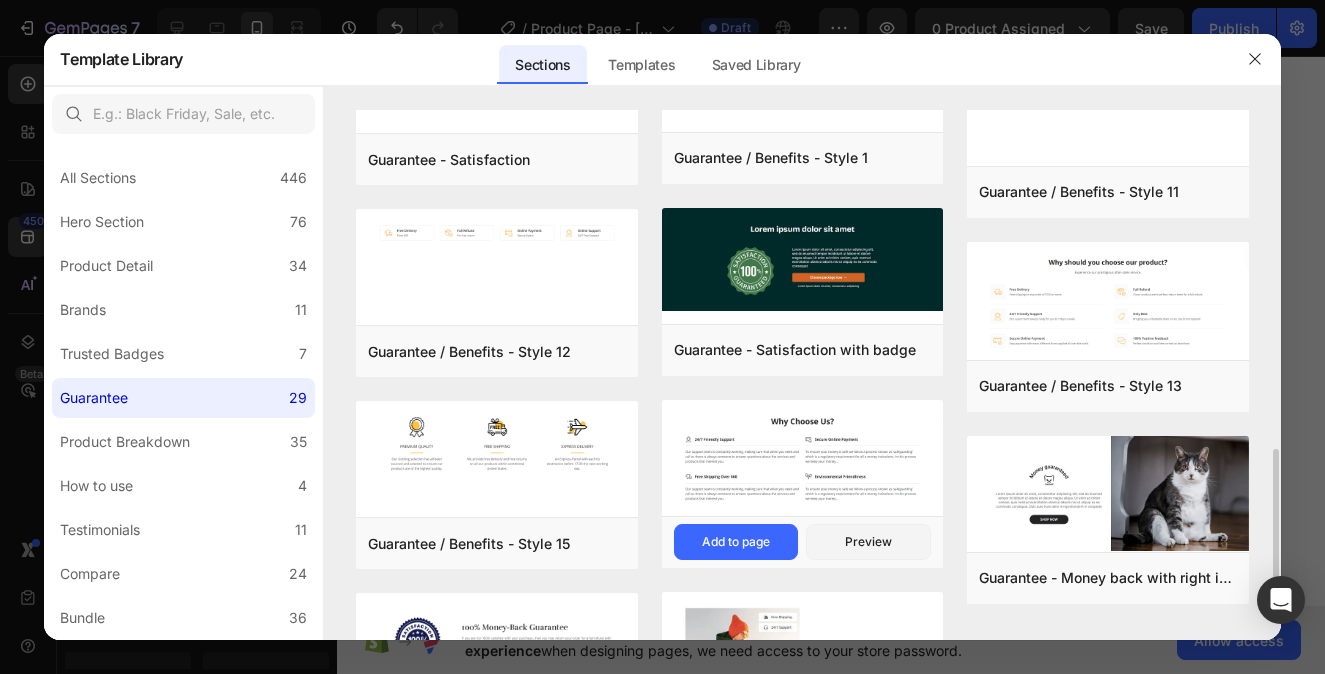 scroll, scrollTop: 1419, scrollLeft: 0, axis: vertical 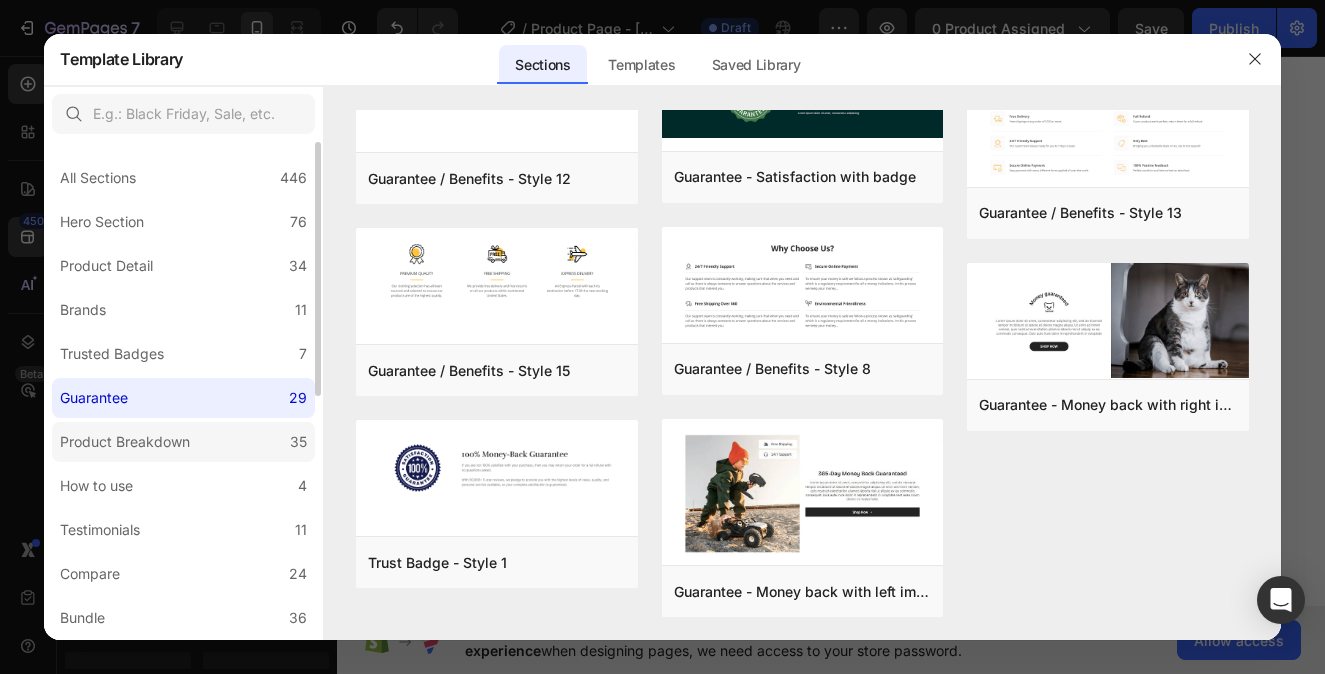 click on "Product Breakdown" at bounding box center (125, 442) 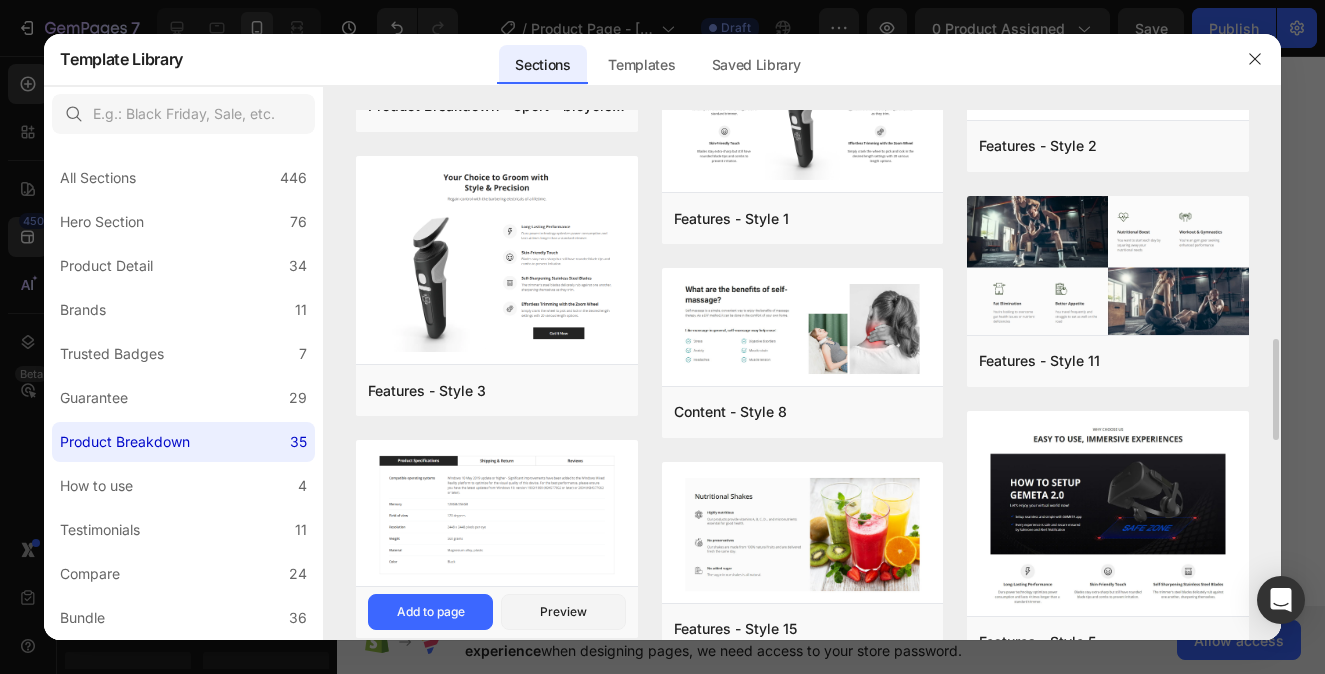 scroll, scrollTop: 738, scrollLeft: 0, axis: vertical 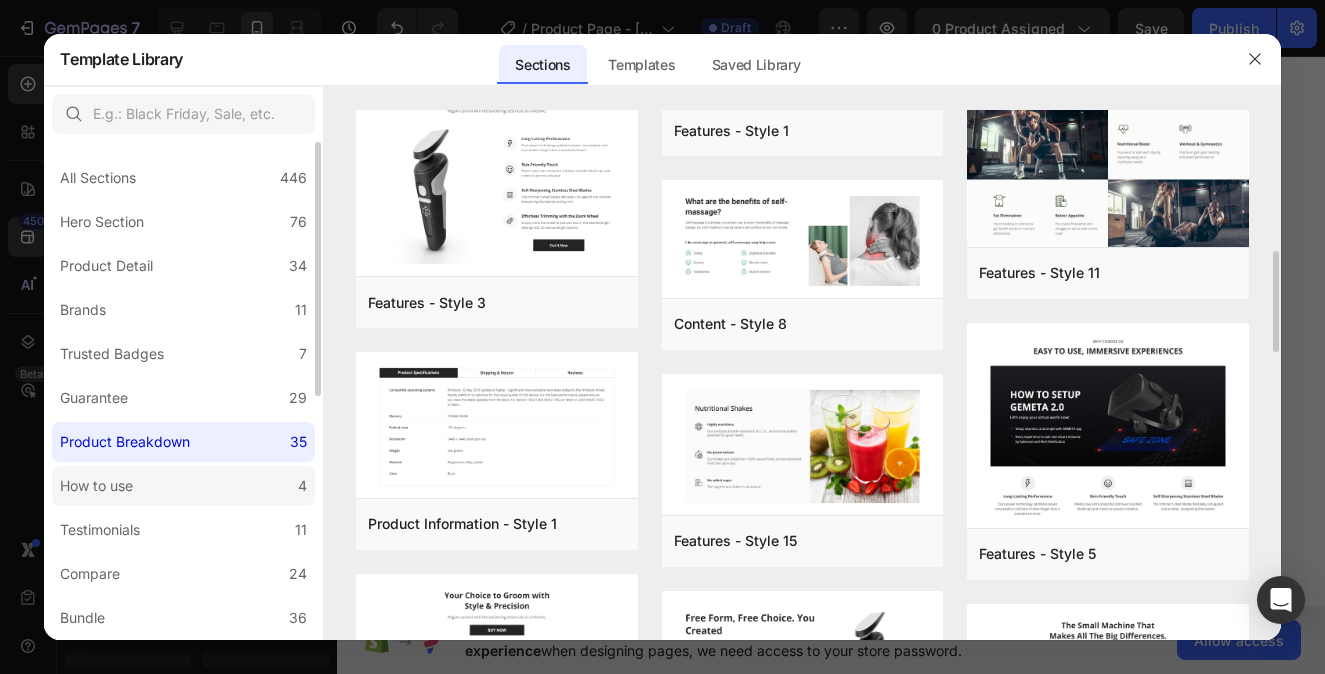 click on "How to use" at bounding box center [96, 486] 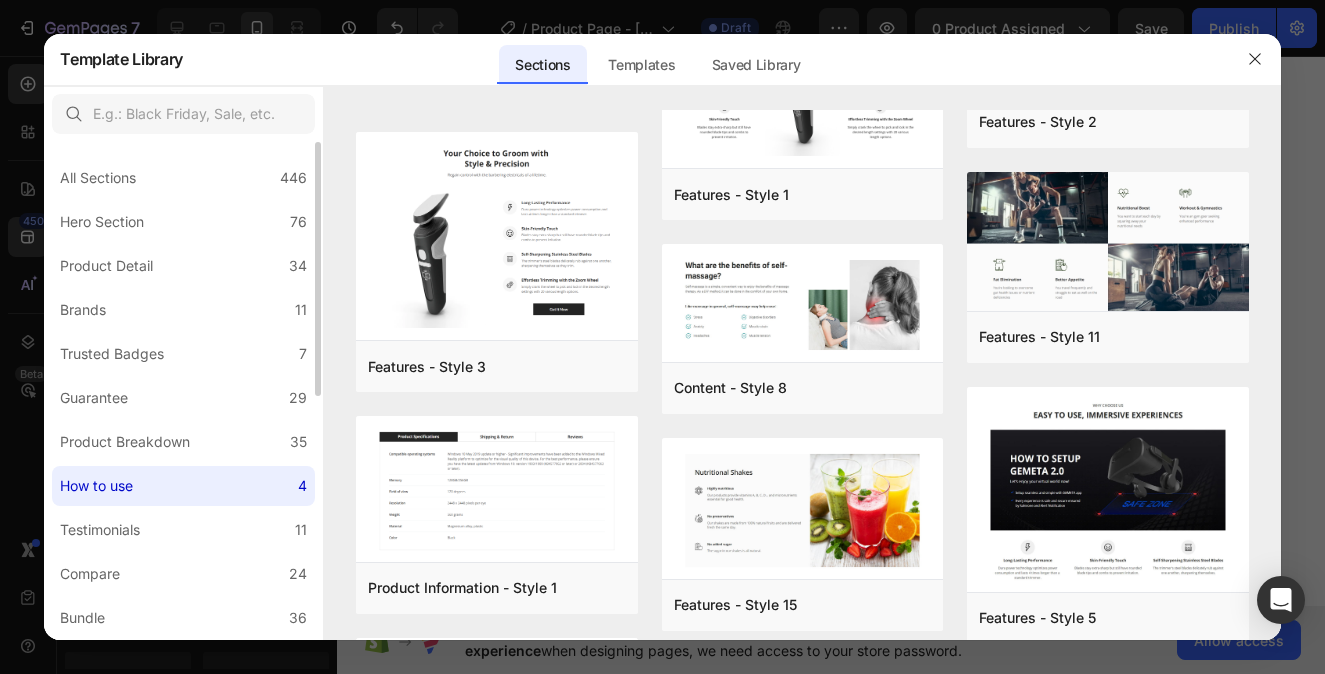 scroll, scrollTop: 0, scrollLeft: 0, axis: both 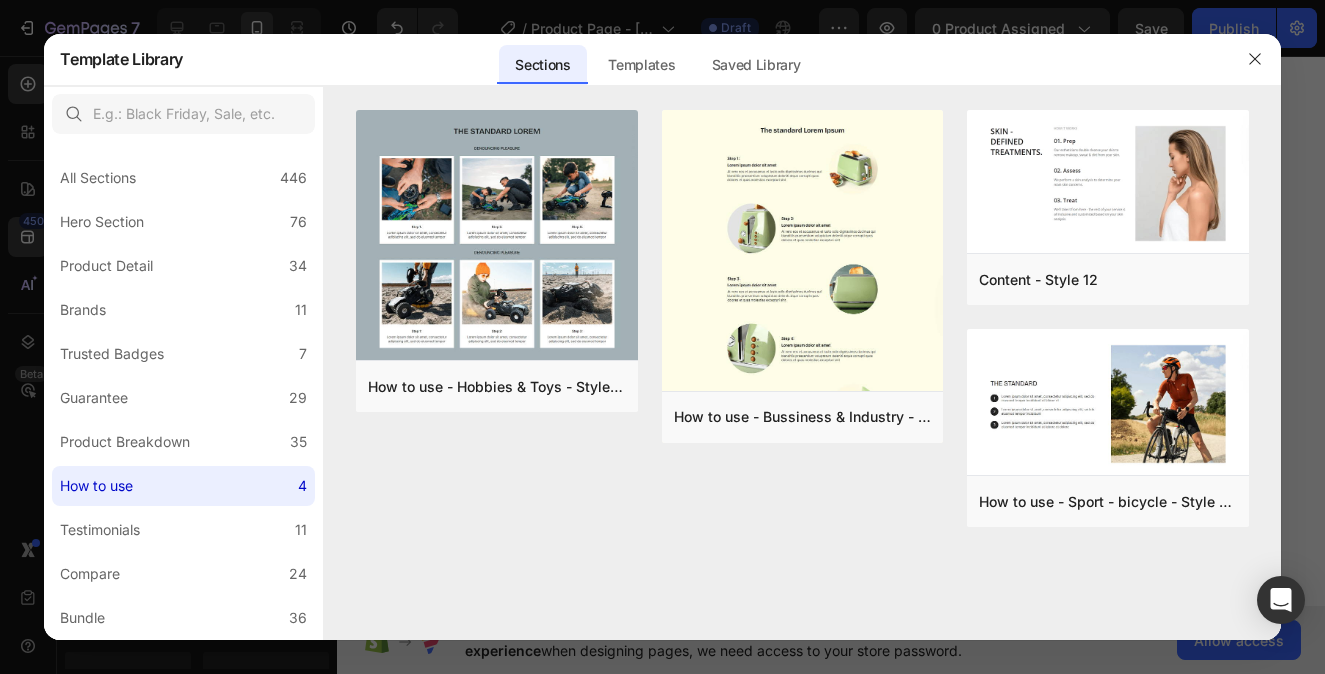 click 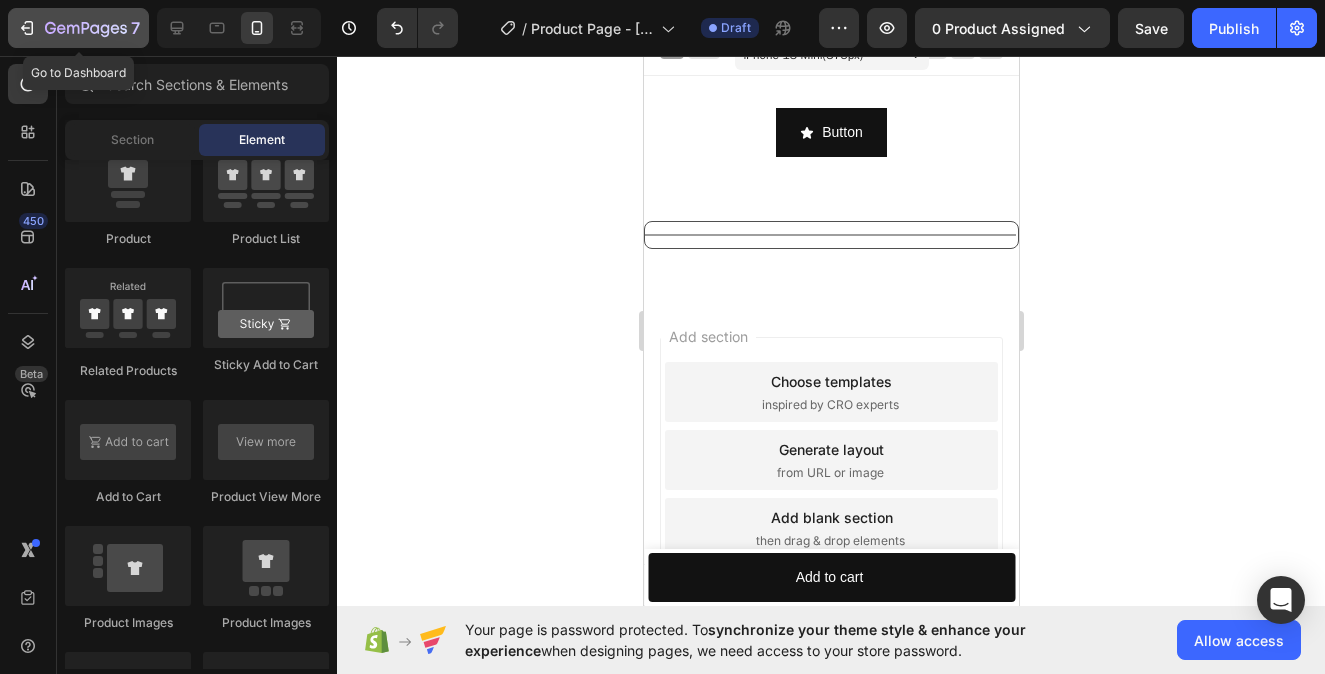click 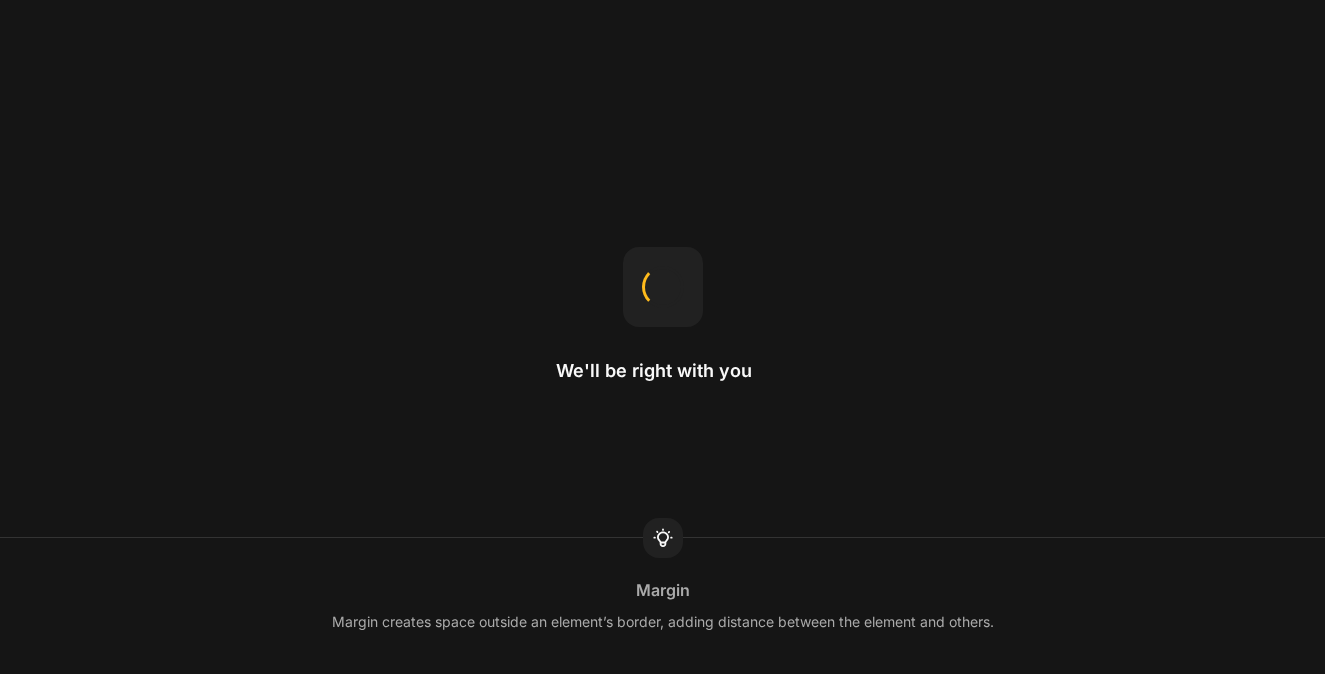 scroll, scrollTop: 0, scrollLeft: 0, axis: both 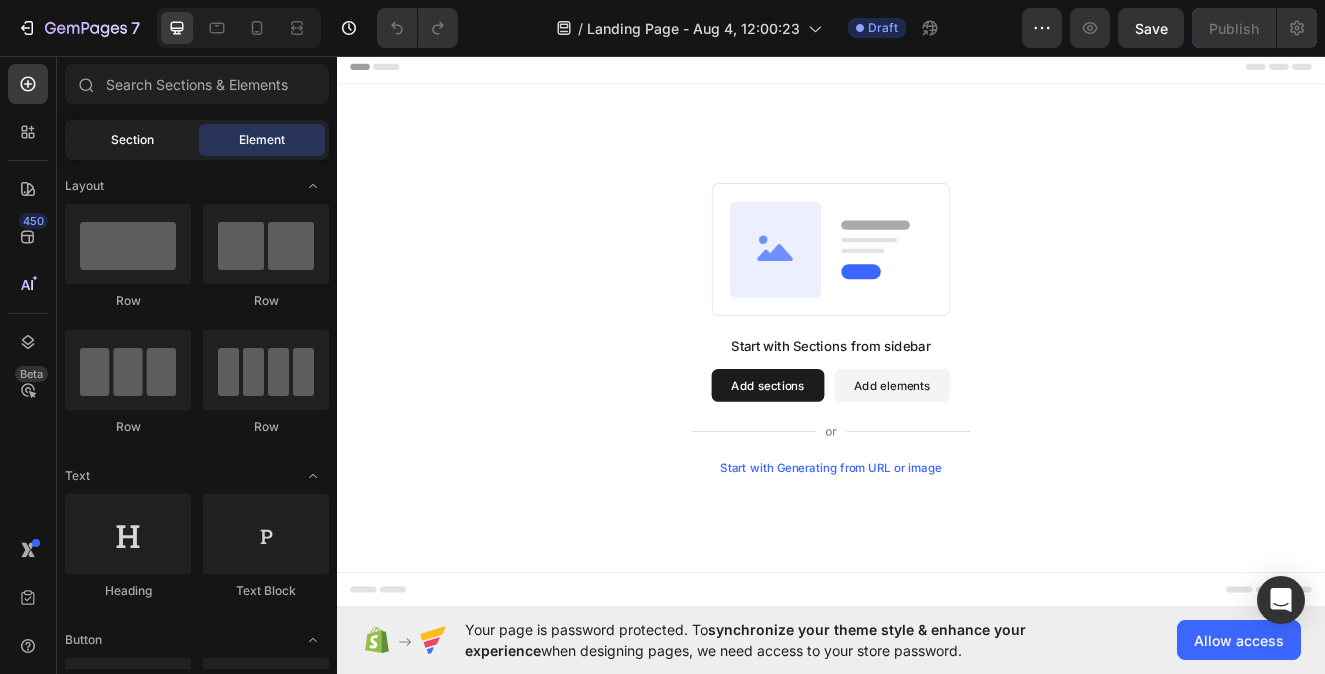 click on "Section" at bounding box center (132, 140) 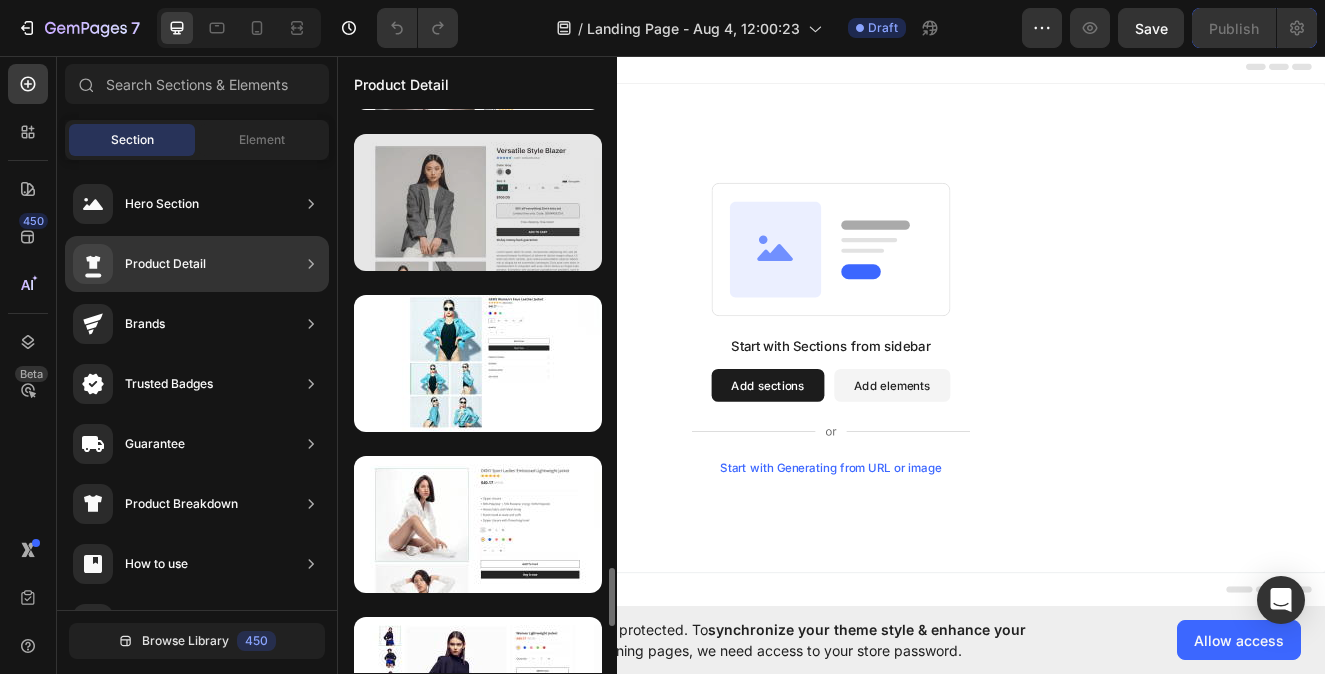 scroll, scrollTop: 4485, scrollLeft: 0, axis: vertical 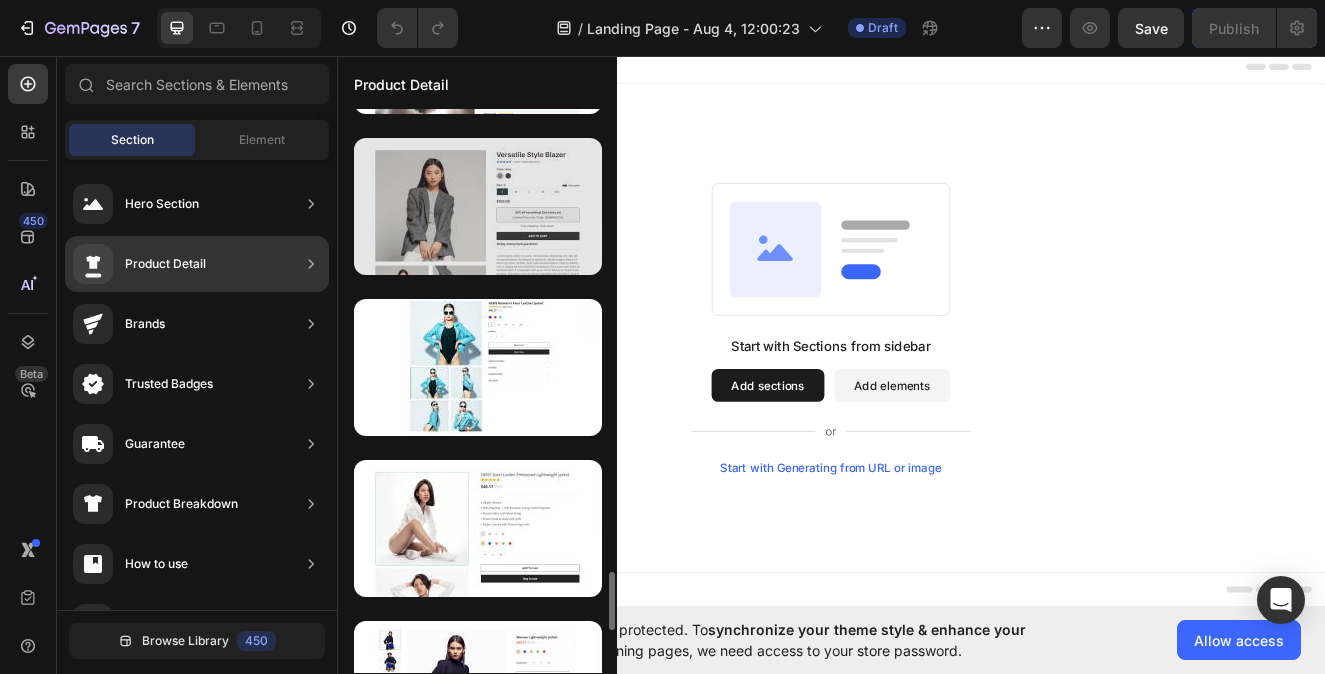 click at bounding box center [478, 206] 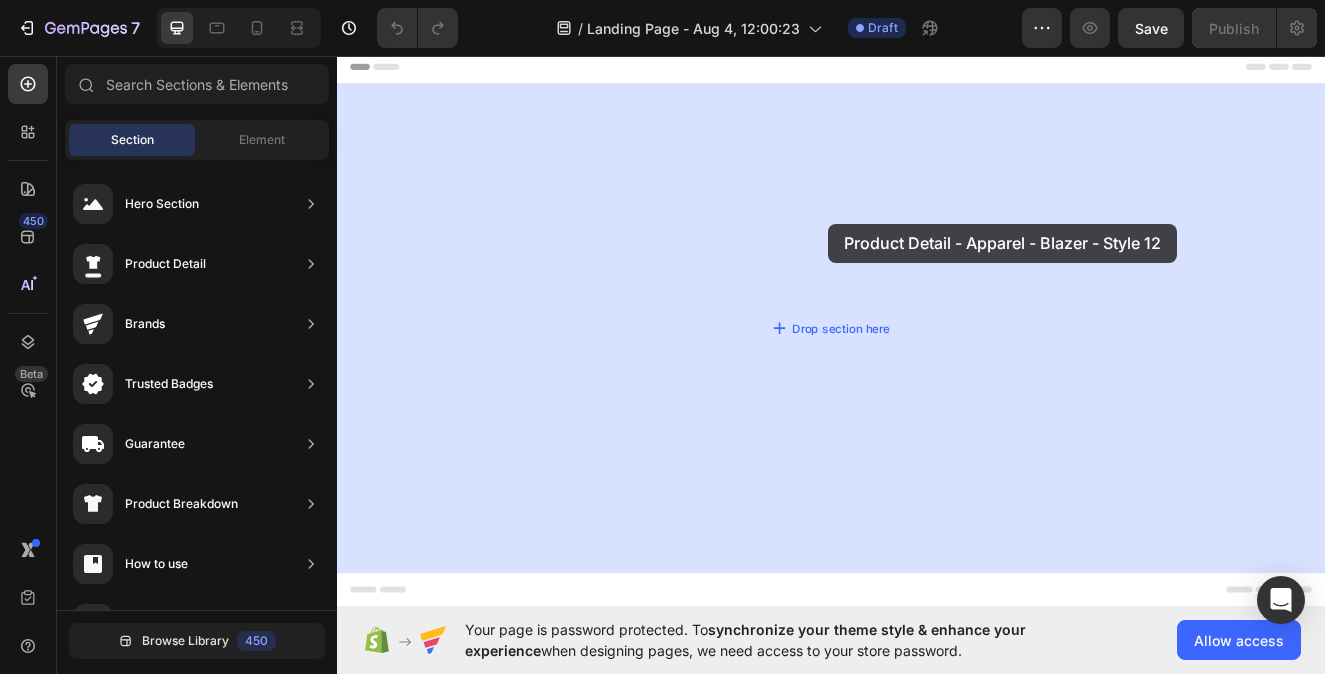 drag, startPoint x: 906, startPoint y: 272, endPoint x: 931, endPoint y: 261, distance: 27.313 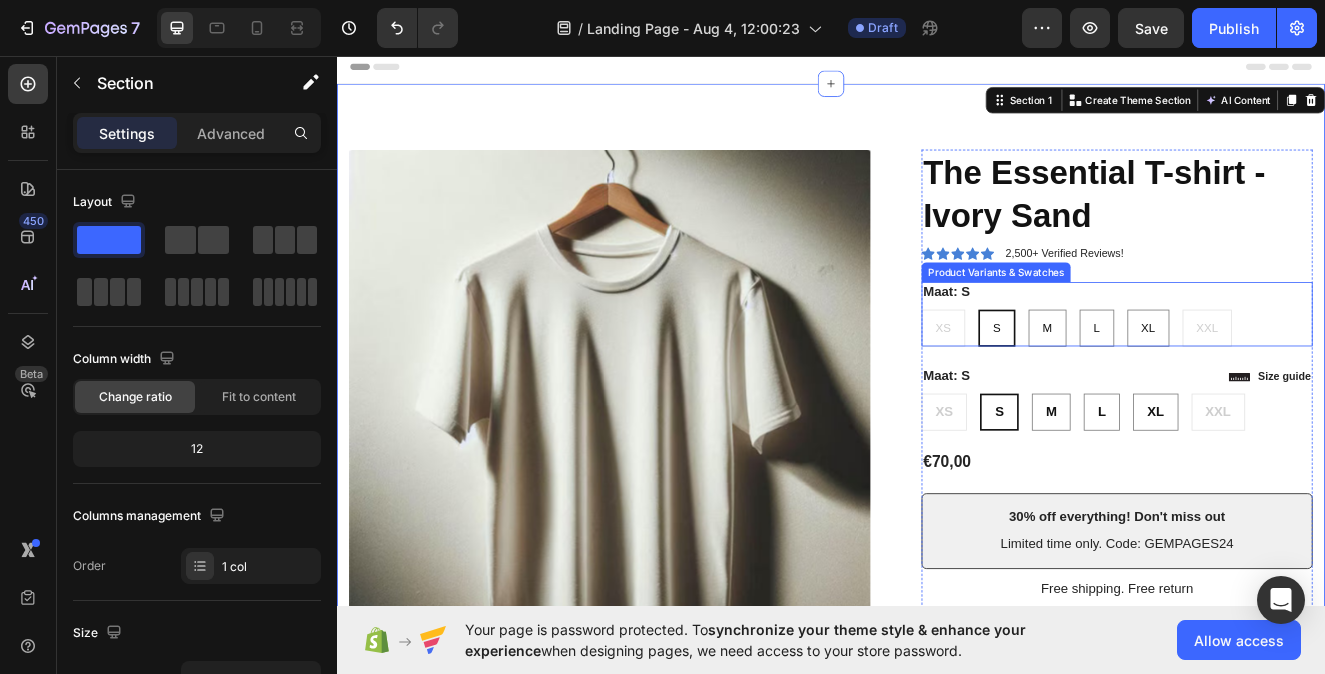 click on "Maat: S XS XS     XS S S     S M M     M L L     L XL XL     XL XXL XXL     XXL" at bounding box center [1284, 371] 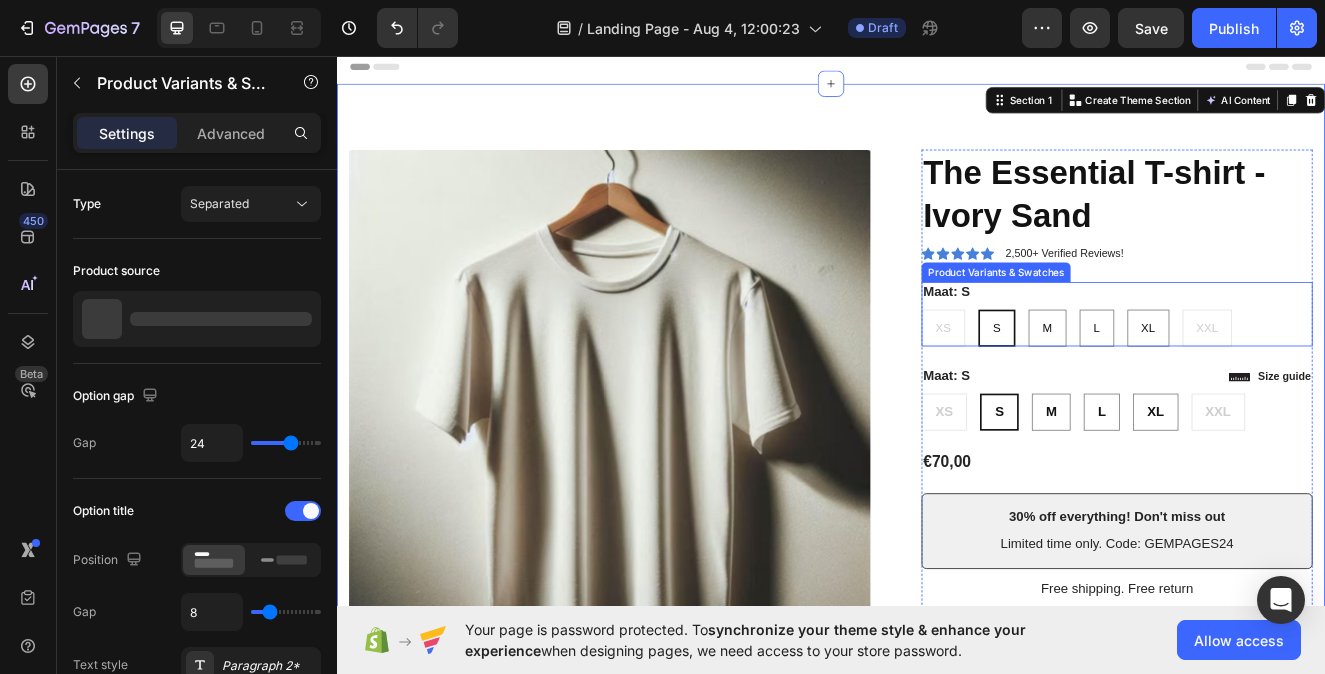 radio on "false" 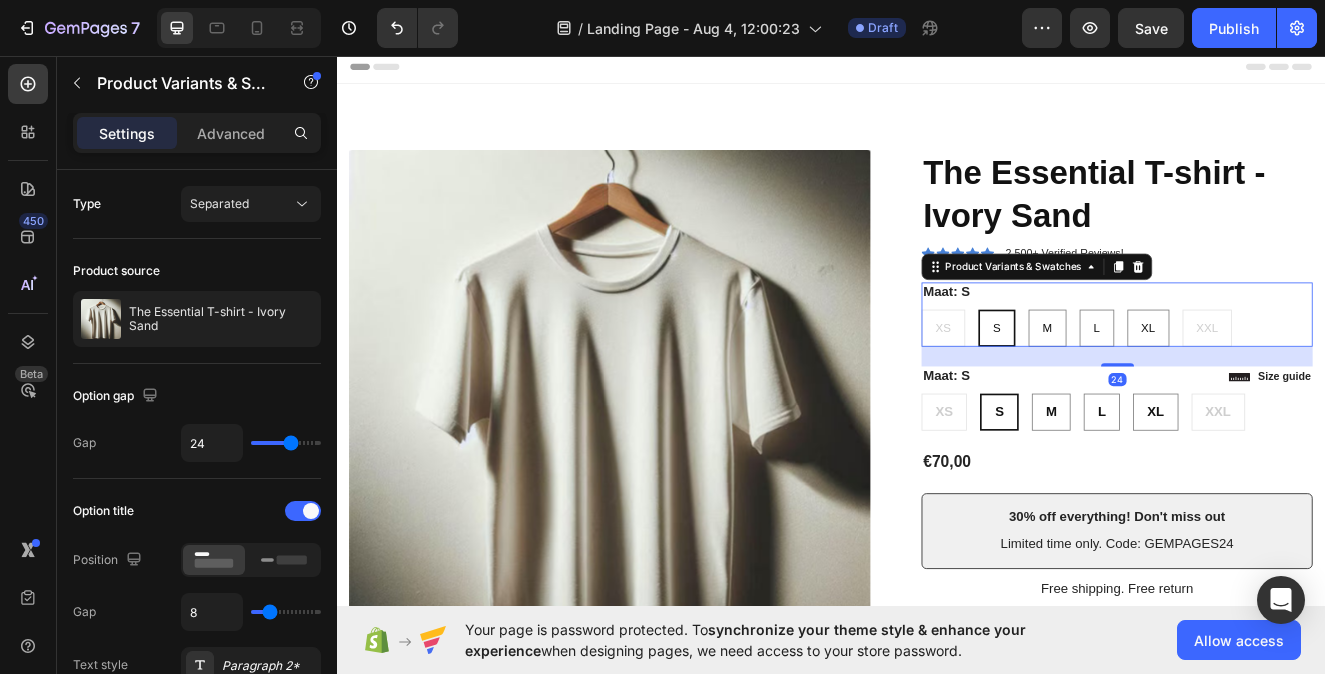 click on "Maat: S XS XS     XS S S     S M M     M L L     L XL XL     XL XXL XXL     XXL" at bounding box center (1284, 371) 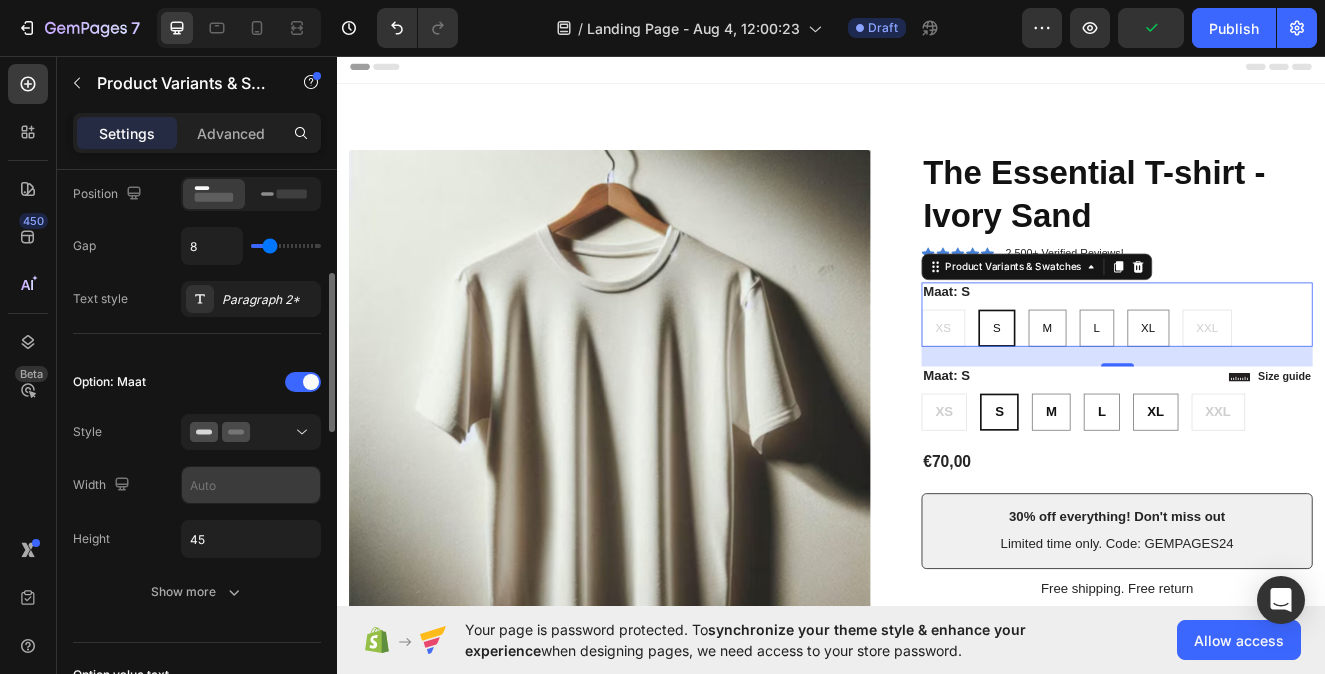 scroll, scrollTop: 428, scrollLeft: 0, axis: vertical 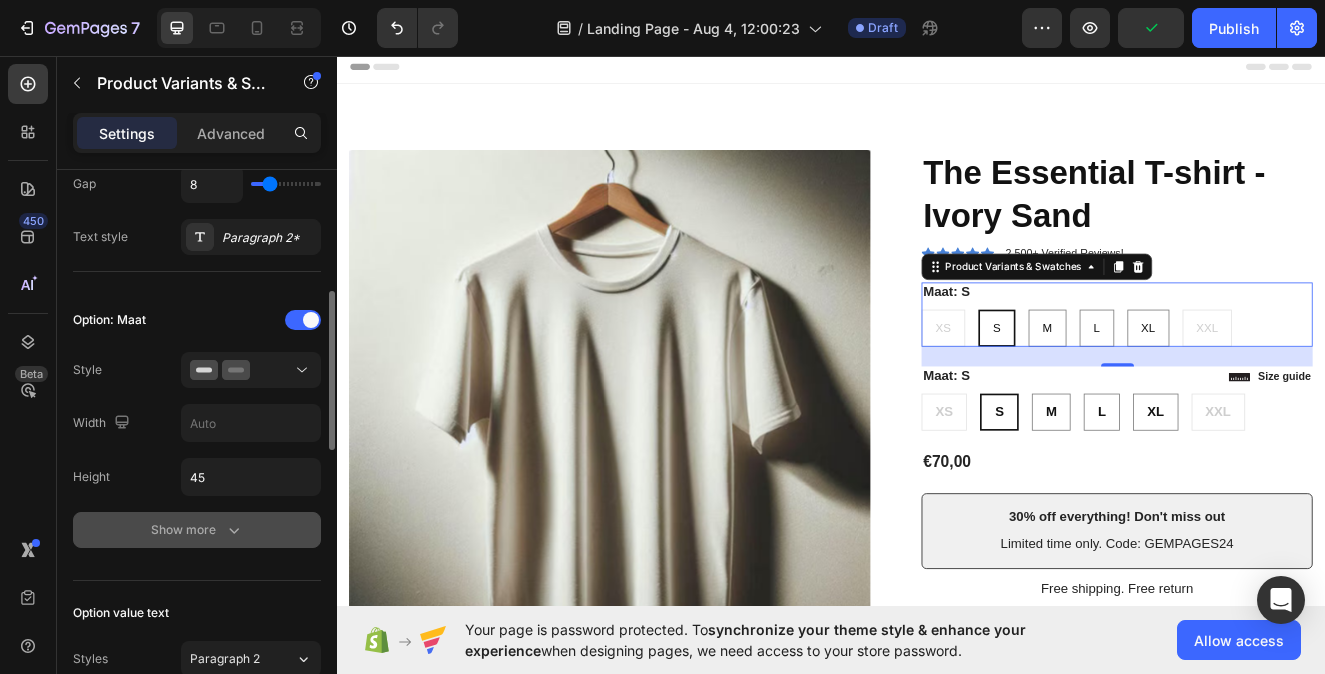 click on "Show more" at bounding box center [197, 530] 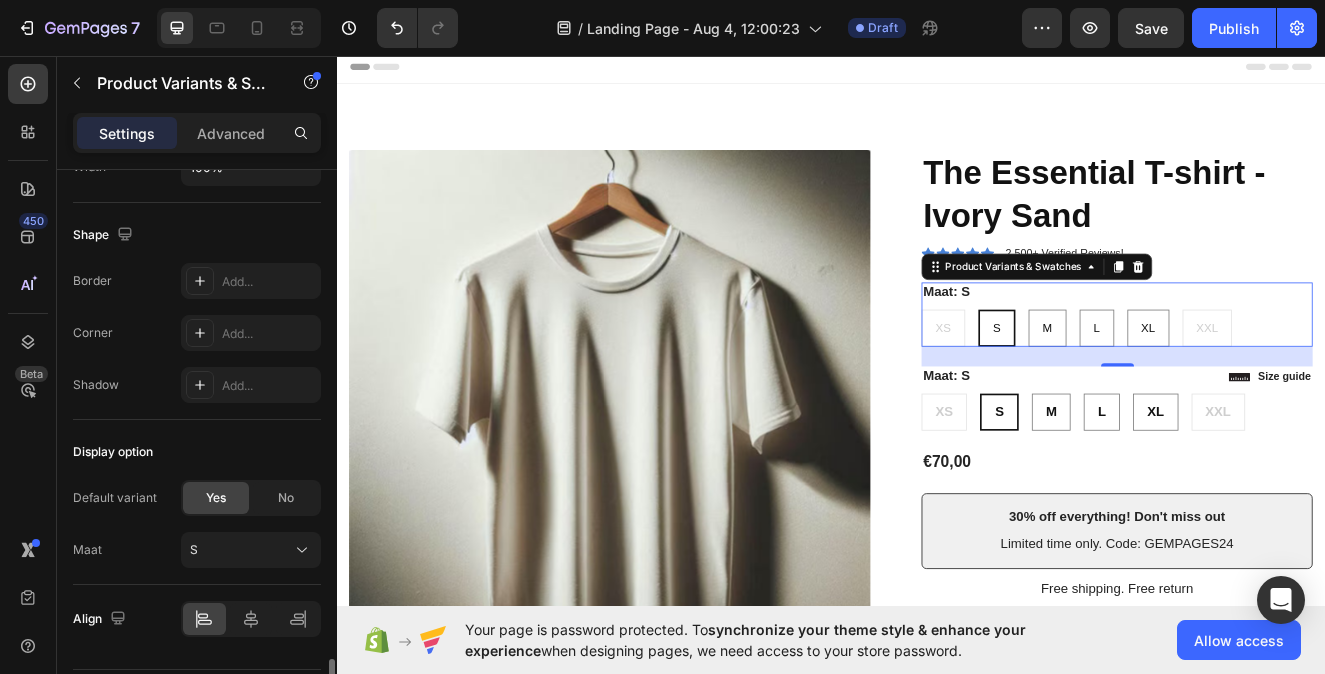 scroll, scrollTop: 1834, scrollLeft: 0, axis: vertical 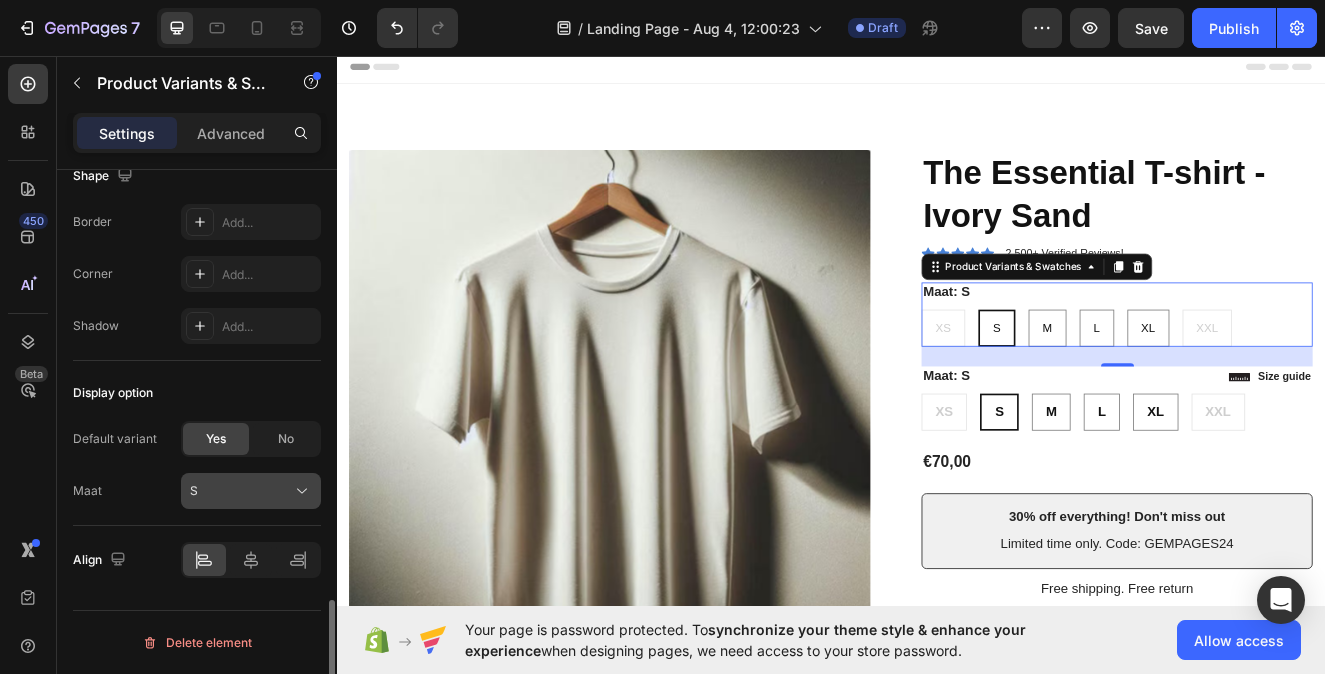 click on "S" 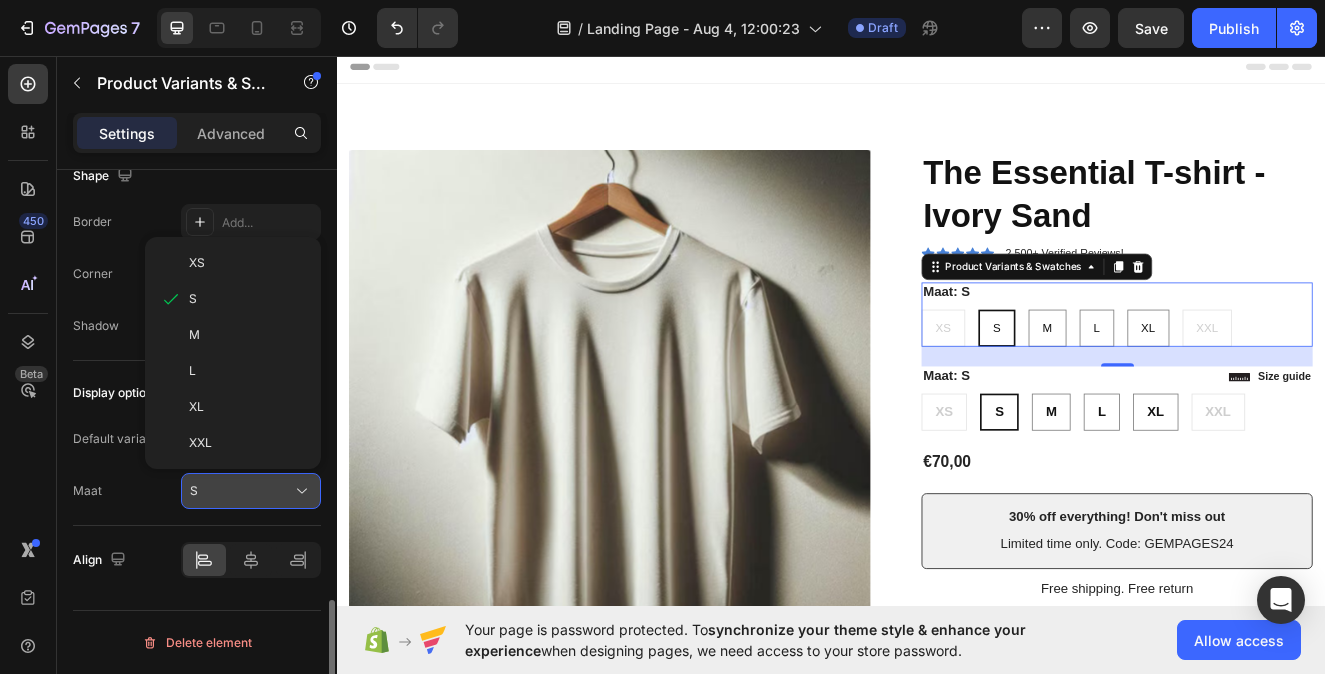 click on "S" 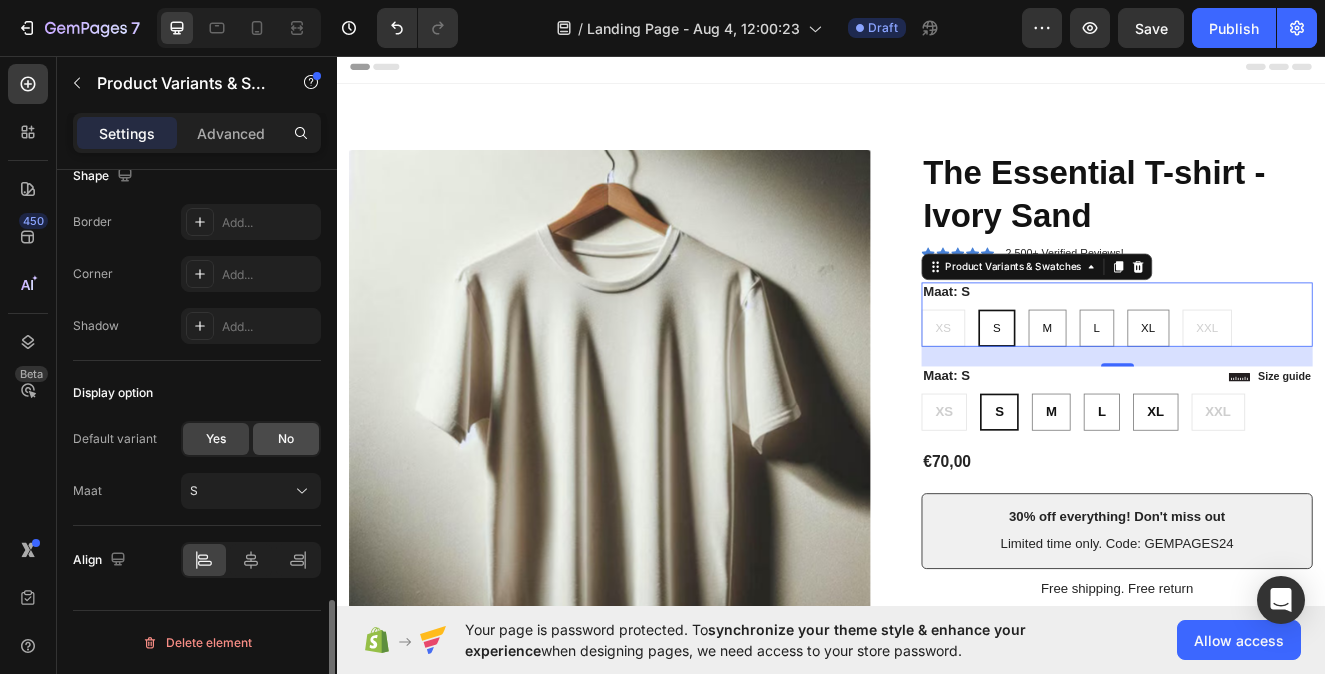 click on "No" 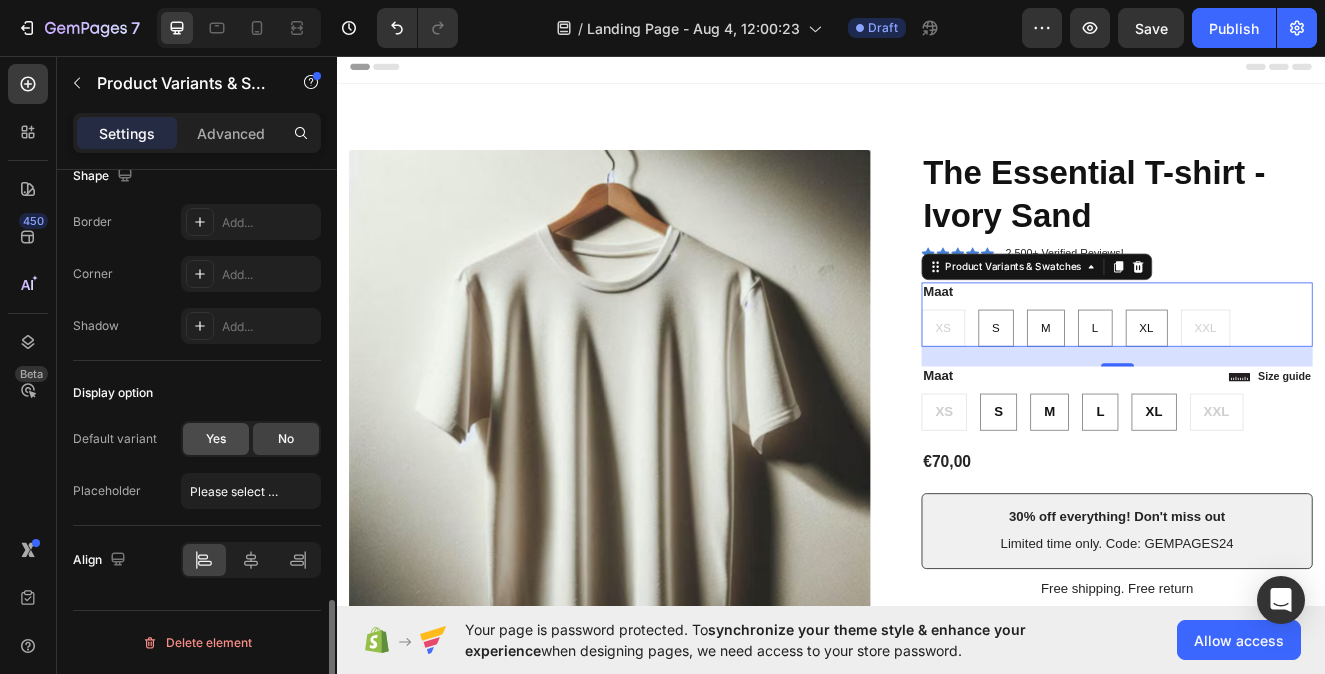 click on "Yes" 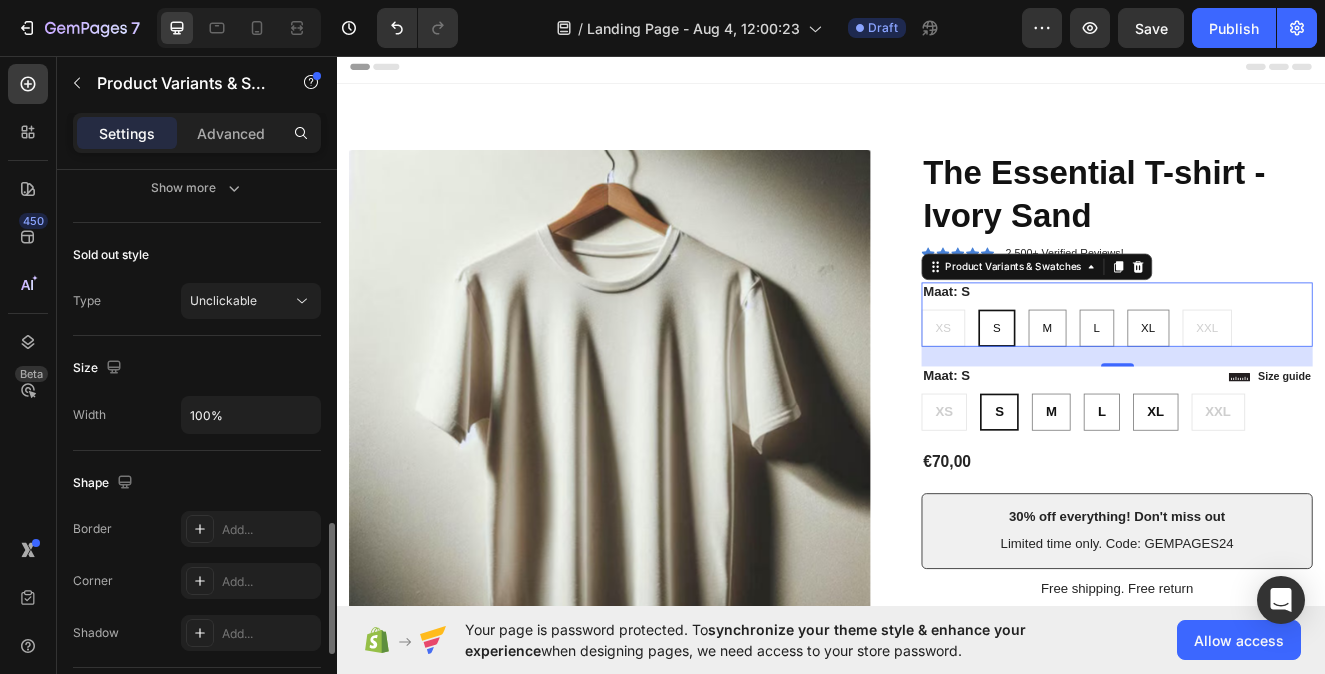 scroll, scrollTop: 1523, scrollLeft: 0, axis: vertical 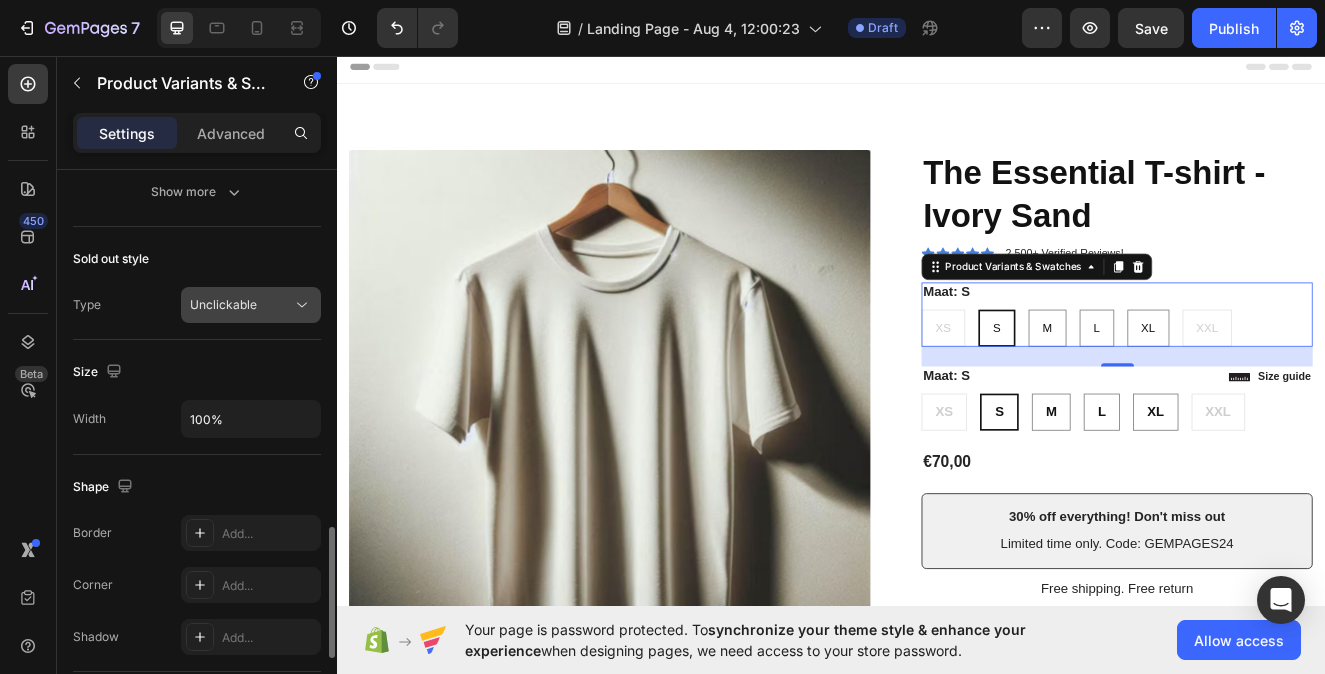 click on "Unclickable" 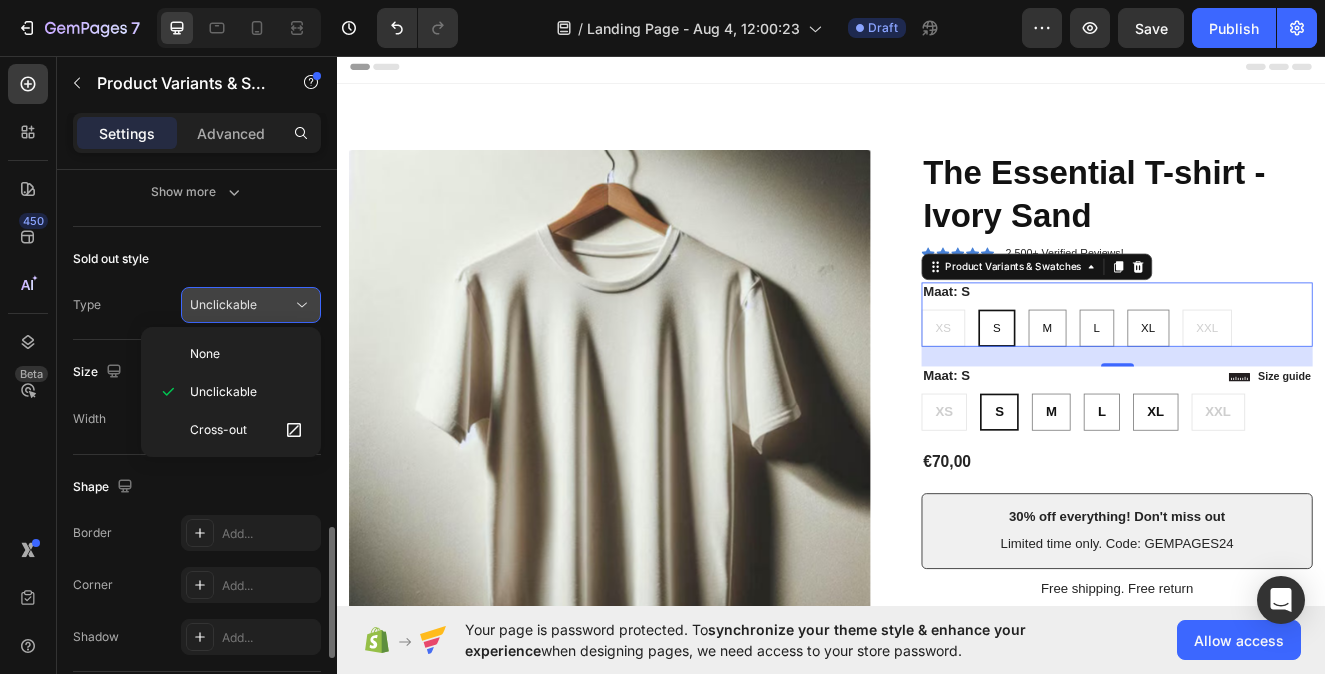 click on "Unclickable" at bounding box center (251, 305) 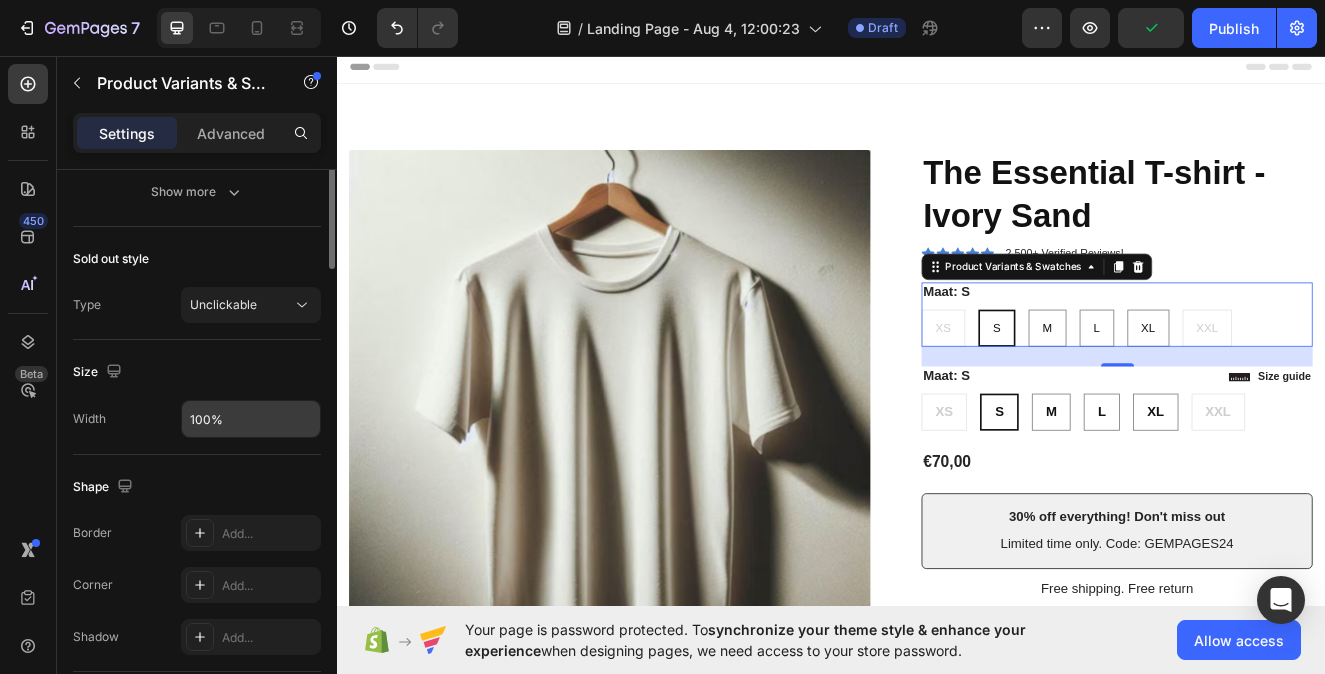 scroll, scrollTop: 1208, scrollLeft: 0, axis: vertical 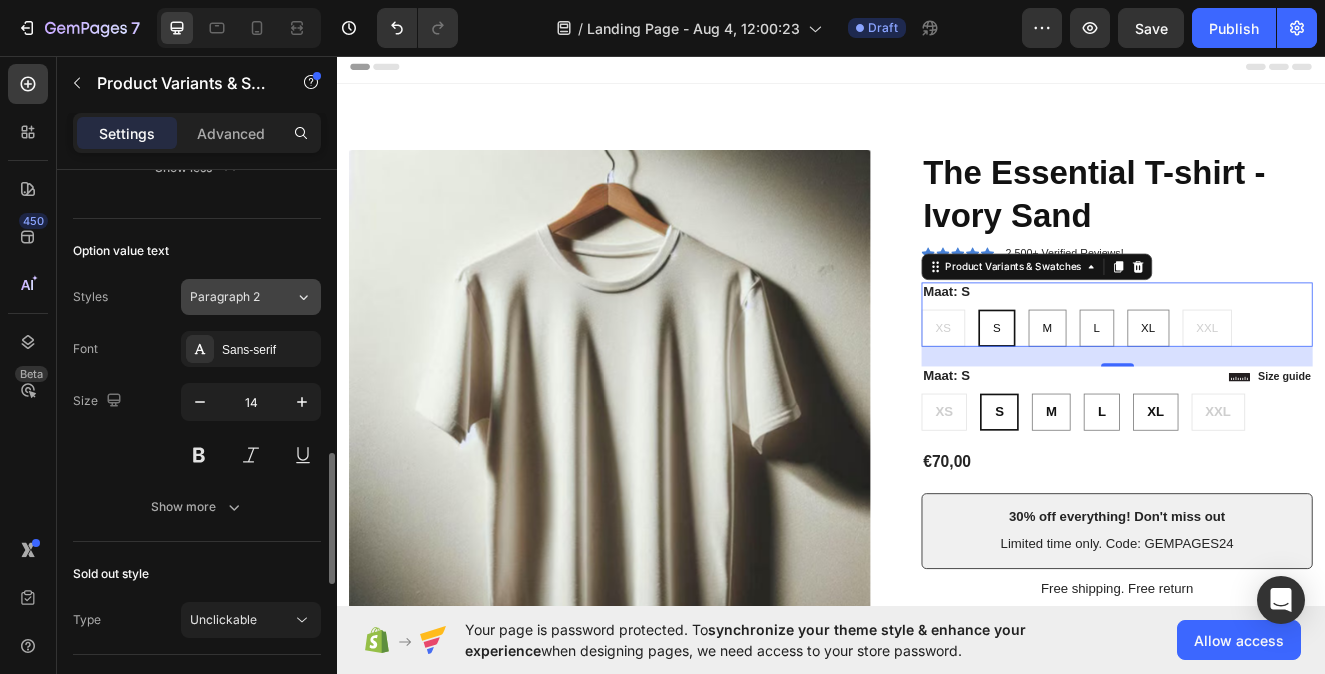 click on "Paragraph 2" 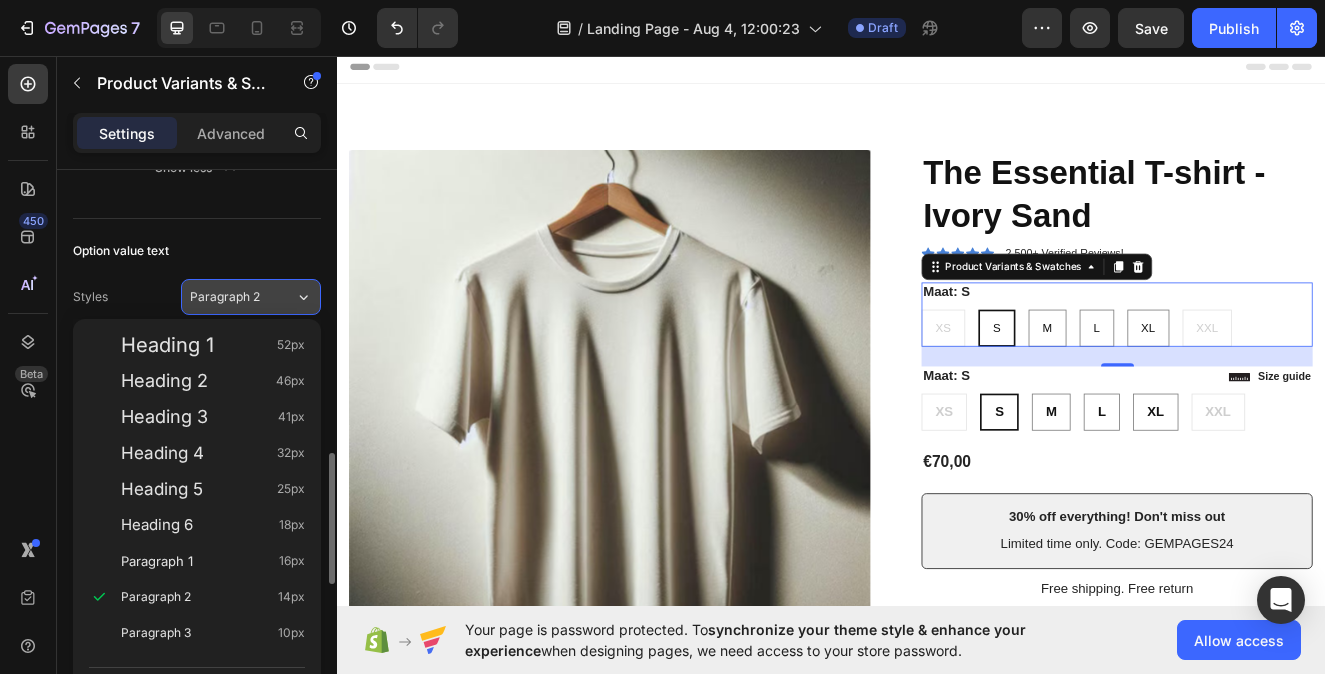 click on "Paragraph 2" 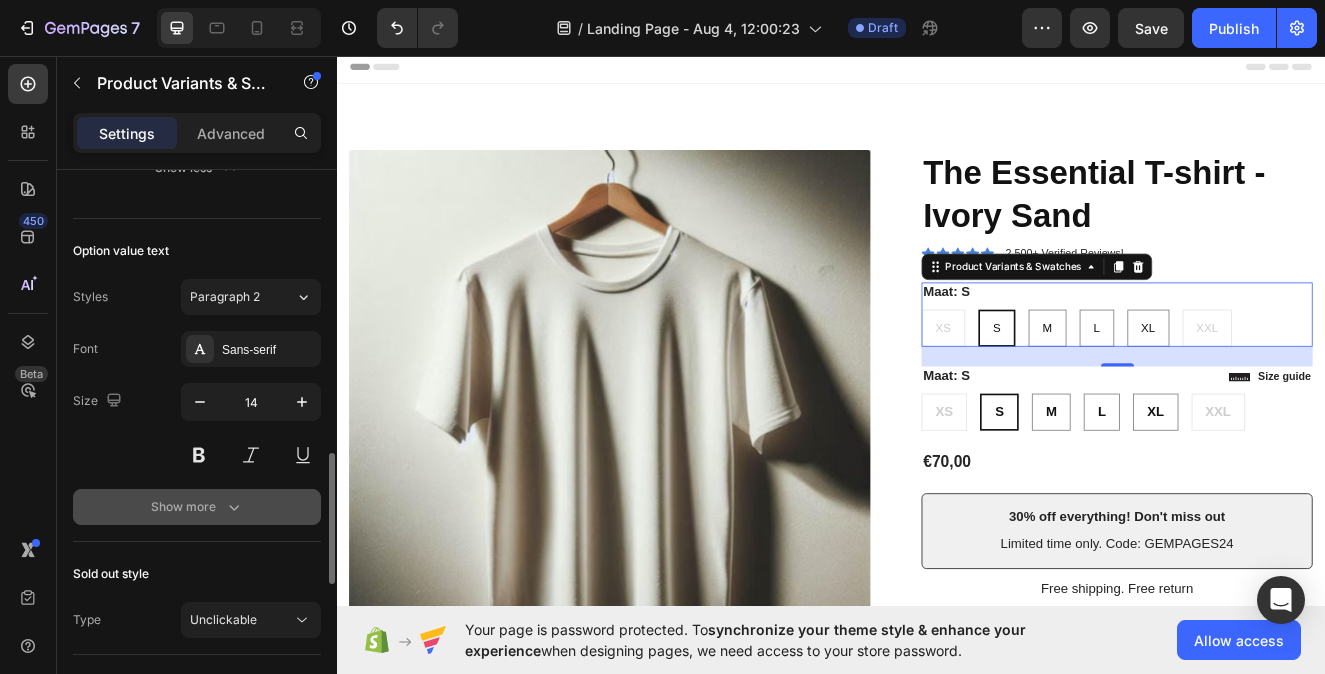 click on "Show more" at bounding box center [197, 507] 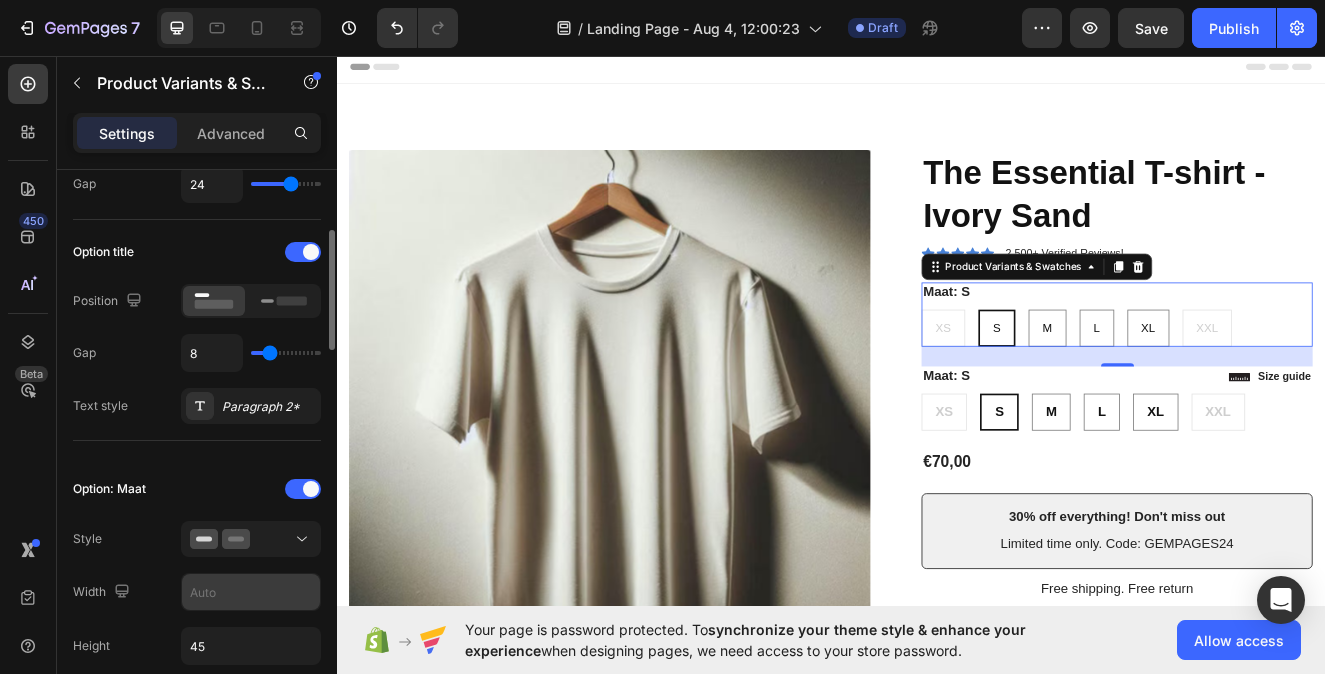 scroll, scrollTop: 309, scrollLeft: 0, axis: vertical 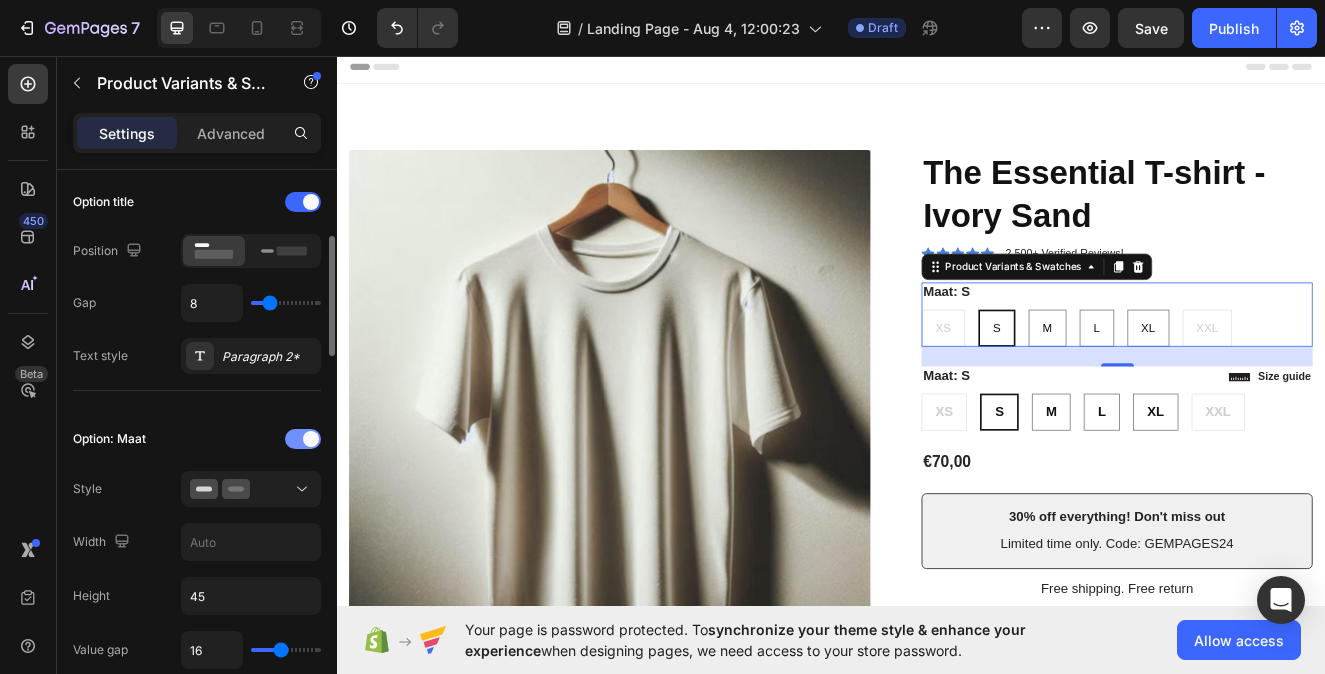 click at bounding box center [311, 439] 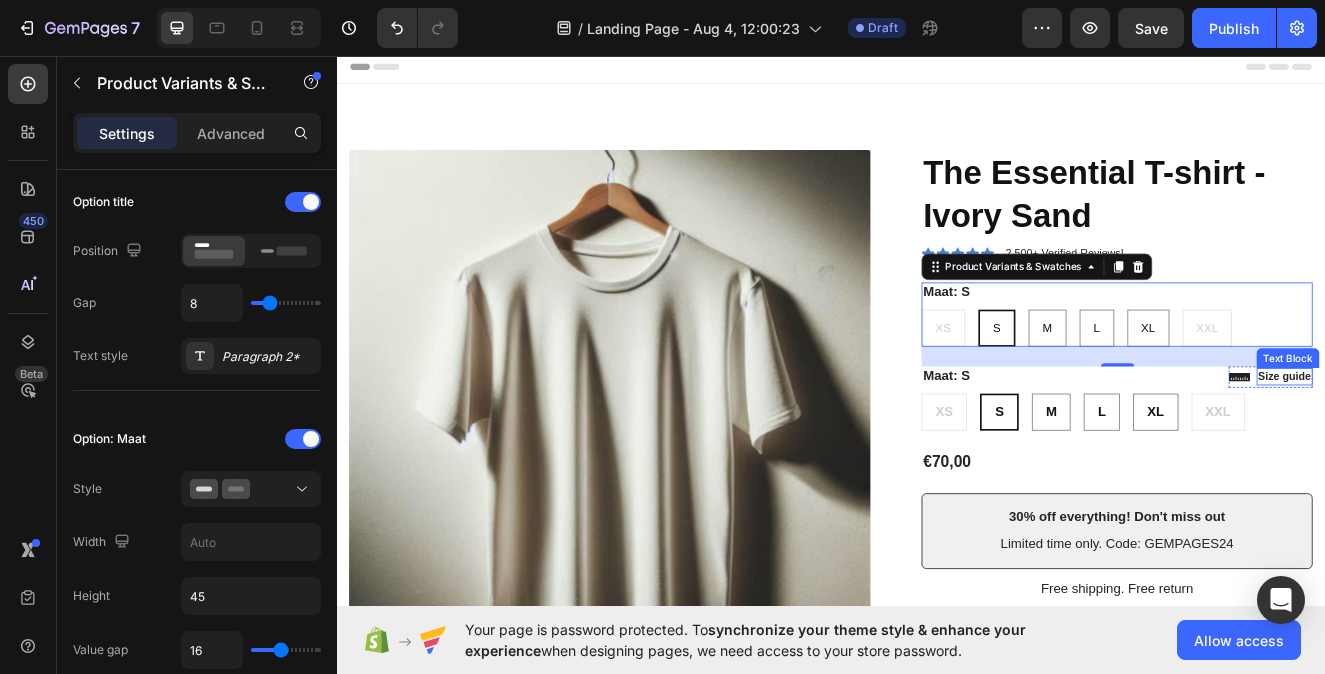click on "Size guide" at bounding box center [1488, 446] 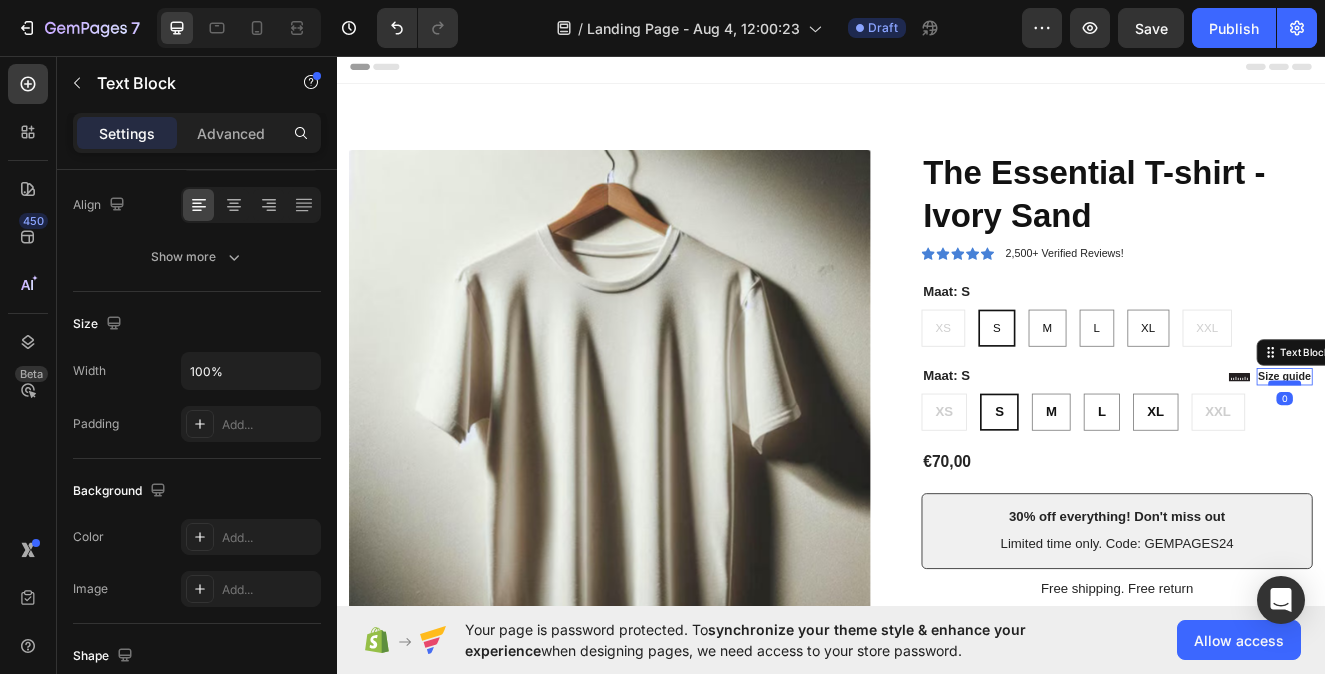 scroll, scrollTop: 0, scrollLeft: 0, axis: both 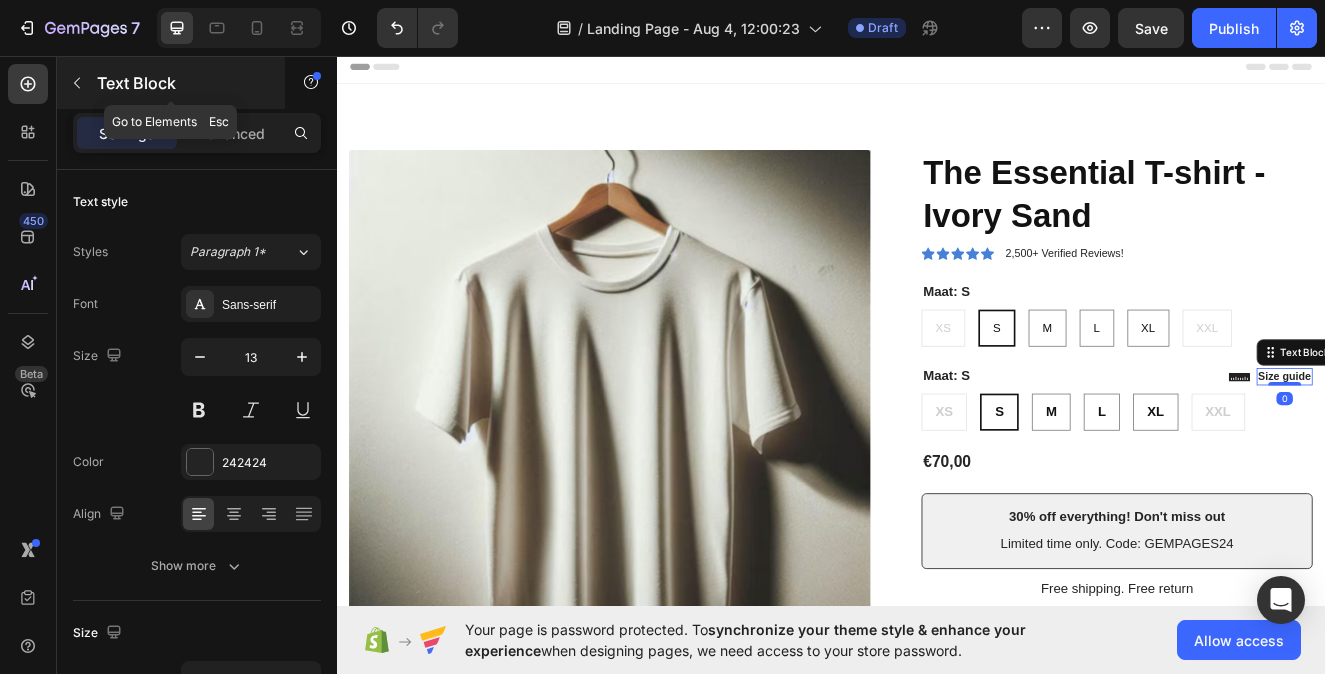 click 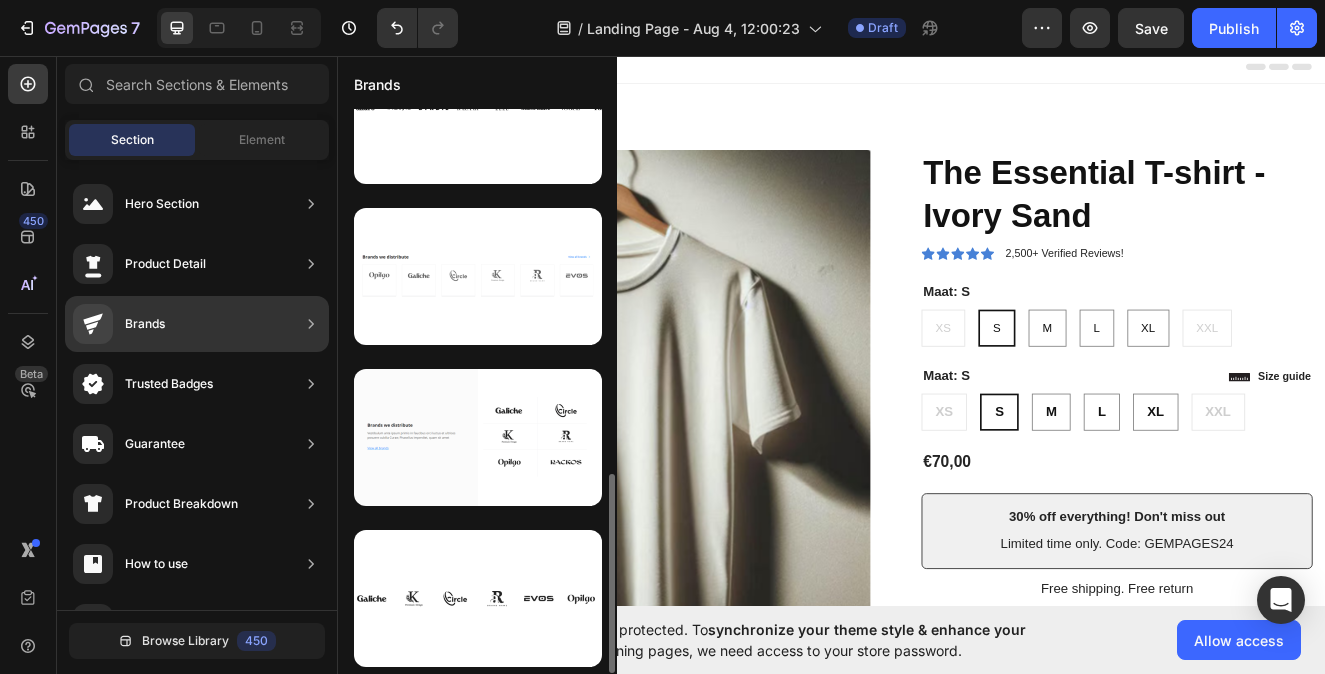 scroll, scrollTop: 1034, scrollLeft: 0, axis: vertical 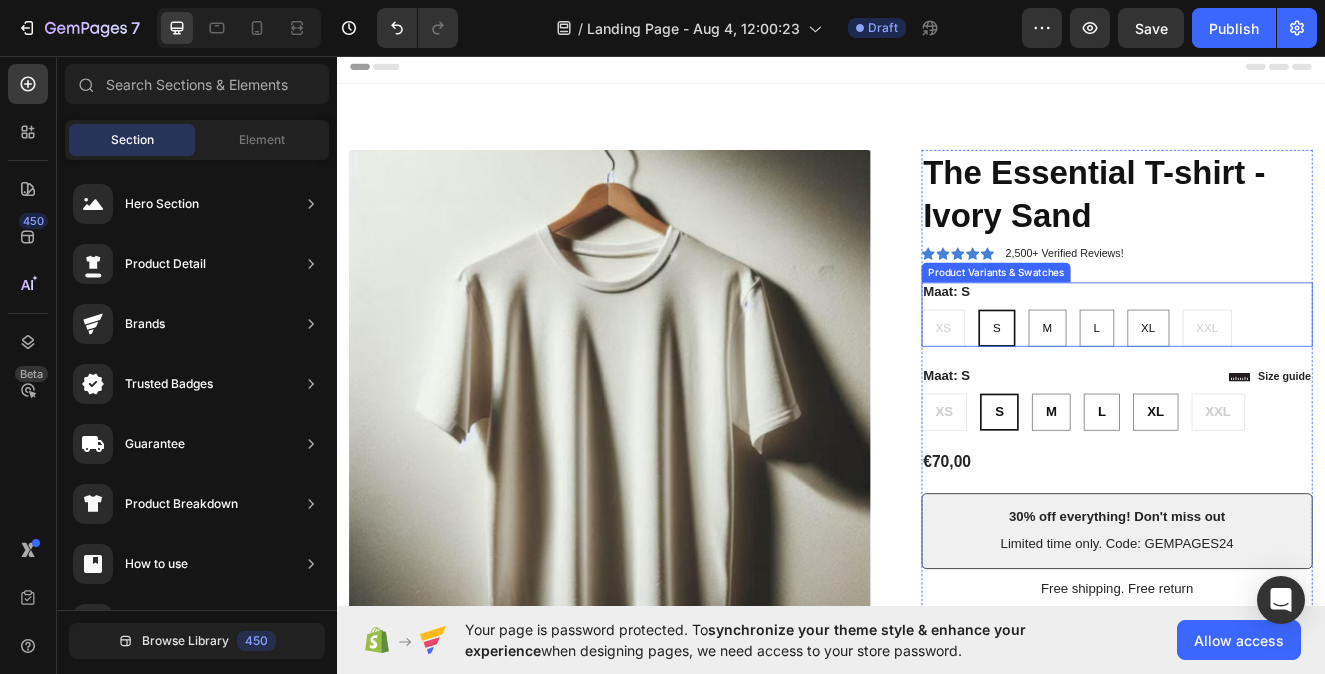 click on "S" at bounding box center [1138, 342] 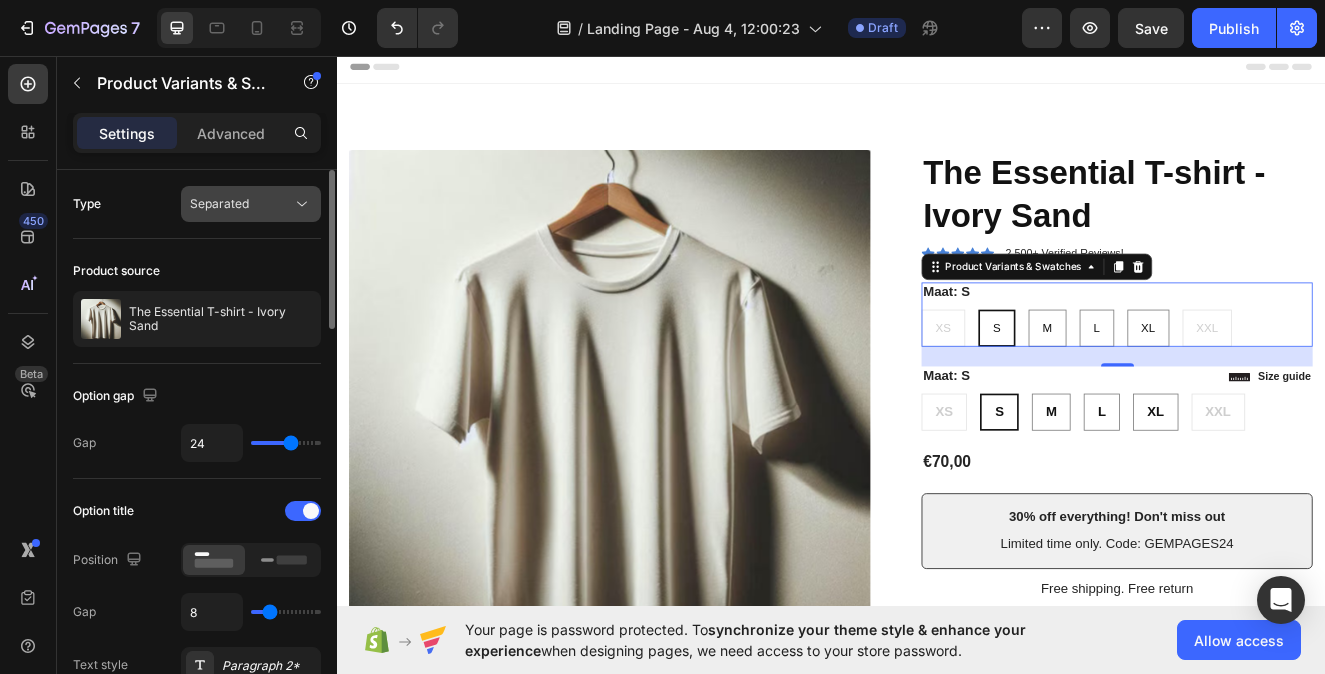 click on "Separated" 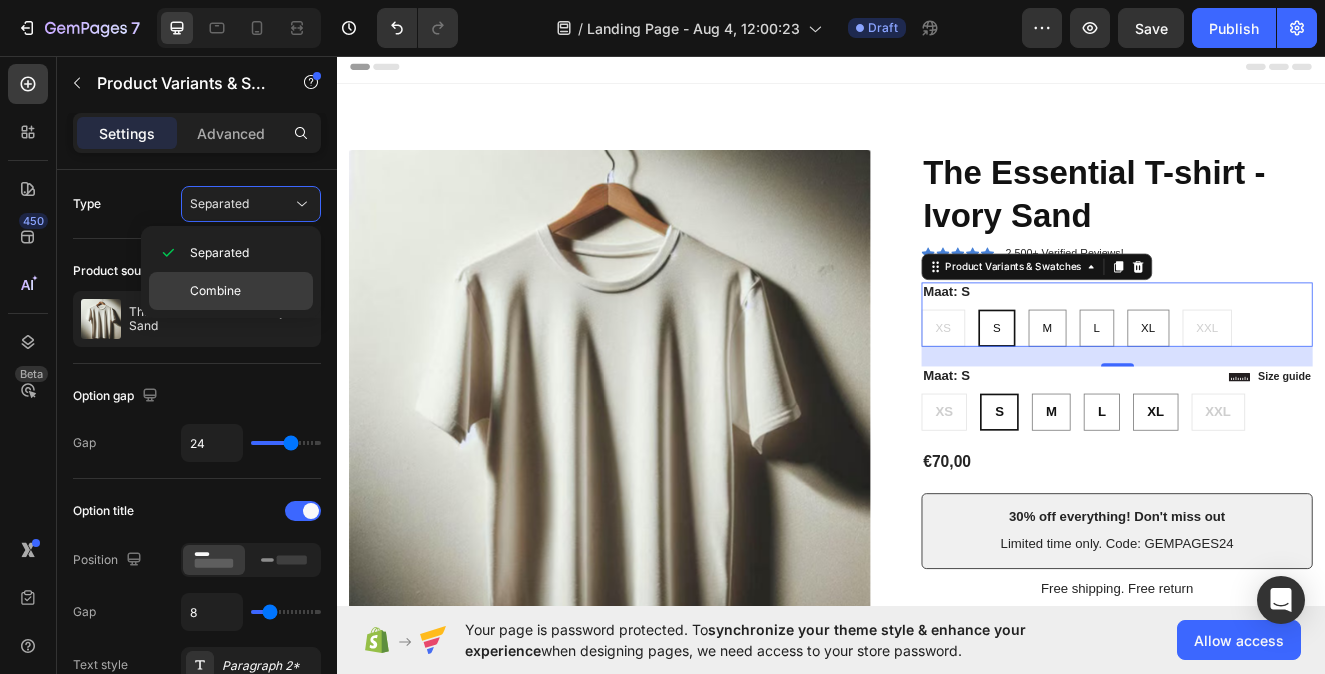 click on "Combine" at bounding box center (247, 291) 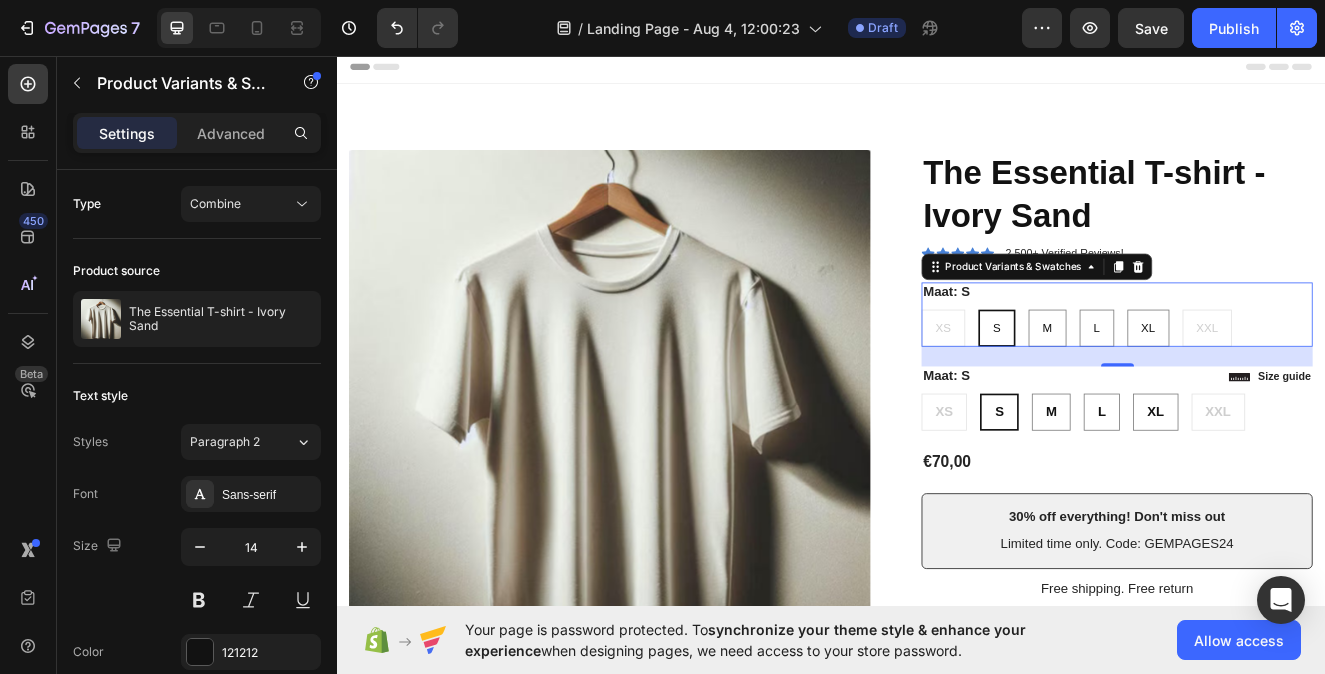 select on "578253509972591128" 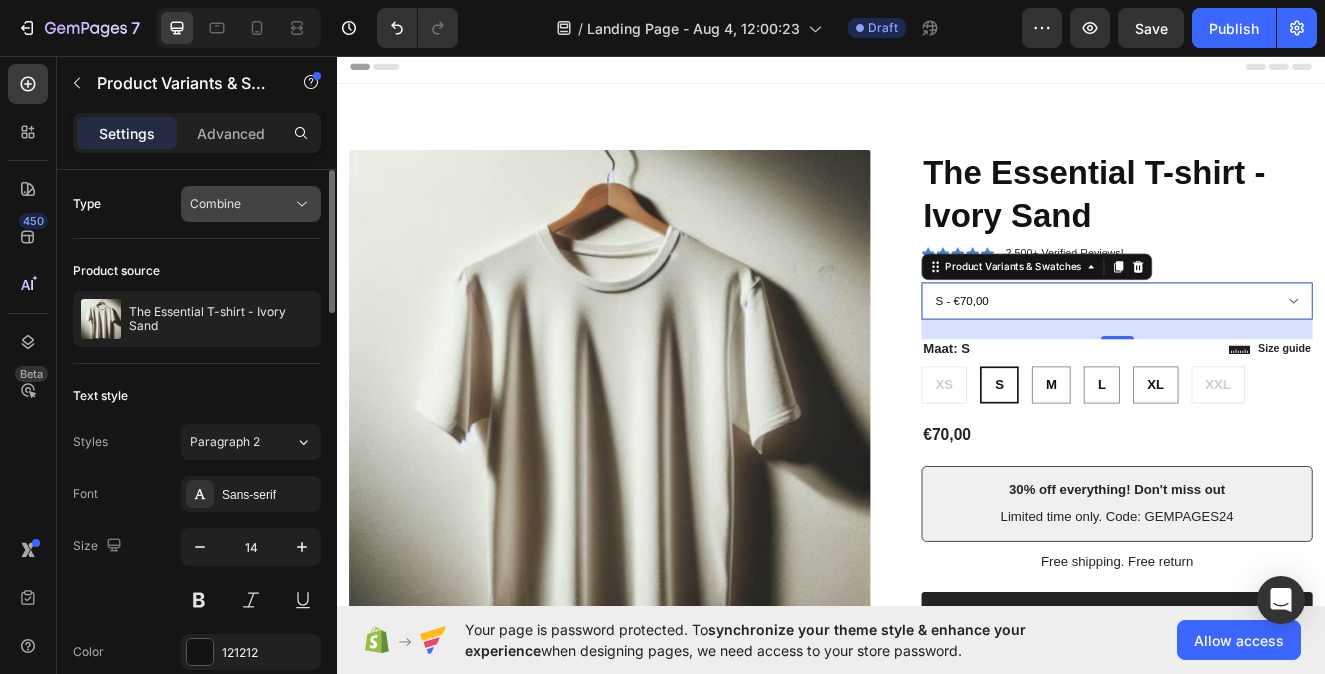 click on "Combine" 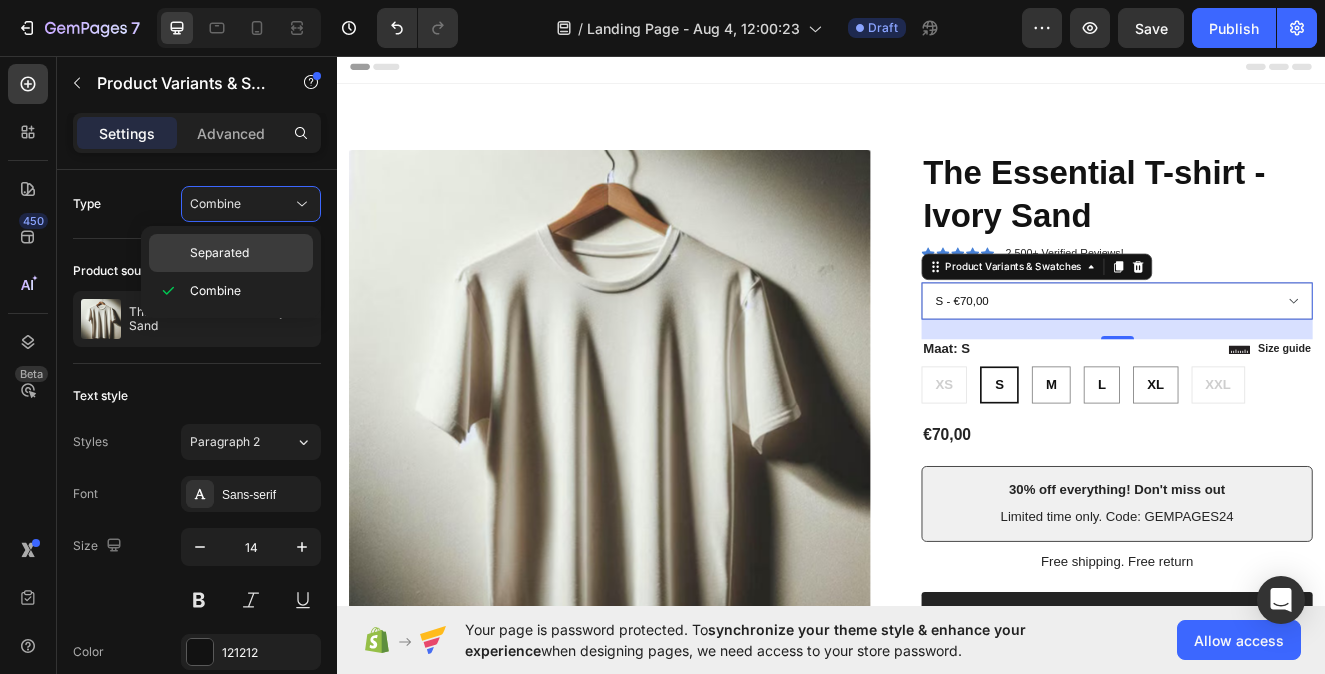click on "Separated" 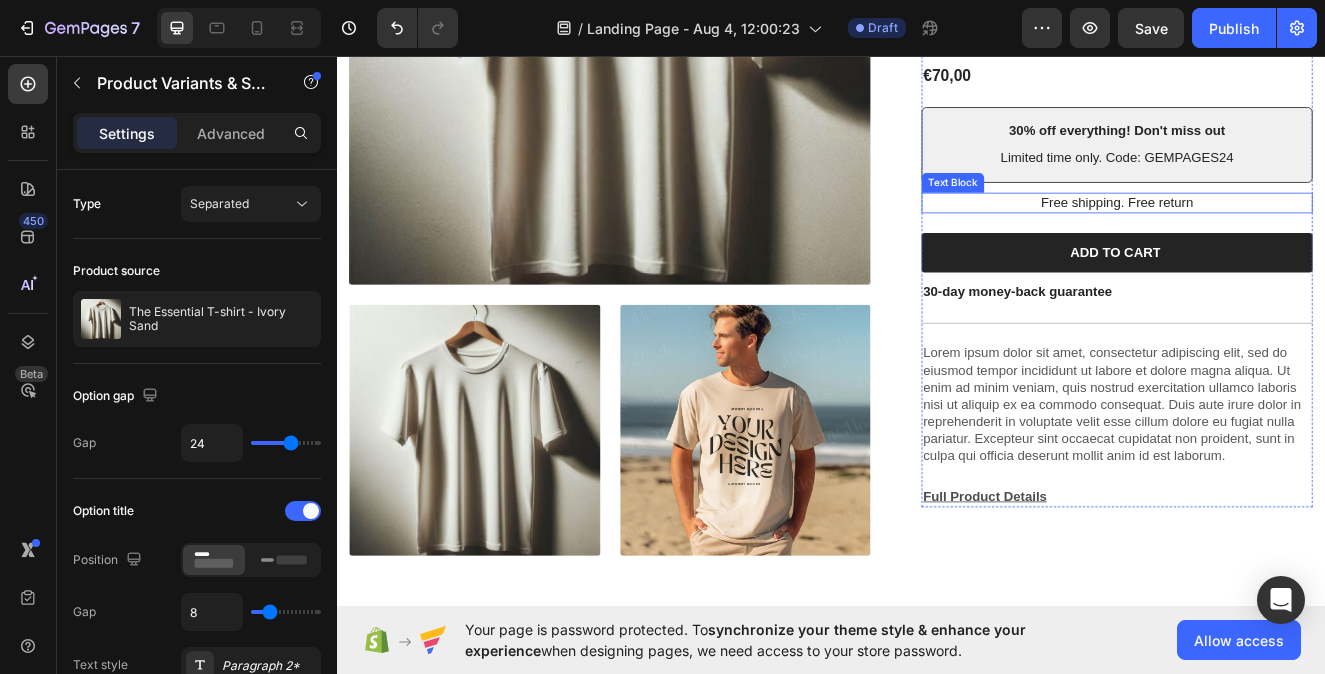 scroll, scrollTop: 479, scrollLeft: 0, axis: vertical 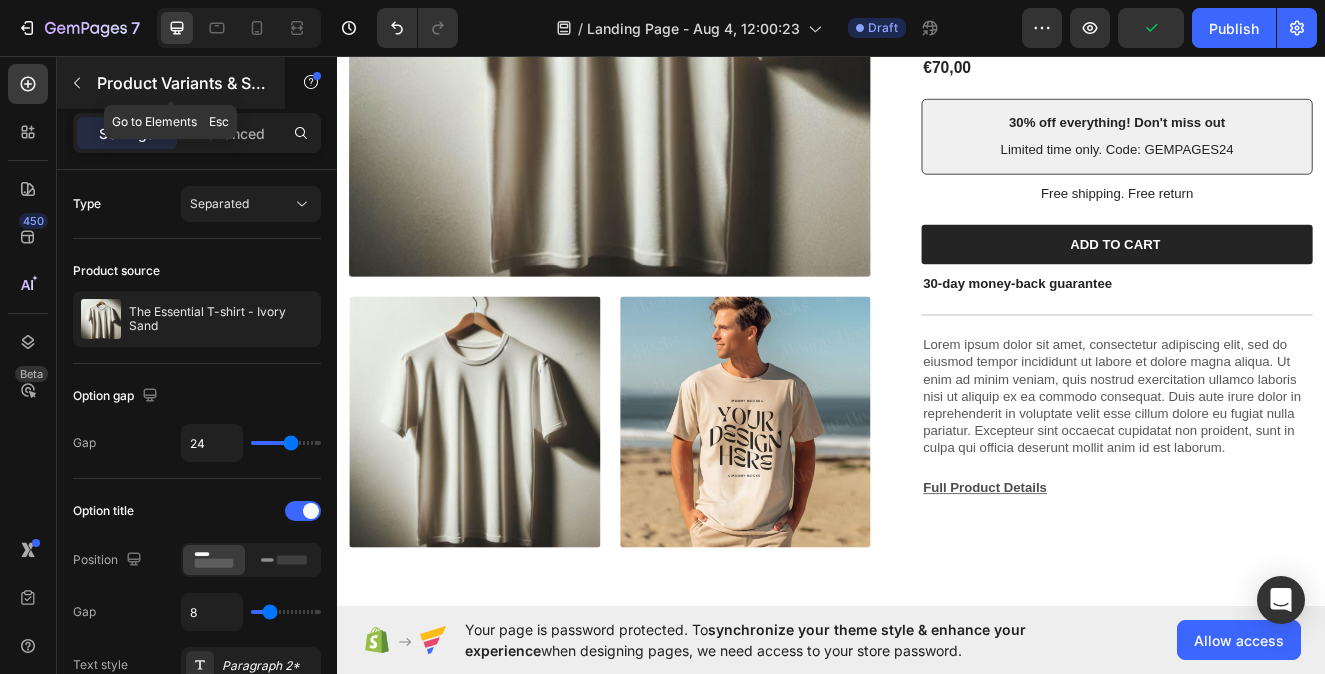 click 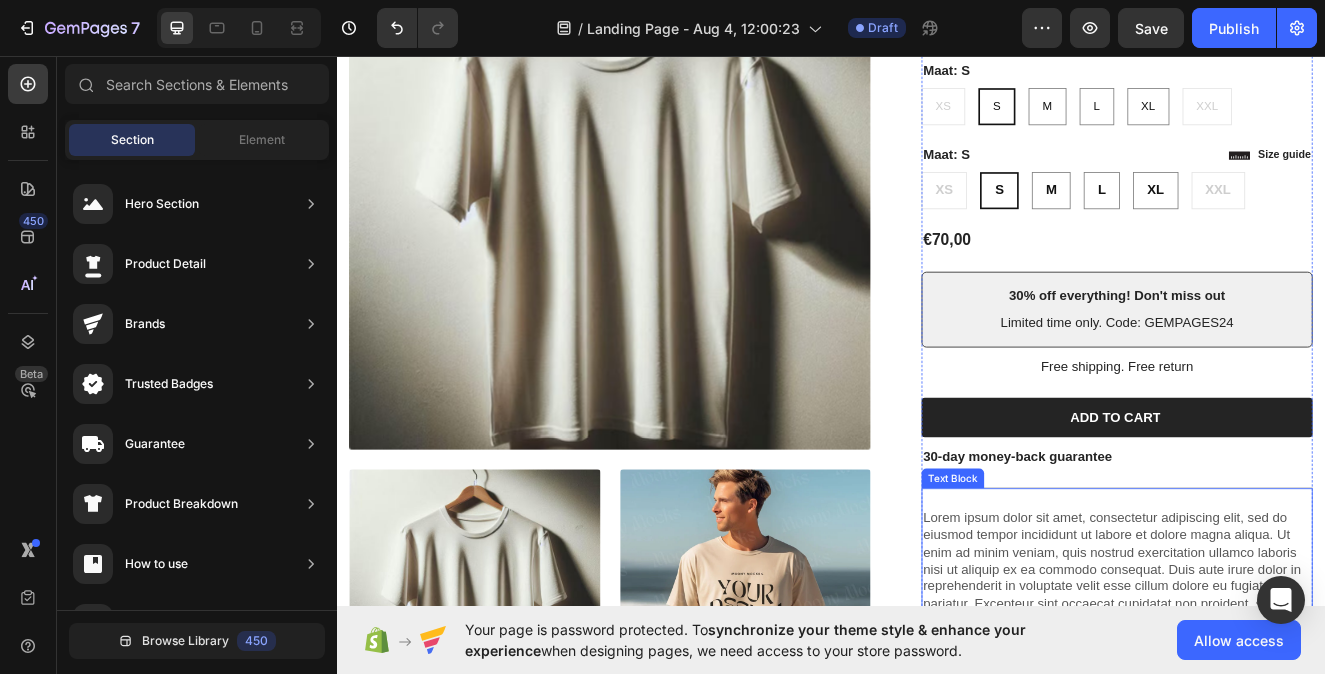 scroll, scrollTop: 0, scrollLeft: 0, axis: both 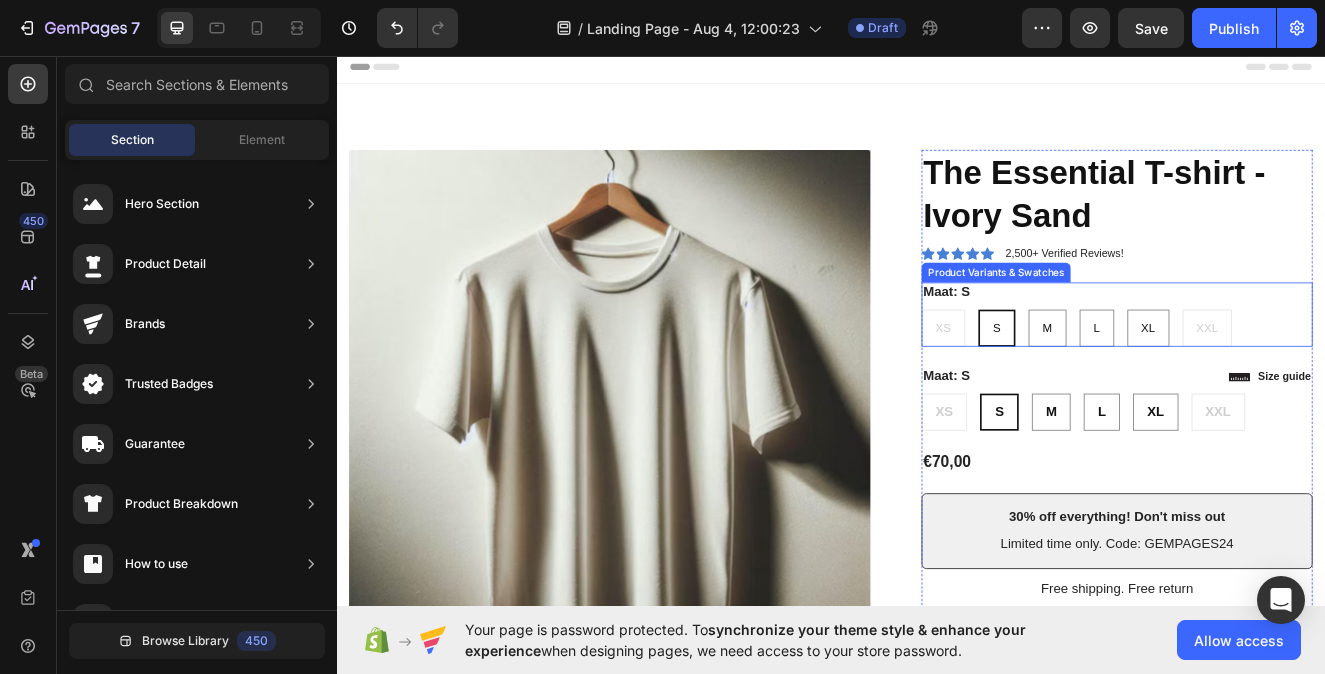 click on "Maat: S XS XS     XS S S     S M M     M L L     L XL XL     XL XXL XXL     XXL" at bounding box center [1284, 371] 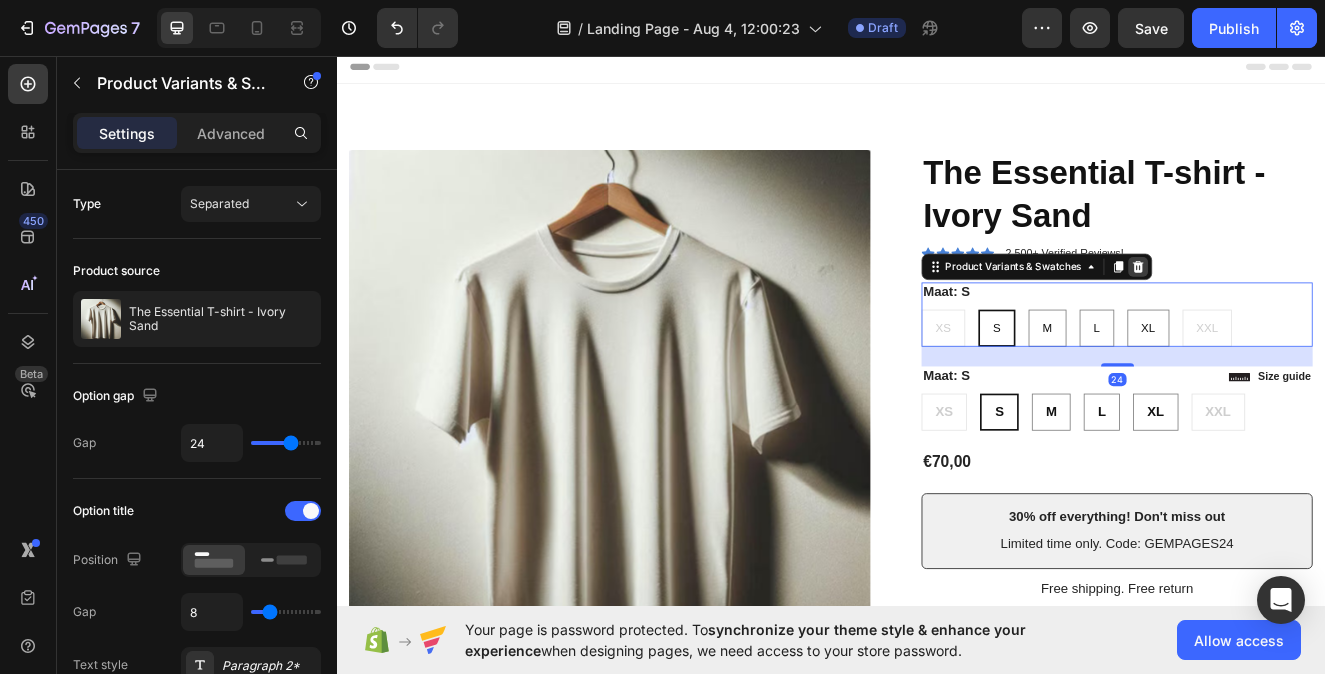click 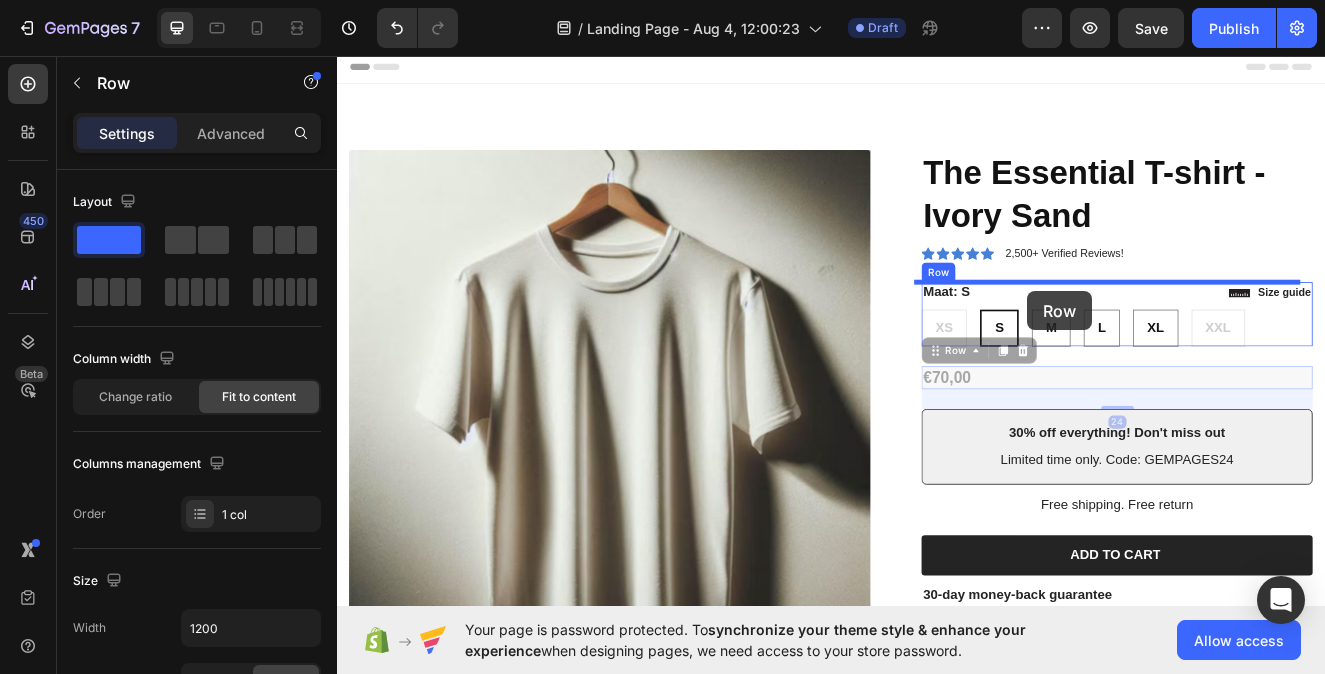 drag, startPoint x: 1159, startPoint y: 442, endPoint x: 1175, endPoint y: 343, distance: 100.28459 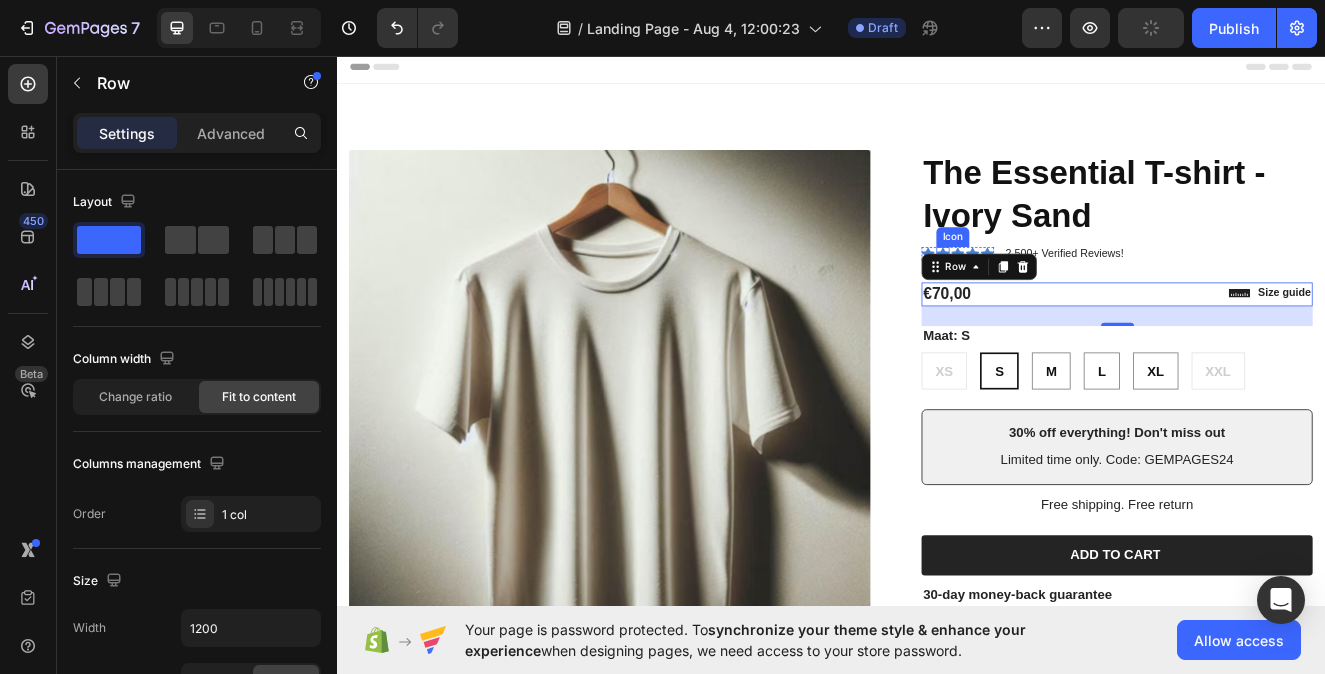 click 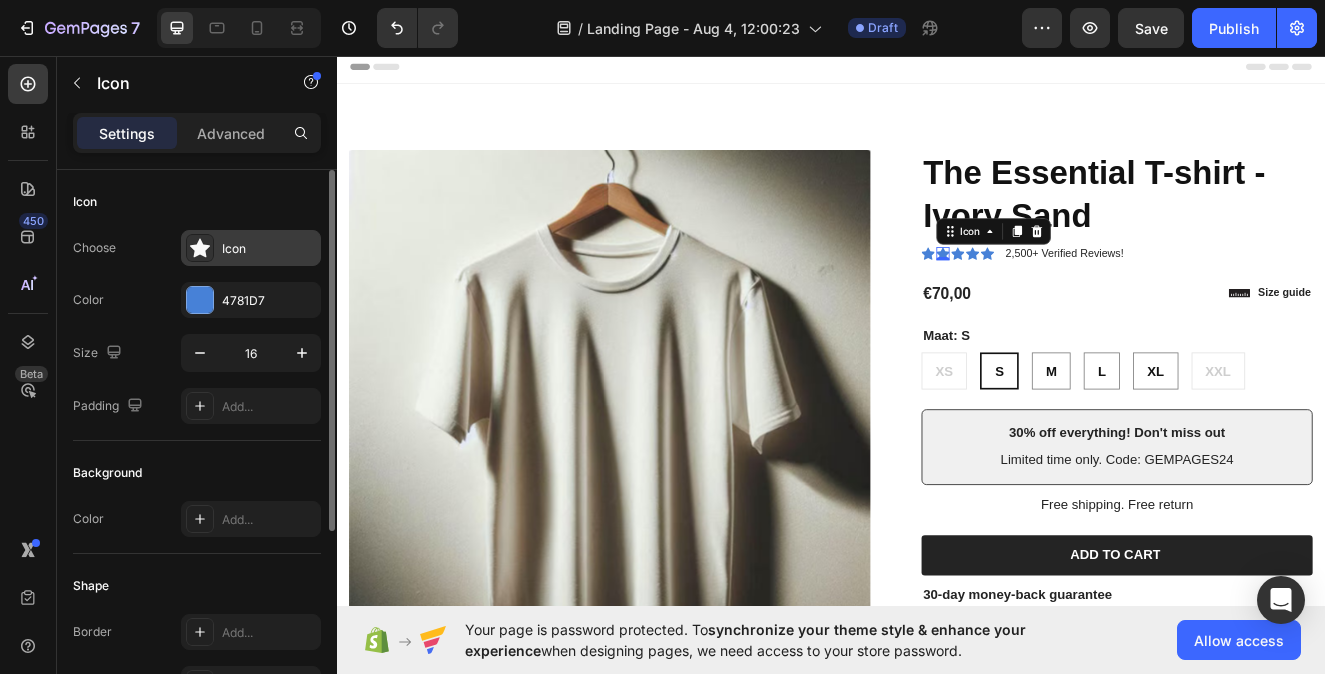 click 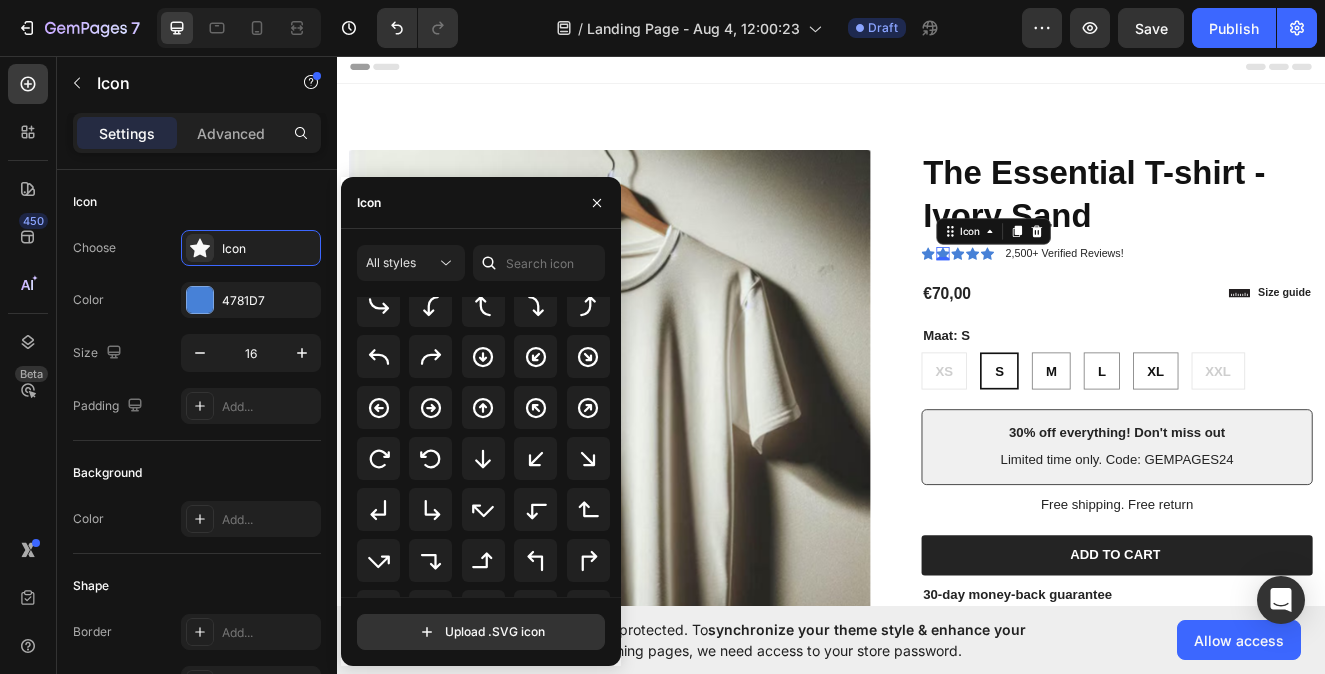 scroll, scrollTop: 0, scrollLeft: 0, axis: both 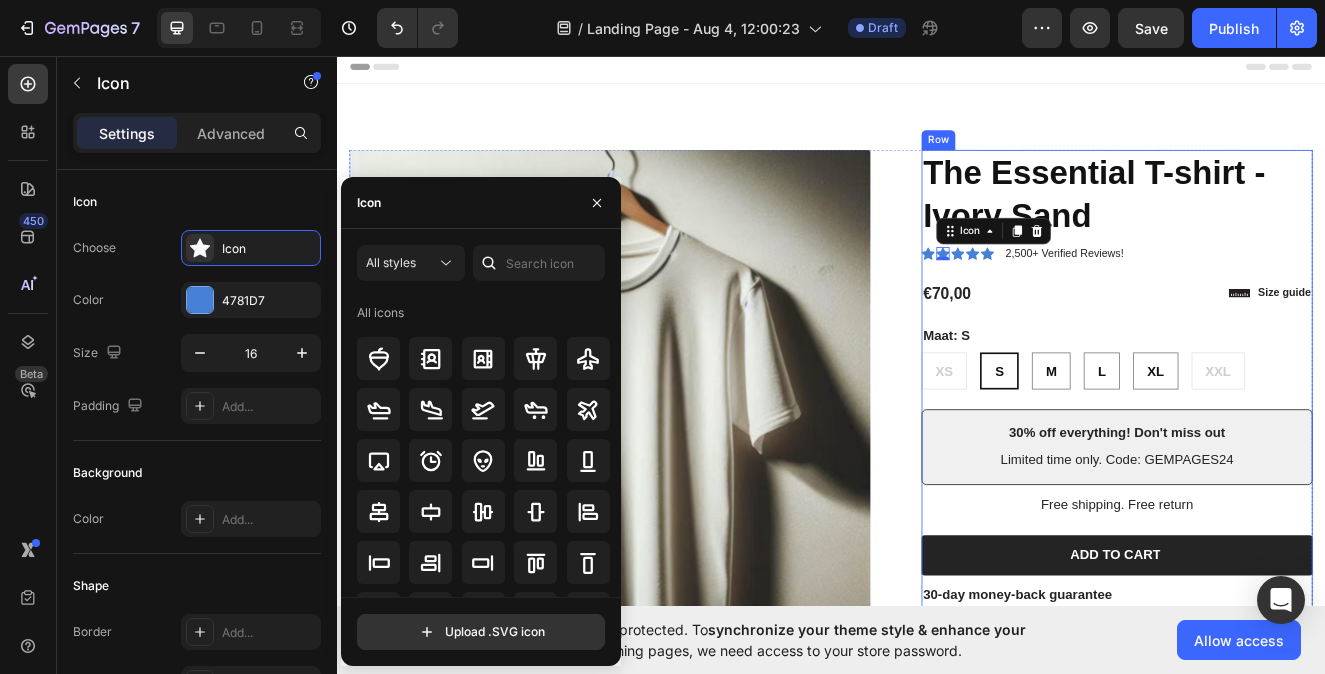 click on "€70,00 Product Price Product Price Row" at bounding box center (1284, 346) 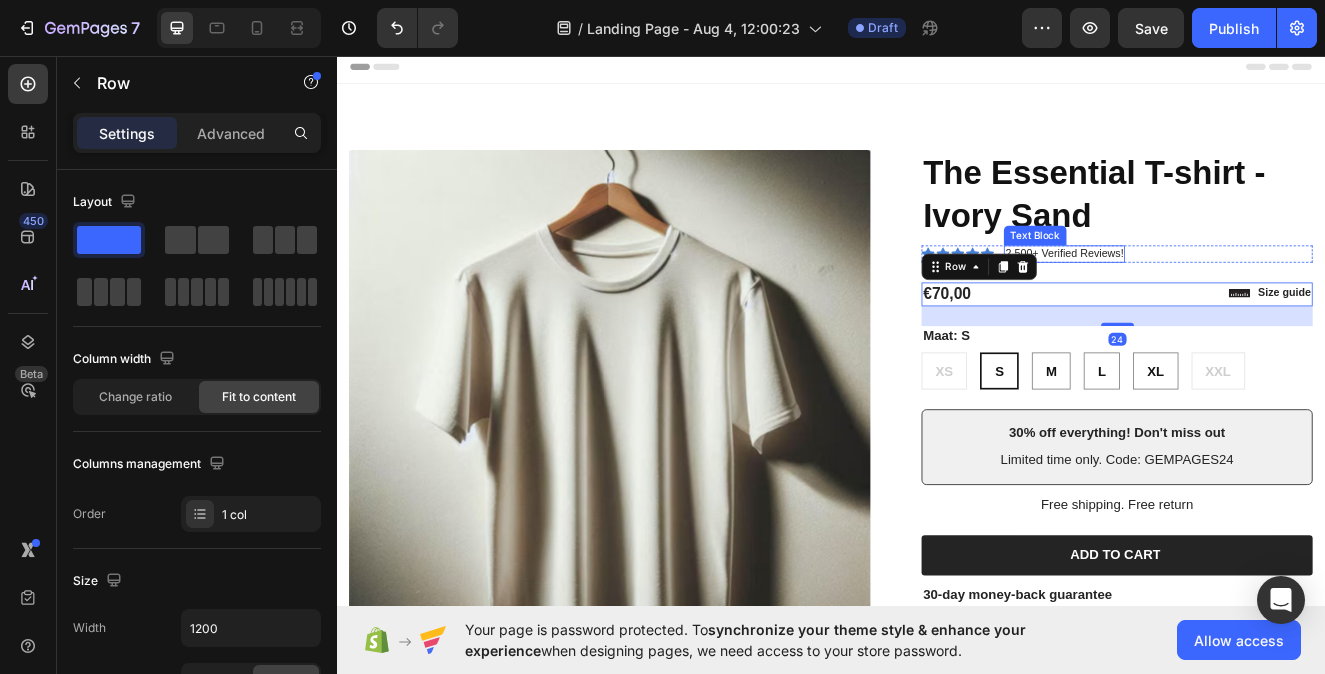click on "2,500+ Verified Reviews!" at bounding box center (1220, 297) 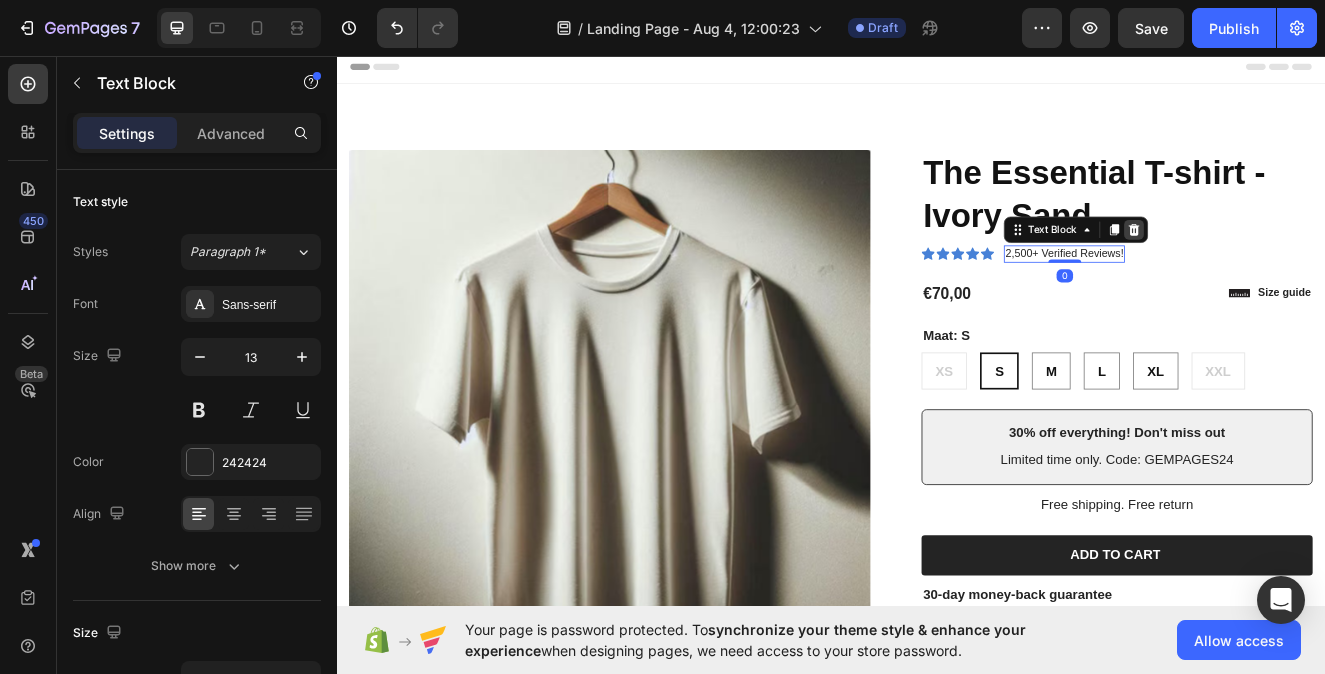 click at bounding box center [1305, 268] 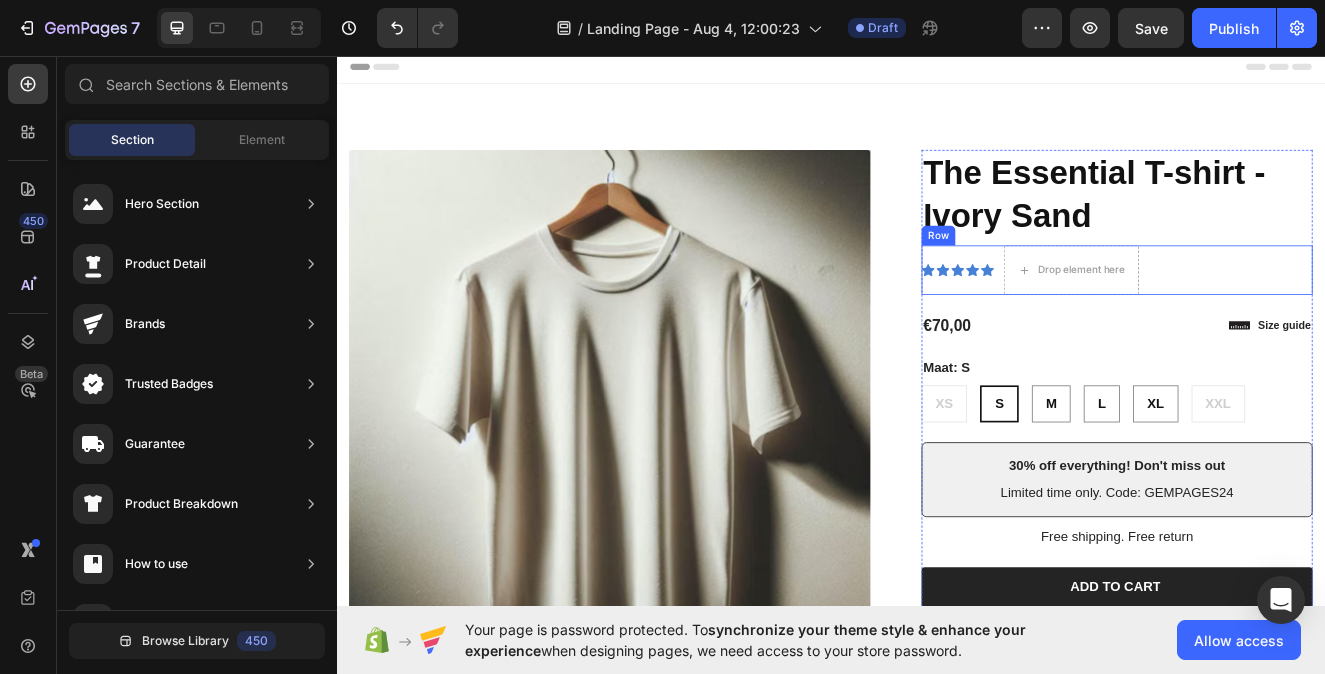 click on "Icon Icon Icon Icon Icon Icon List
Drop element here Row" at bounding box center (1284, 317) 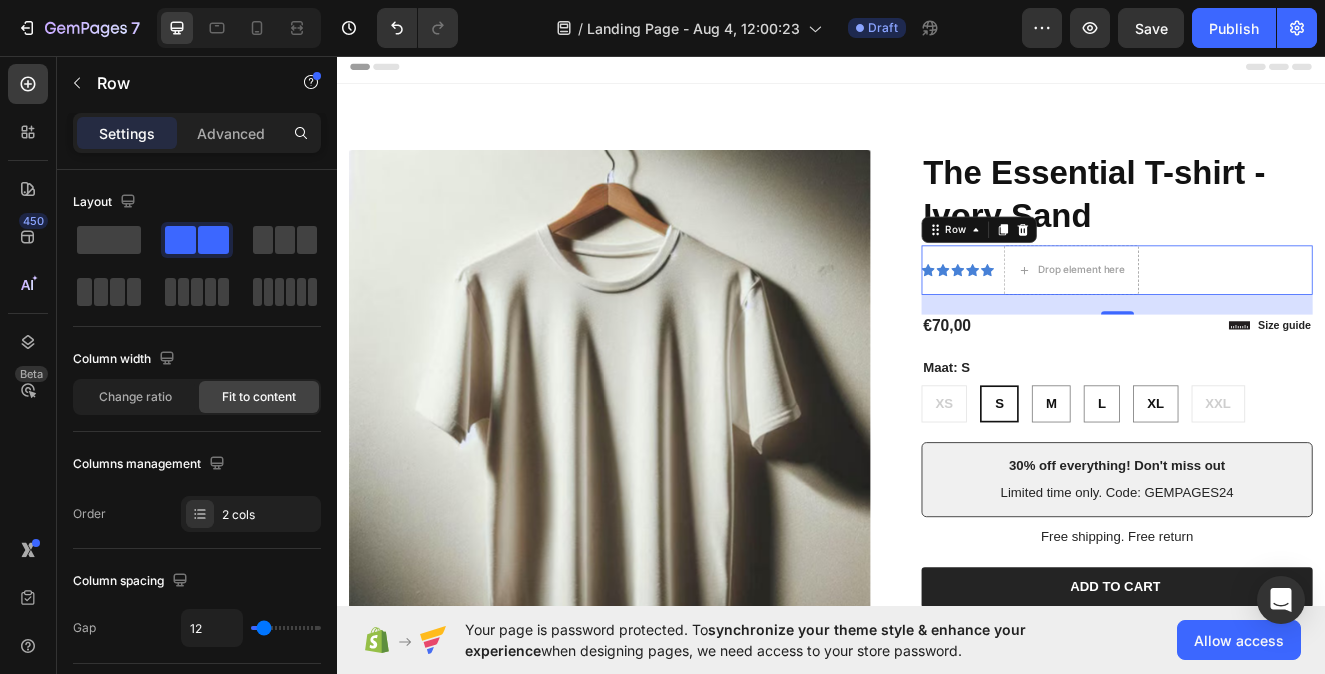 click at bounding box center [1170, 268] 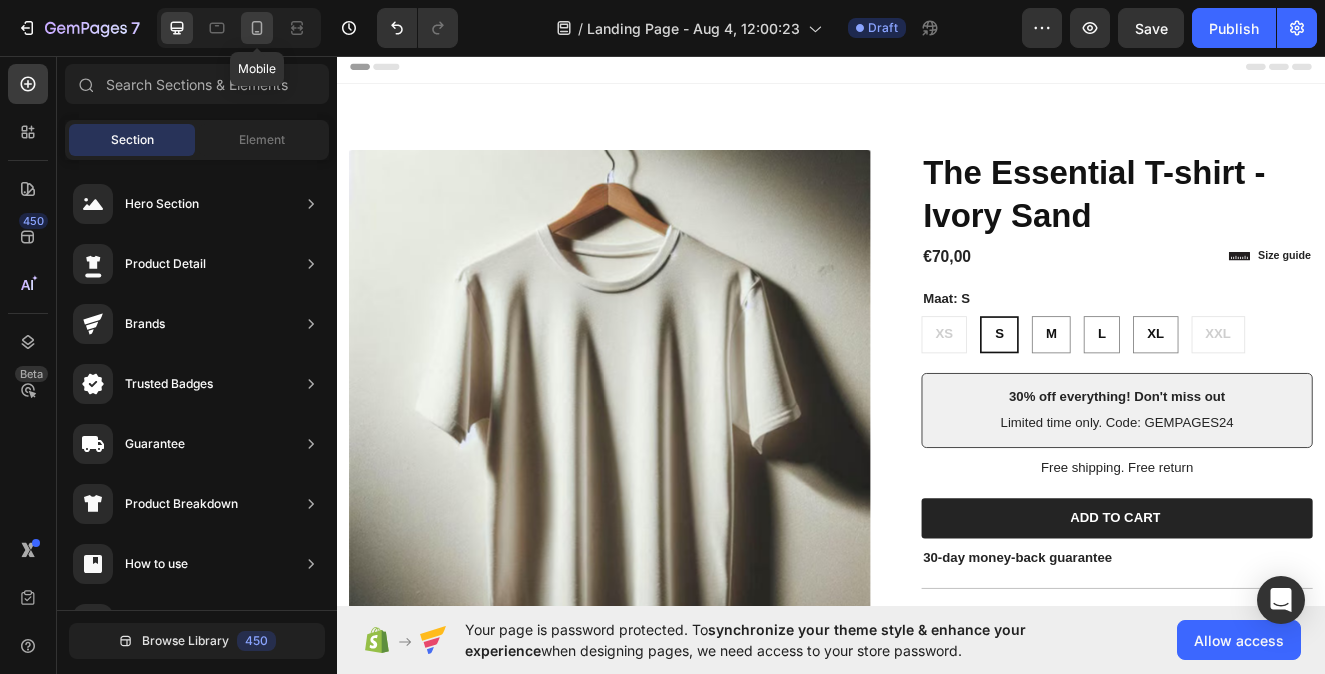 click 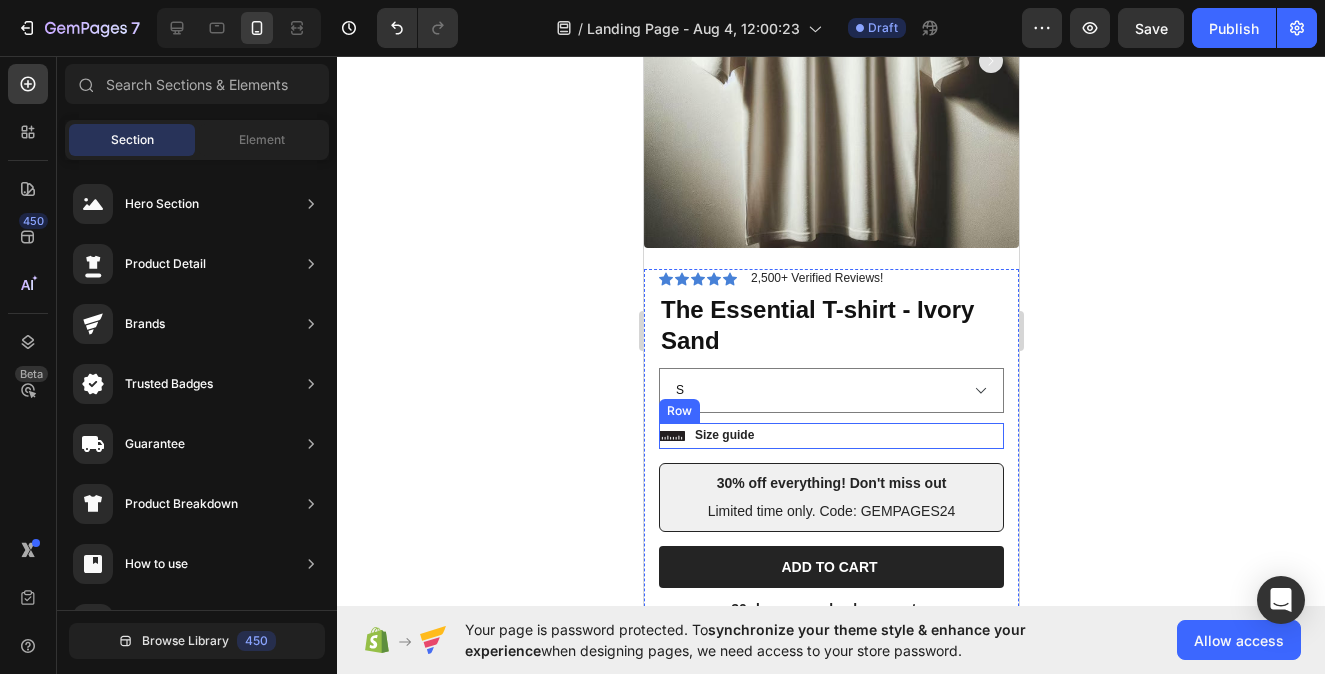 scroll, scrollTop: 266, scrollLeft: 0, axis: vertical 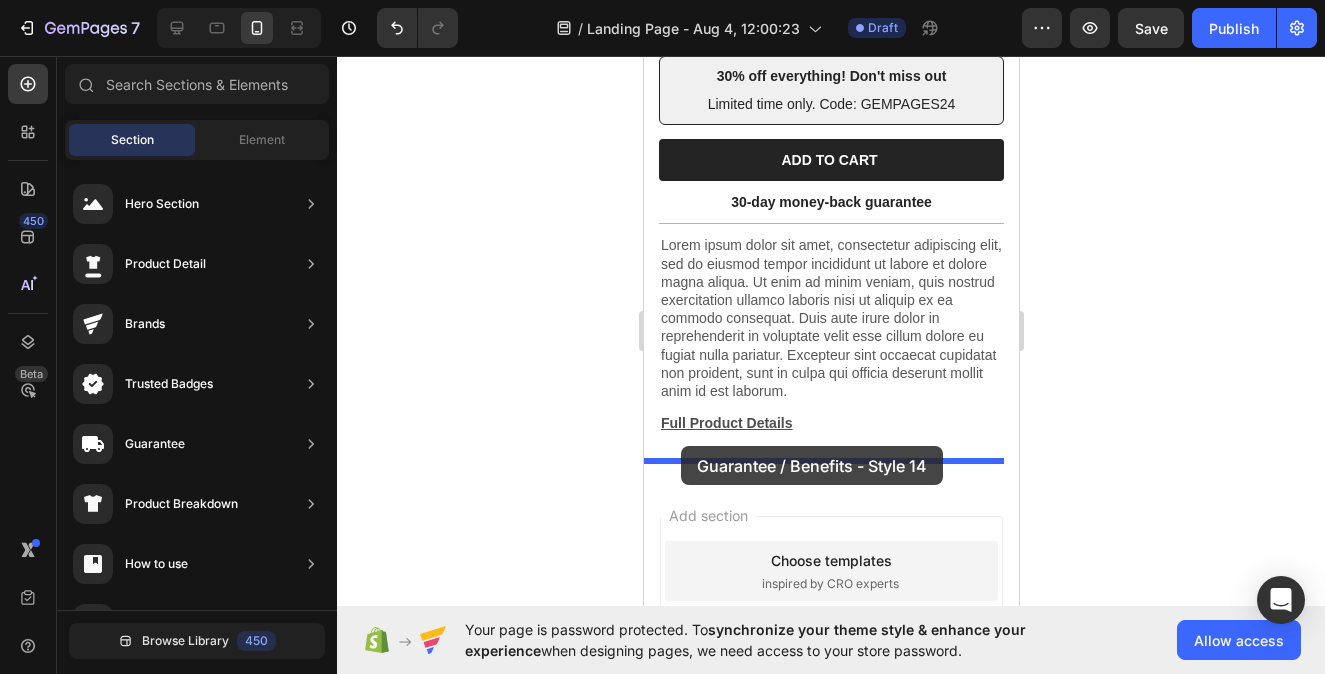 drag, startPoint x: 1096, startPoint y: 510, endPoint x: 680, endPoint y: 446, distance: 420.8943 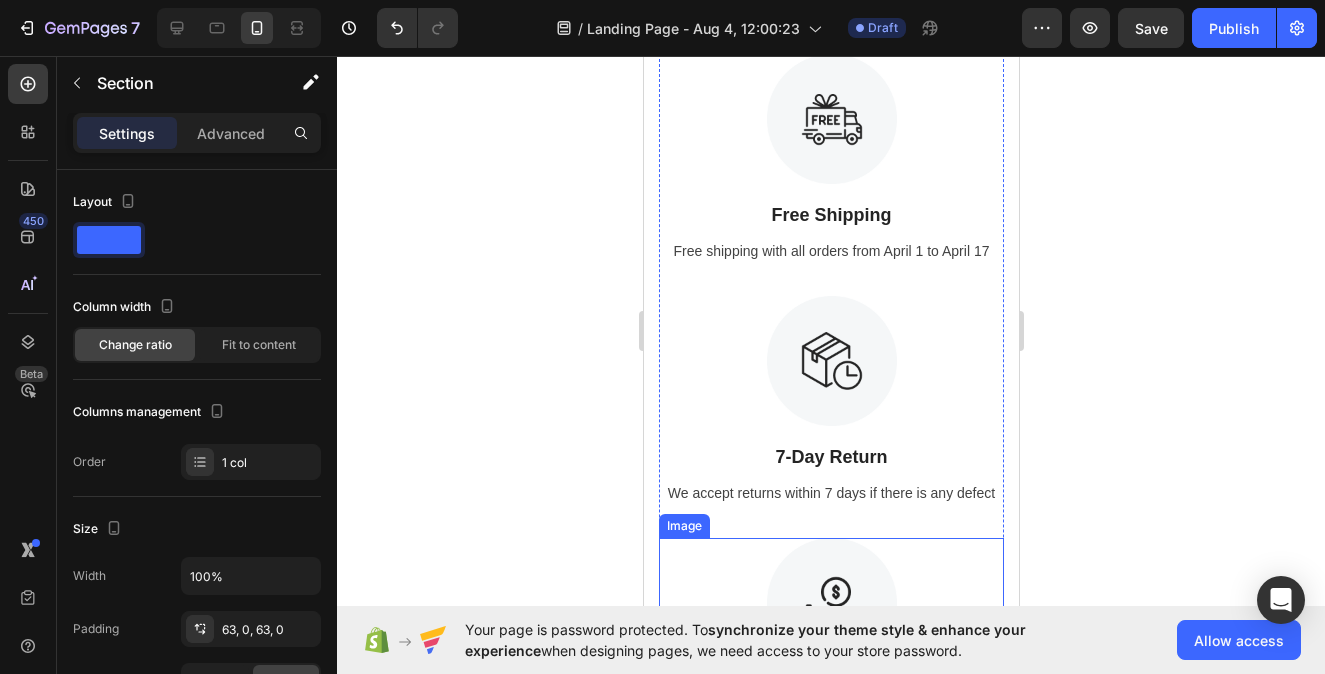 scroll, scrollTop: 1062, scrollLeft: 0, axis: vertical 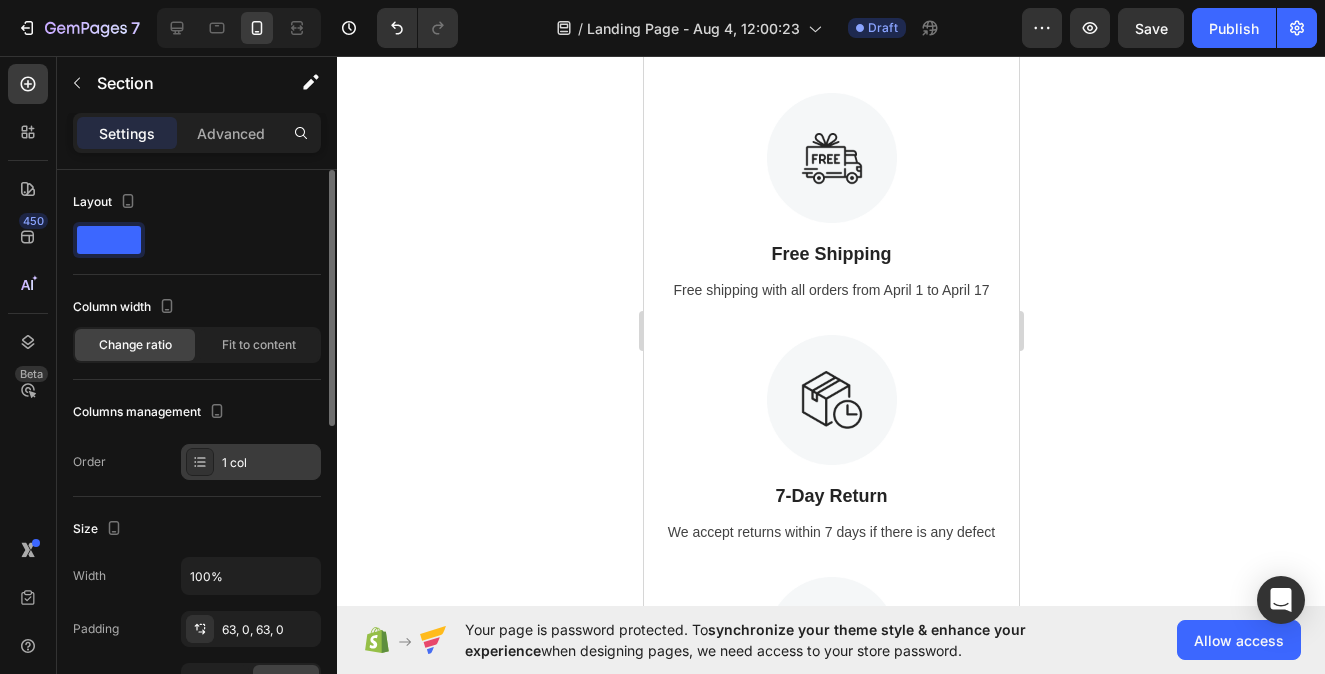 click on "1 col" at bounding box center [269, 463] 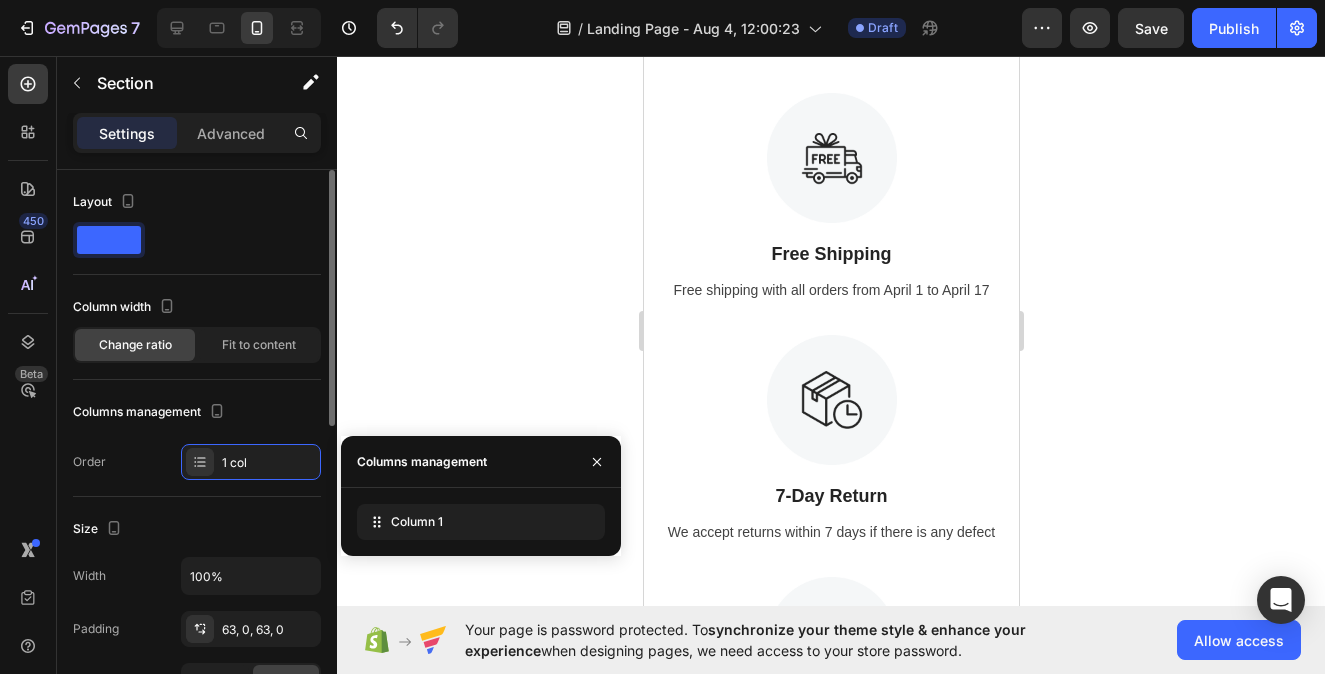 click on "Layout Column width Change ratio Fit to content Columns management Order 1 col" at bounding box center [197, 333] 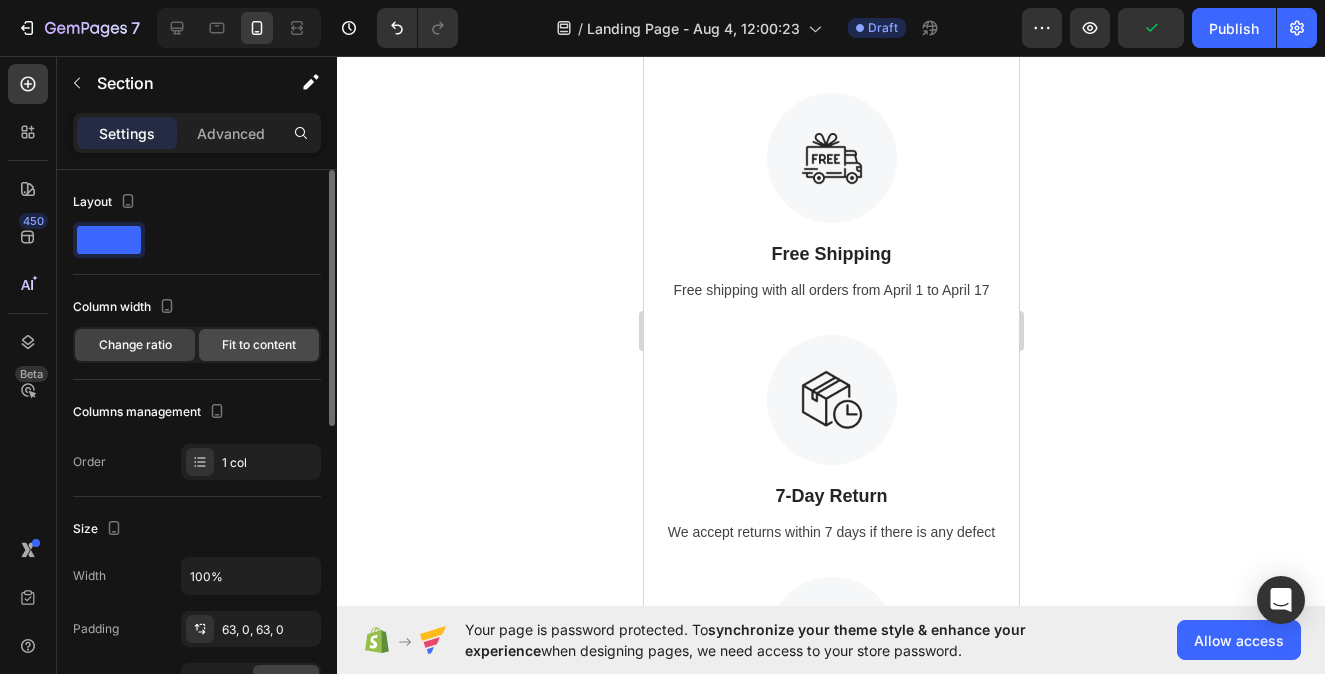 click on "Fit to content" 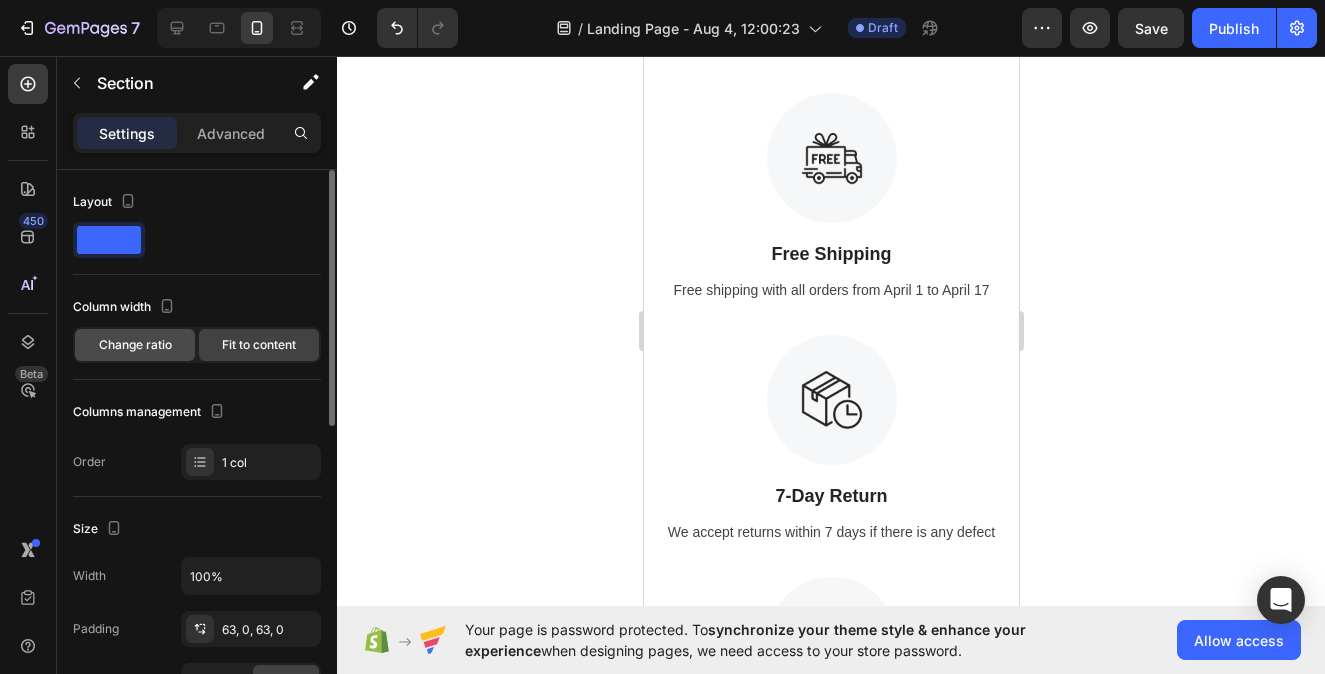 click on "Change ratio" 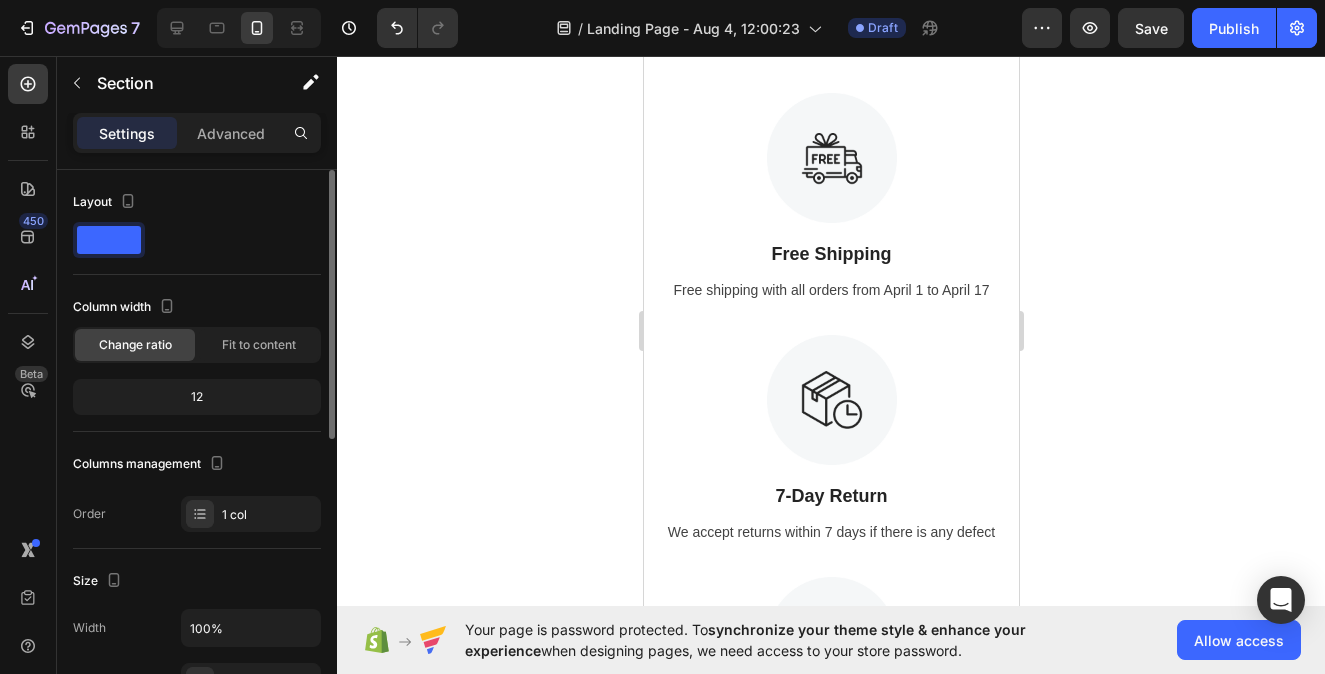 click on "12" 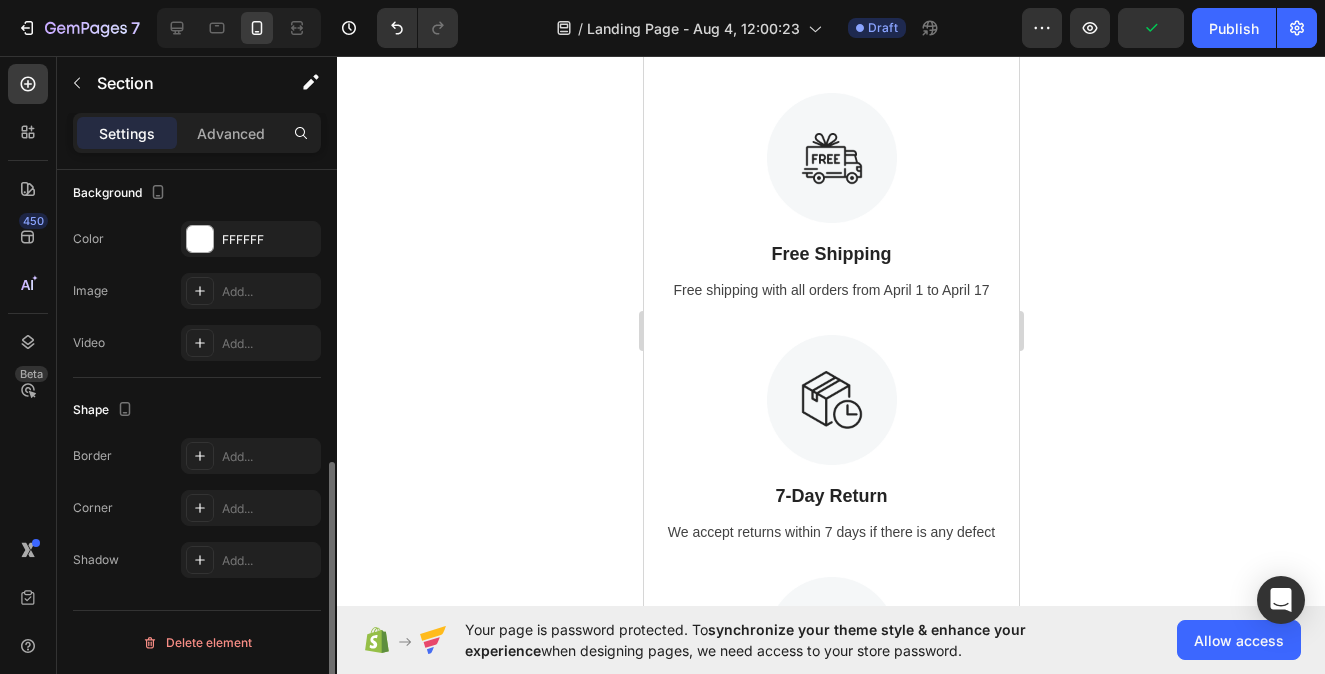 scroll, scrollTop: 0, scrollLeft: 0, axis: both 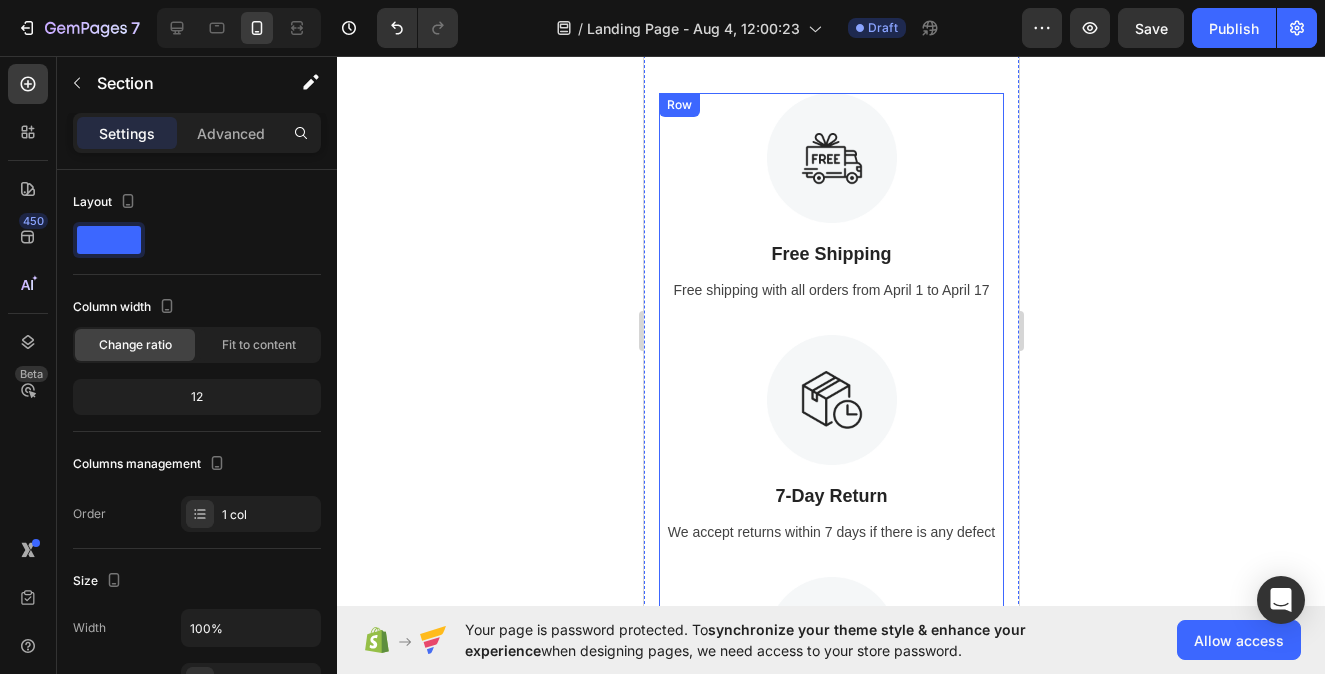 select on "S" 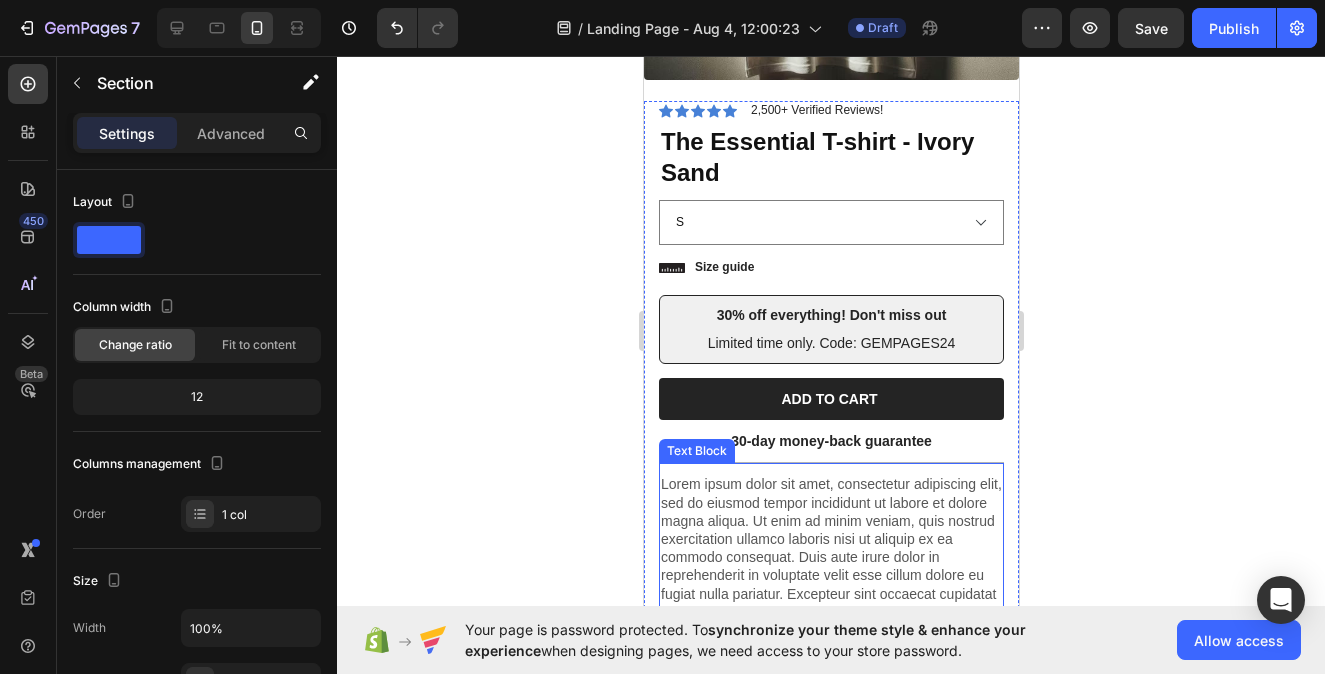 scroll, scrollTop: 785, scrollLeft: 0, axis: vertical 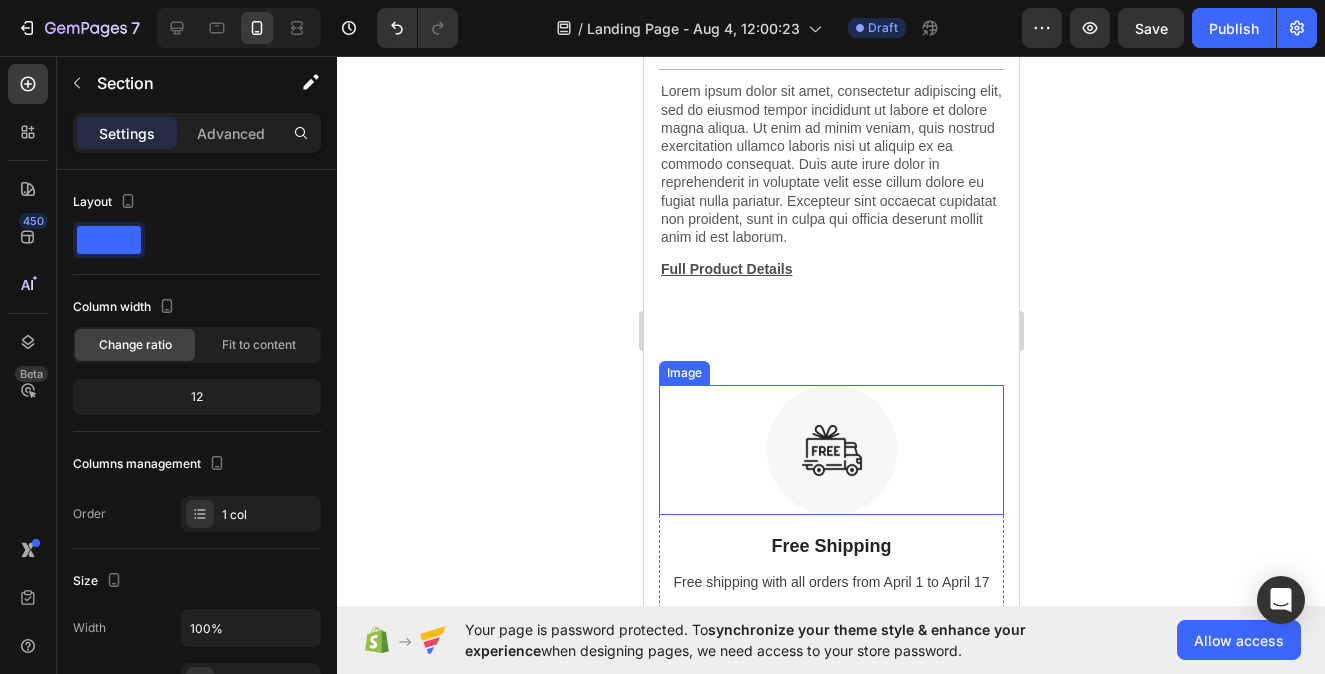 click at bounding box center (831, 450) 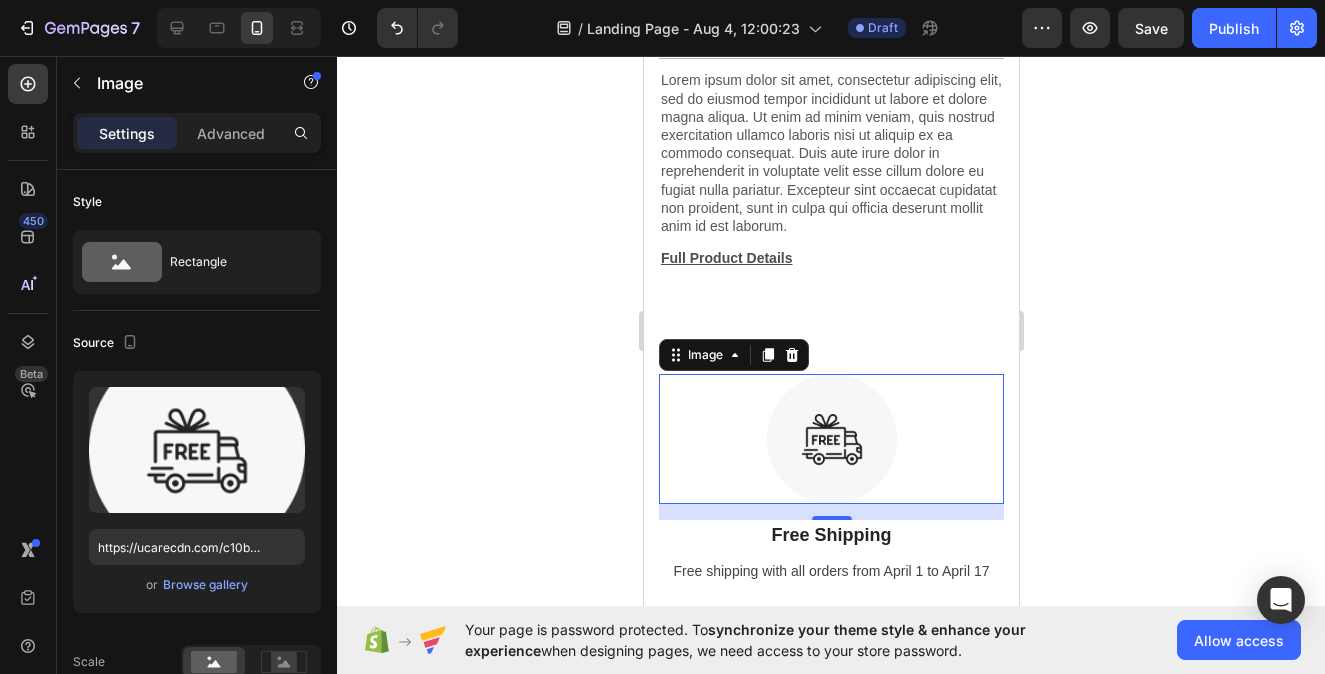 scroll, scrollTop: 870, scrollLeft: 0, axis: vertical 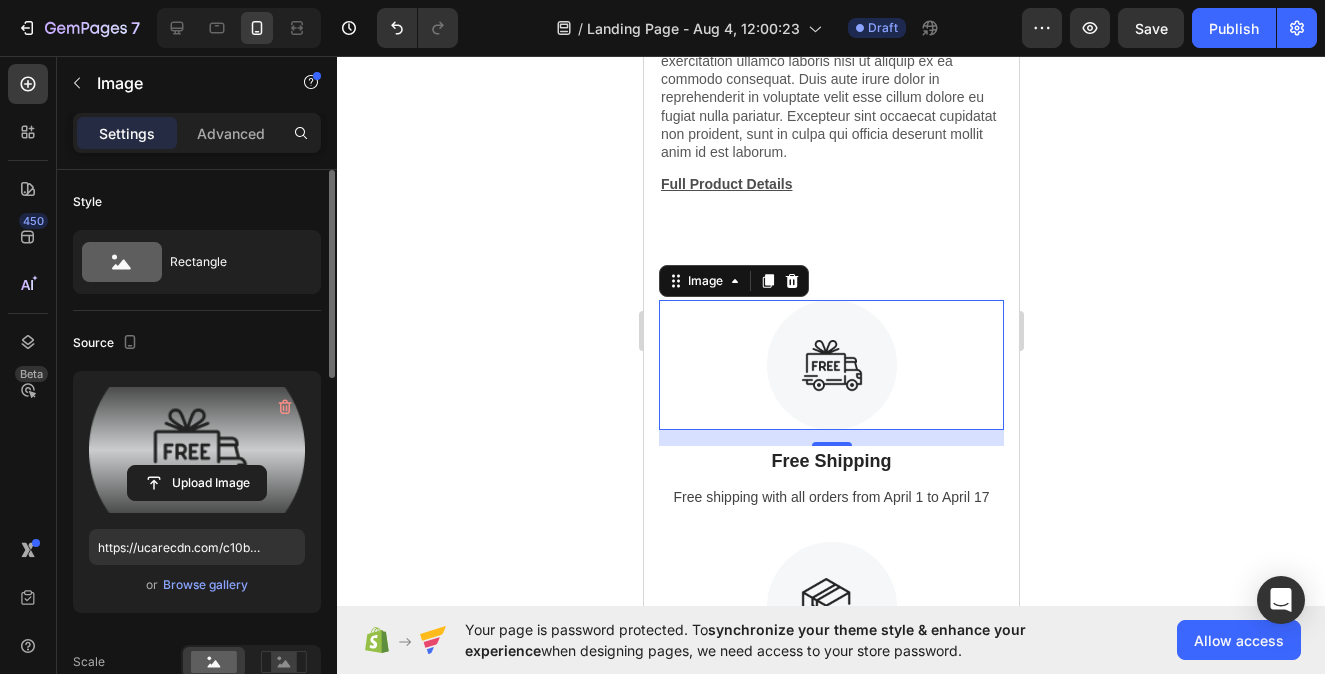 click at bounding box center (197, 450) 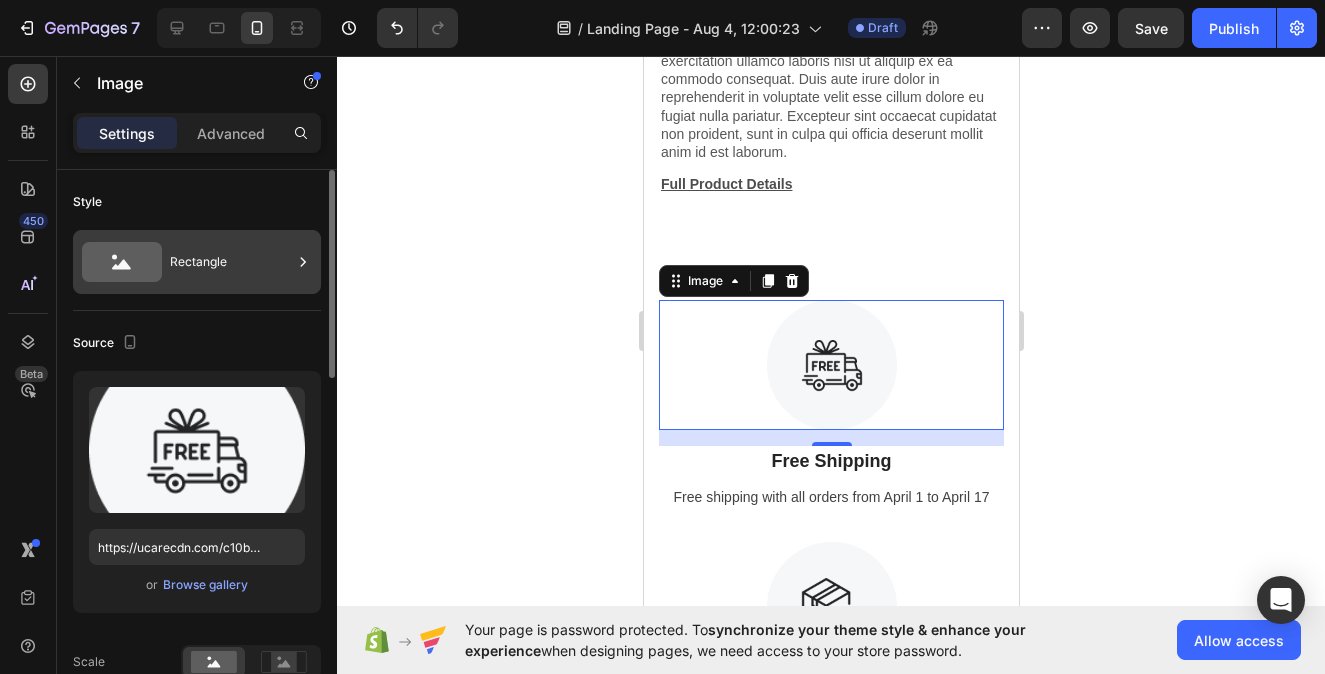 click on "Rectangle" at bounding box center [231, 262] 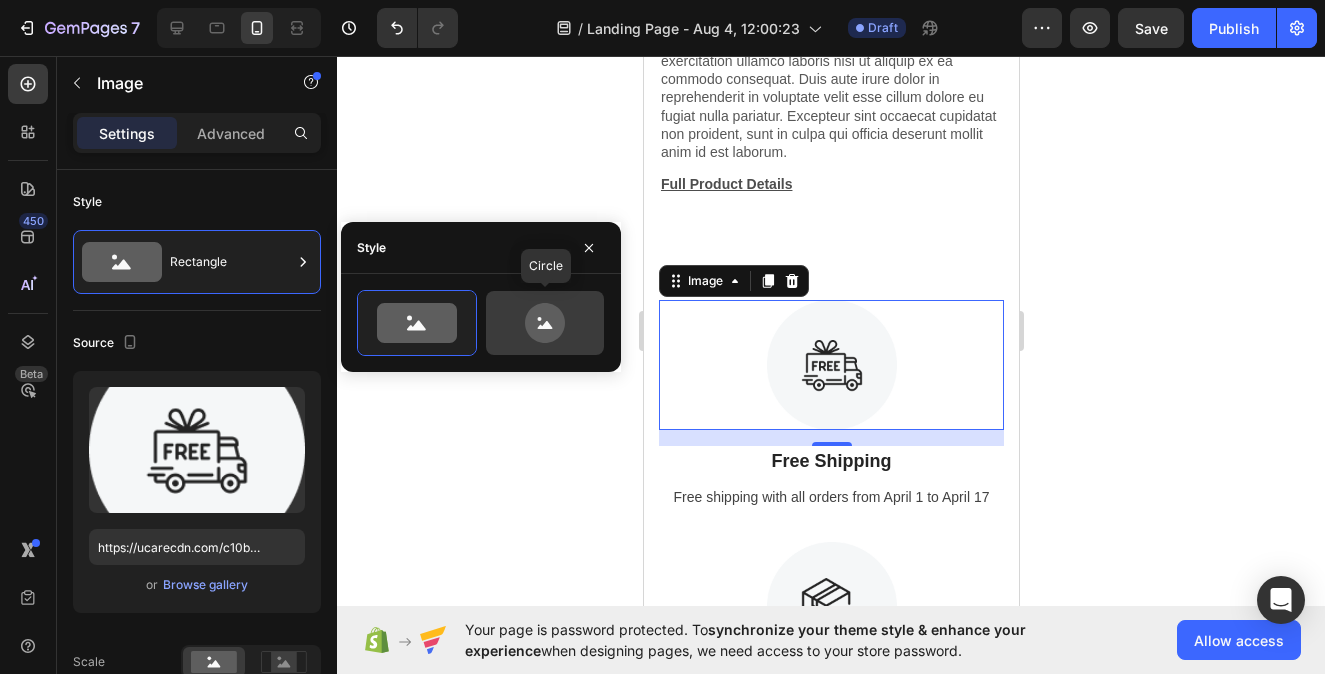 click 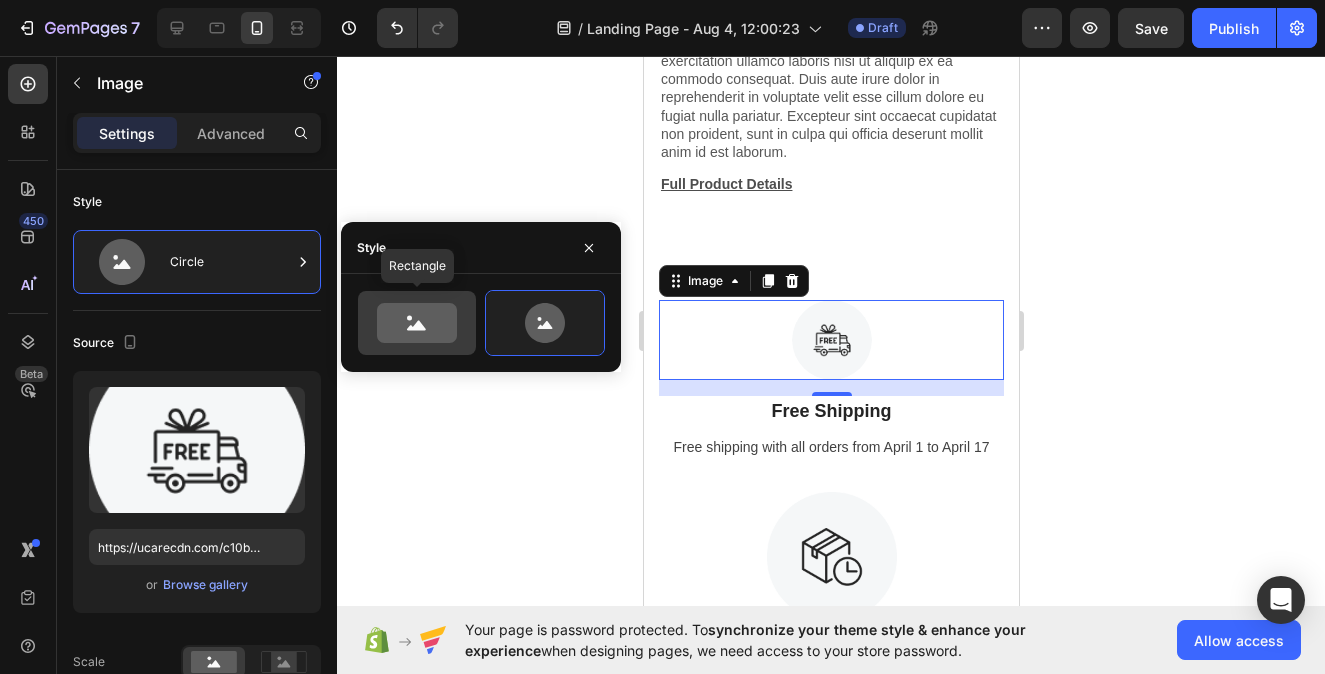 click 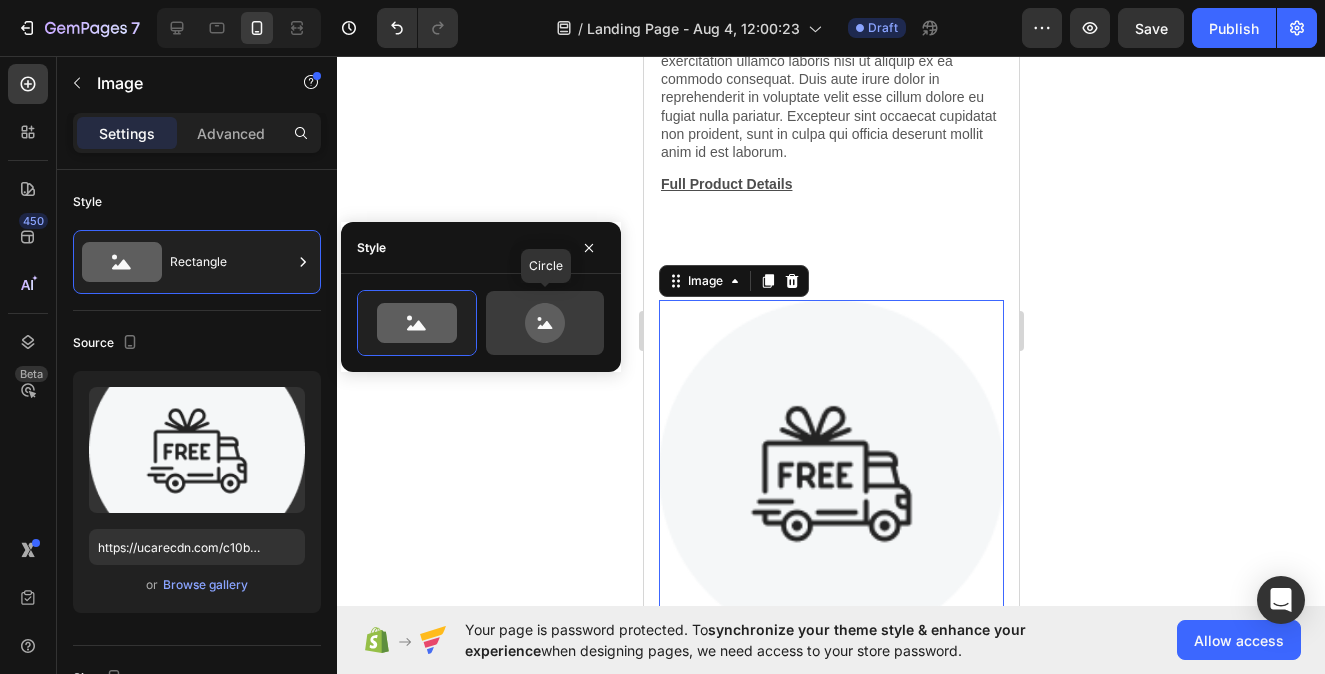 click 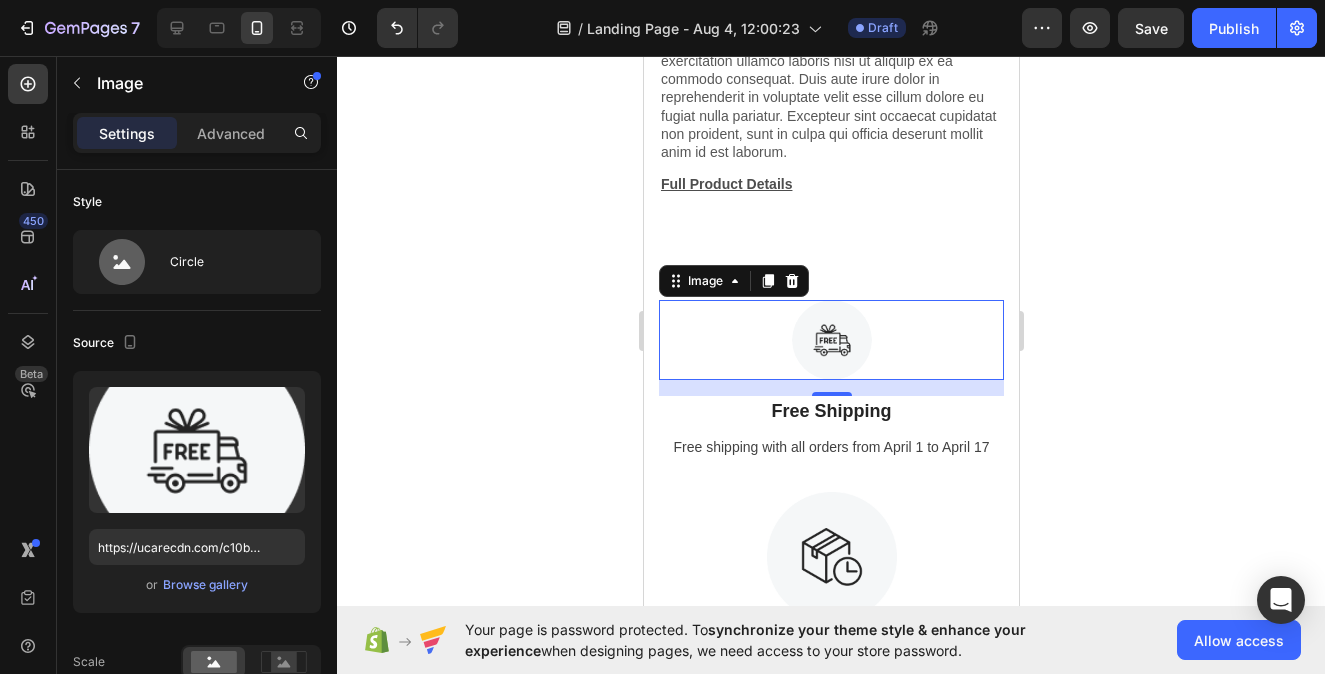 drag, startPoint x: 454, startPoint y: 429, endPoint x: 452, endPoint y: 451, distance: 22.090721 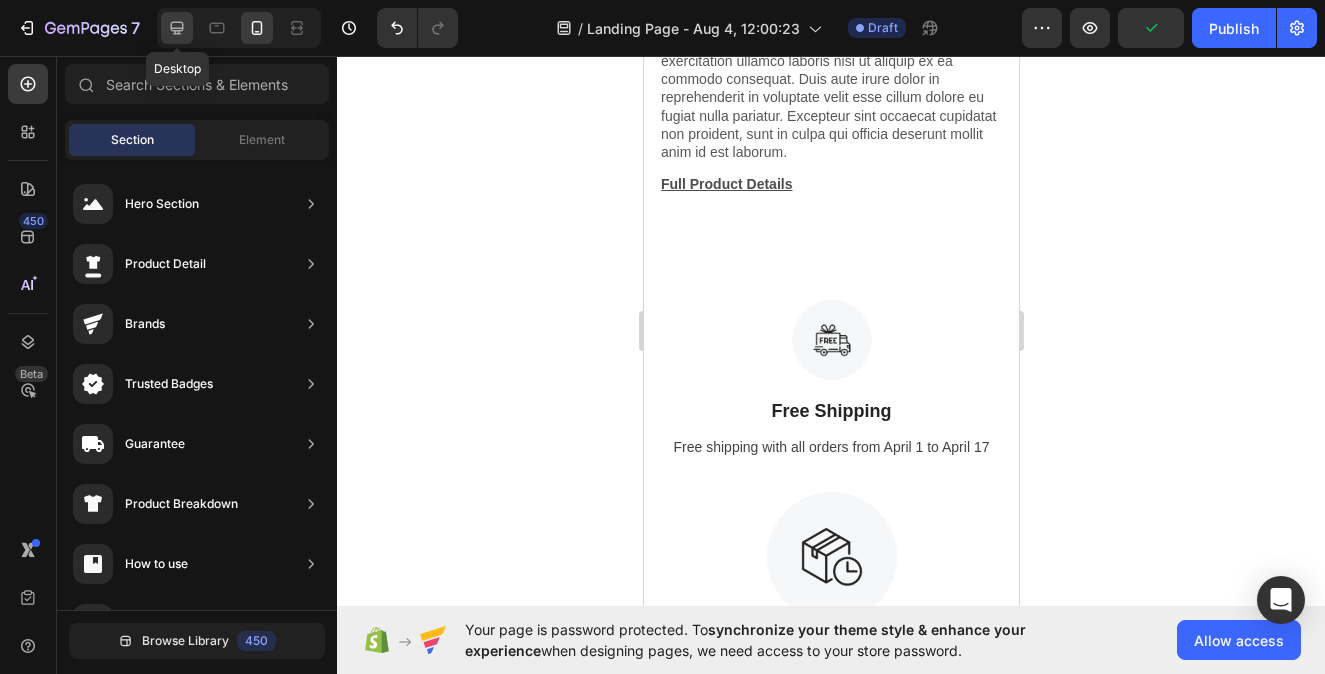 click 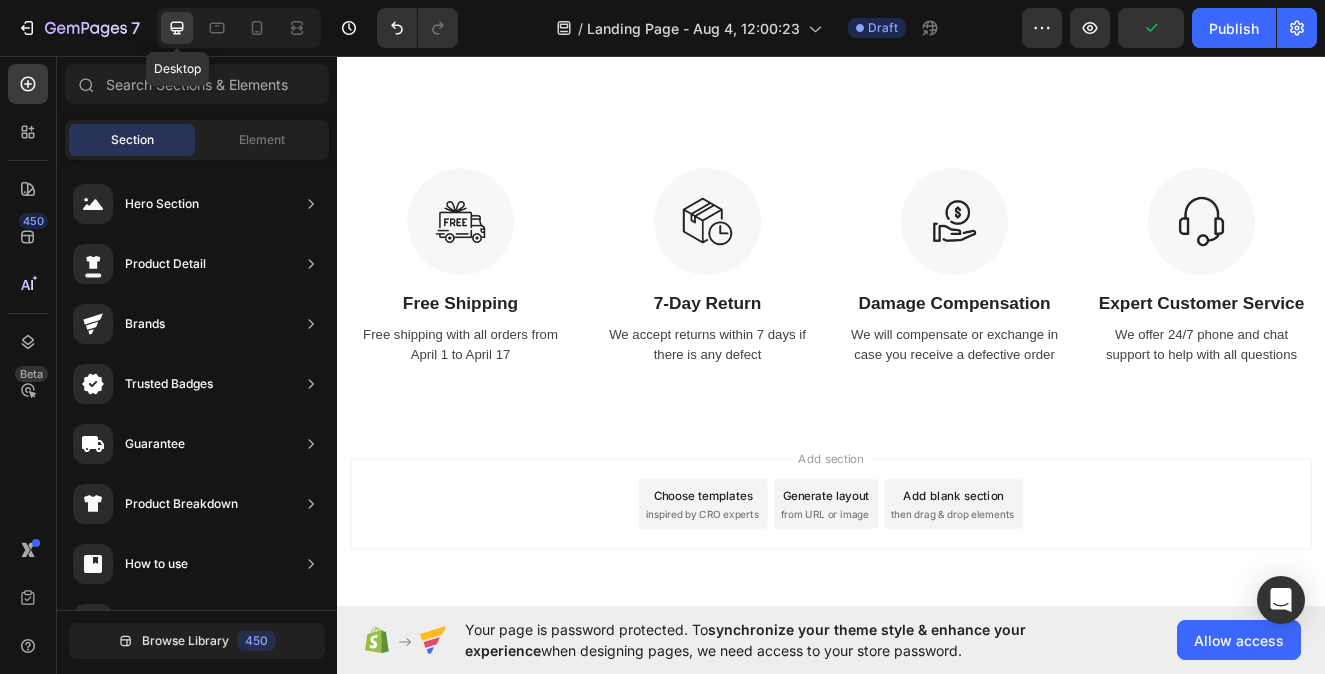 scroll, scrollTop: 897, scrollLeft: 0, axis: vertical 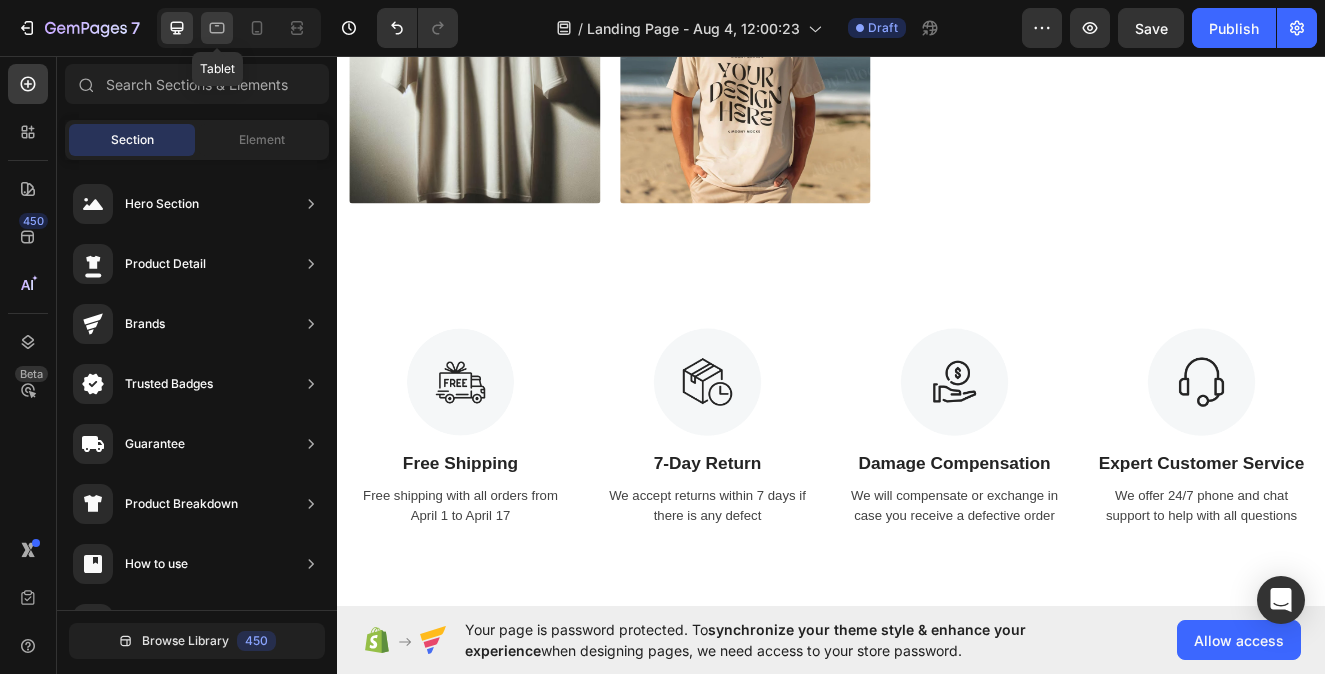 click 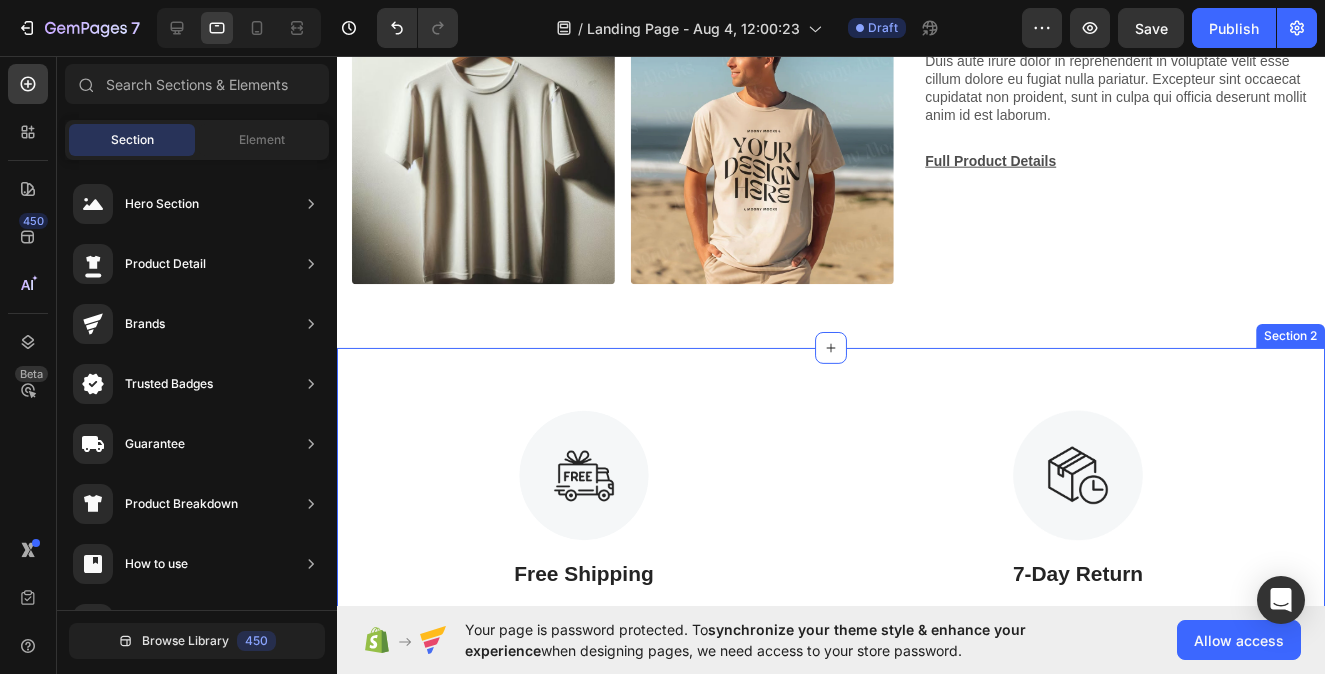 scroll, scrollTop: 649, scrollLeft: 0, axis: vertical 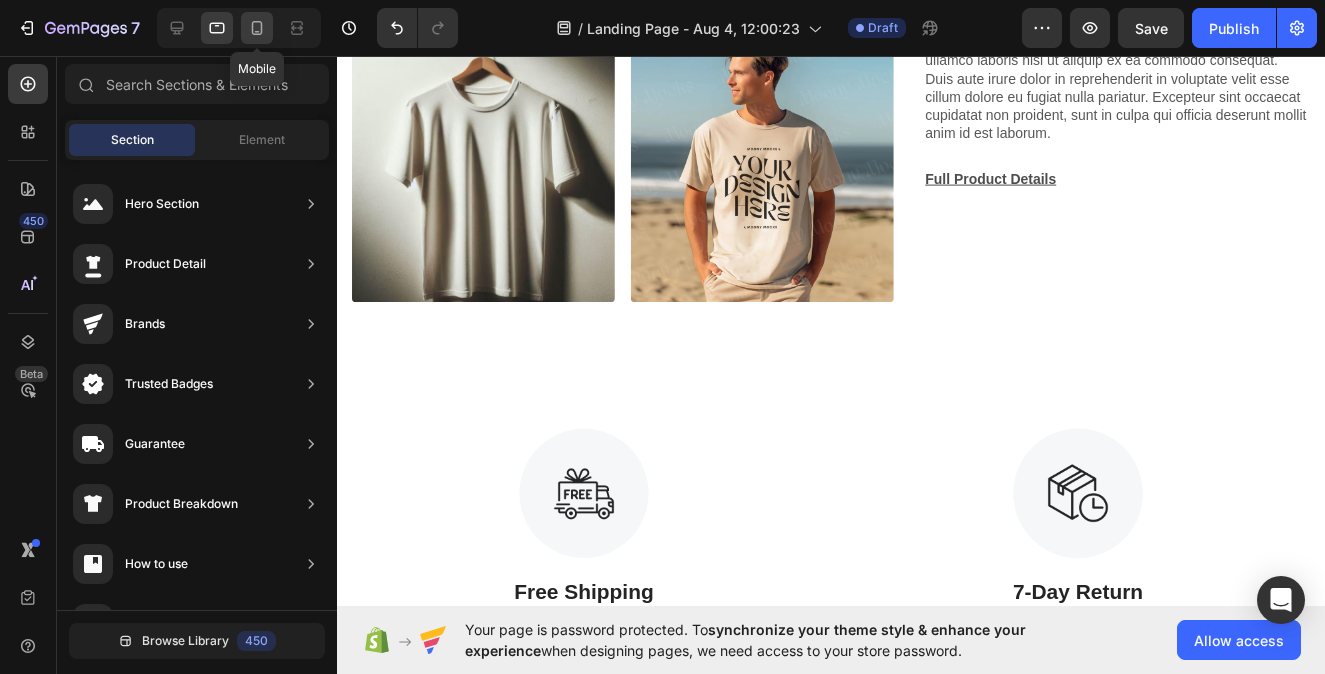 click 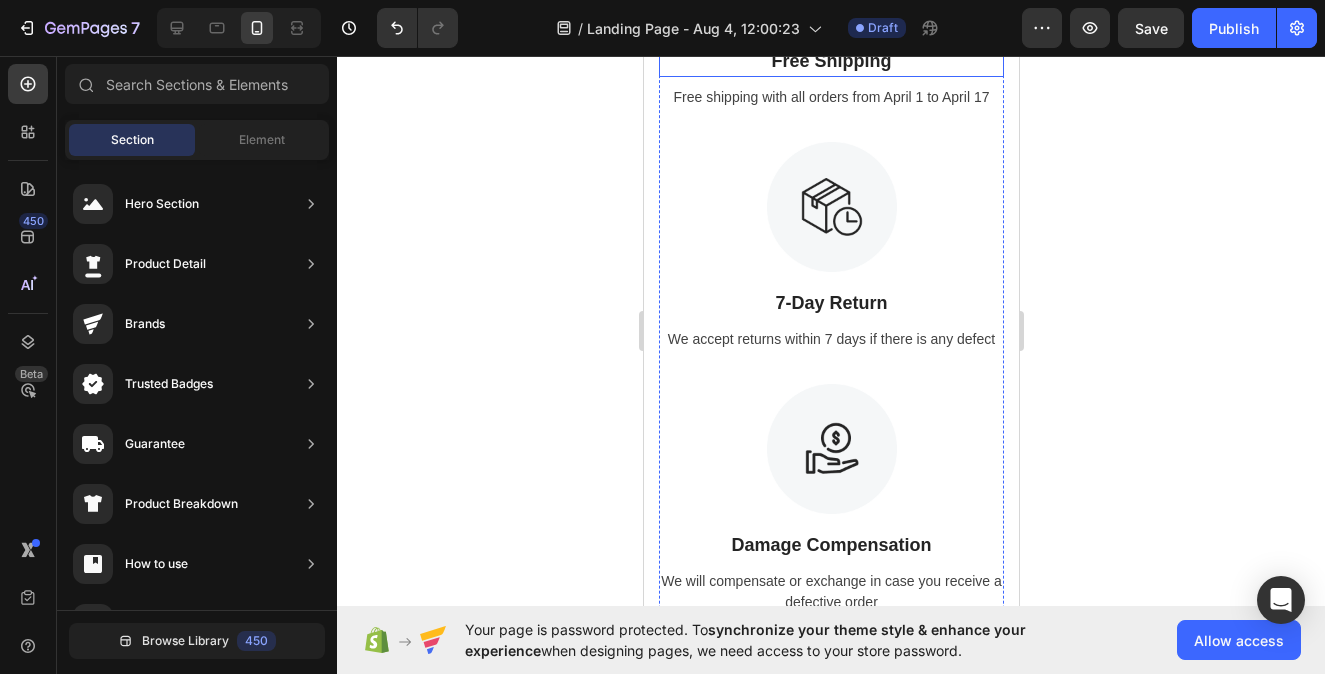 scroll, scrollTop: 1269, scrollLeft: 0, axis: vertical 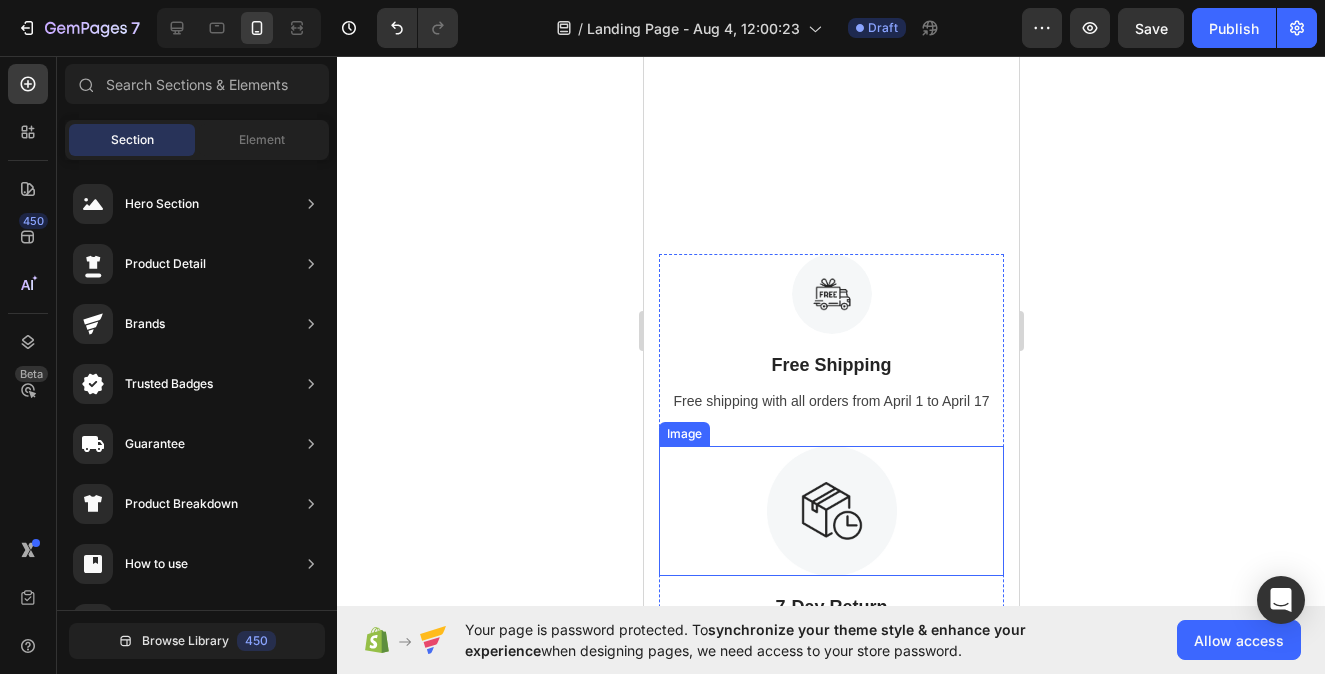 select on "S" 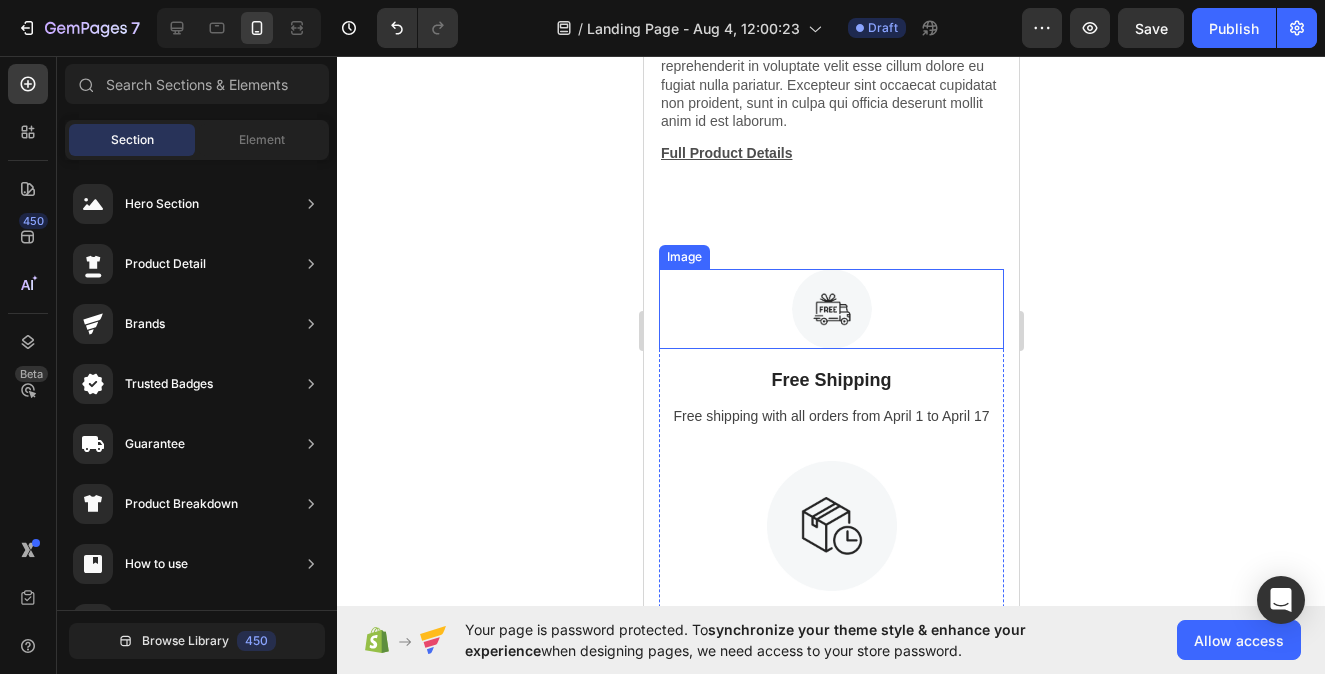 scroll, scrollTop: 743, scrollLeft: 0, axis: vertical 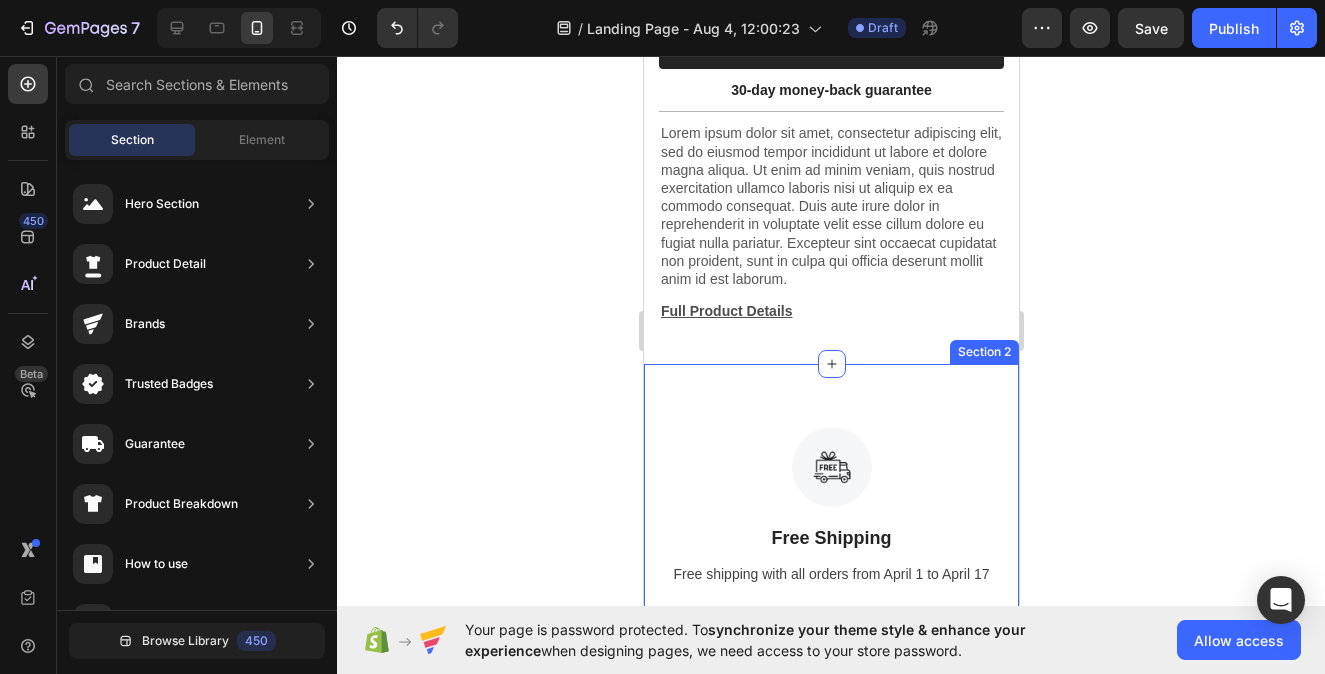 click on "Image Free Shipping Text Block Free shipping with all orders
from April 1 to April 17 Text Image 7-Day Return Text Block We accept returns within 7 days
if there is any defect Text Image Damage Compensation Text Block We will compensate or exchange in case you receive a defective order Text Image Expert Customer Service Text Block We offer 24/7 phone and chat support to help with all questions Text Row Section 2" at bounding box center (830, 899) 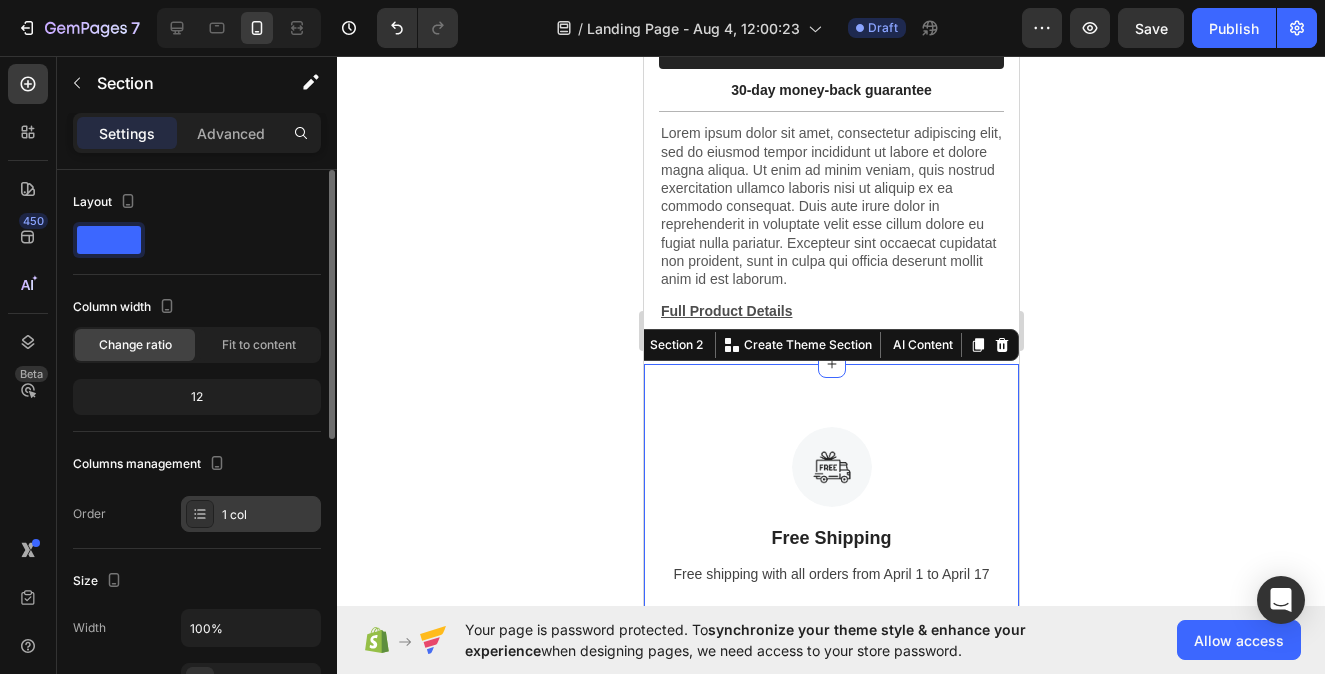 click on "1 col" at bounding box center (269, 515) 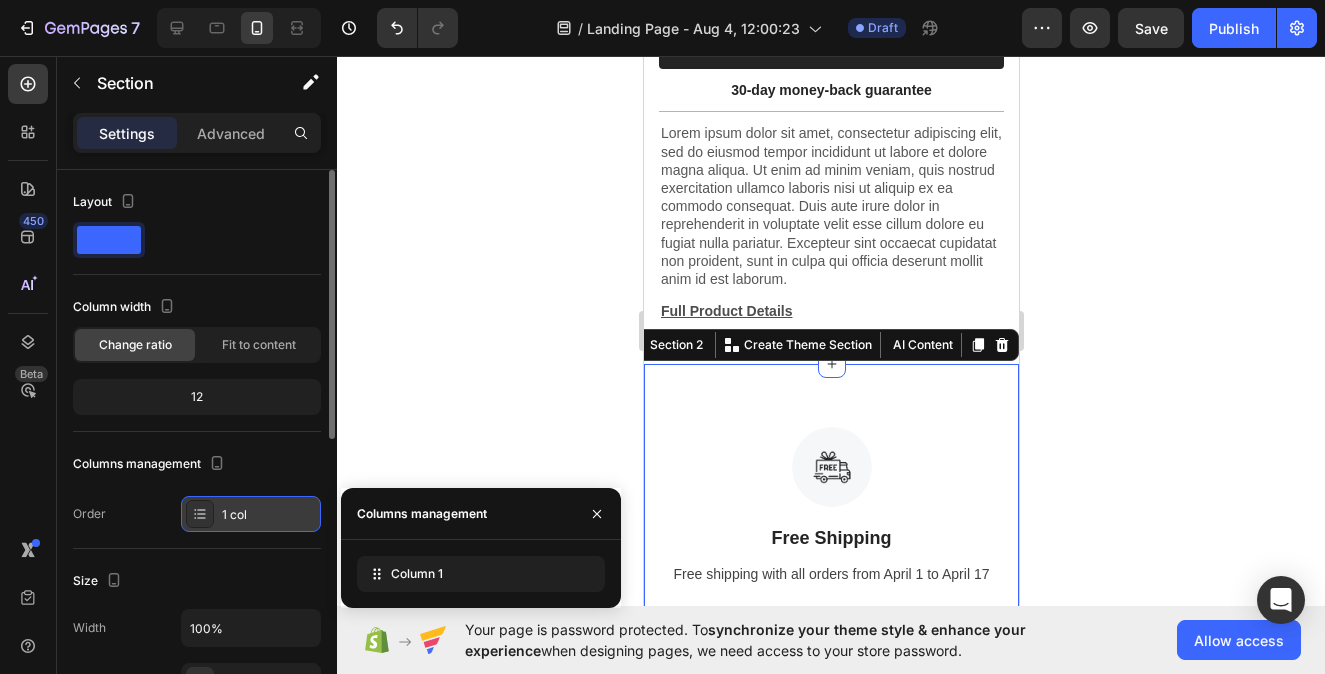 click on "1 col" at bounding box center (269, 515) 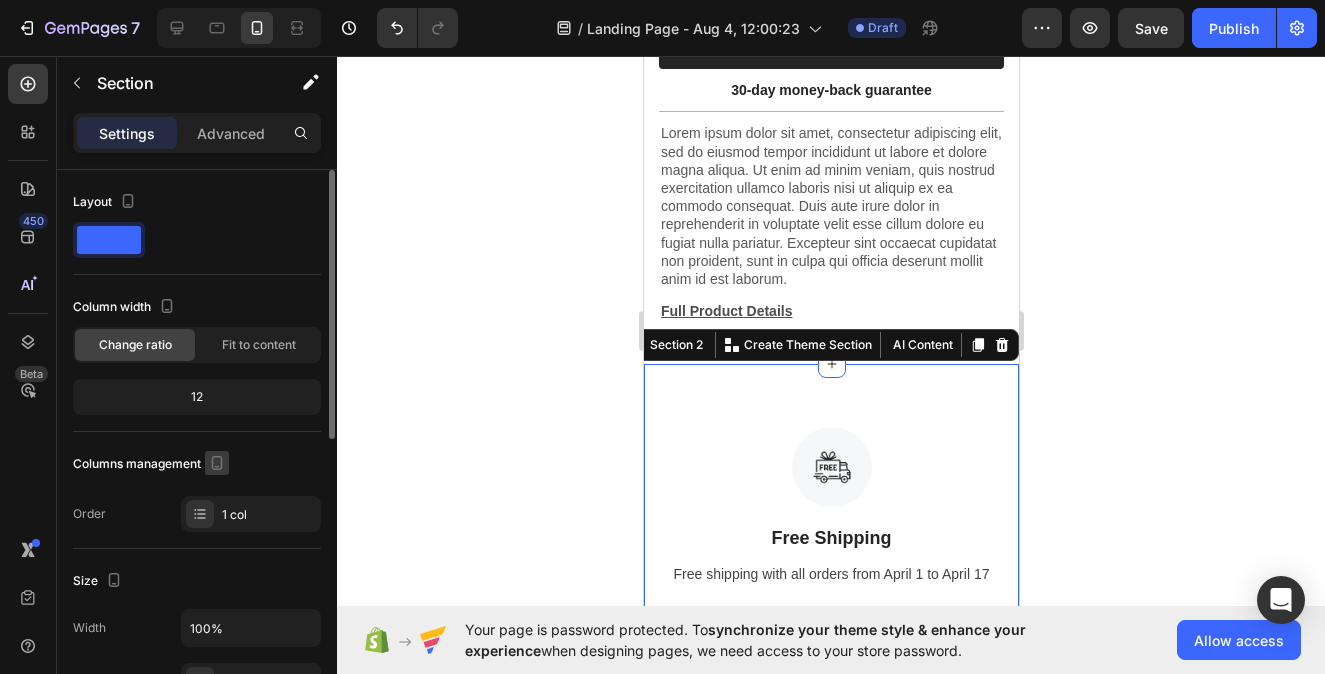 click 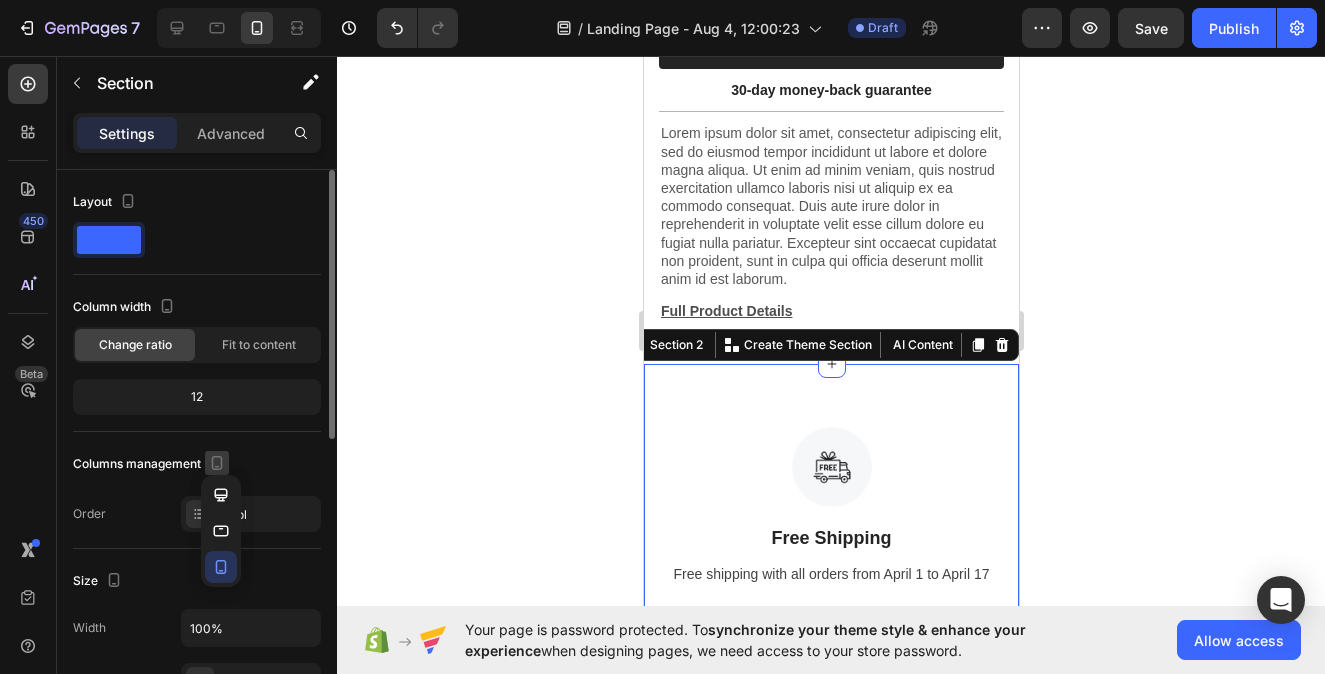 click 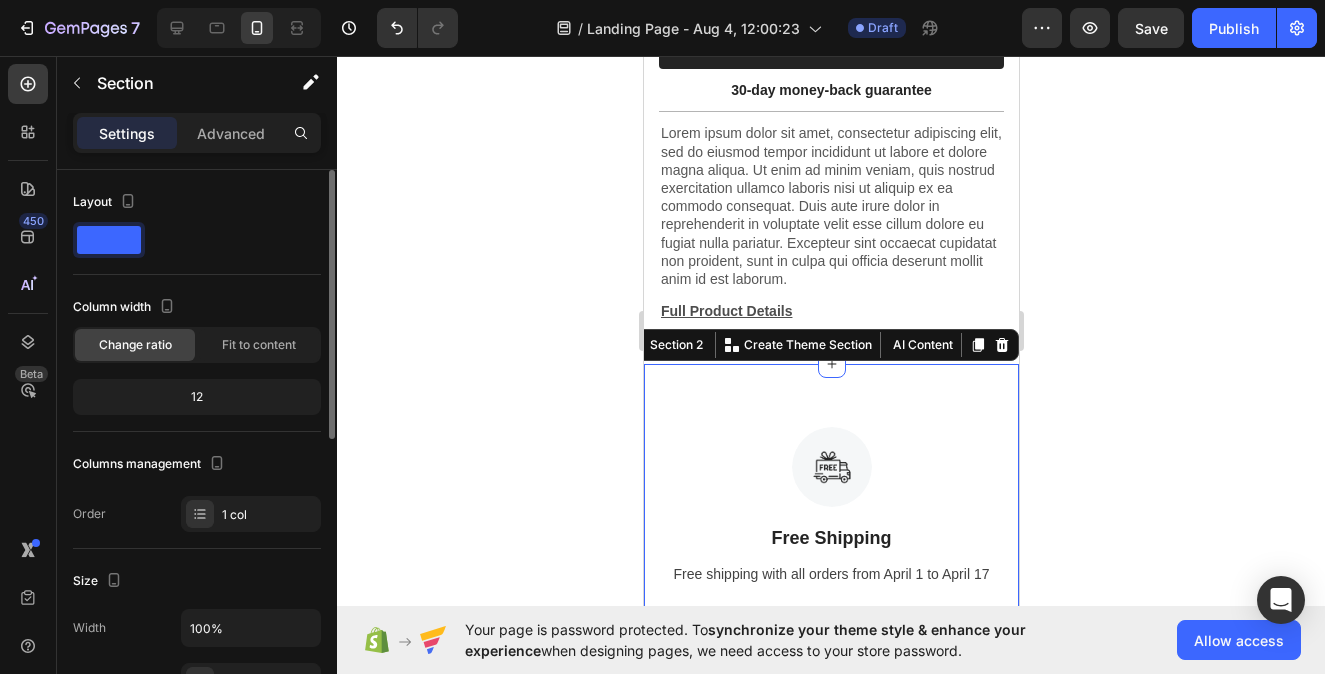 scroll, scrollTop: 73, scrollLeft: 0, axis: vertical 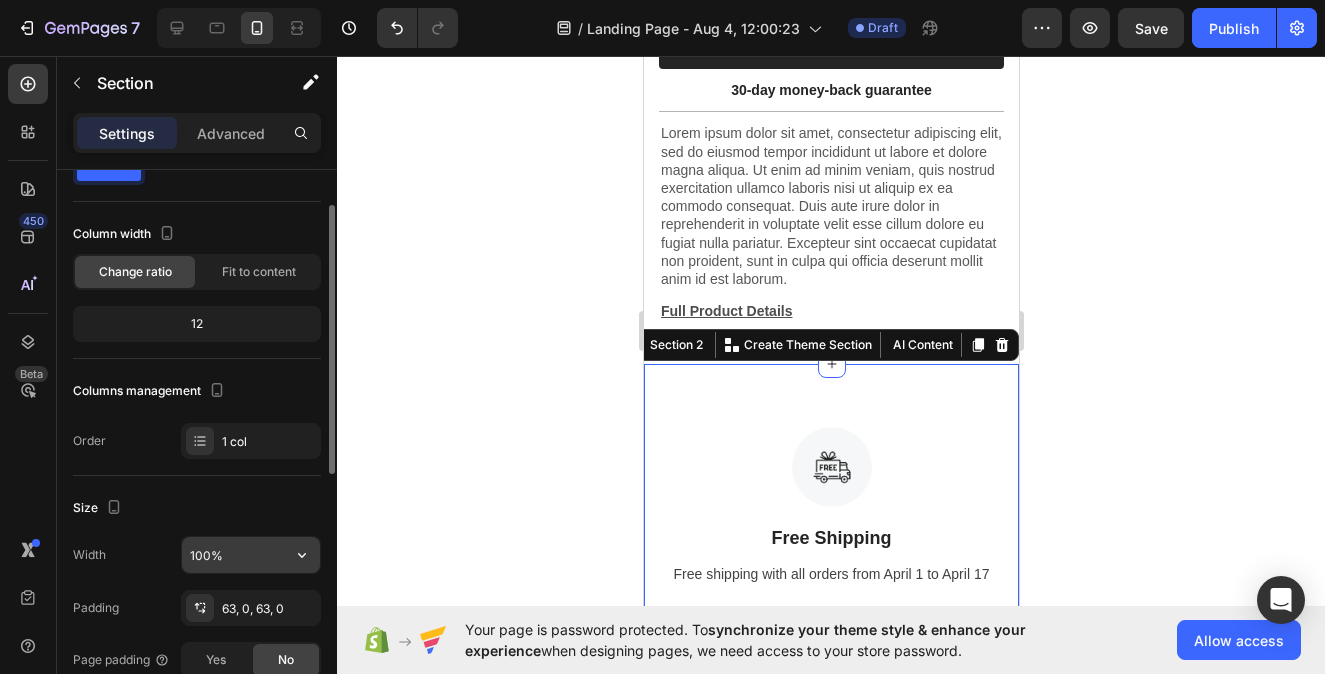 click on "100%" at bounding box center [251, 555] 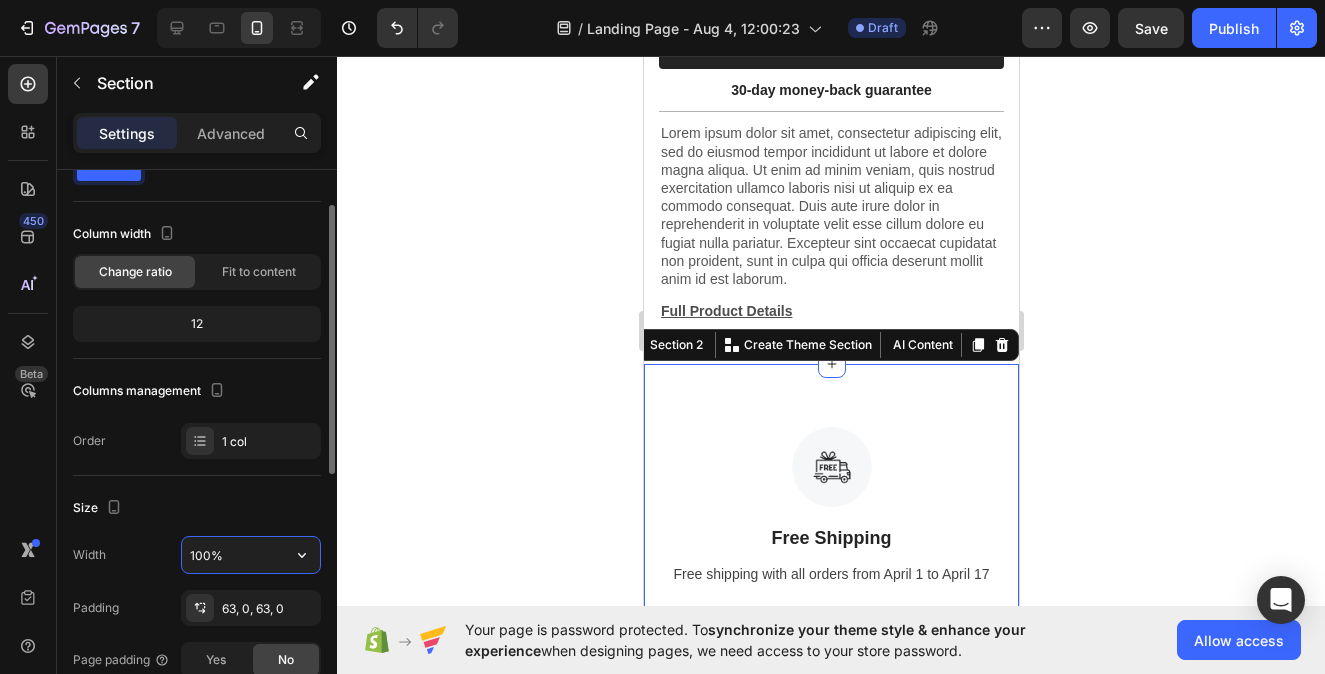 click on "100%" at bounding box center [251, 555] 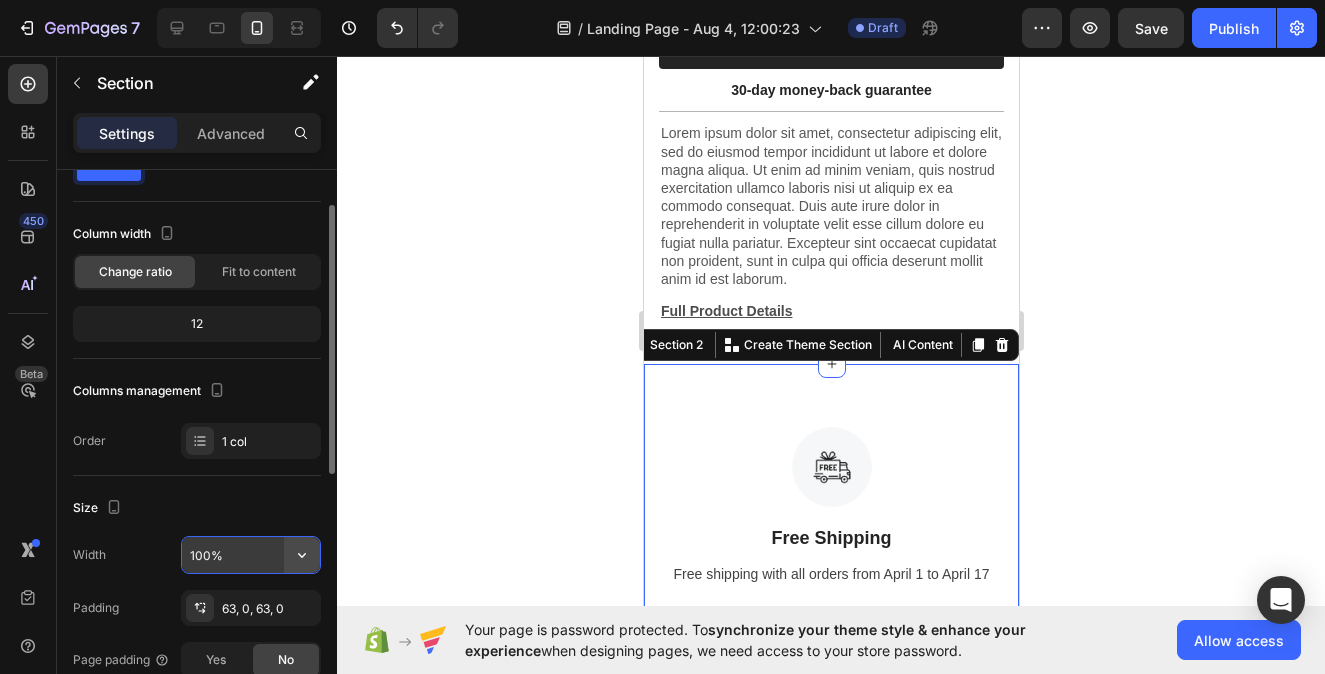 click 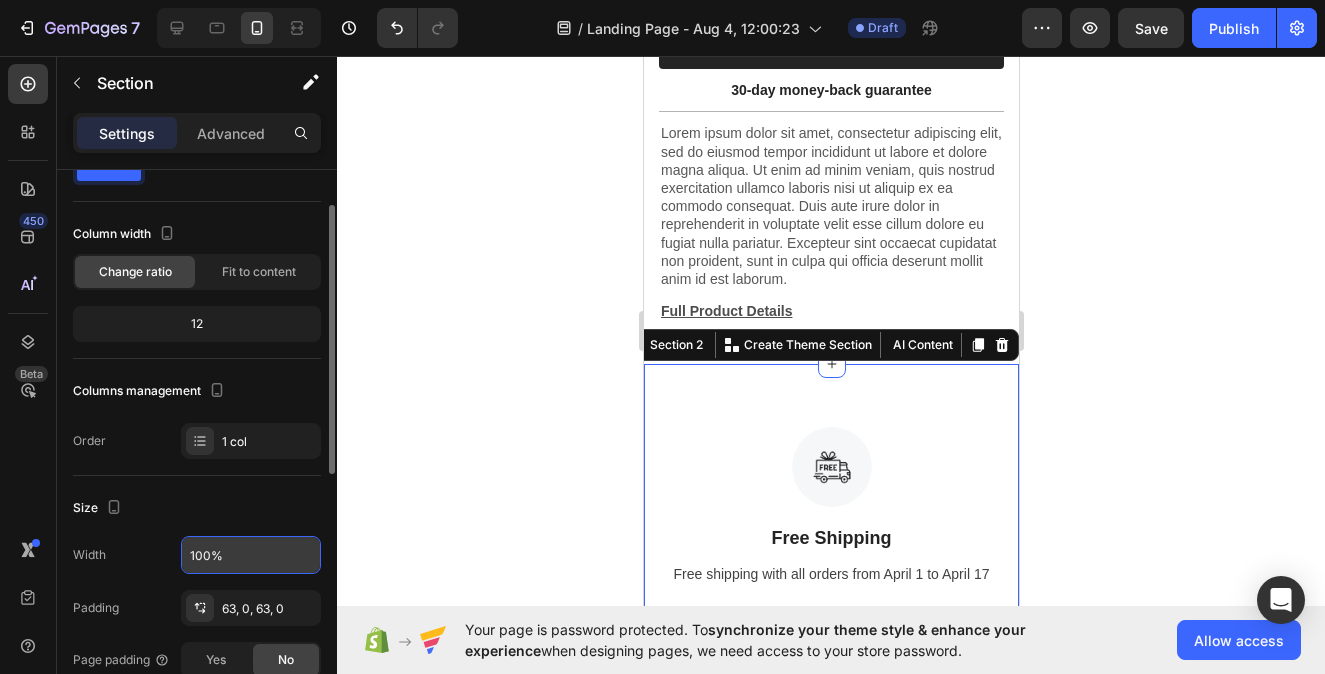 scroll, scrollTop: 134, scrollLeft: 0, axis: vertical 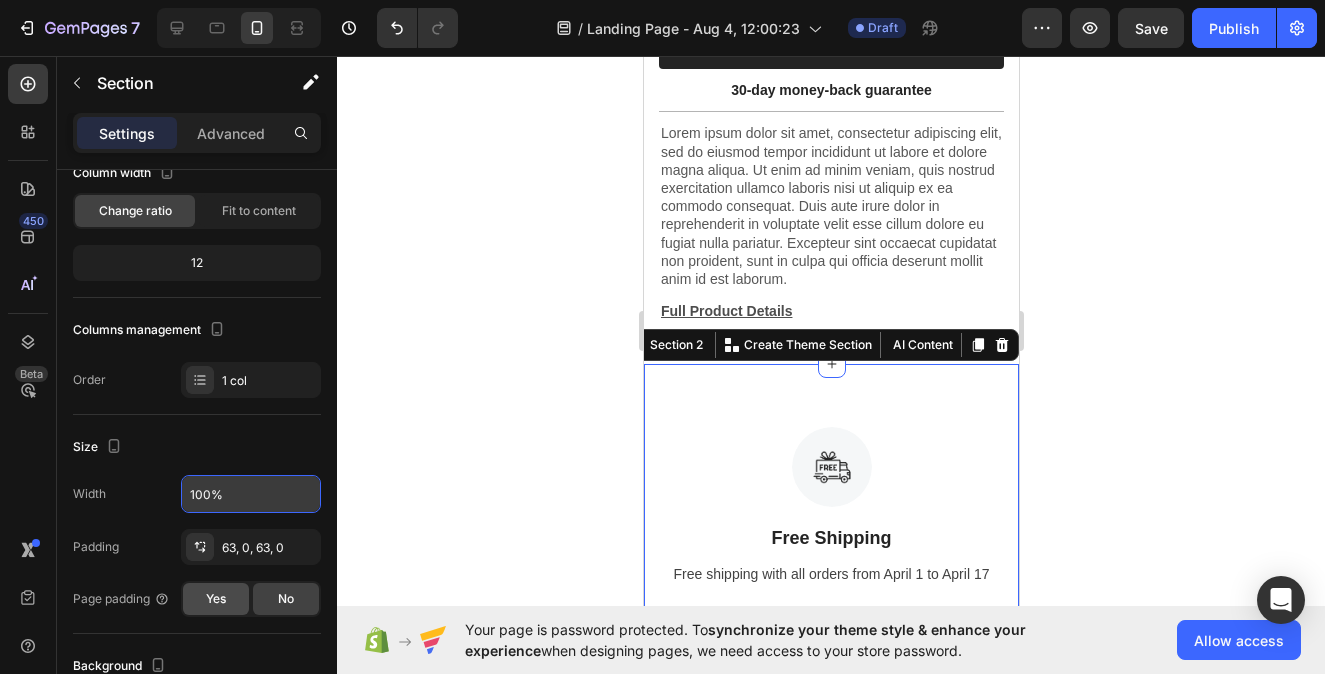 click on "Yes" 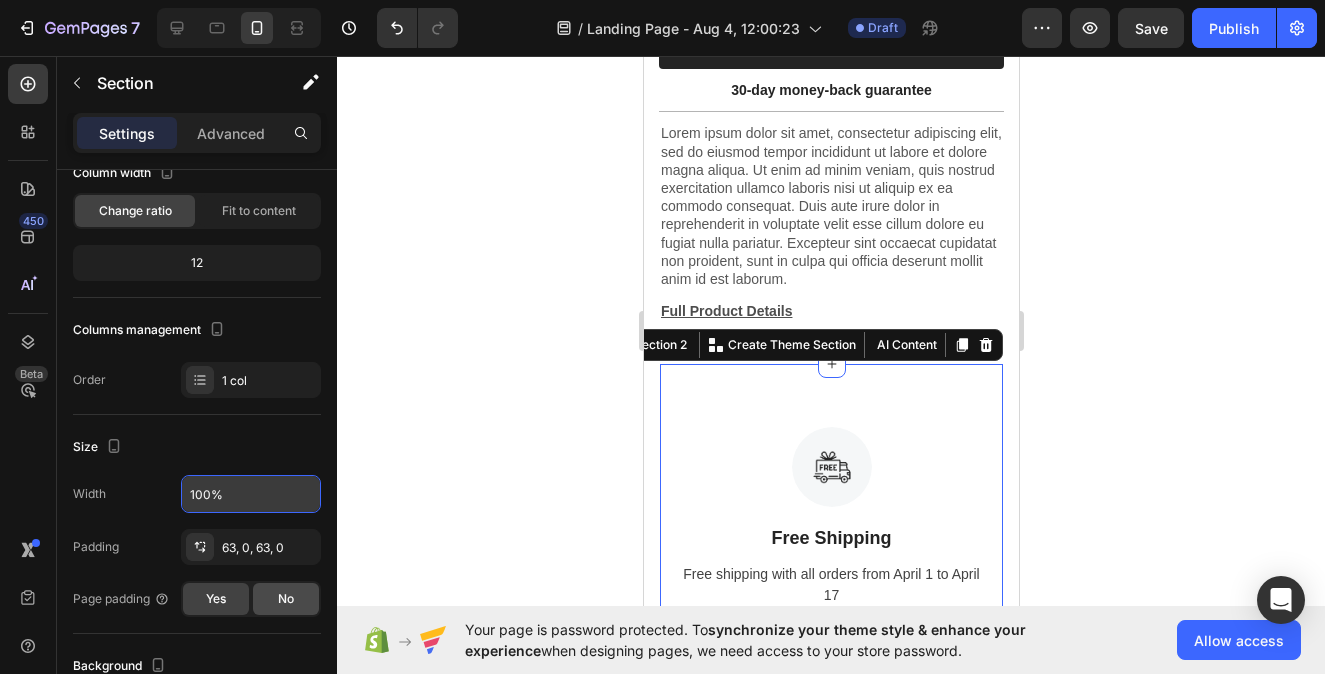click on "No" 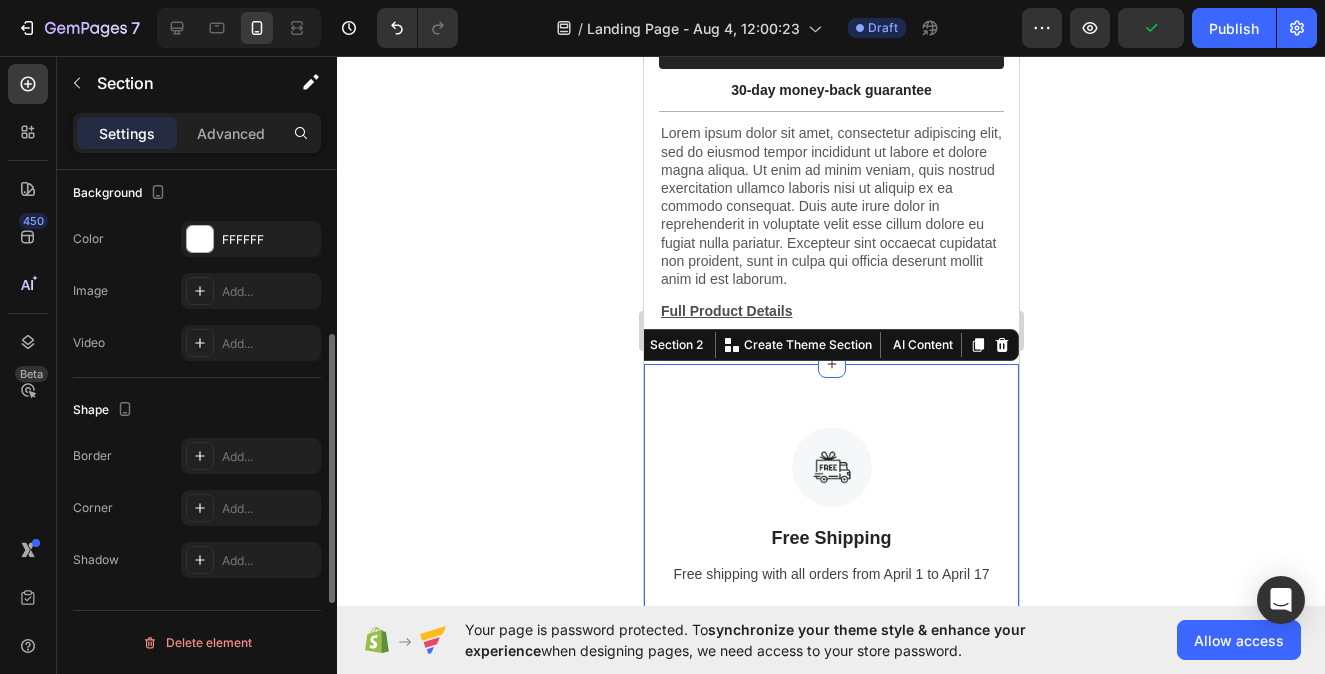 scroll, scrollTop: 0, scrollLeft: 0, axis: both 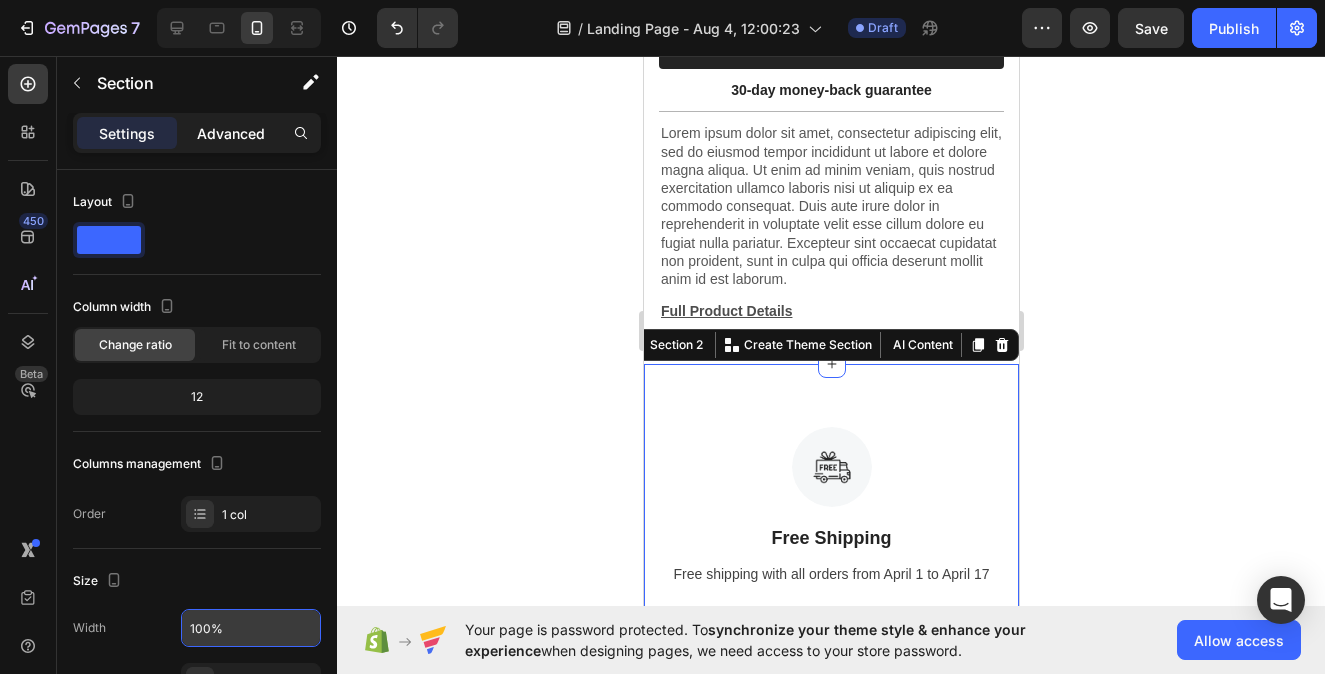 click on "Advanced" at bounding box center (231, 133) 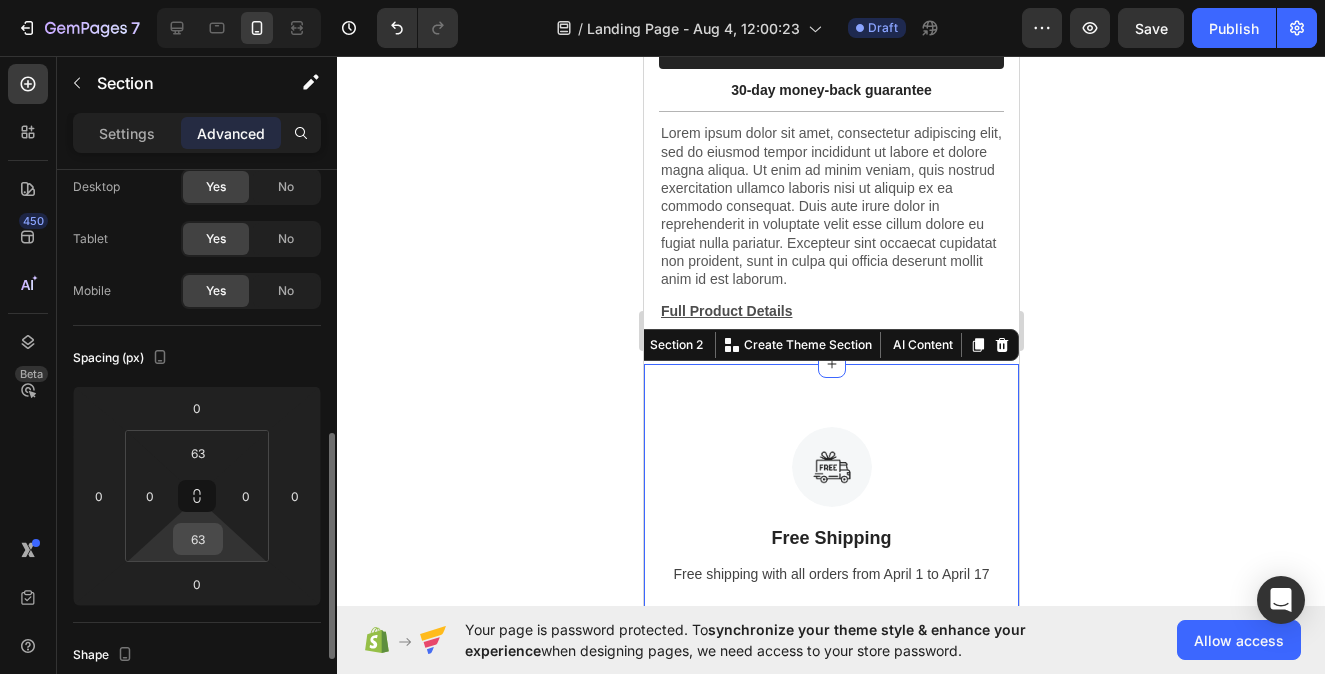 scroll, scrollTop: 231, scrollLeft: 0, axis: vertical 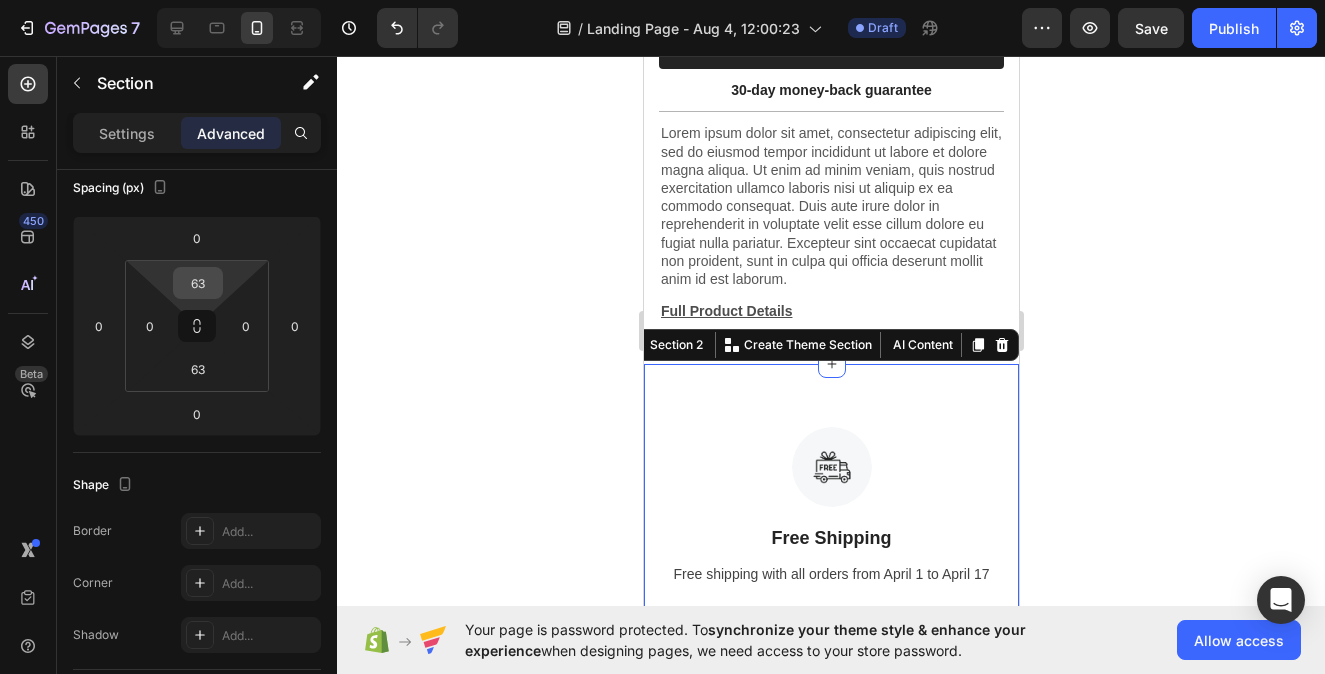 click on "63" at bounding box center [198, 283] 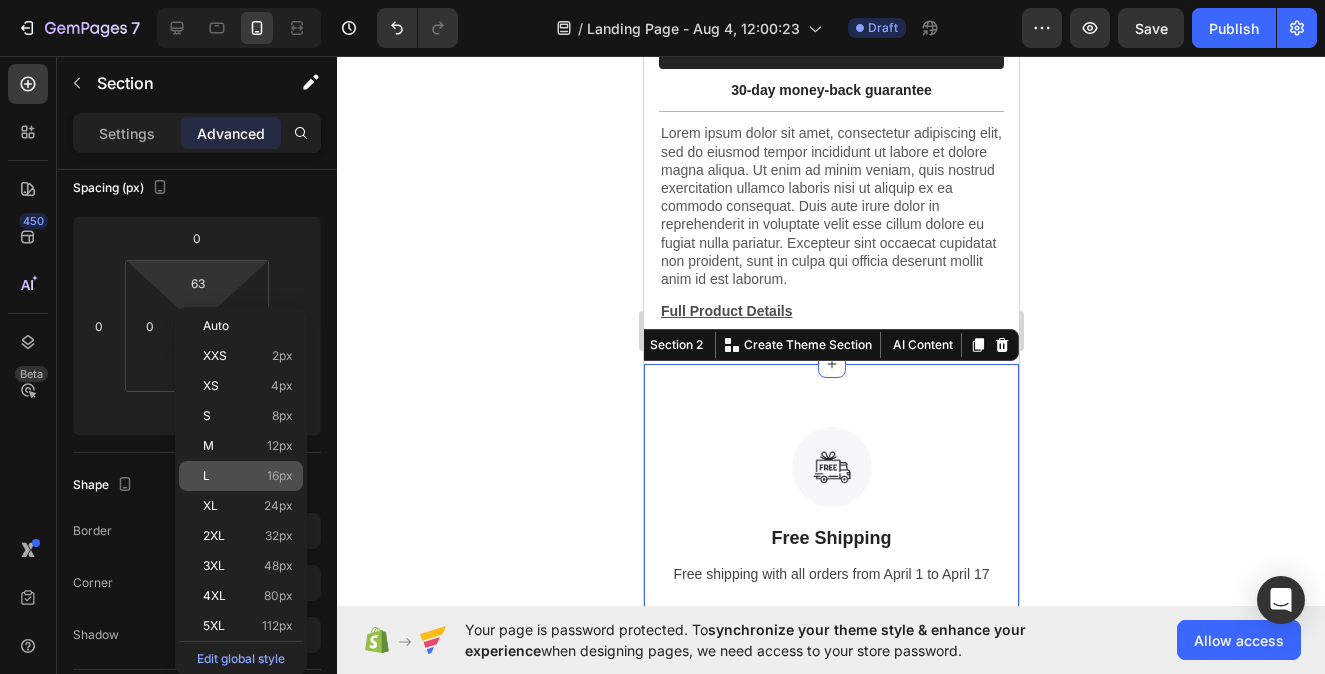 click on "L 16px" 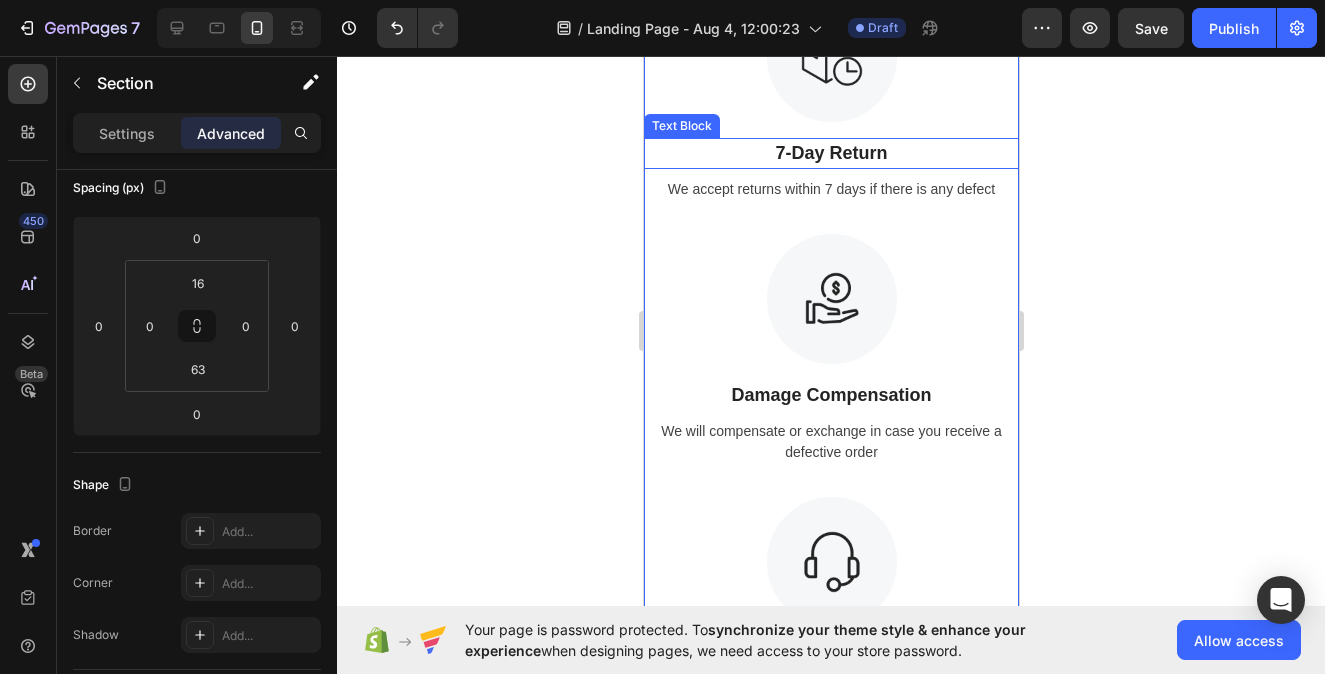 select on "S" 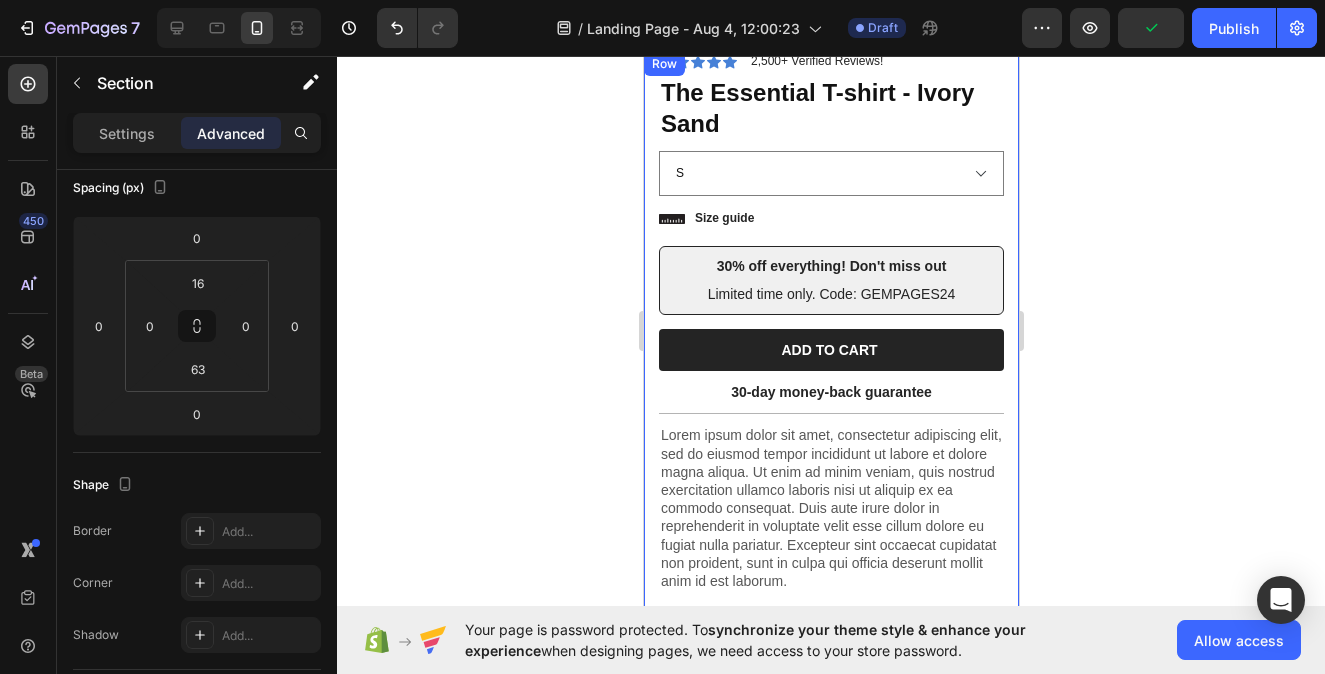 scroll, scrollTop: 484, scrollLeft: 0, axis: vertical 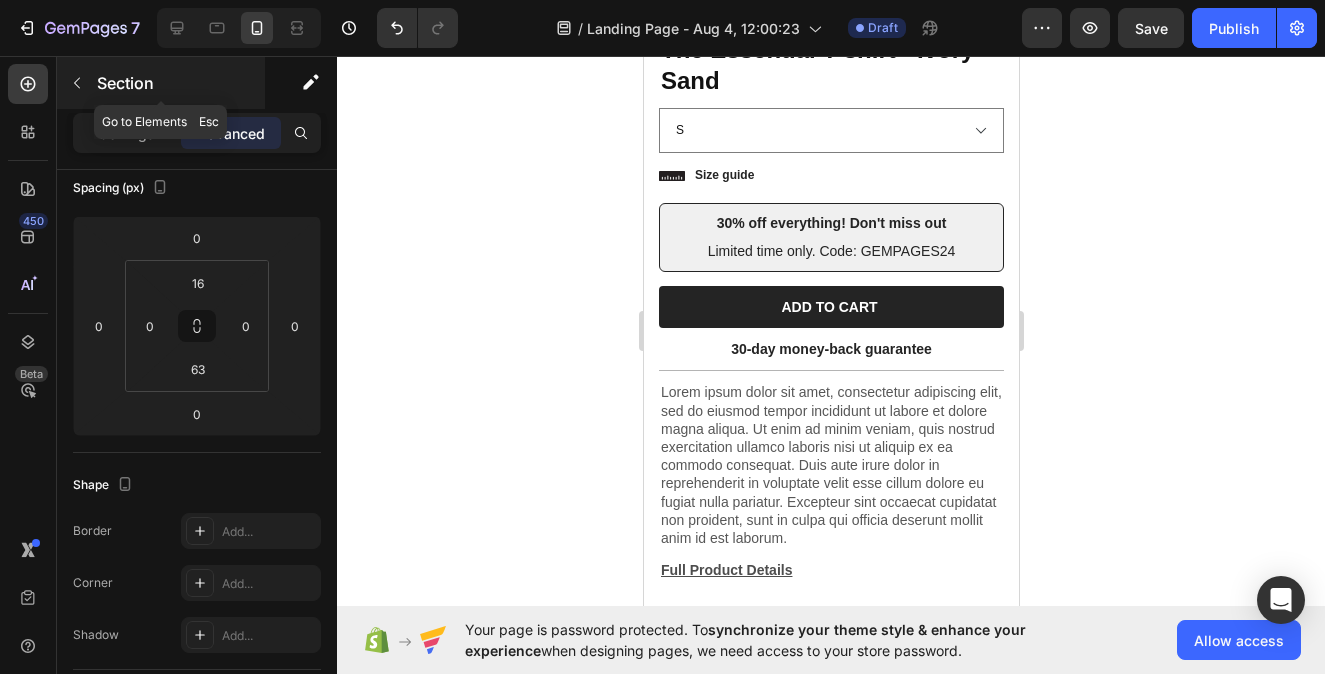click at bounding box center [77, 83] 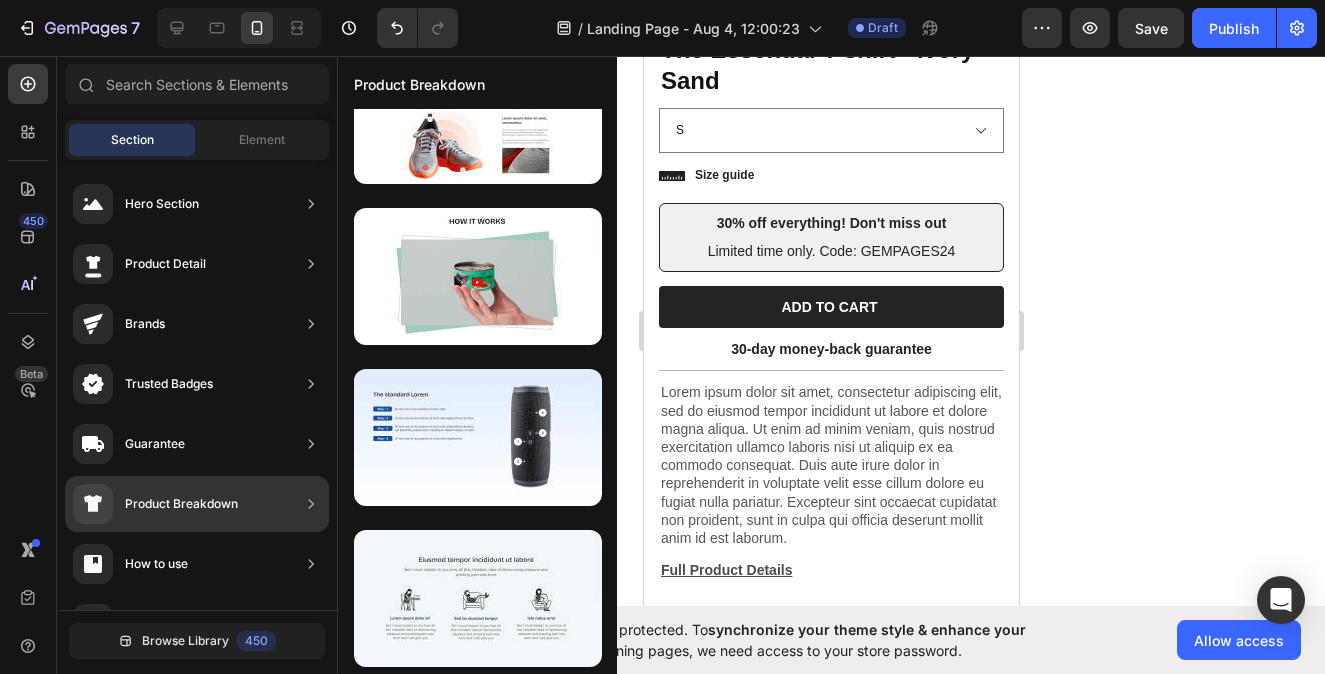 scroll, scrollTop: 68, scrollLeft: 0, axis: vertical 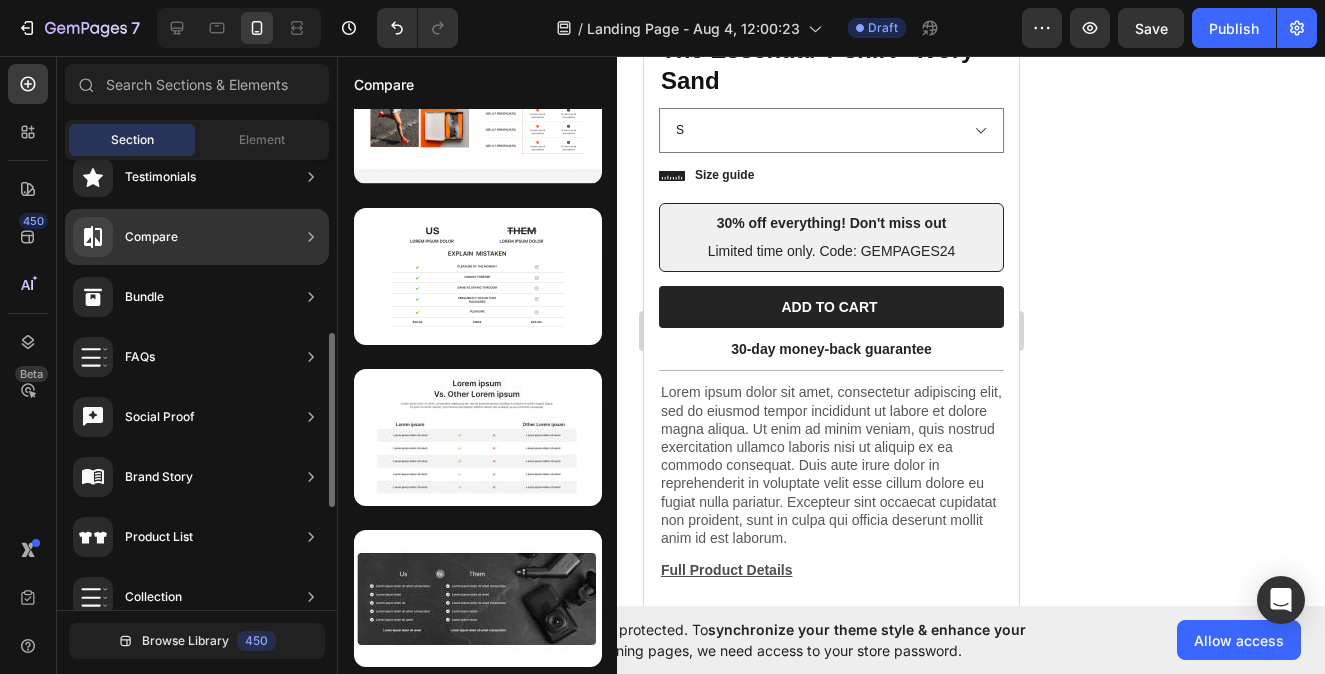 click on "Product List" at bounding box center [159, 537] 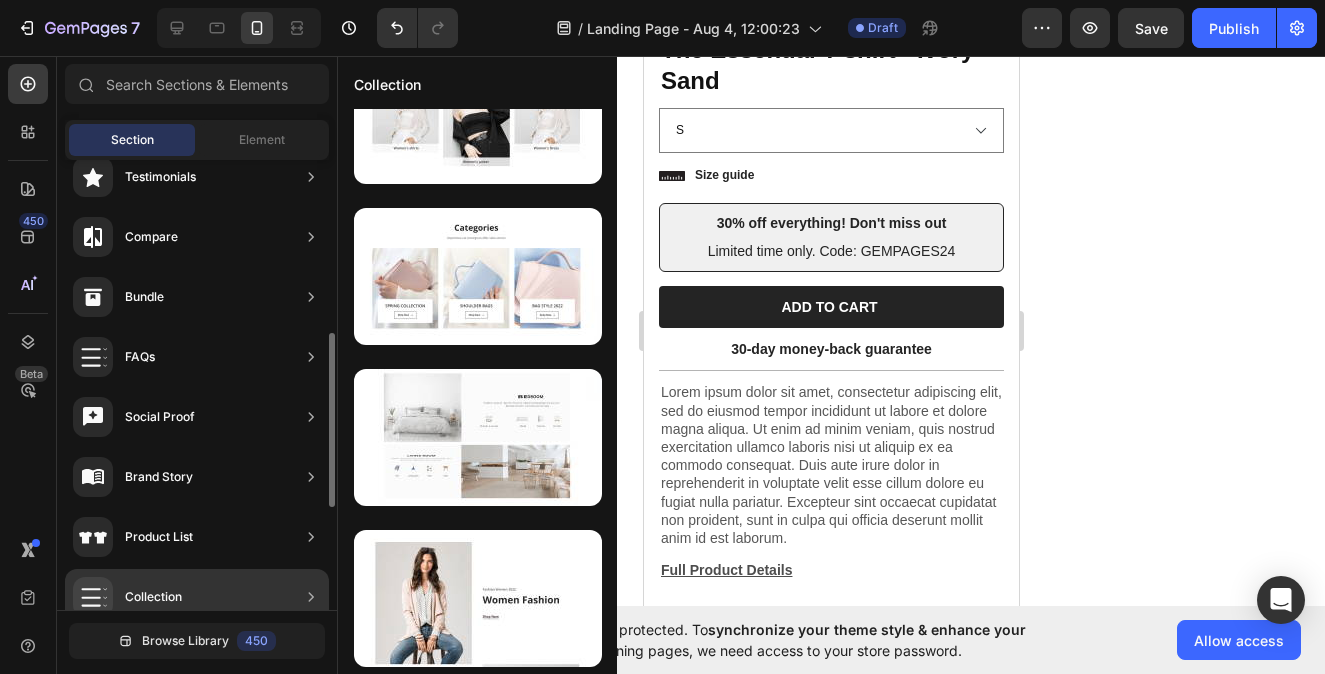 scroll, scrollTop: 1034, scrollLeft: 0, axis: vertical 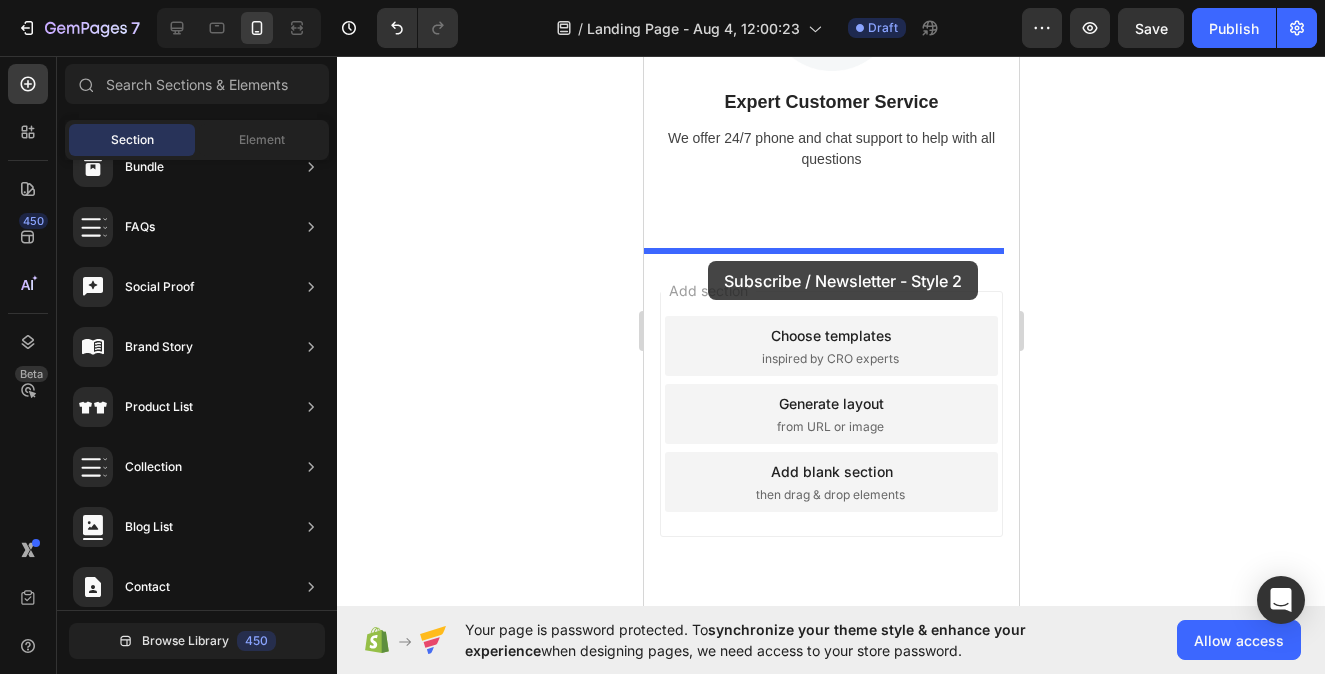 drag, startPoint x: 1114, startPoint y: 580, endPoint x: 706, endPoint y: 263, distance: 516.6749 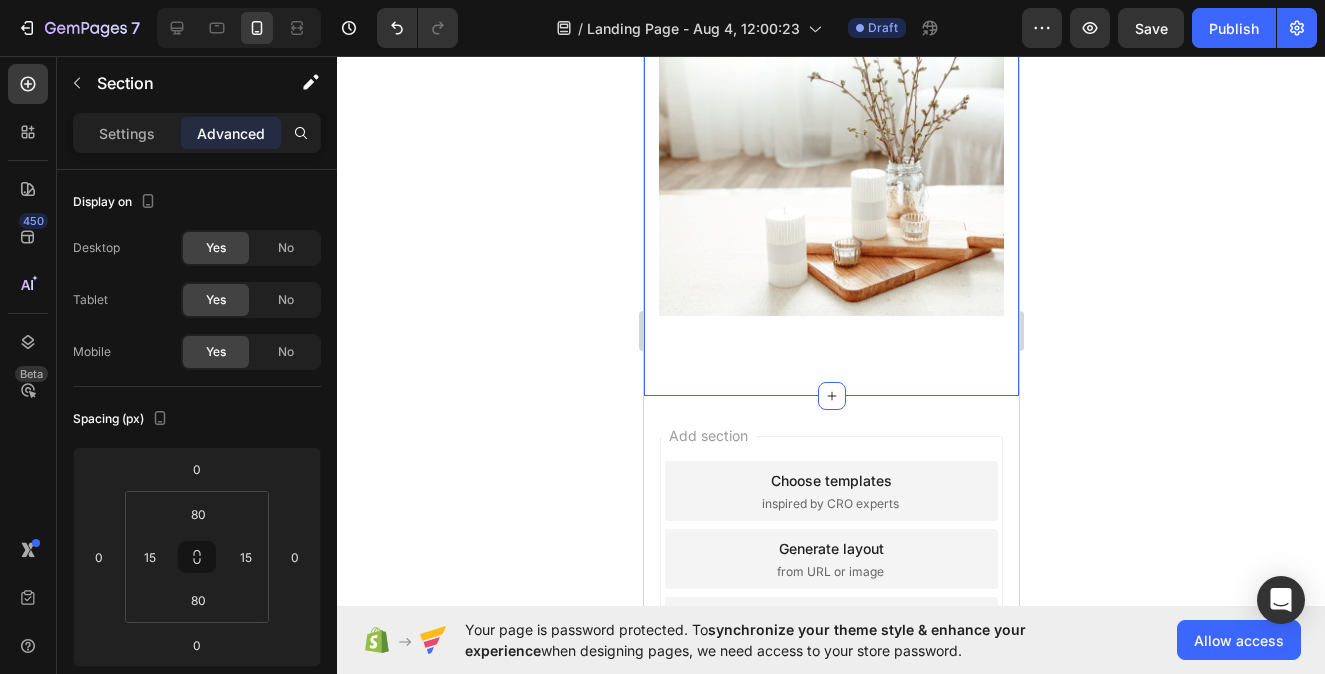 scroll, scrollTop: 2762, scrollLeft: 0, axis: vertical 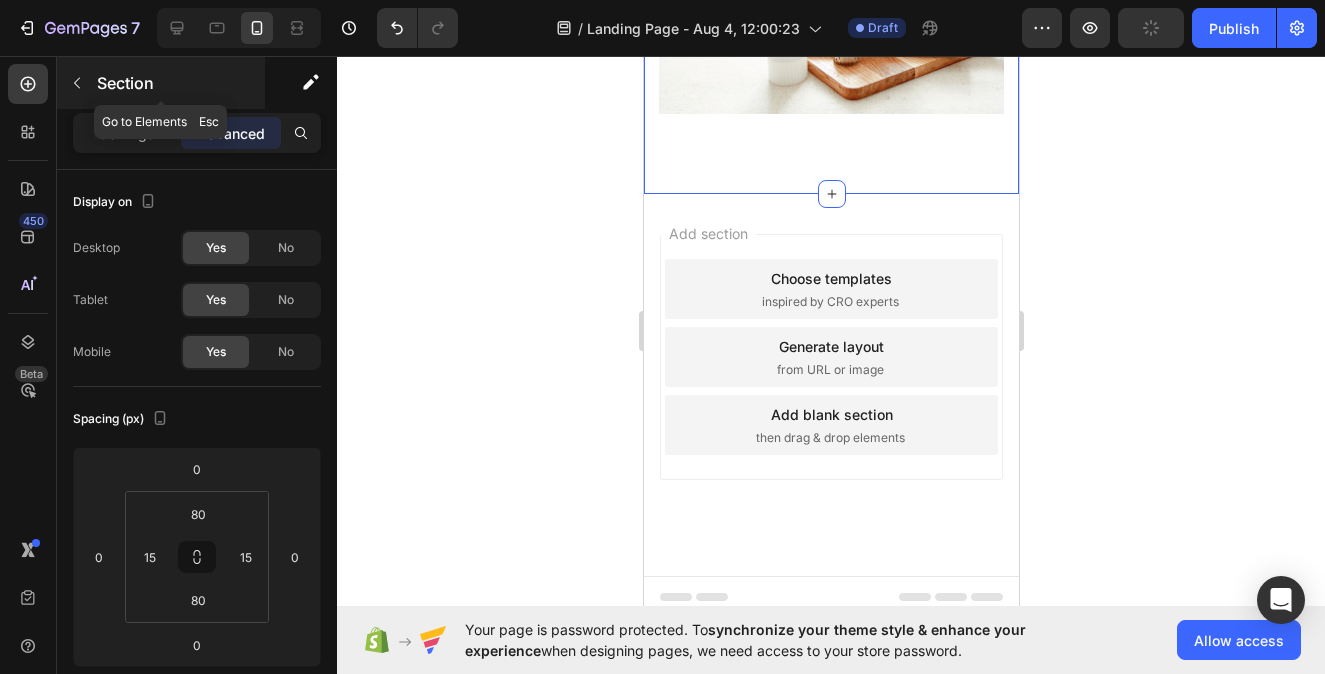 click at bounding box center [77, 83] 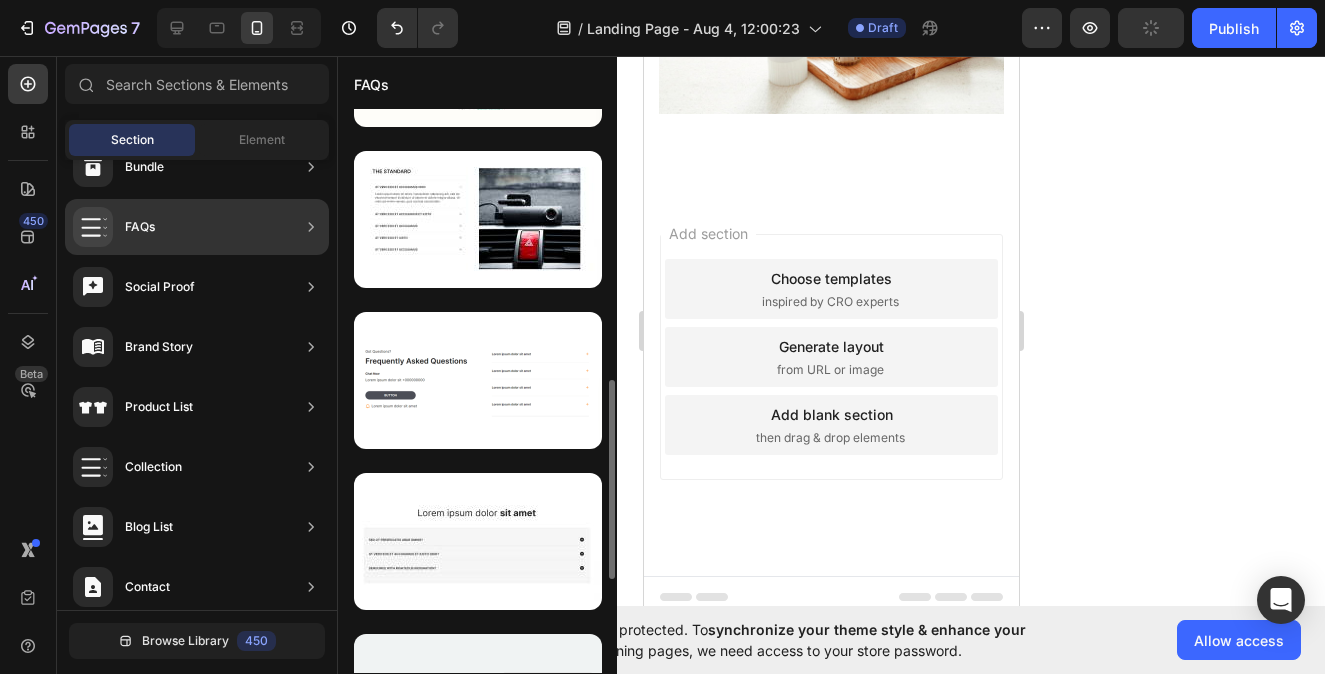 scroll, scrollTop: 1034, scrollLeft: 0, axis: vertical 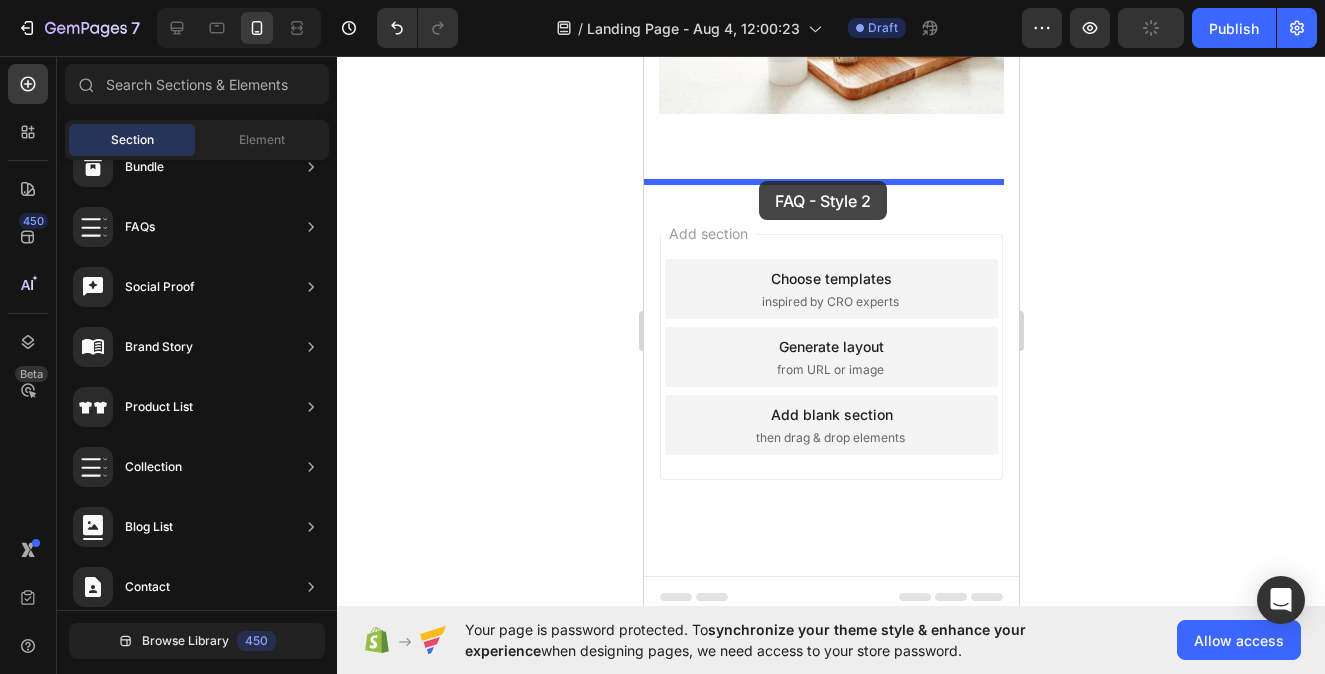 drag, startPoint x: 1081, startPoint y: 645, endPoint x: 758, endPoint y: 183, distance: 563.71356 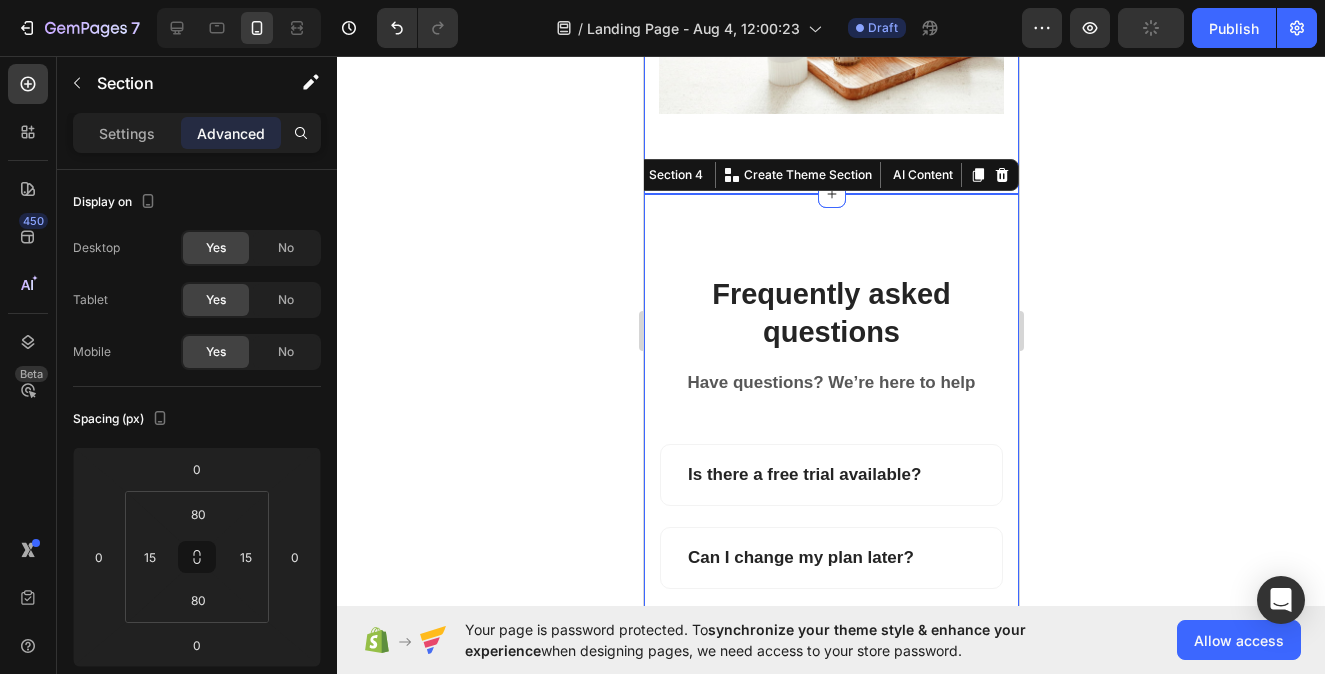 scroll, scrollTop: 2818, scrollLeft: 0, axis: vertical 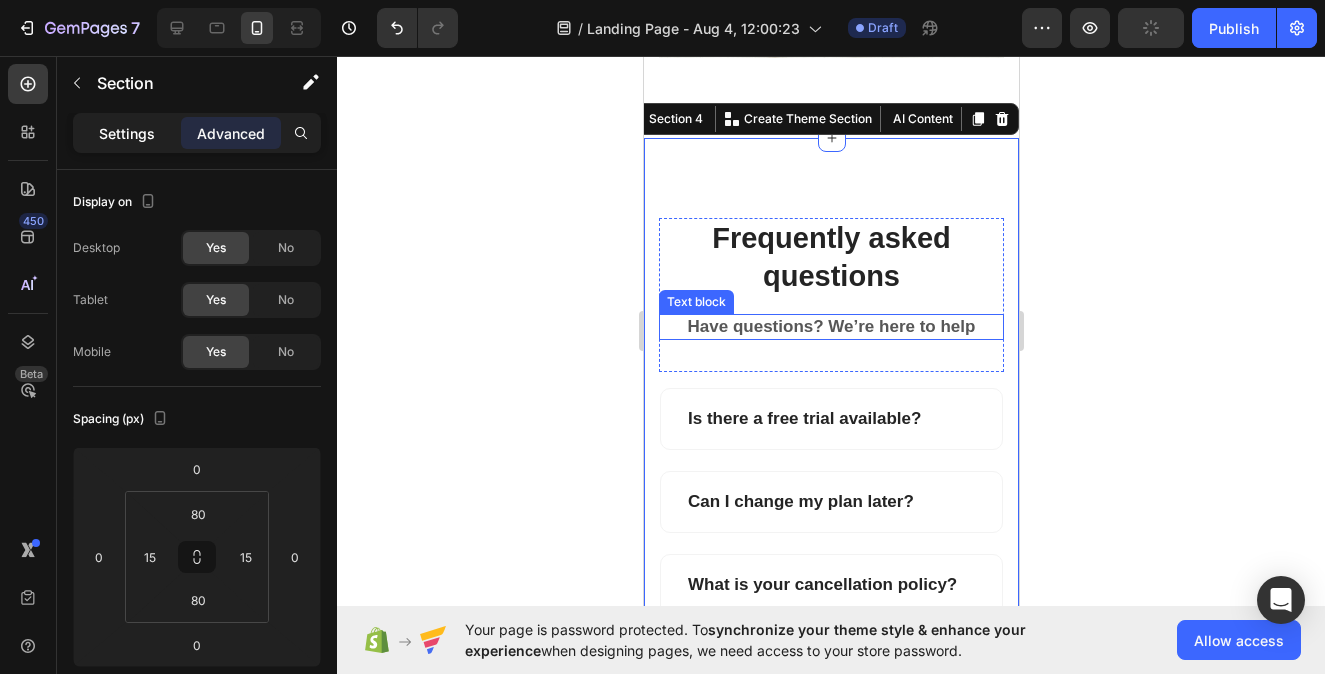 click on "Settings" at bounding box center [127, 133] 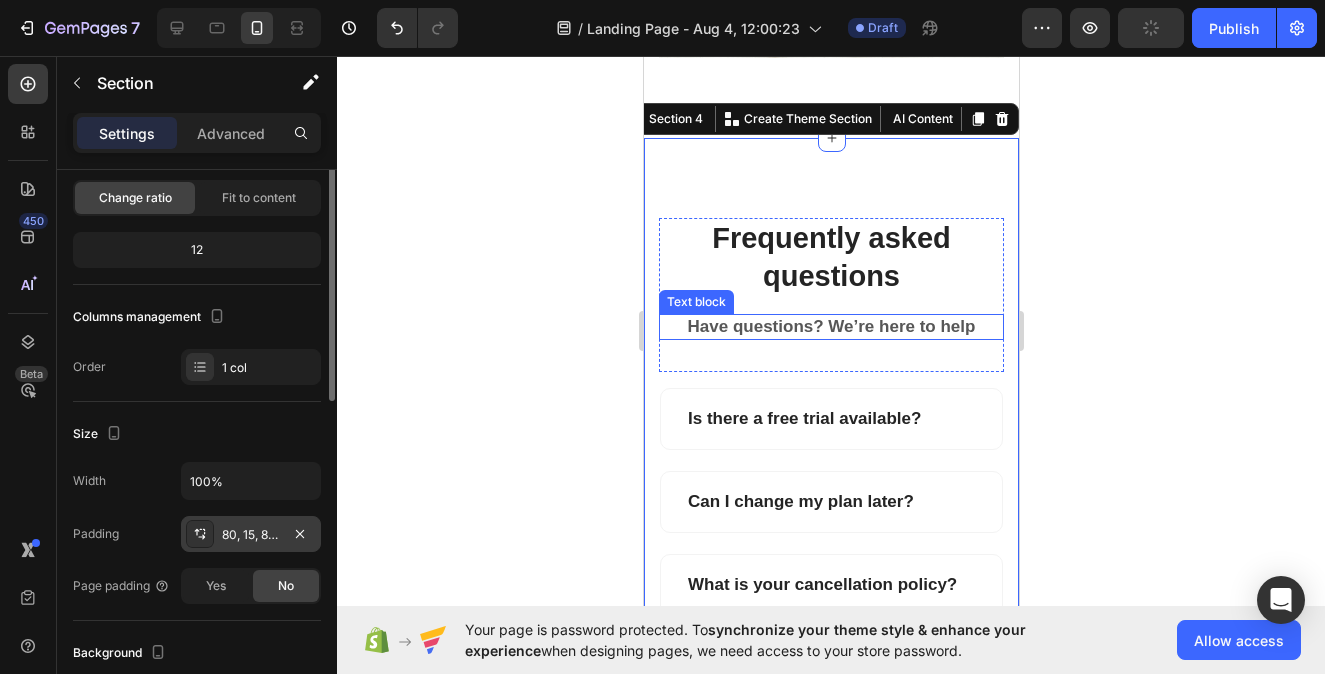 scroll, scrollTop: 319, scrollLeft: 0, axis: vertical 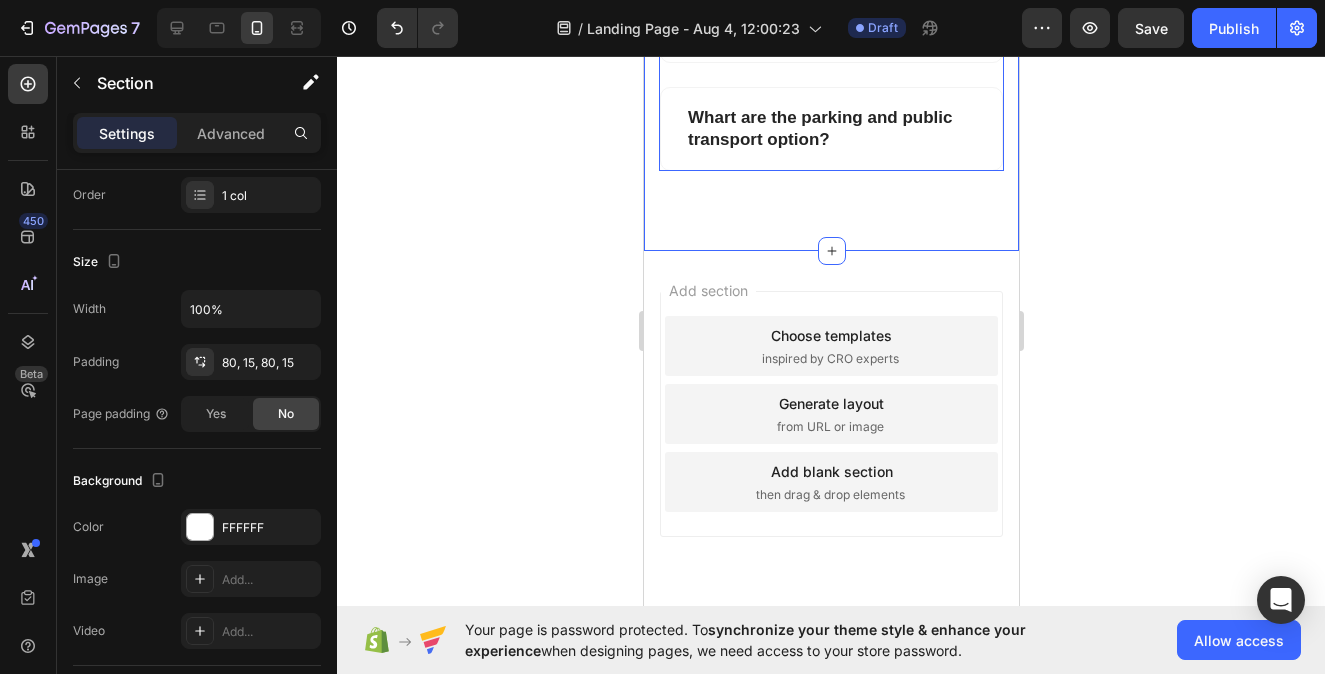click on "Whart are the parking and public transport option?" at bounding box center [830, 129] 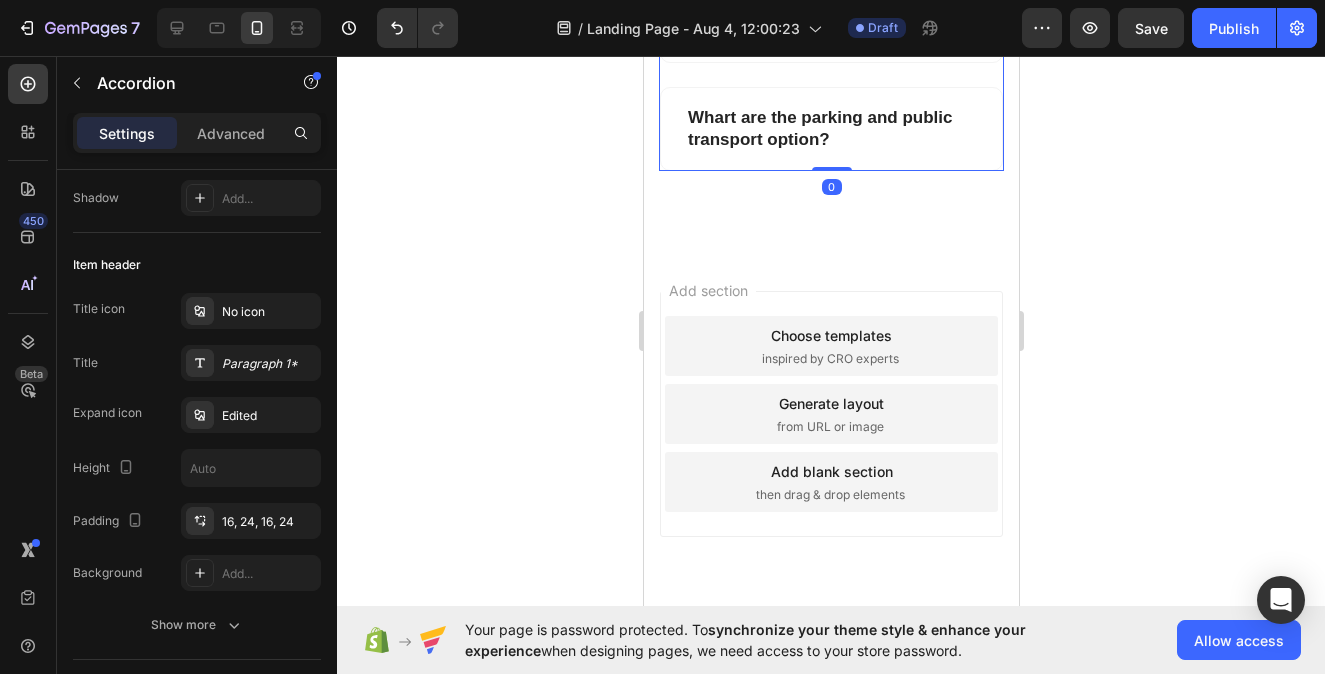 scroll, scrollTop: 0, scrollLeft: 0, axis: both 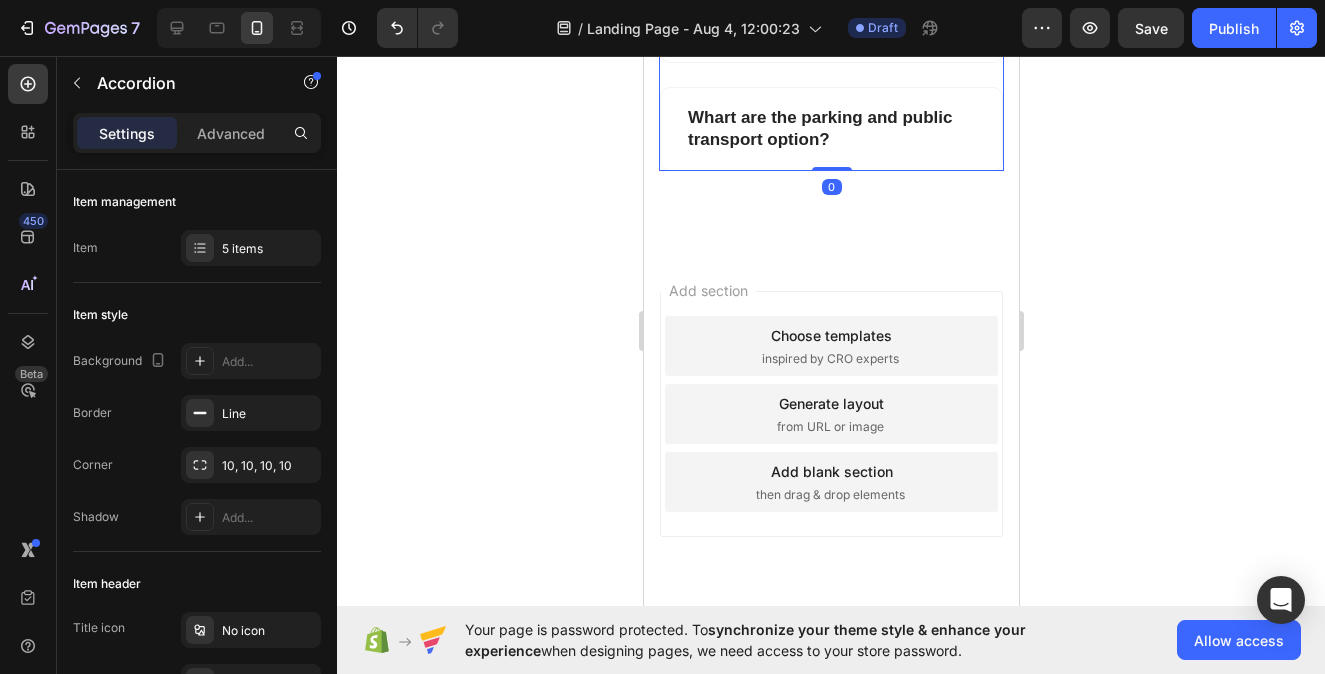 click on "Whart are the parking and public transport option?" at bounding box center [830, 129] 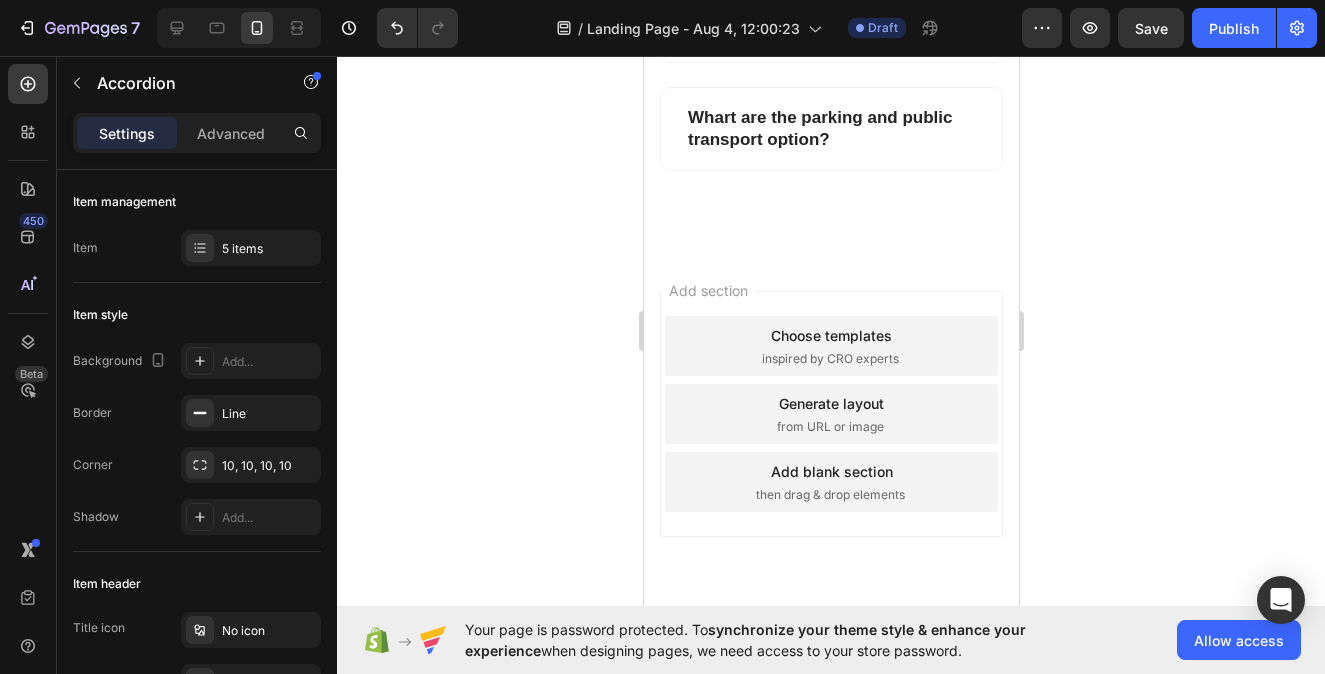 click on "Whart are the parking and public transport option?" at bounding box center (830, 129) 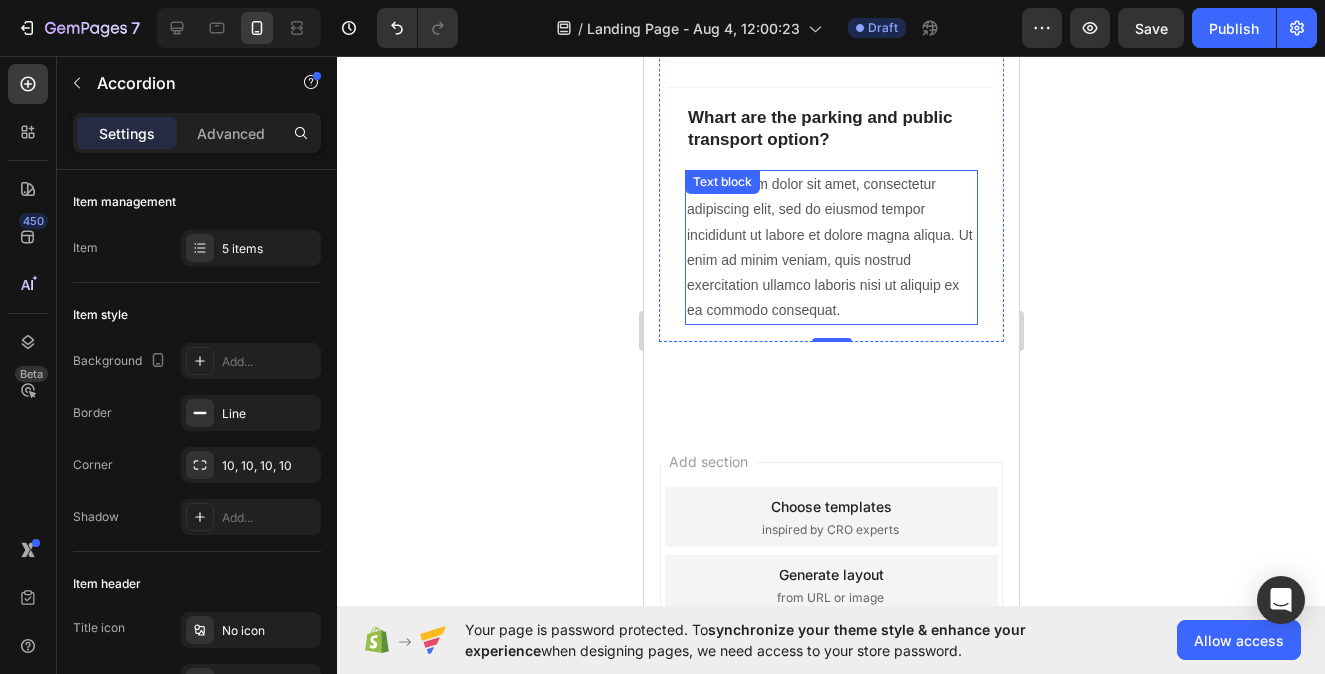 click on "Lorem ipsum dolor sit amet, consectetur adipiscing elit, sed do eiusmod tempor incididunt ut labore et dolore magna aliqua. Ut enim ad minim veniam, quis nostrud exercitation ullamco laboris nisi ut aliquip ex ea commodo consequat." at bounding box center (830, 247) 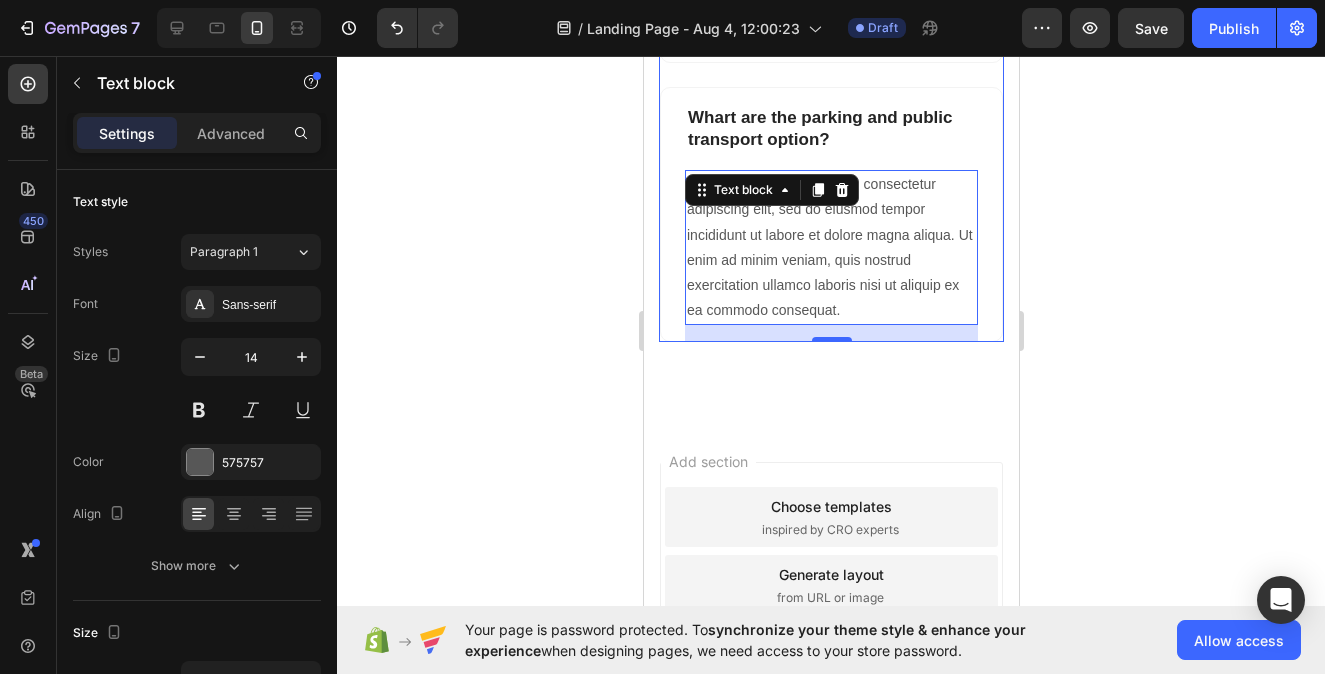 click on "Whart are the parking and public transport option?" at bounding box center [830, 129] 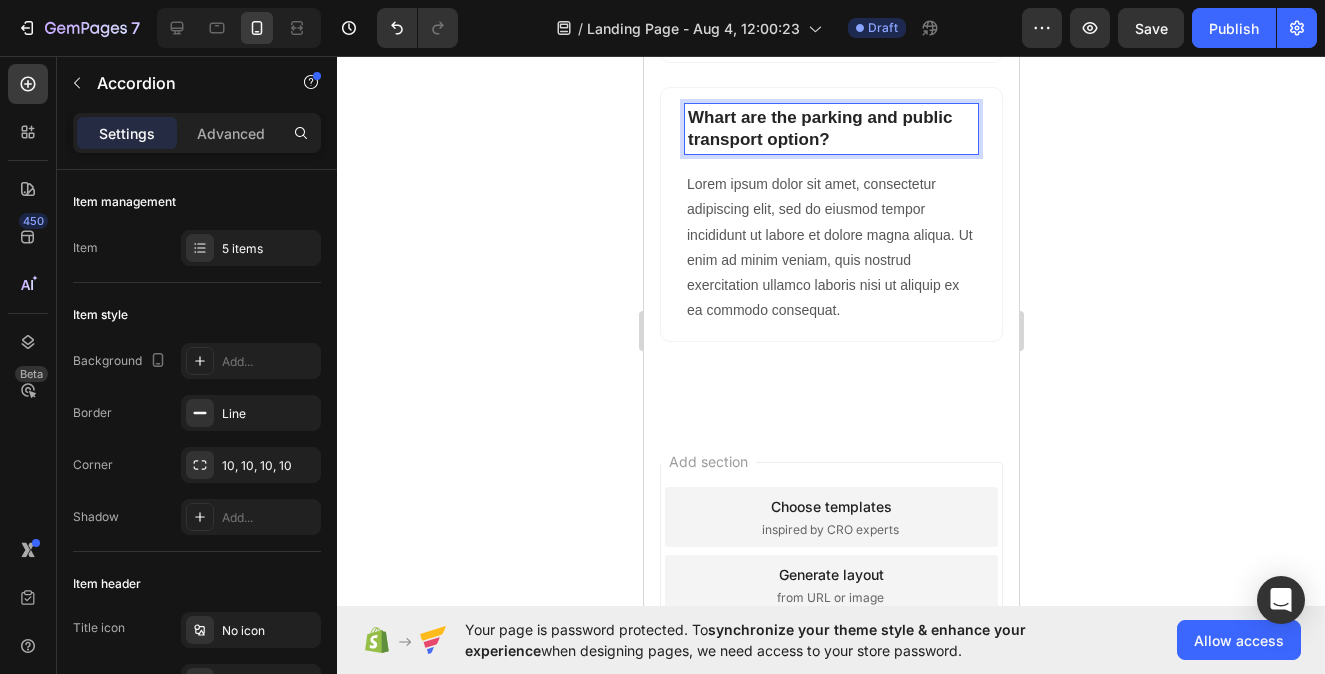 click on "Whart are the parking and public transport option?" at bounding box center (830, 129) 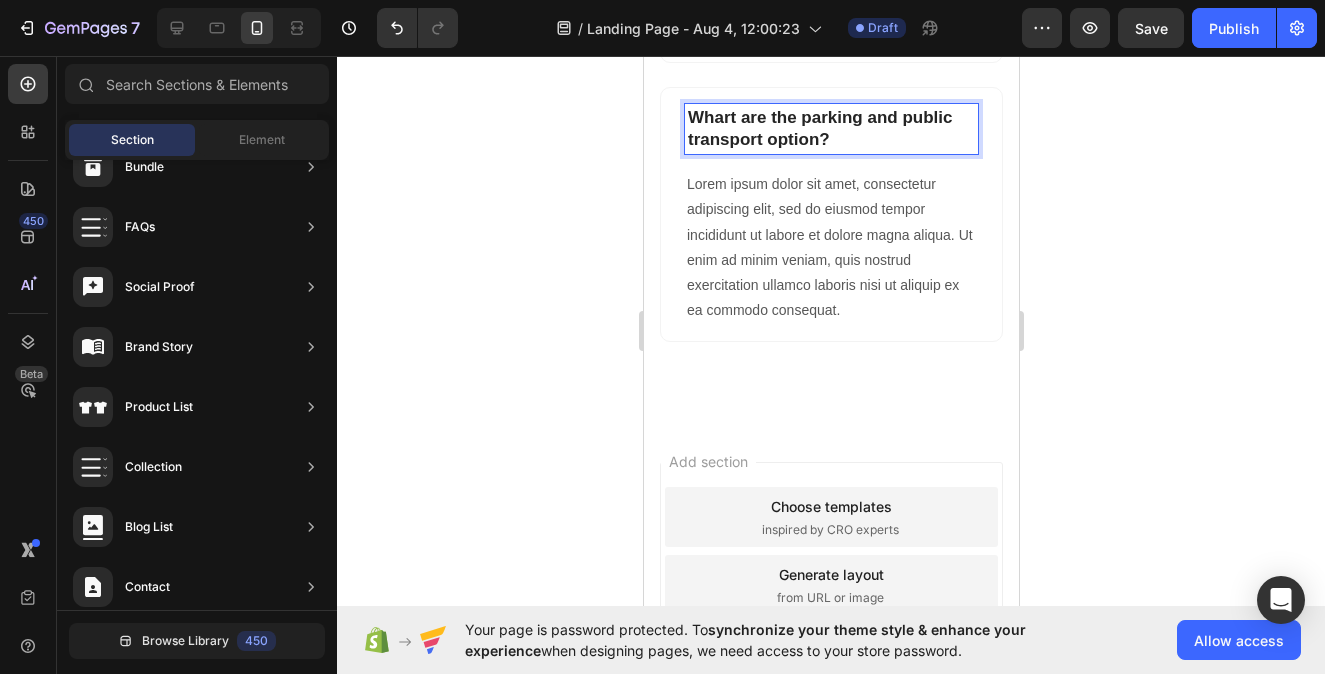 scroll, scrollTop: 3426, scrollLeft: 0, axis: vertical 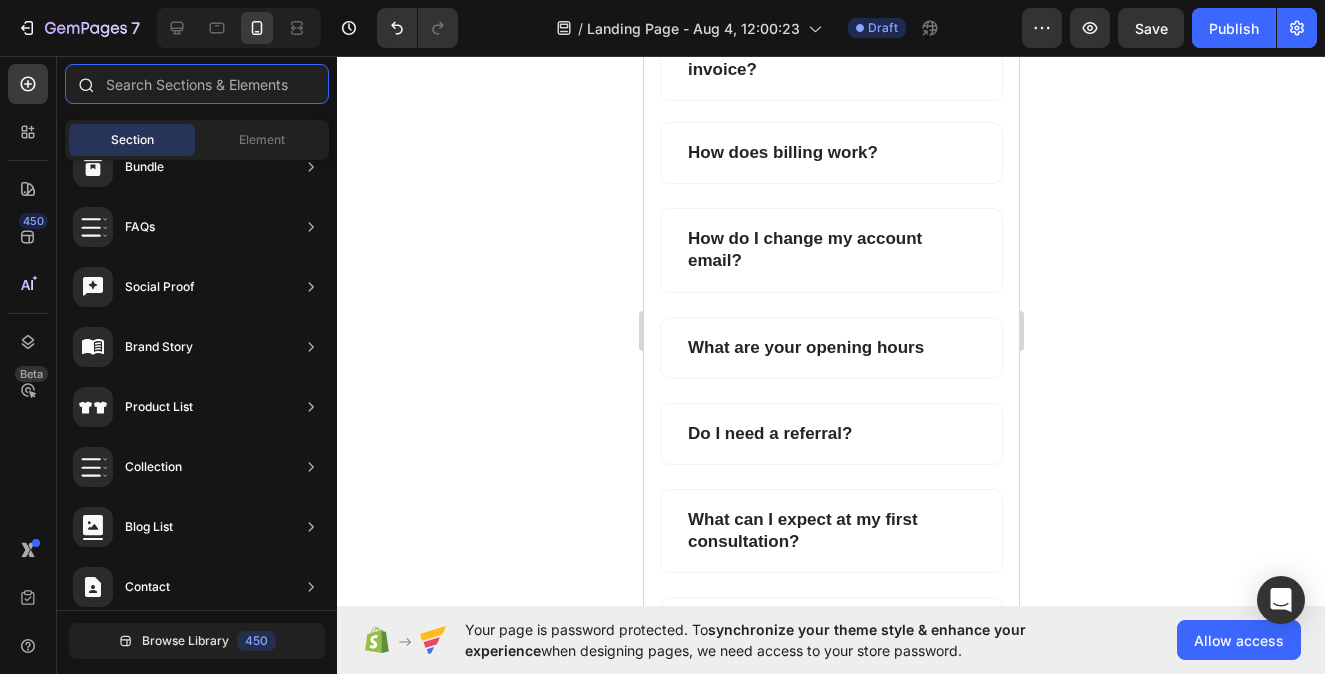 click at bounding box center (197, 84) 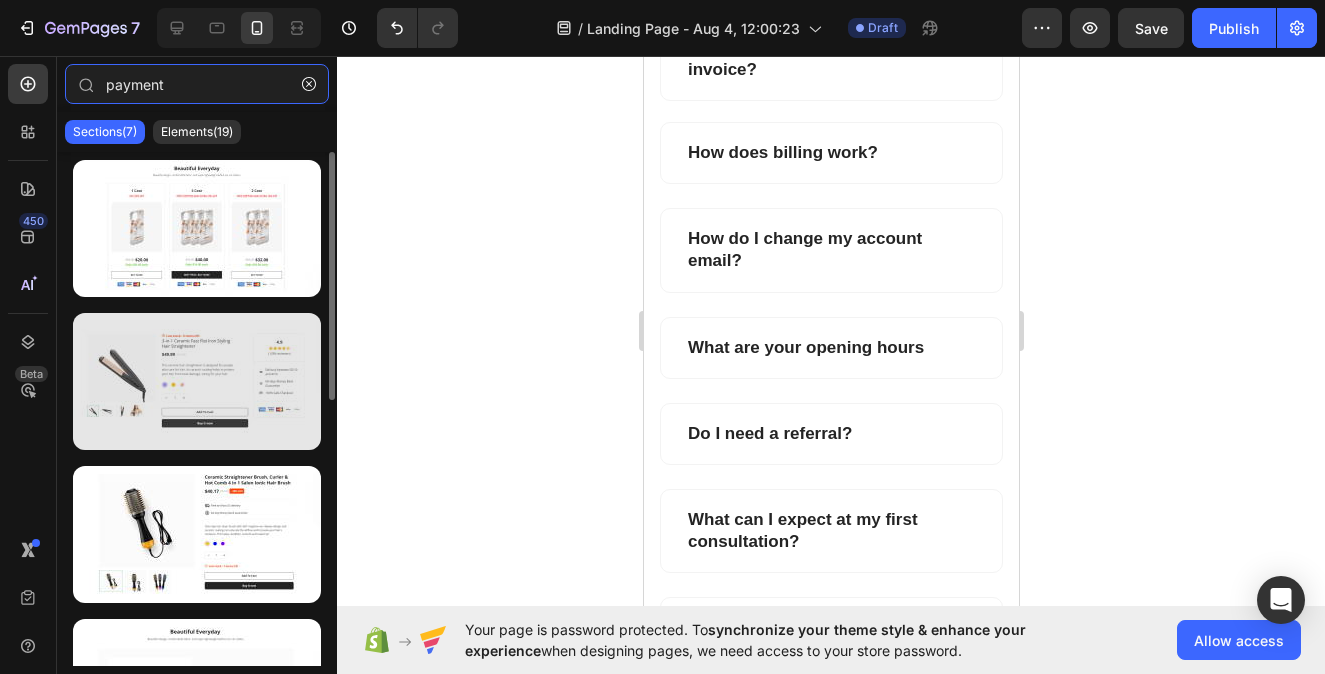 type on "payment" 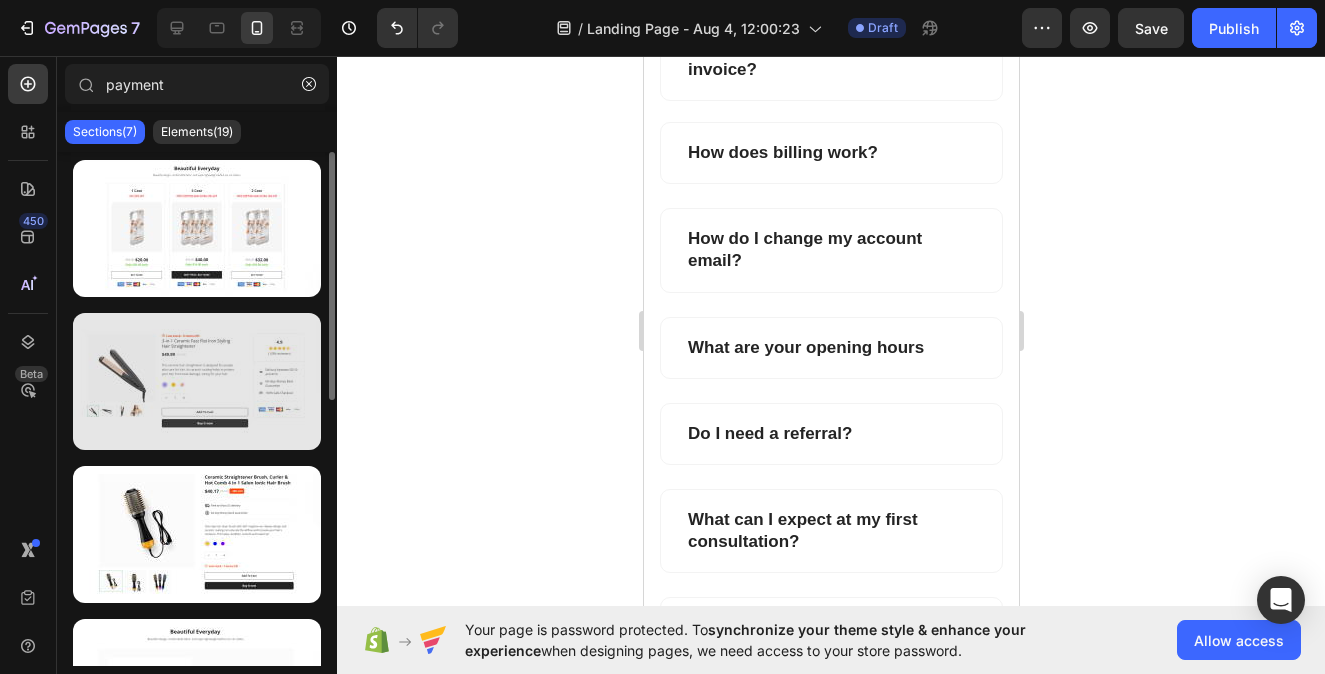 click at bounding box center [197, 381] 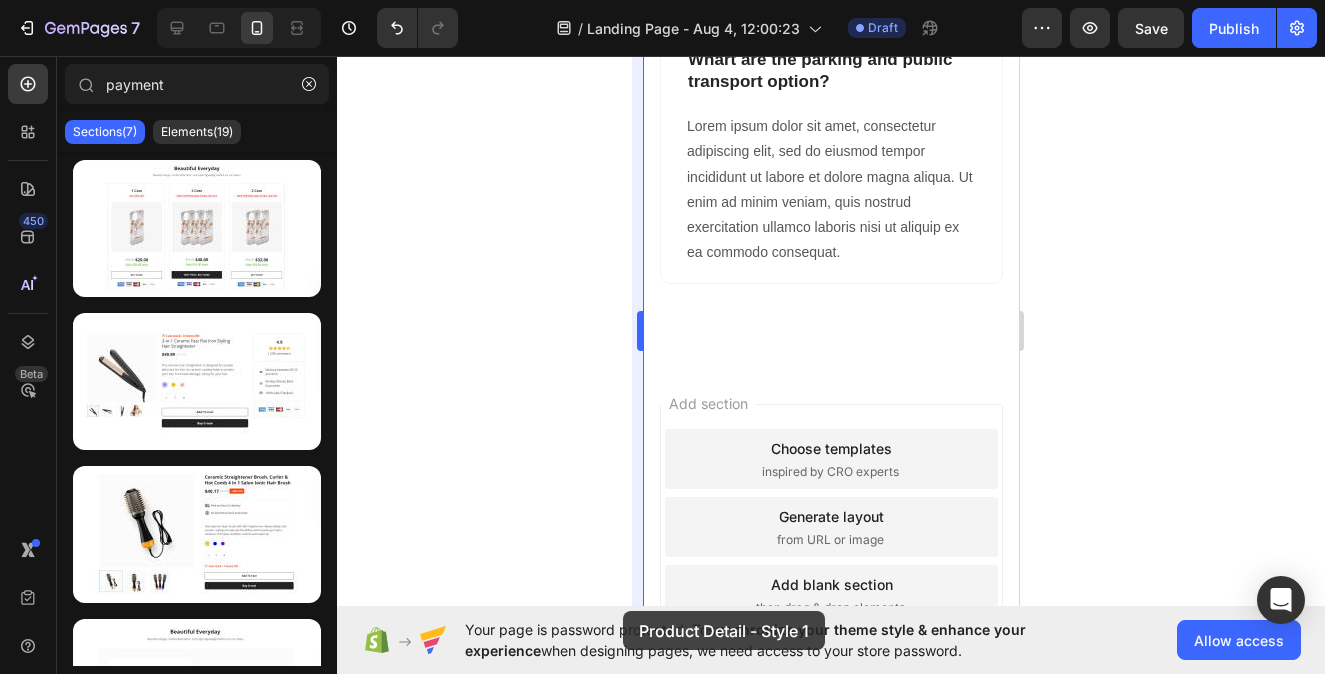 scroll, scrollTop: 4176, scrollLeft: 0, axis: vertical 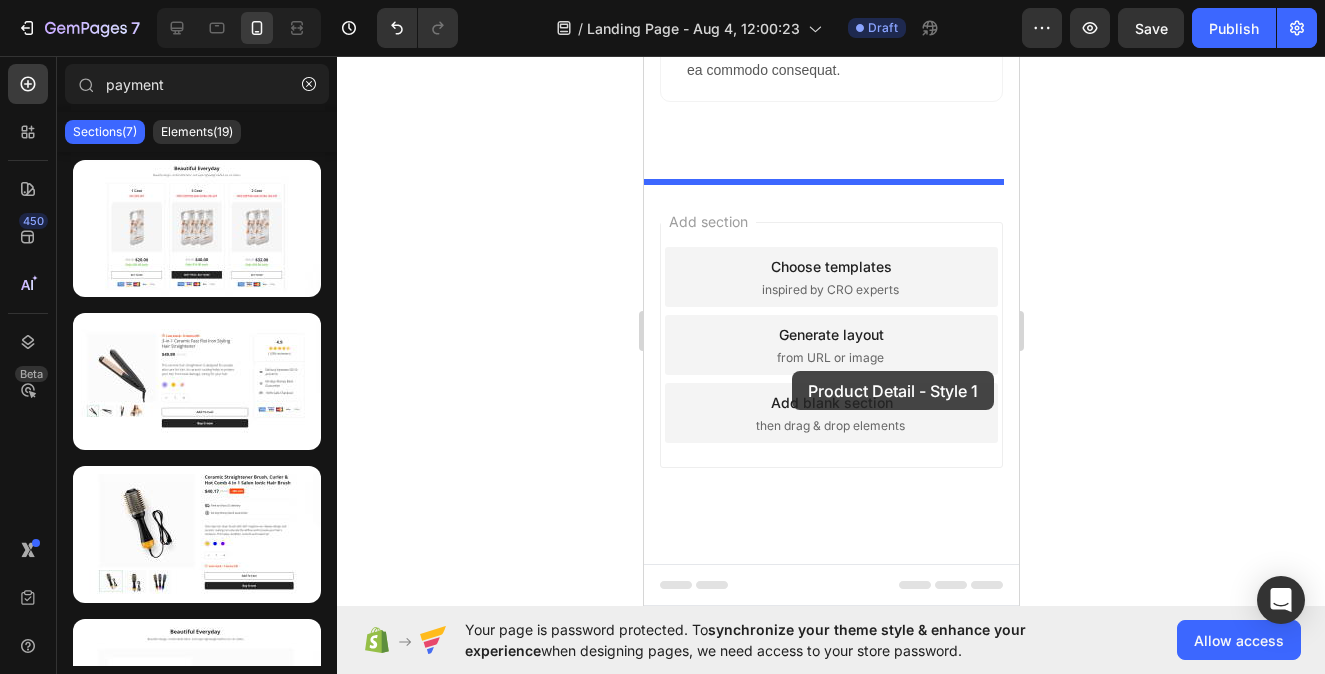 drag, startPoint x: 871, startPoint y: 437, endPoint x: 791, endPoint y: 371, distance: 103.711136 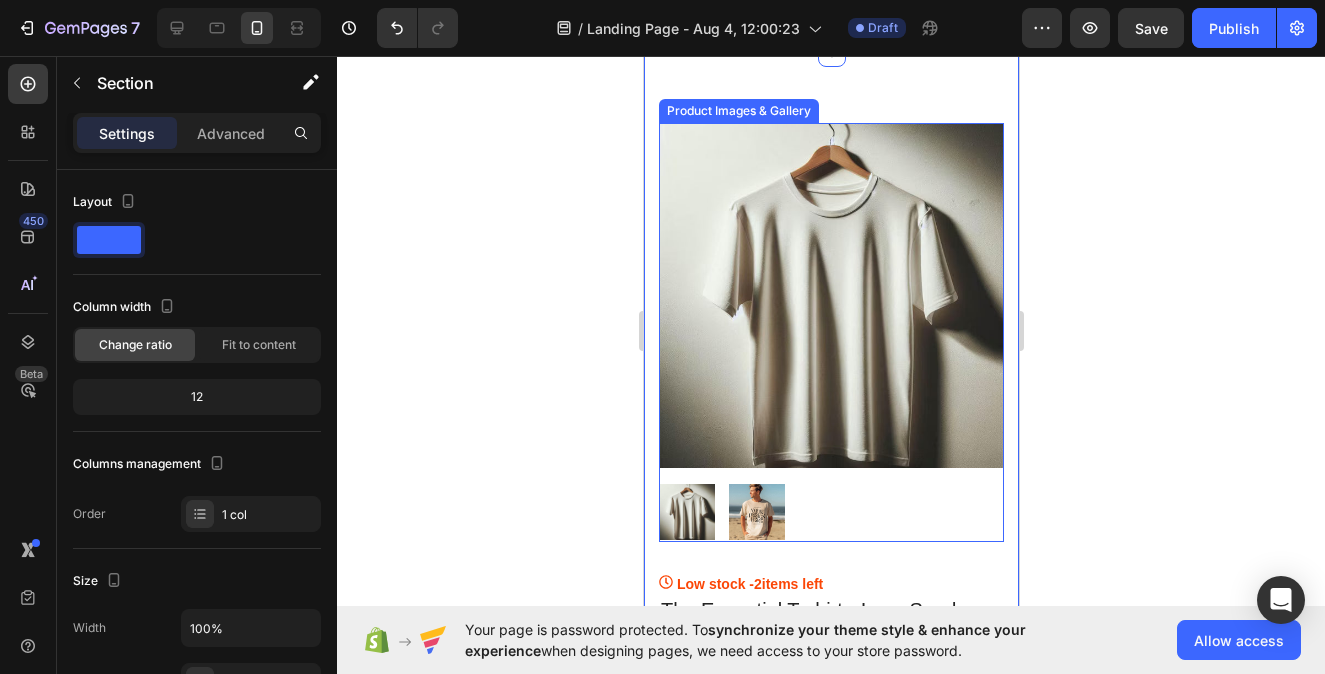 scroll, scrollTop: 4659, scrollLeft: 0, axis: vertical 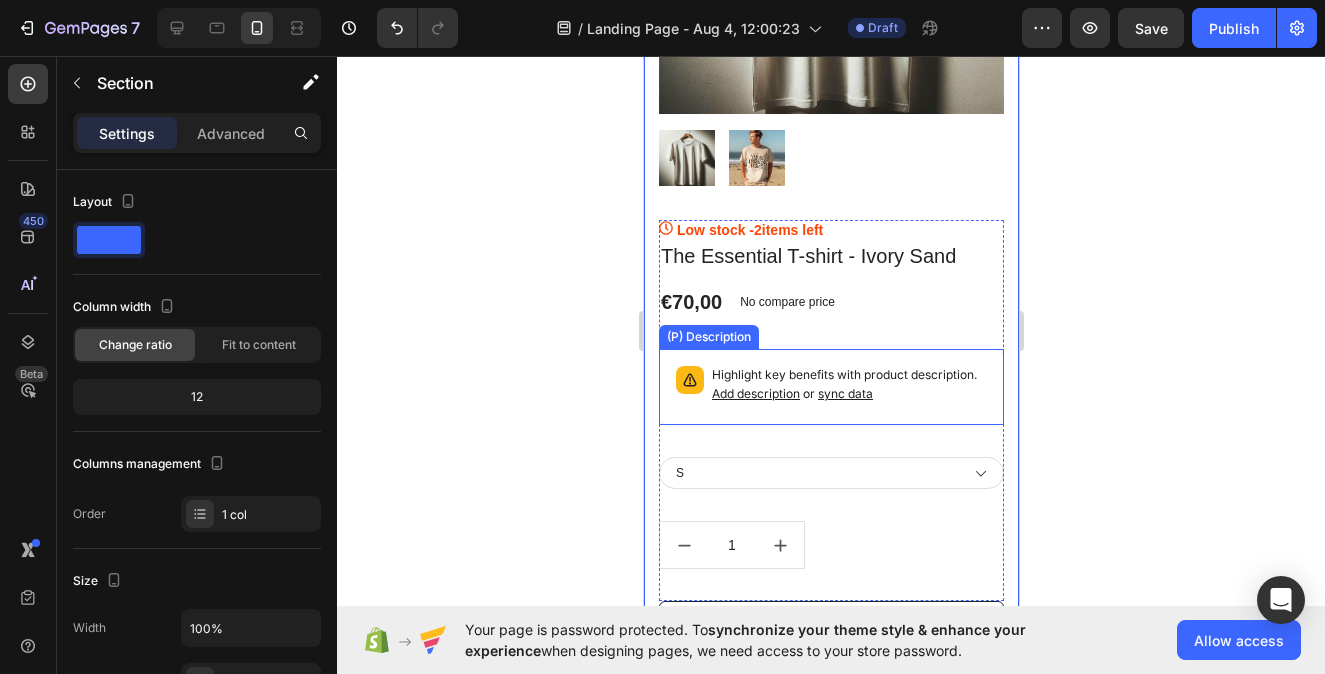 click on "Highlight key benefits with product description.       Add description   or   sync data" at bounding box center (848, 385) 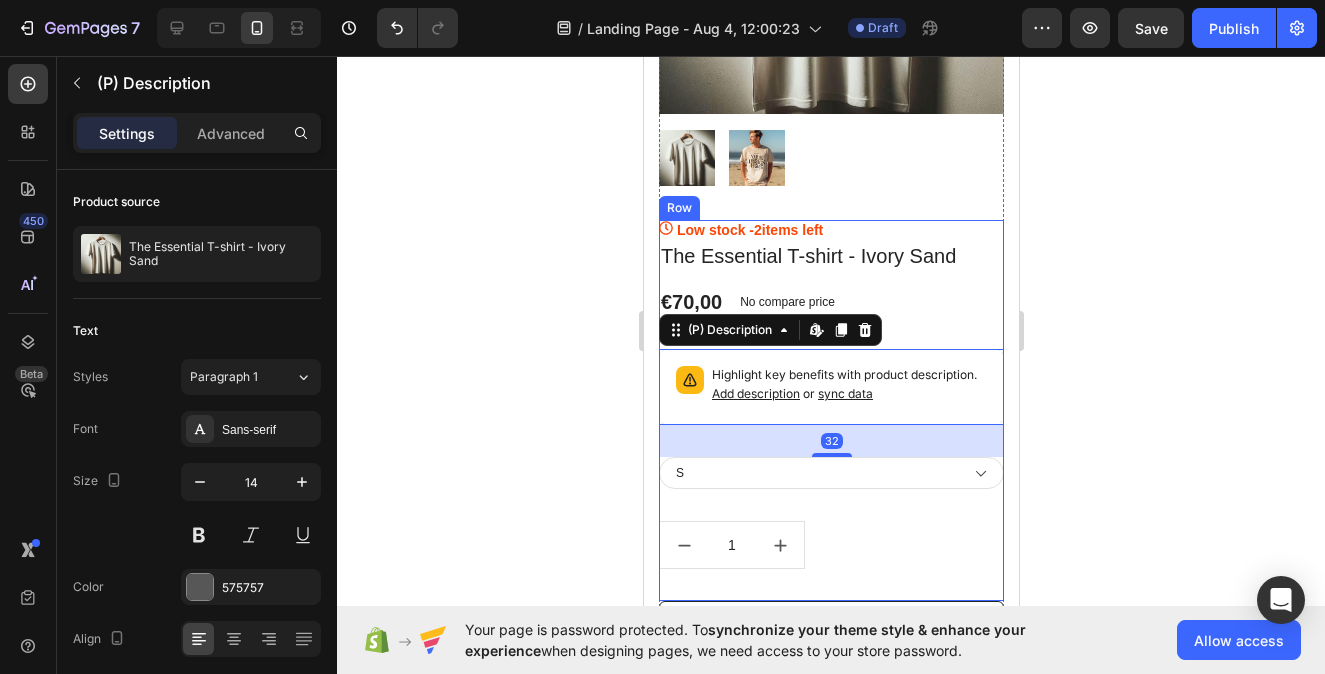 click on "Low stock -   2  items left (P) Stock Counter The Essential T-shirt - Ivory Sand (P) Title €70,00 (P) Price (P) Price No compare price (P) Price Row Highlight key benefits with product description.       Add description   or   sync data (P) Description   Edit content in Shopify 32   XS S M L XL XXL (P) Variants & Swatches
1
(P) Quantity" at bounding box center (830, 410) 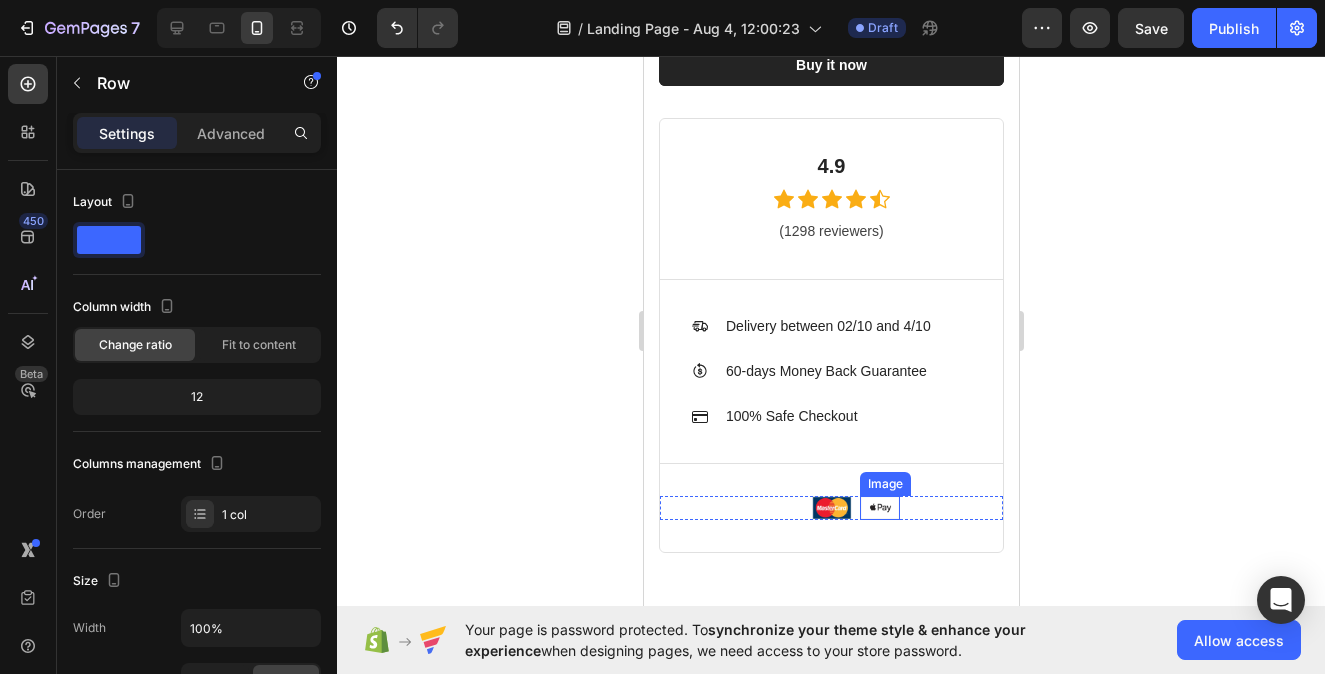 scroll, scrollTop: 5615, scrollLeft: 0, axis: vertical 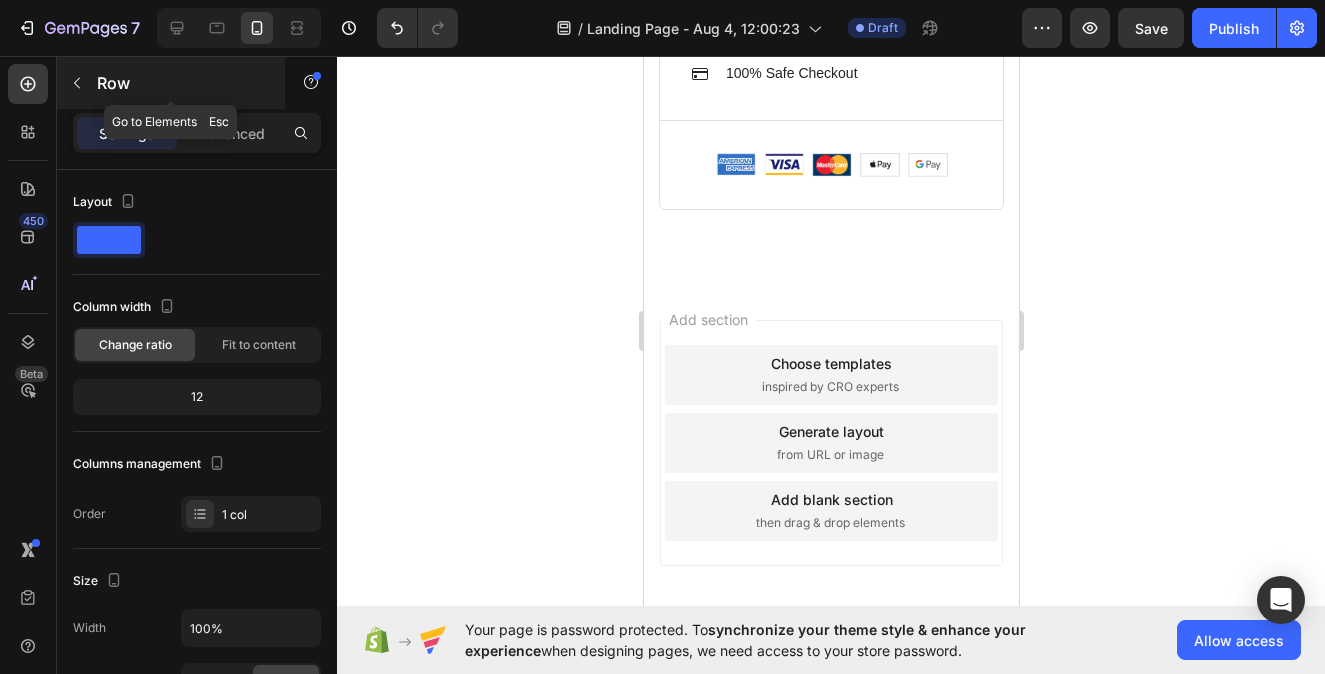 click at bounding box center [77, 83] 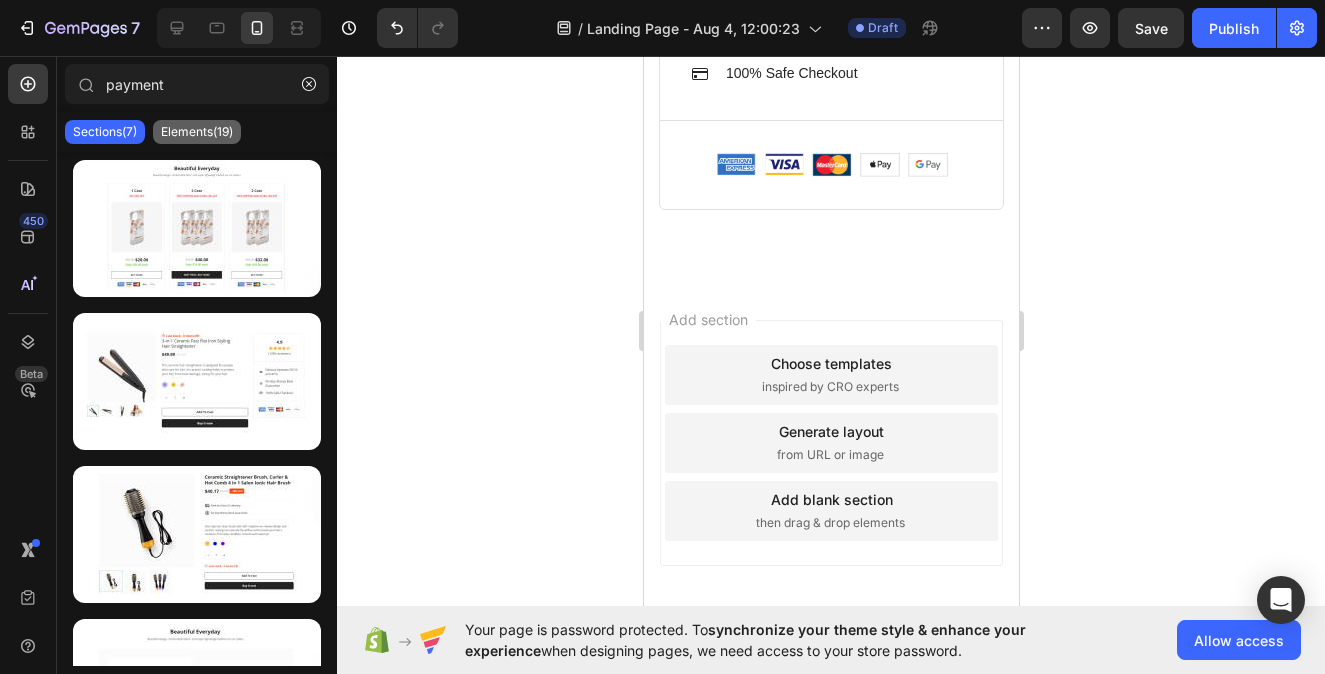 click on "Elements(19)" at bounding box center (197, 132) 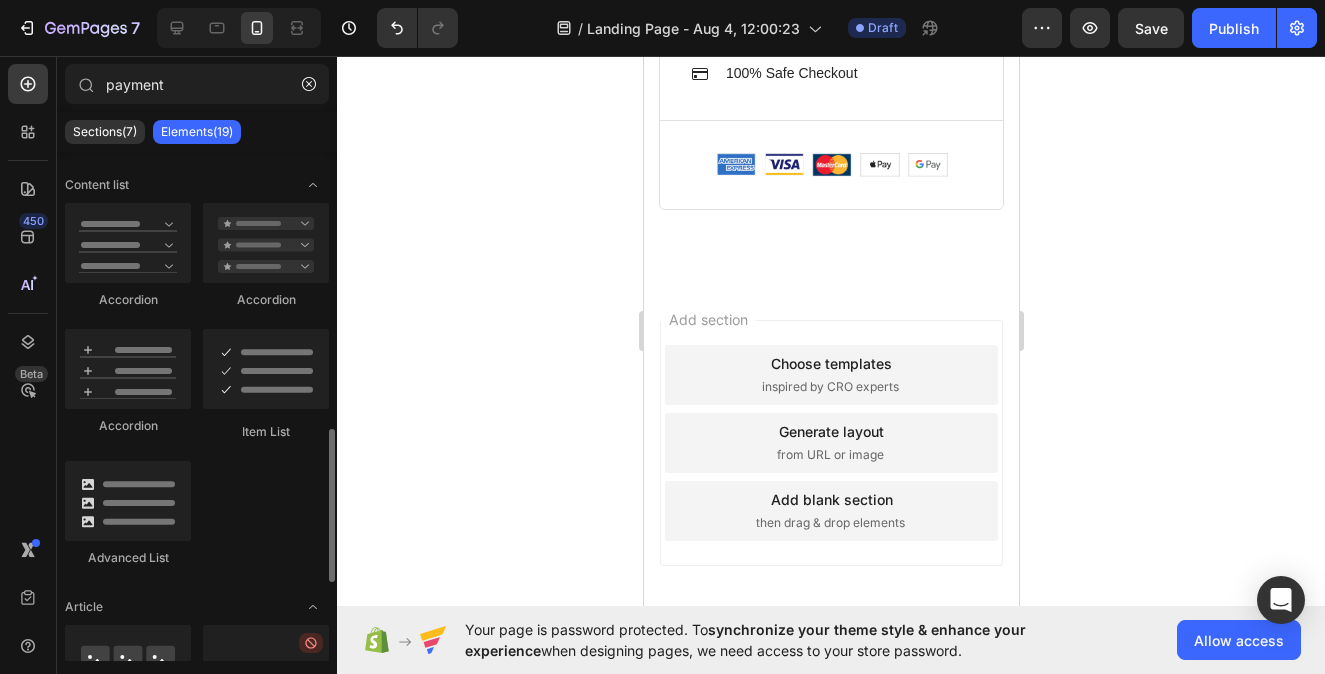scroll, scrollTop: 1177, scrollLeft: 0, axis: vertical 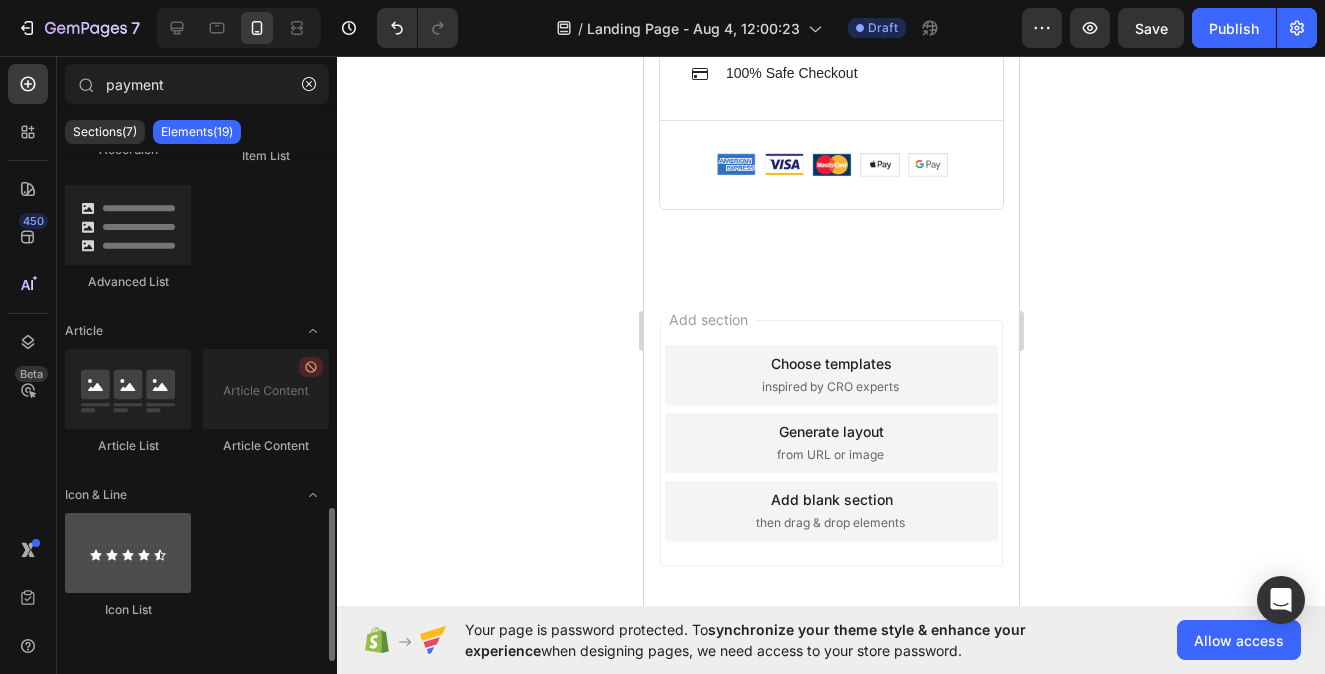 click at bounding box center (128, 553) 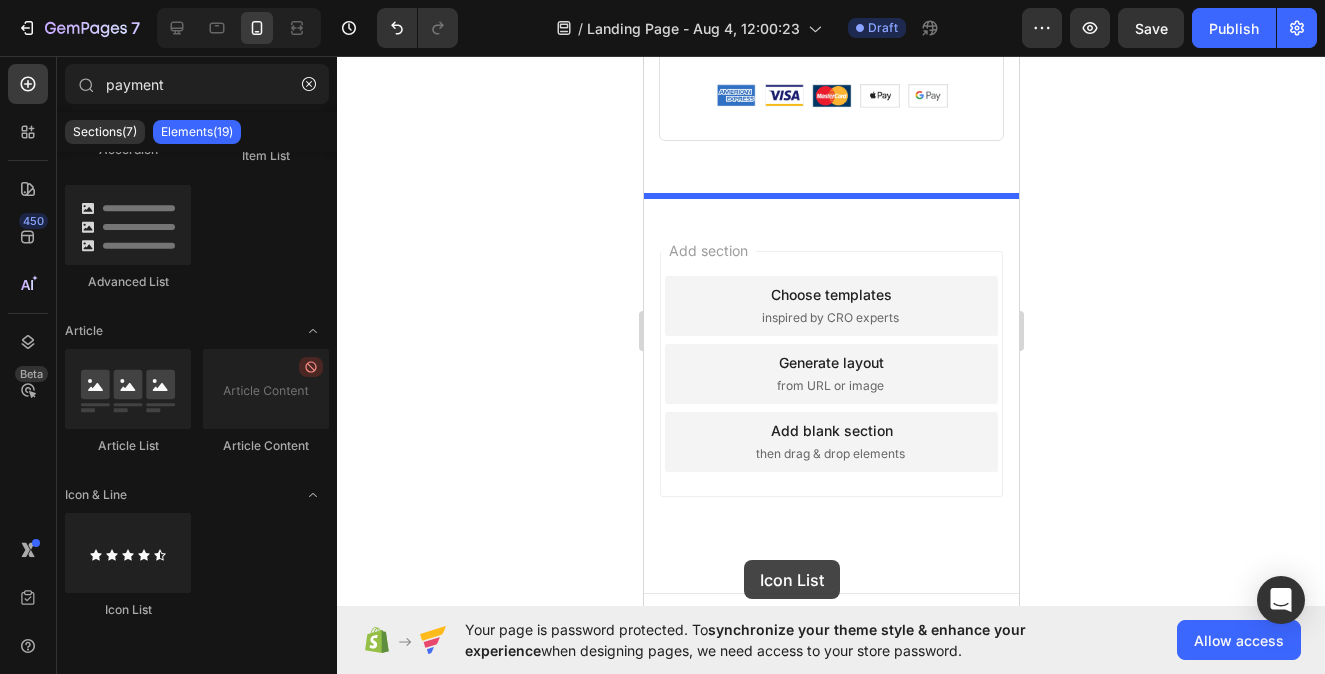 scroll, scrollTop: 5698, scrollLeft: 0, axis: vertical 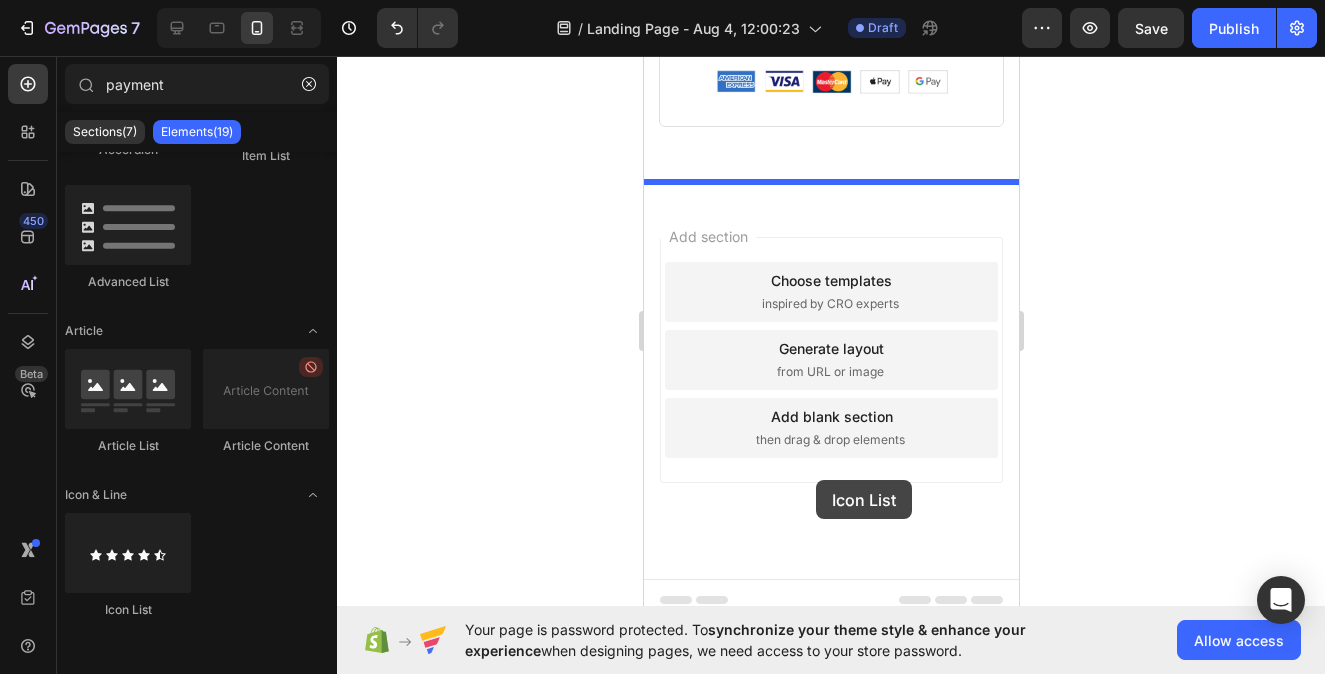 drag, startPoint x: 823, startPoint y: 609, endPoint x: 815, endPoint y: 480, distance: 129.24782 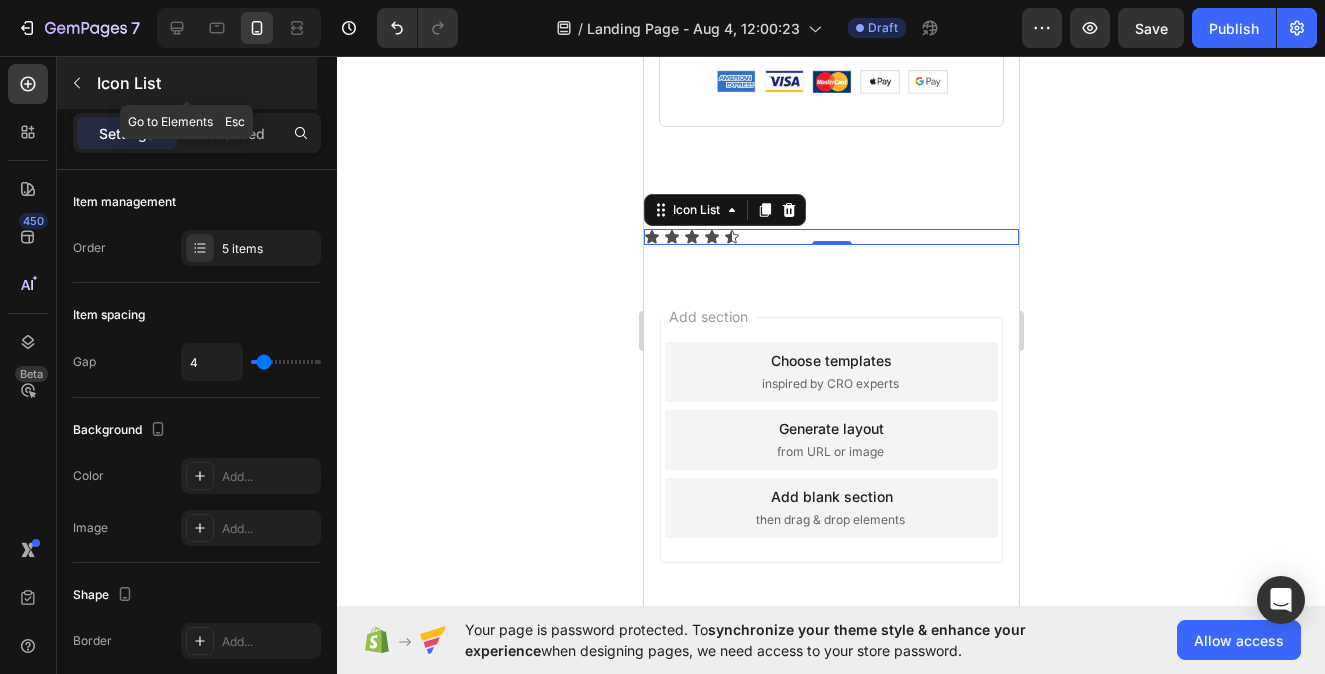 click at bounding box center [77, 83] 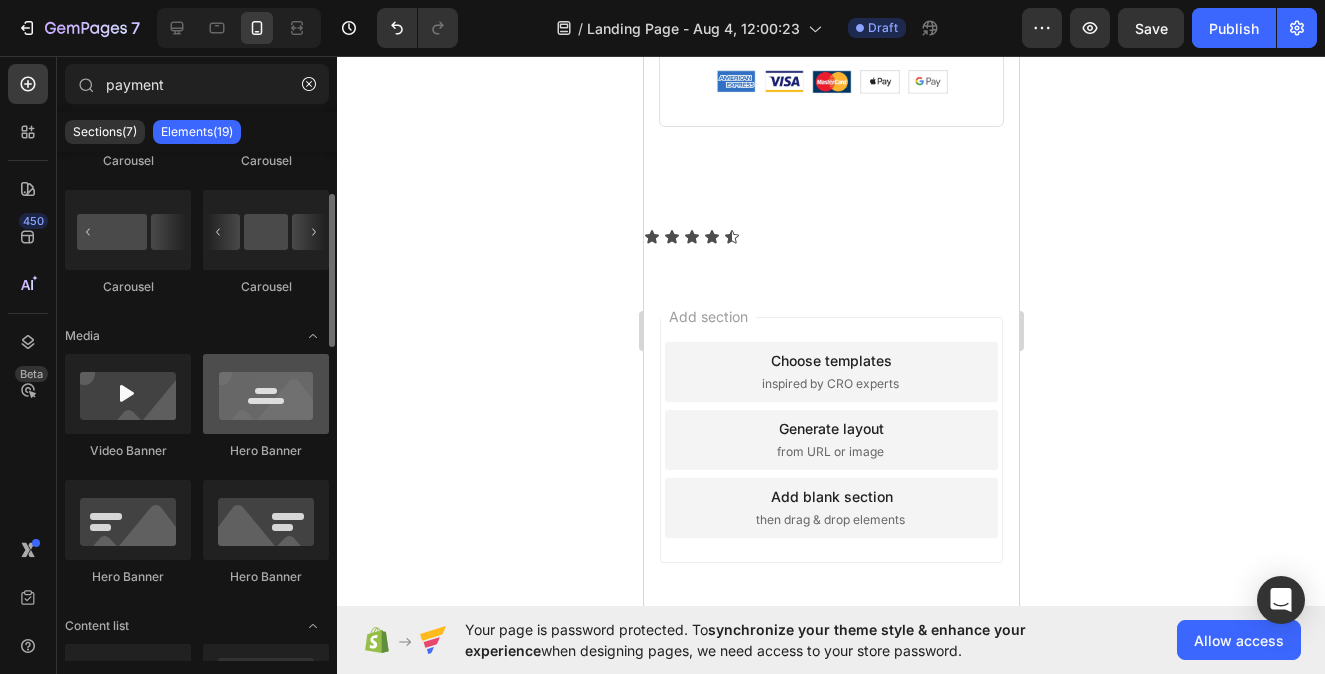 scroll, scrollTop: 0, scrollLeft: 0, axis: both 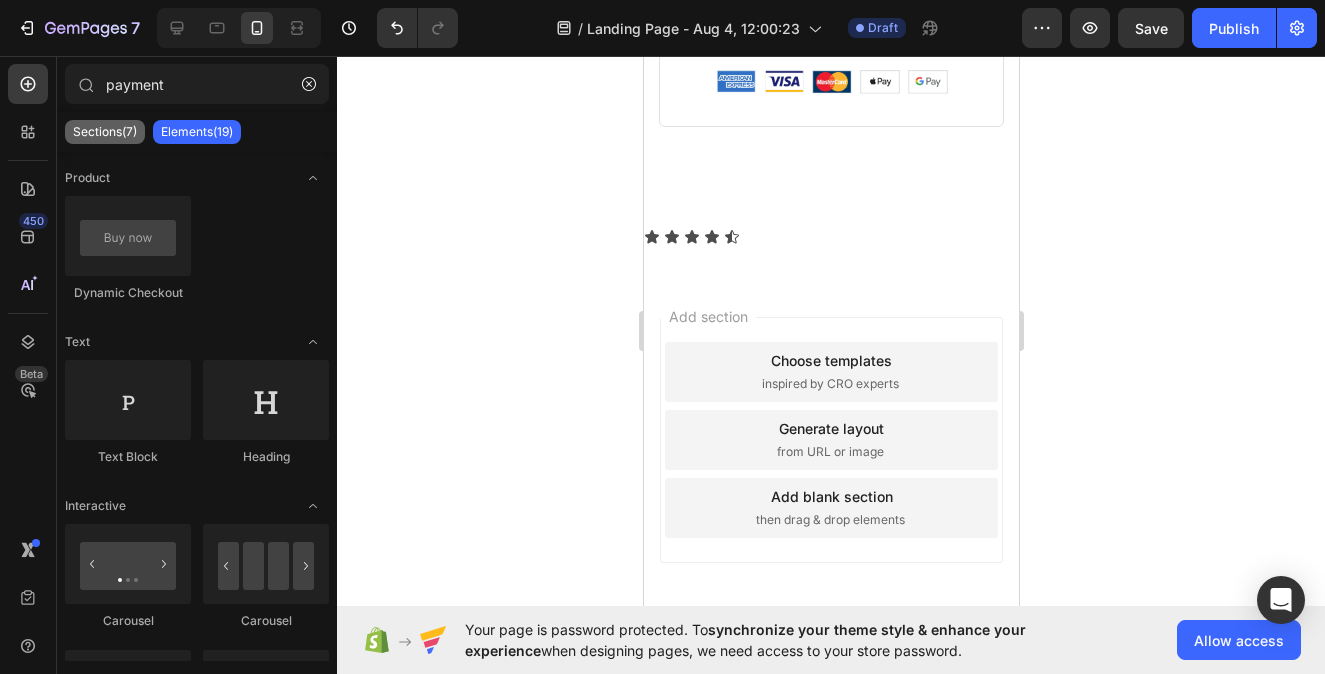 click on "Sections(7)" at bounding box center [105, 132] 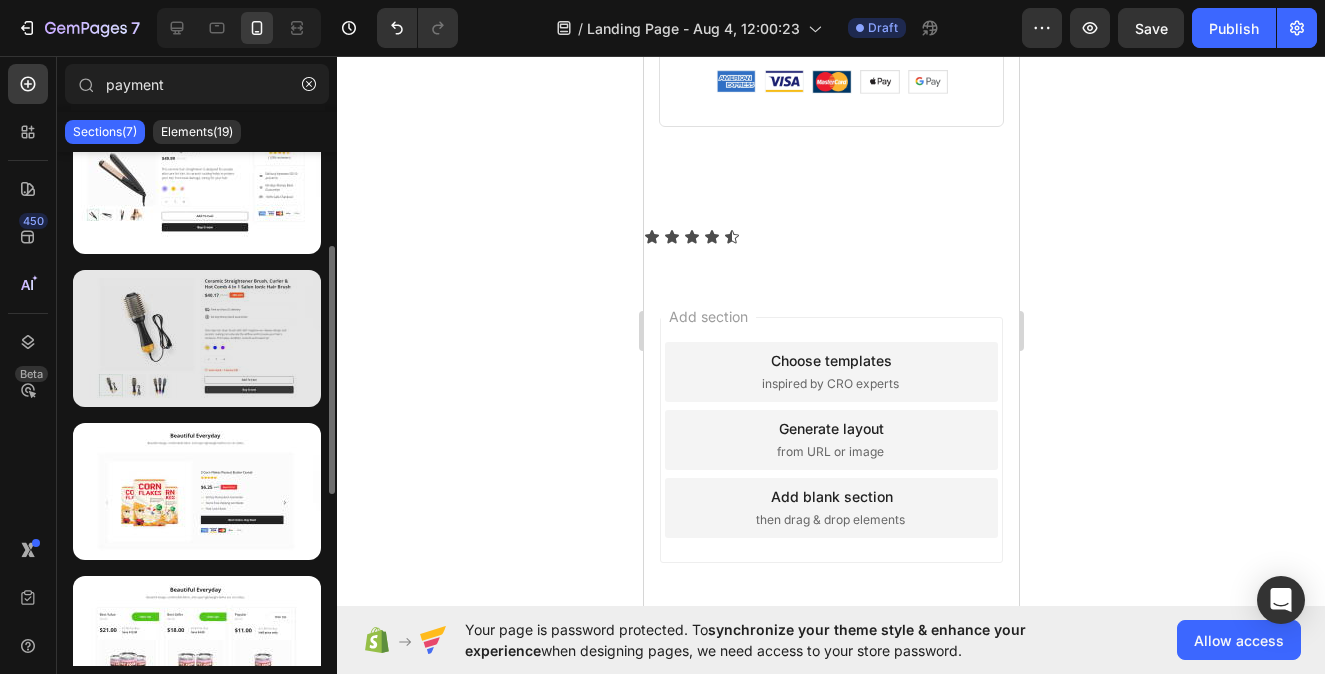 scroll, scrollTop: 0, scrollLeft: 0, axis: both 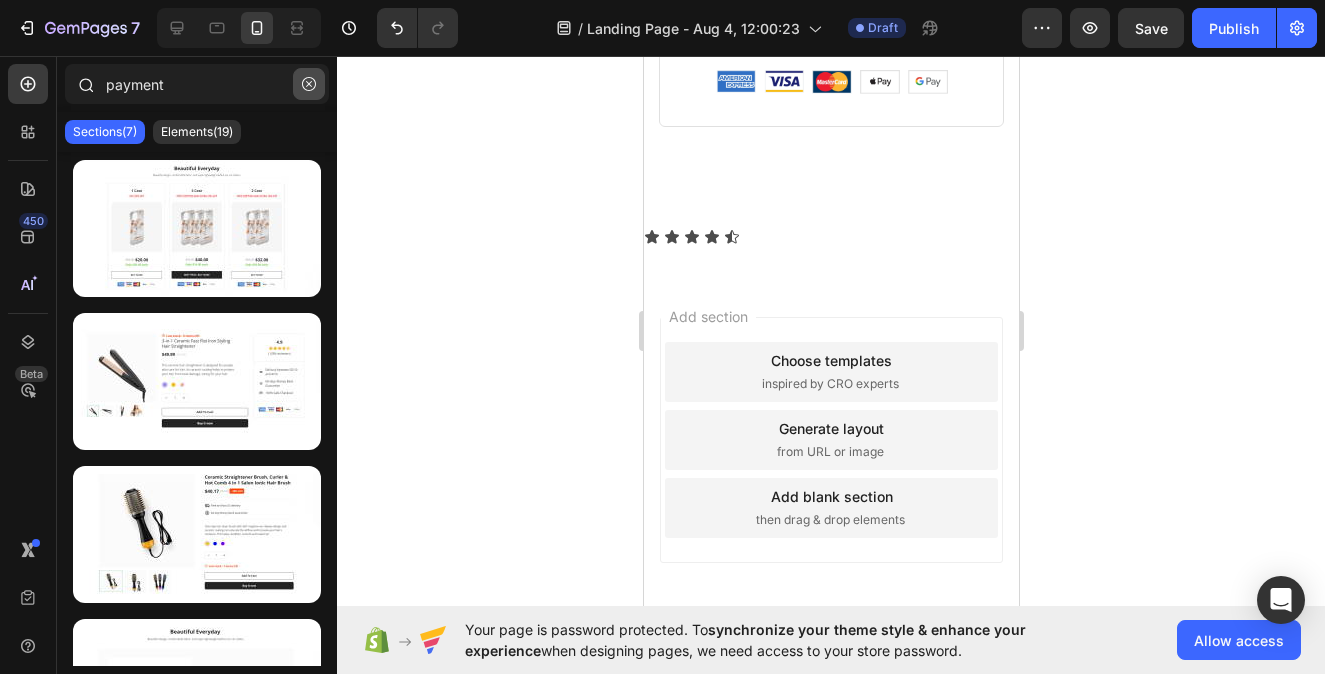 click at bounding box center (309, 84) 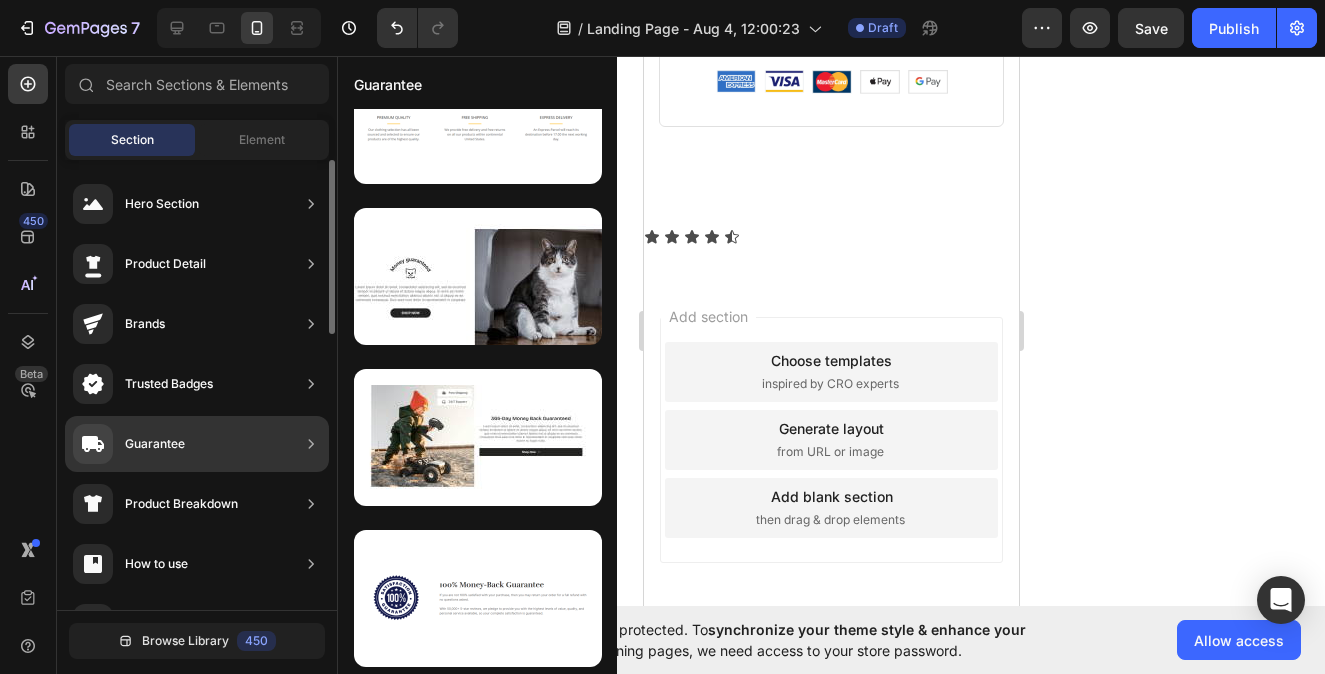 scroll, scrollTop: 68, scrollLeft: 0, axis: vertical 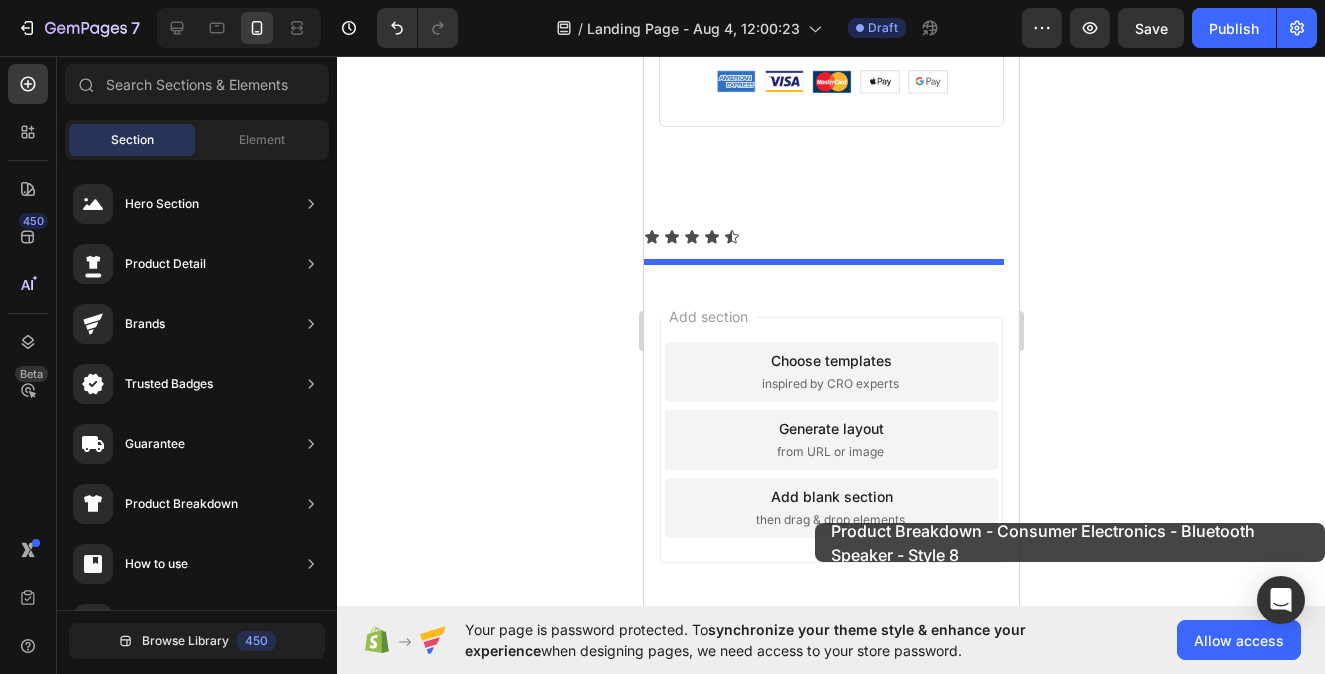 drag, startPoint x: 1155, startPoint y: 647, endPoint x: 814, endPoint y: 523, distance: 362.8457 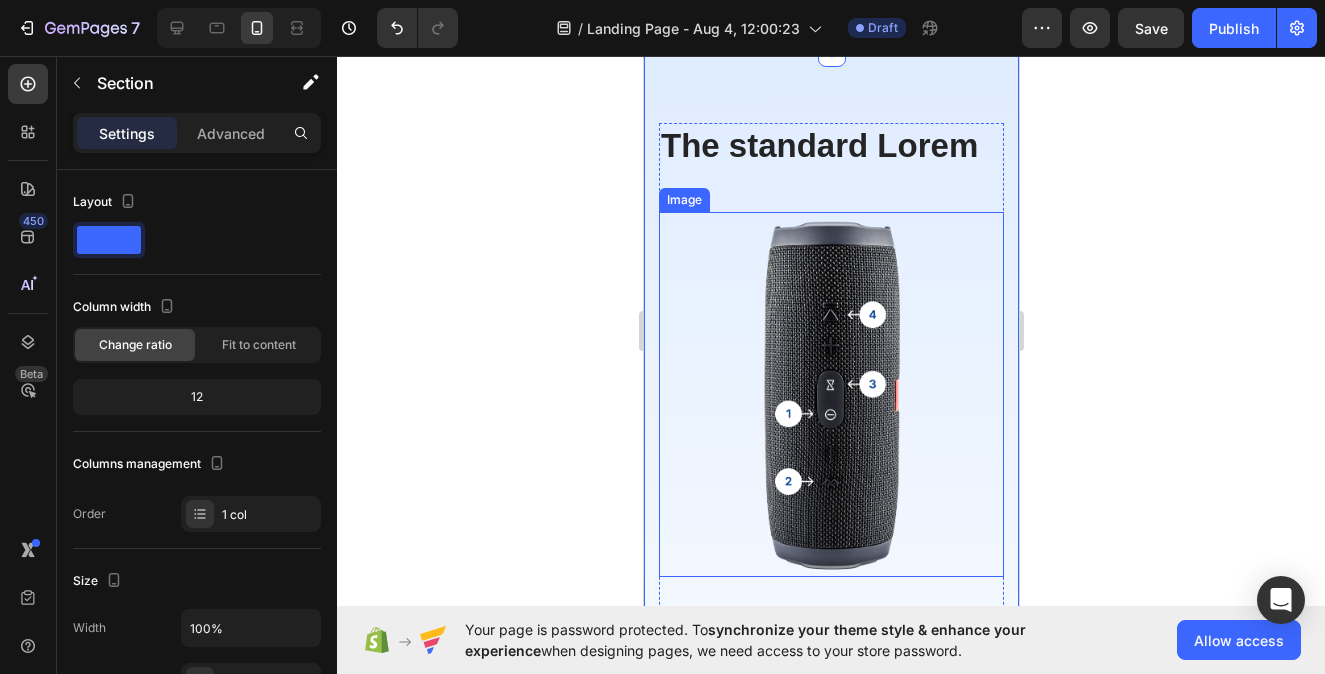 scroll, scrollTop: 5969, scrollLeft: 0, axis: vertical 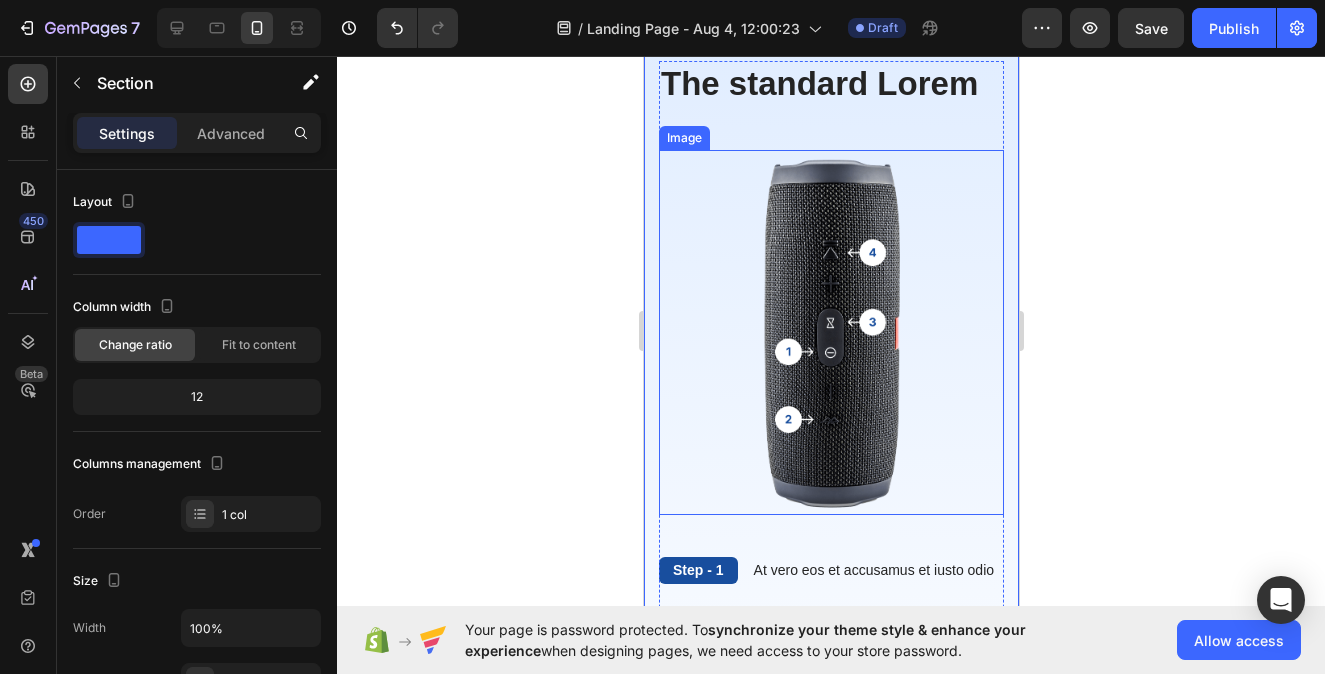 click at bounding box center (830, 333) 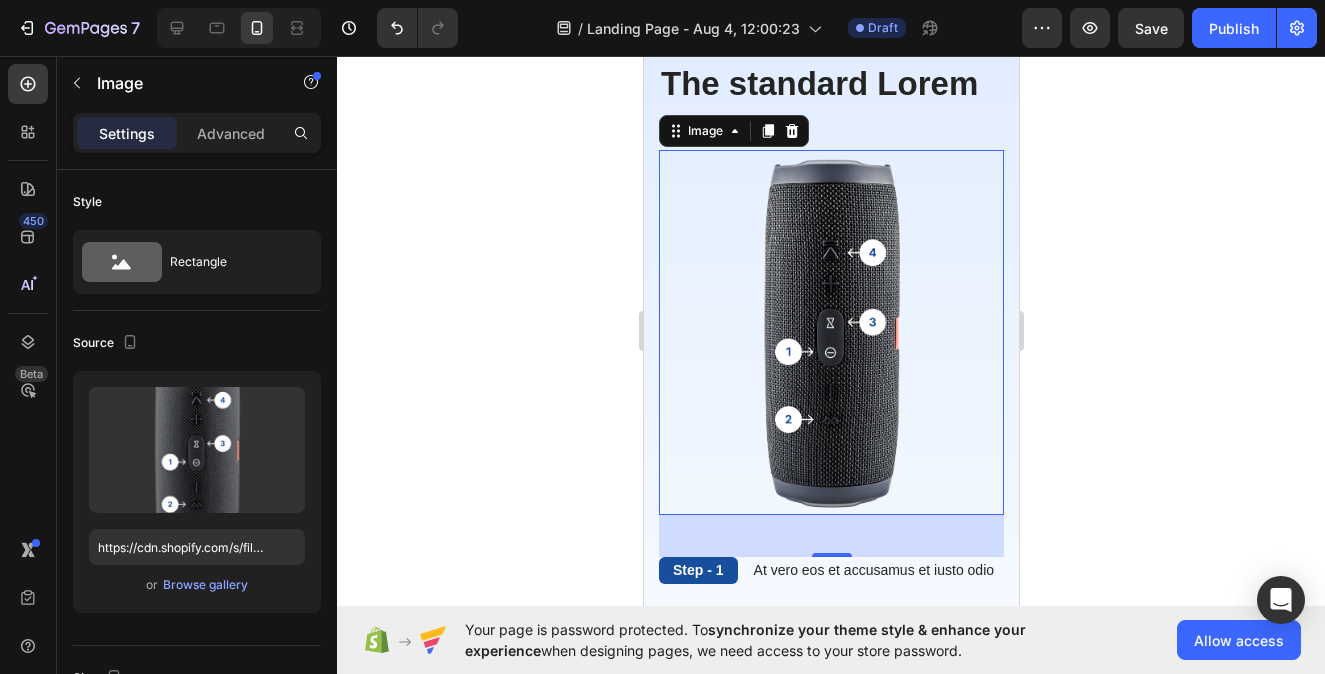 click 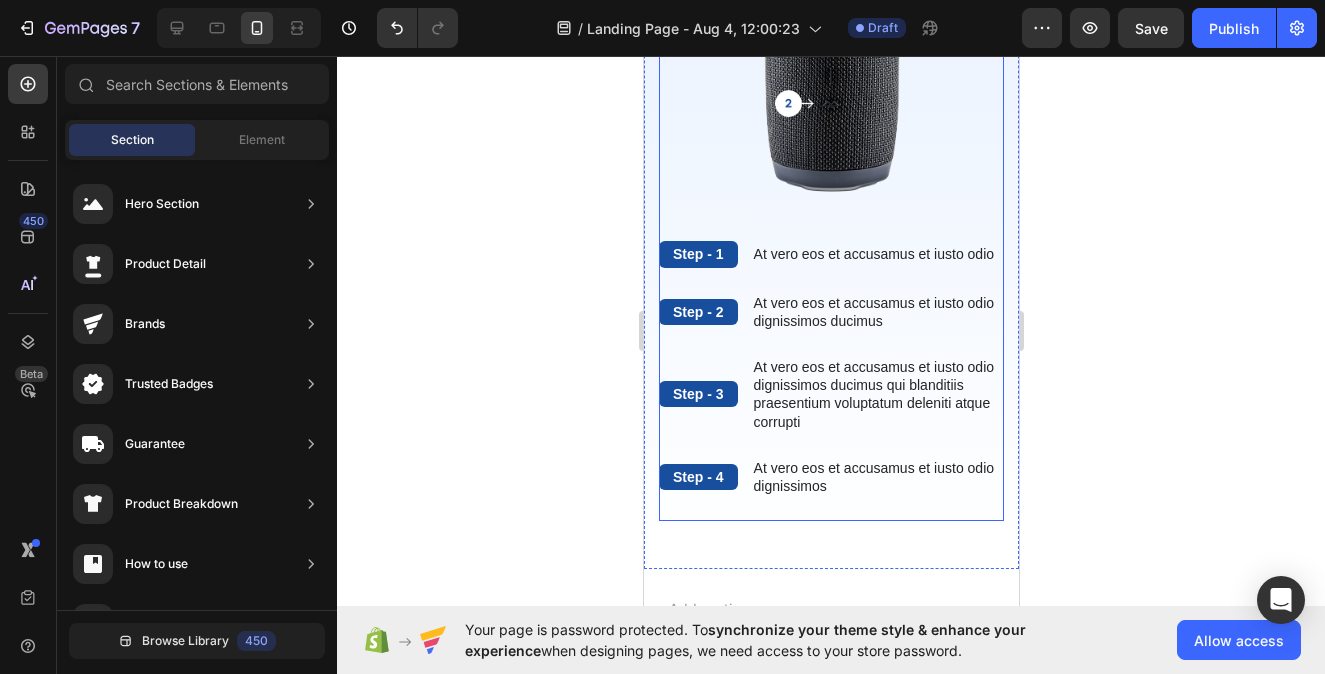 scroll, scrollTop: 6262, scrollLeft: 0, axis: vertical 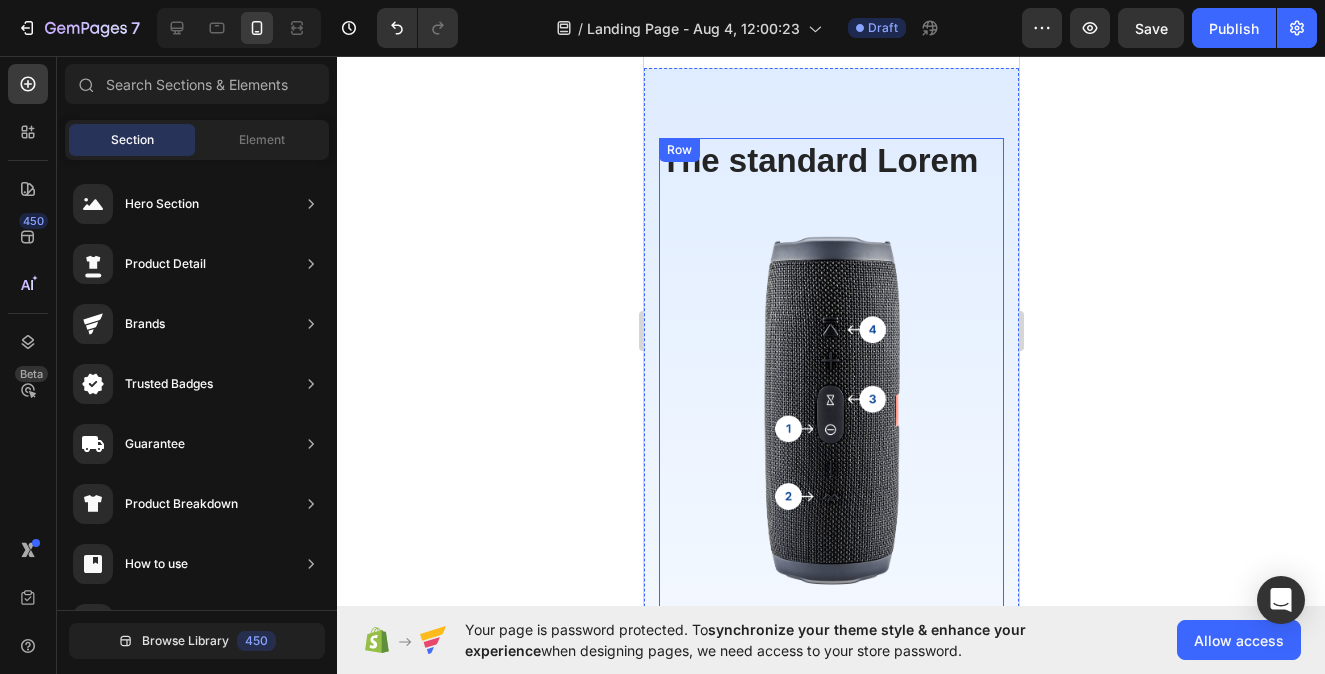 select on "S" 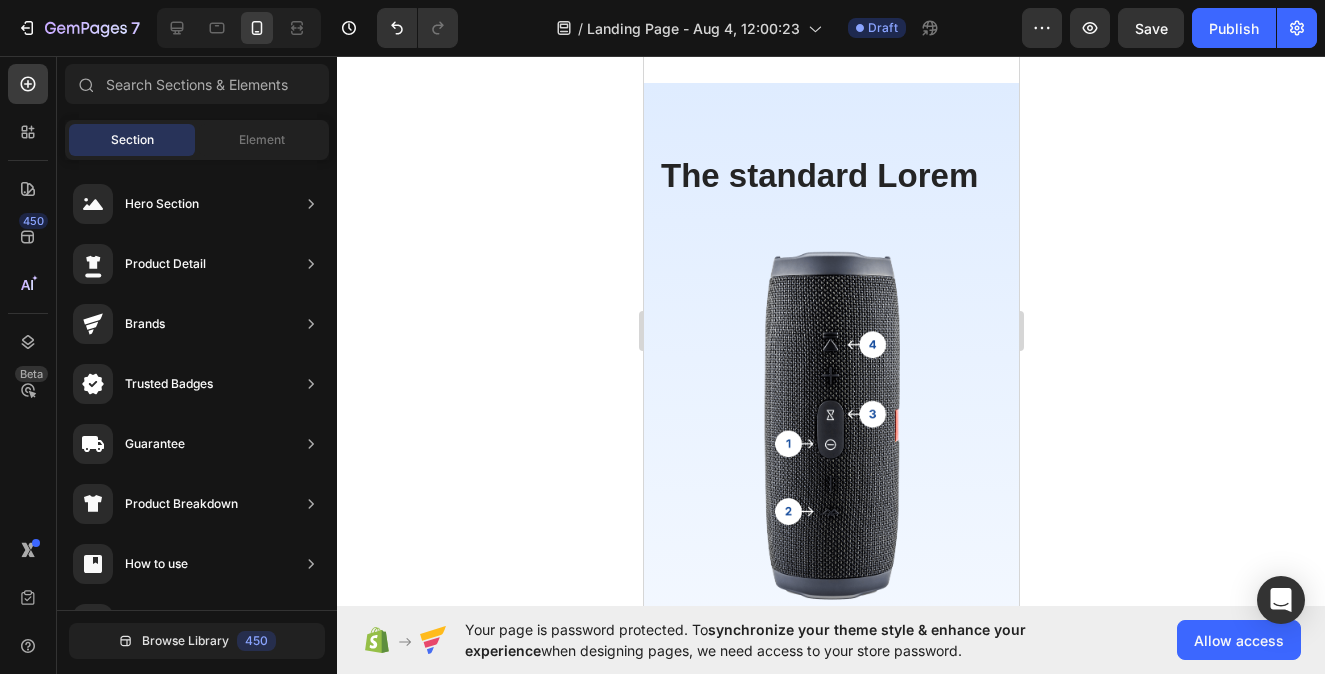 scroll, scrollTop: 5505, scrollLeft: 0, axis: vertical 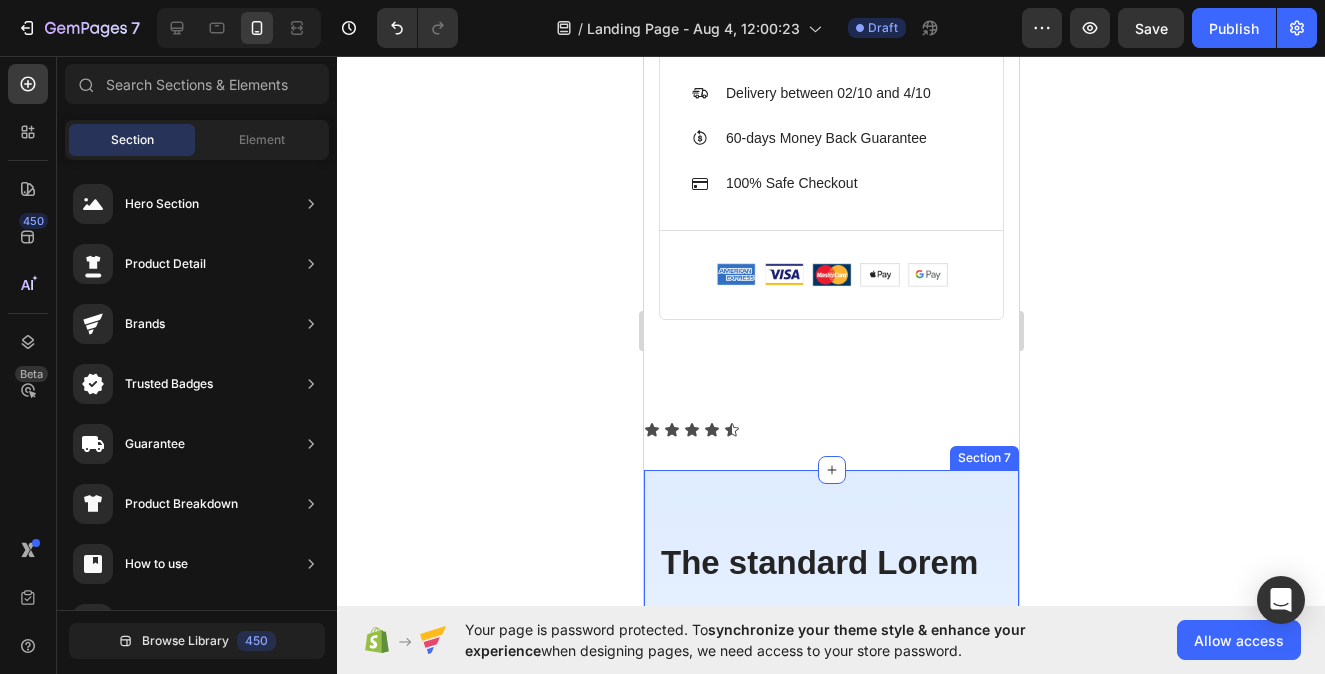 click on "The standard Lorem Heading Step - 1 Text Block At vero eos et accusamus et iusto odio  Text Block Row Step - 2 Text Block At vero eos et accusamus et iusto odio dignissimos ducimus Text Block Row Step - 3 Text Block At vero eos et accusamus et iusto odio dignissimos ducimus qui blanditiis praesentium voluptatum deleniti atque corrupti Text Block Row Step - 4 Text Block At vero eos et accusamus et iusto odio dignissimos  Text Block Row The standard Lorem Heading Image Row Section 7" at bounding box center (830, 917) 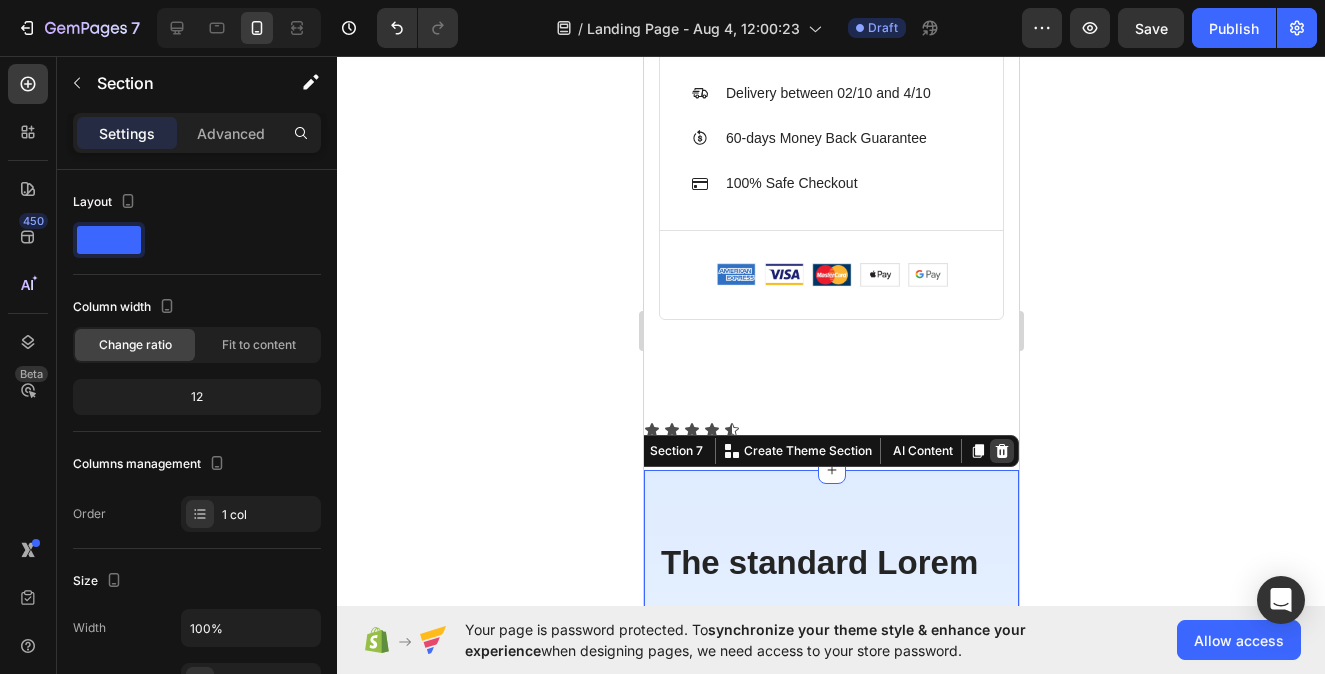 click 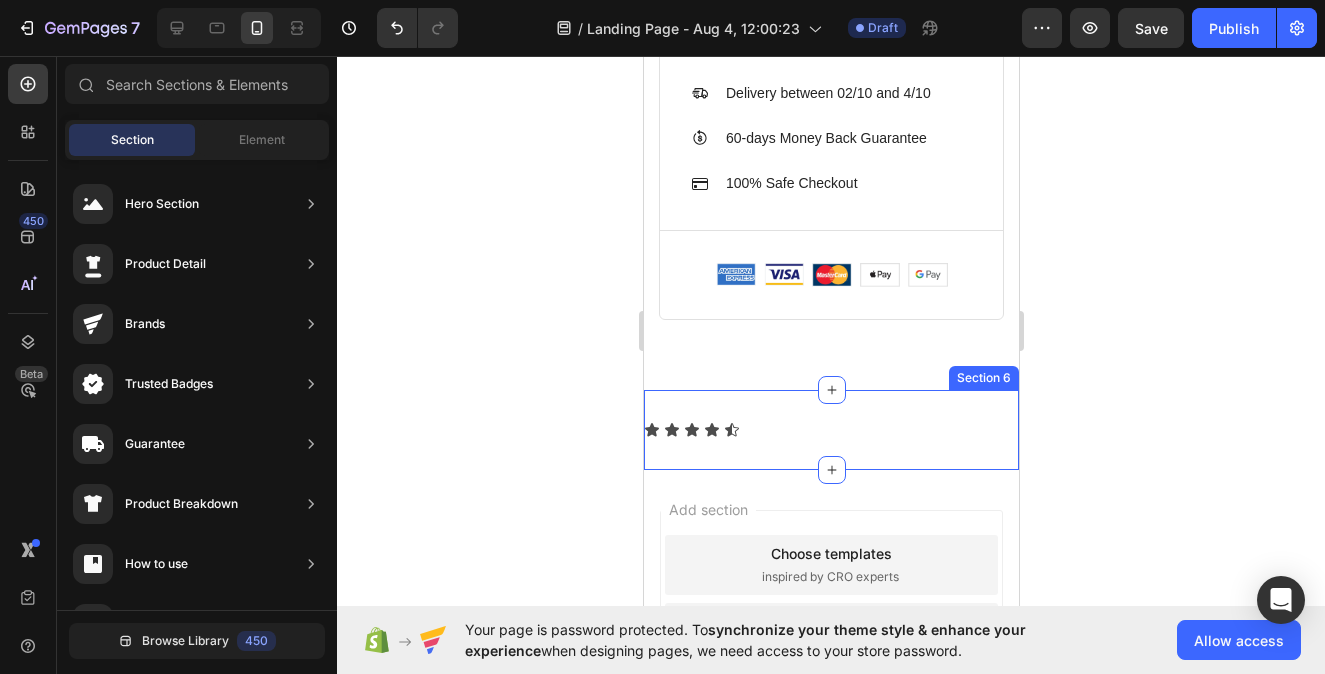 click on "Icon Icon Icon Icon Icon" at bounding box center [830, 430] 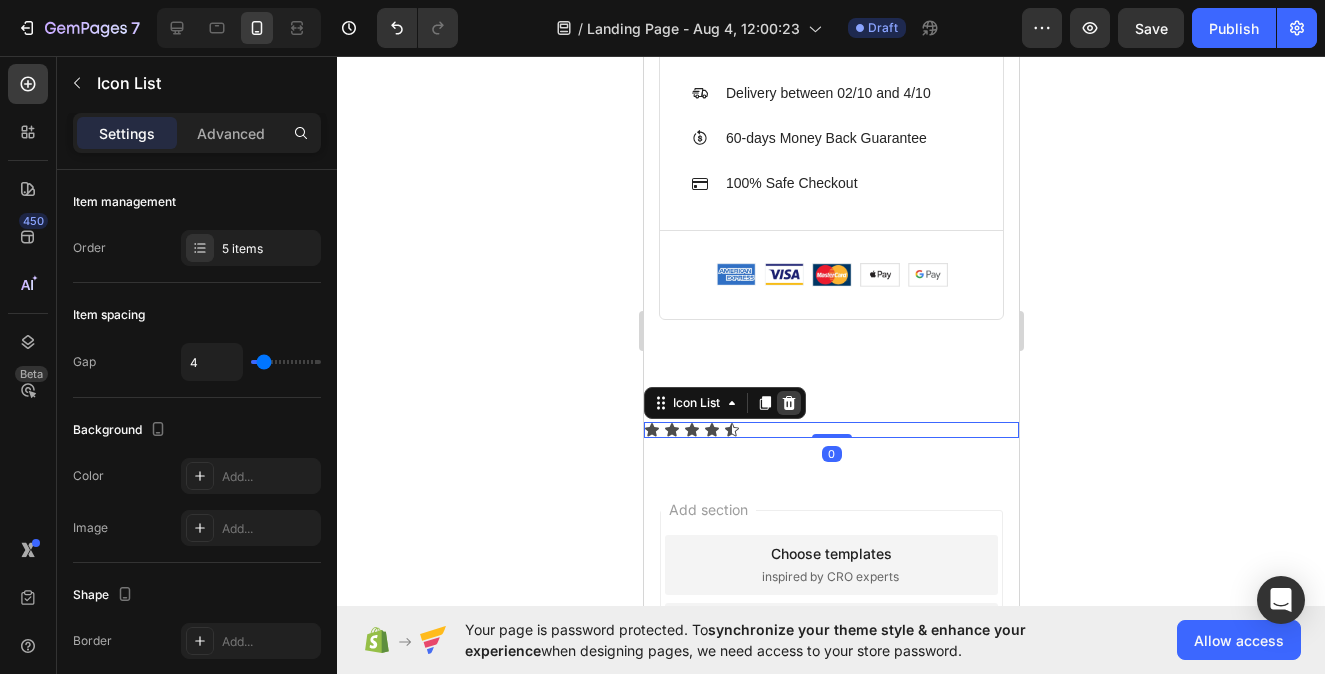 click at bounding box center [788, 403] 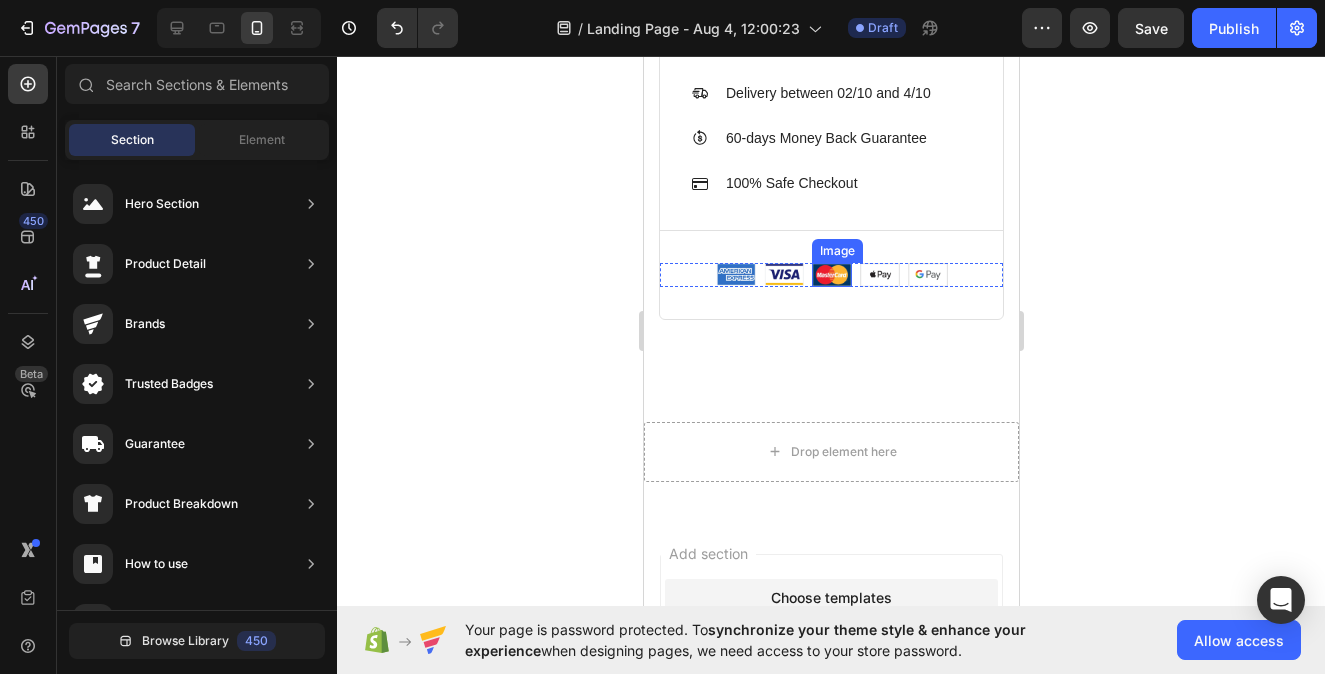 click at bounding box center (831, 275) 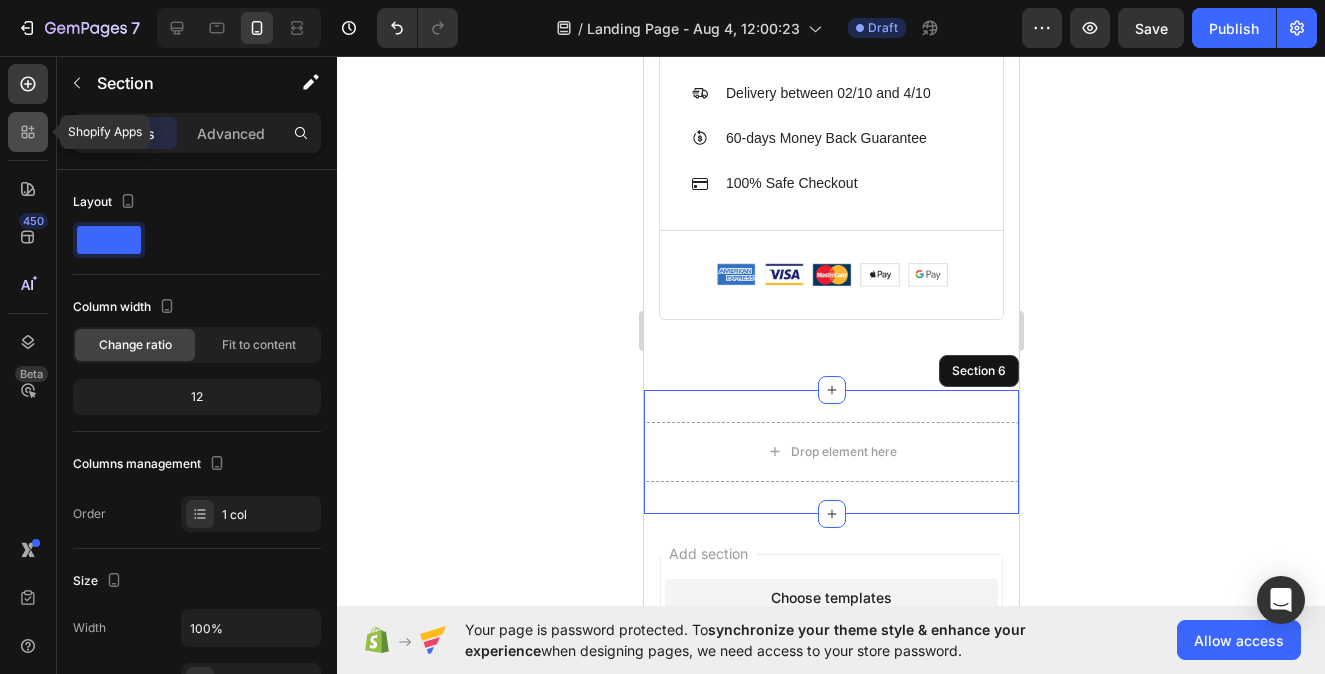 click 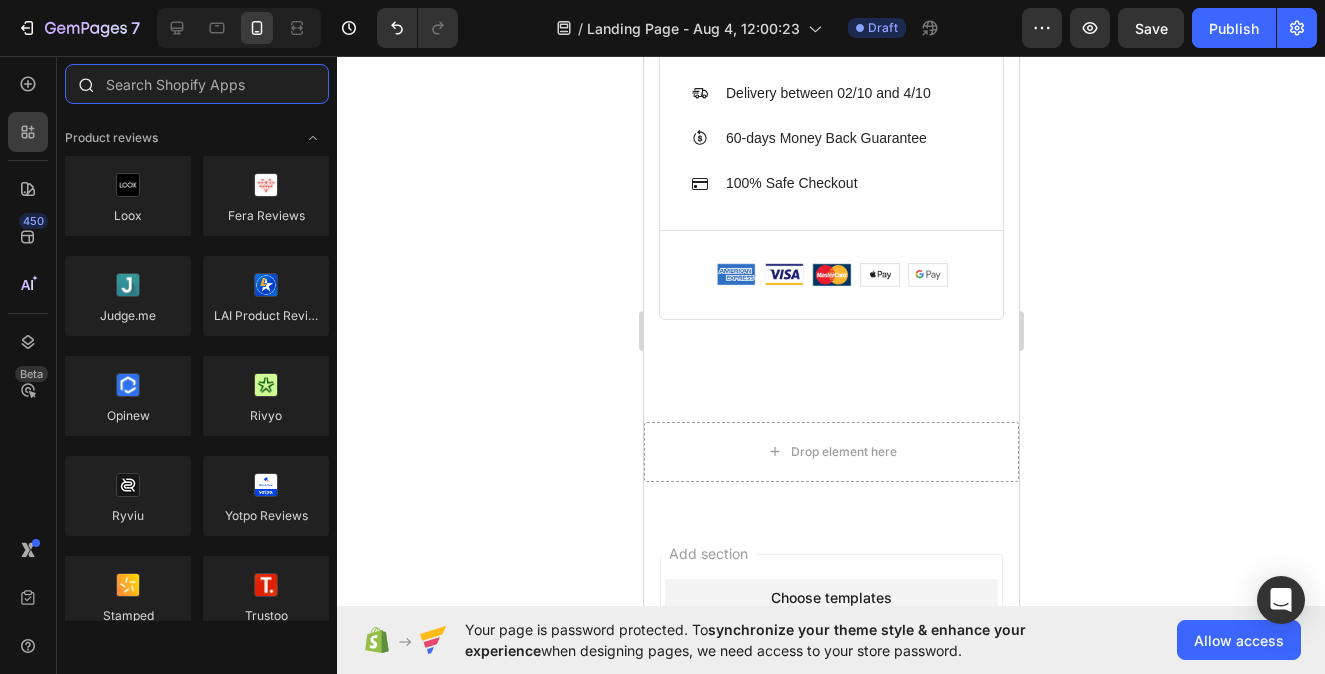 click at bounding box center (197, 84) 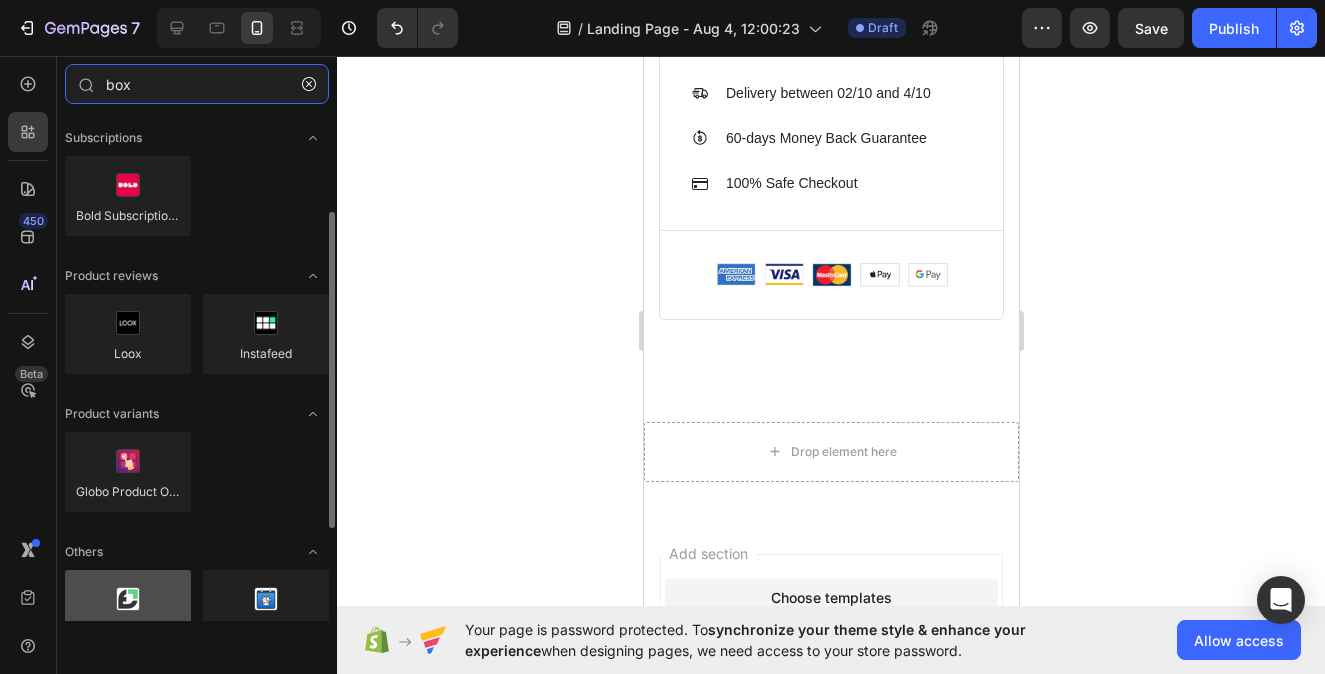 scroll, scrollTop: 269, scrollLeft: 0, axis: vertical 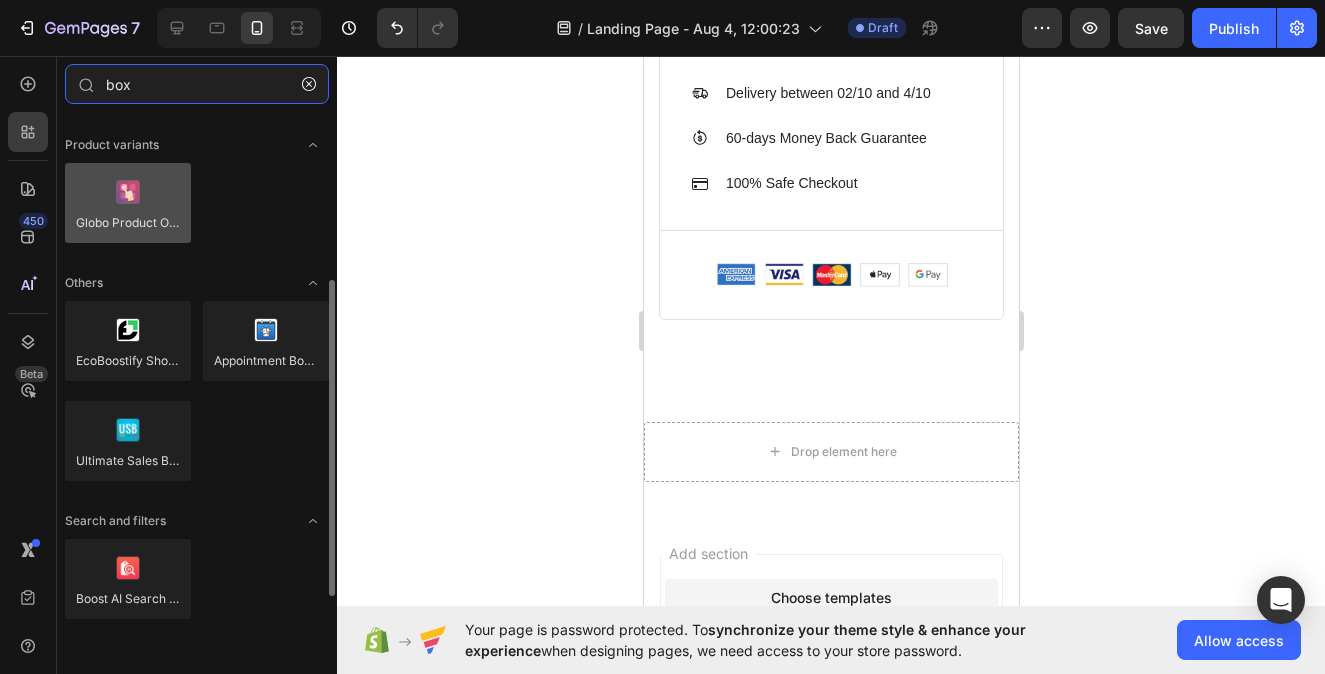 type on "box" 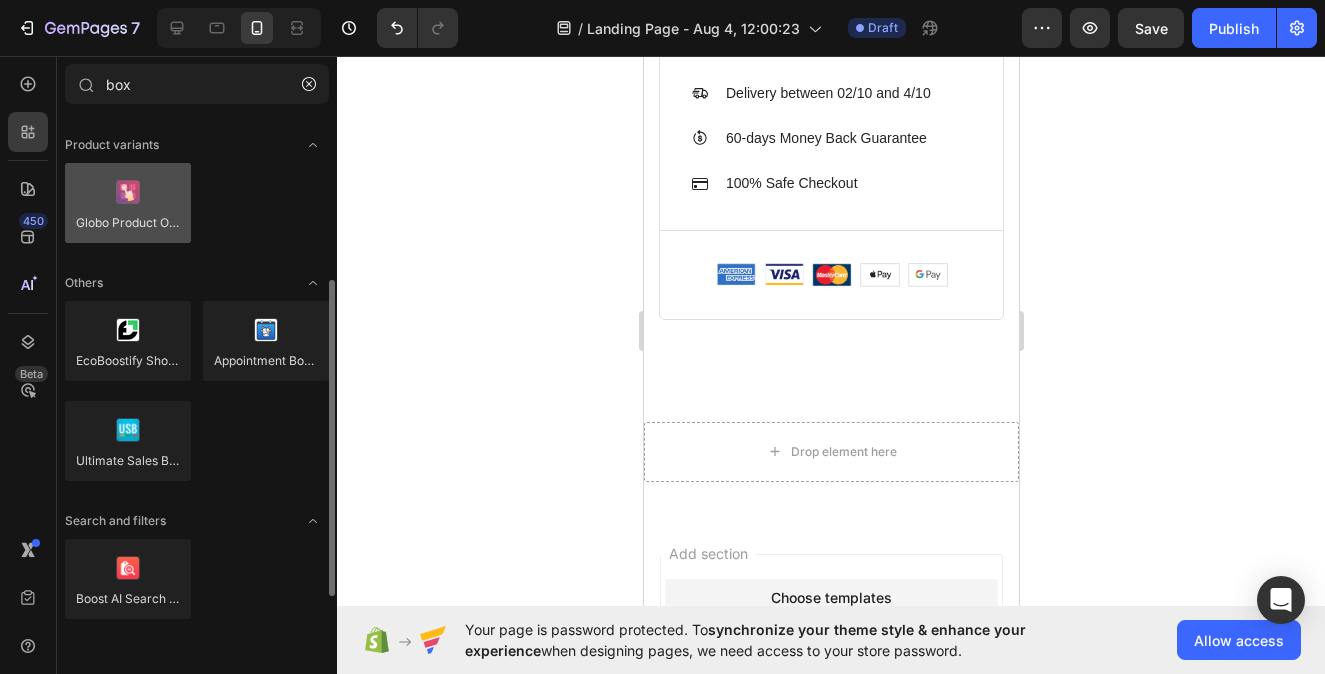 click at bounding box center [128, 203] 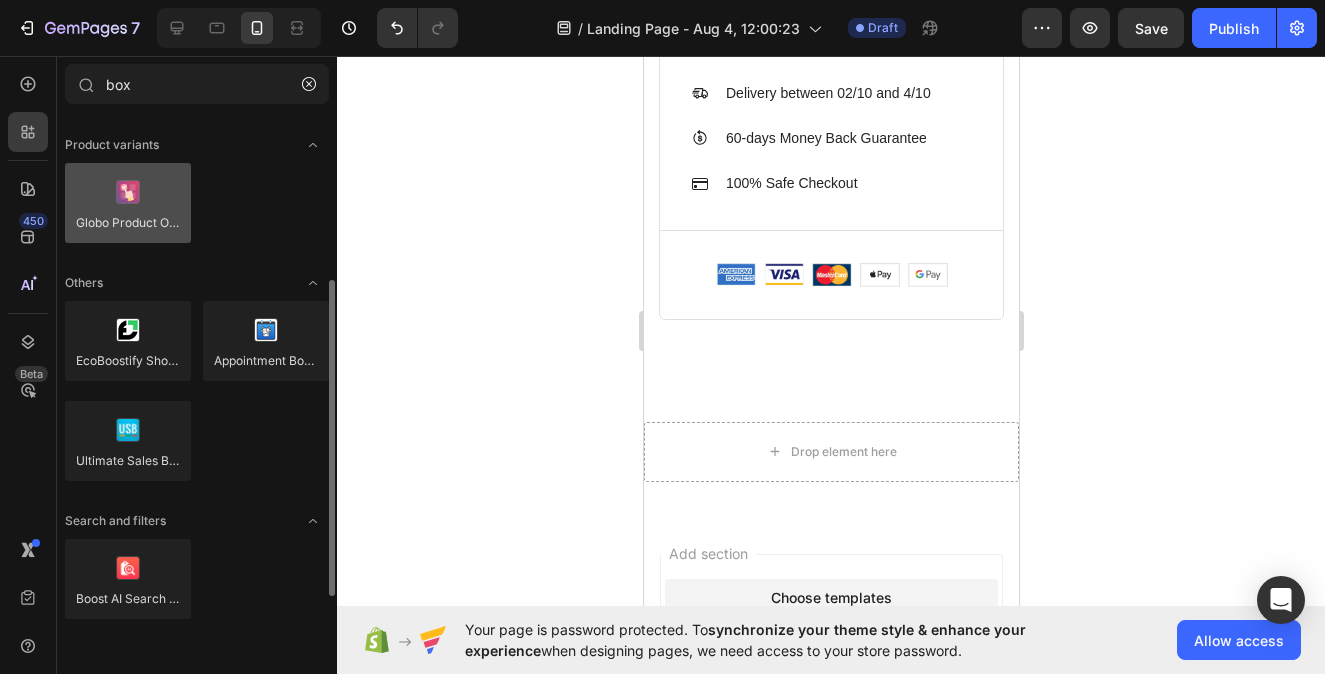 click at bounding box center [128, 203] 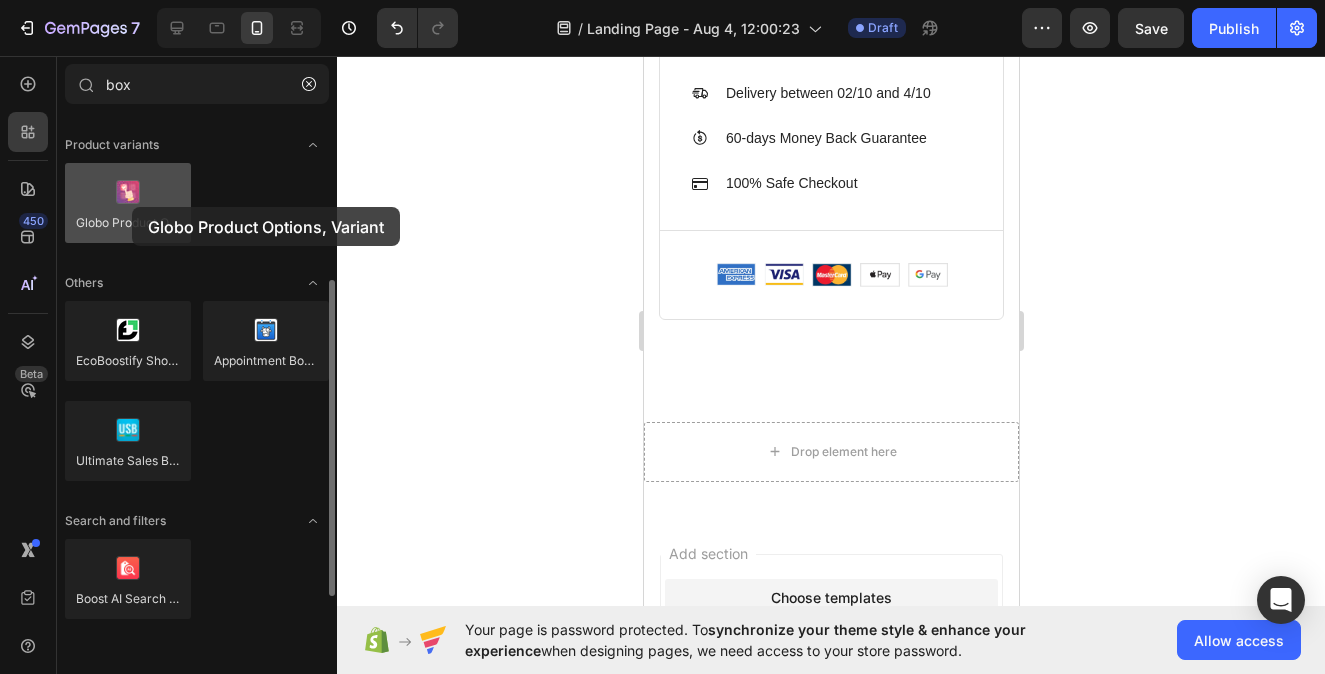 click at bounding box center (128, 203) 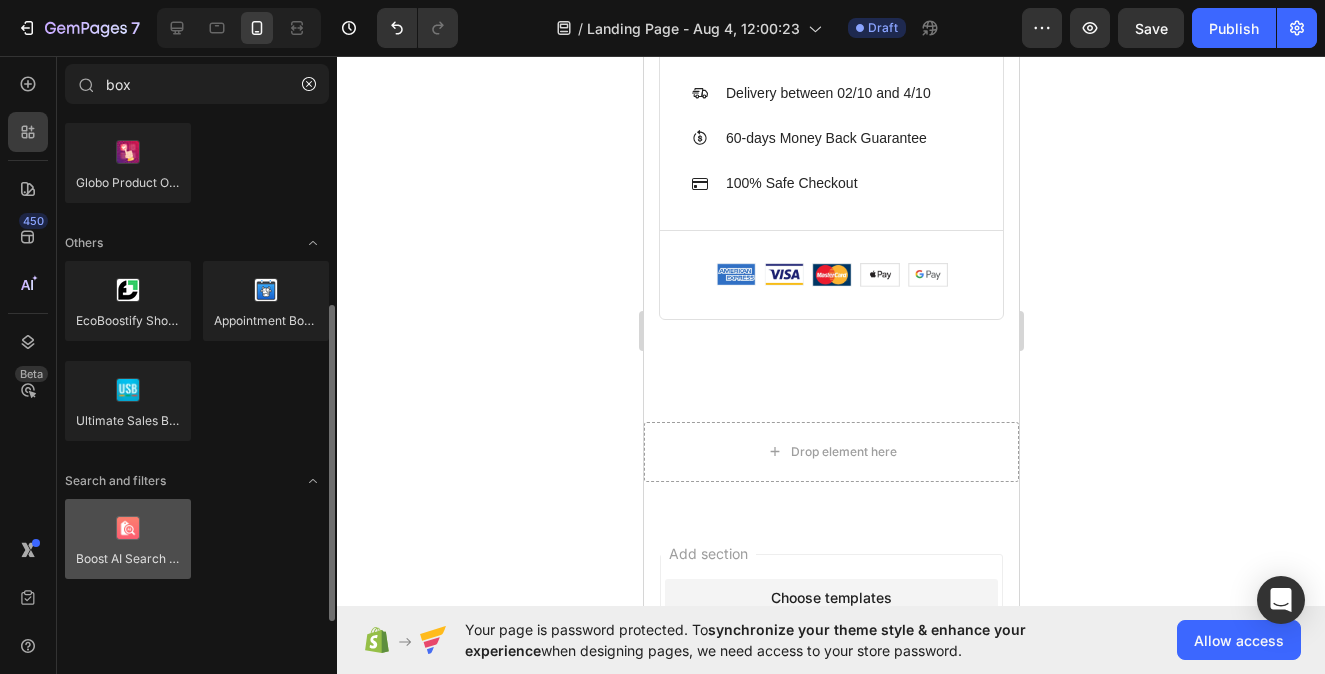 scroll, scrollTop: 0, scrollLeft: 0, axis: both 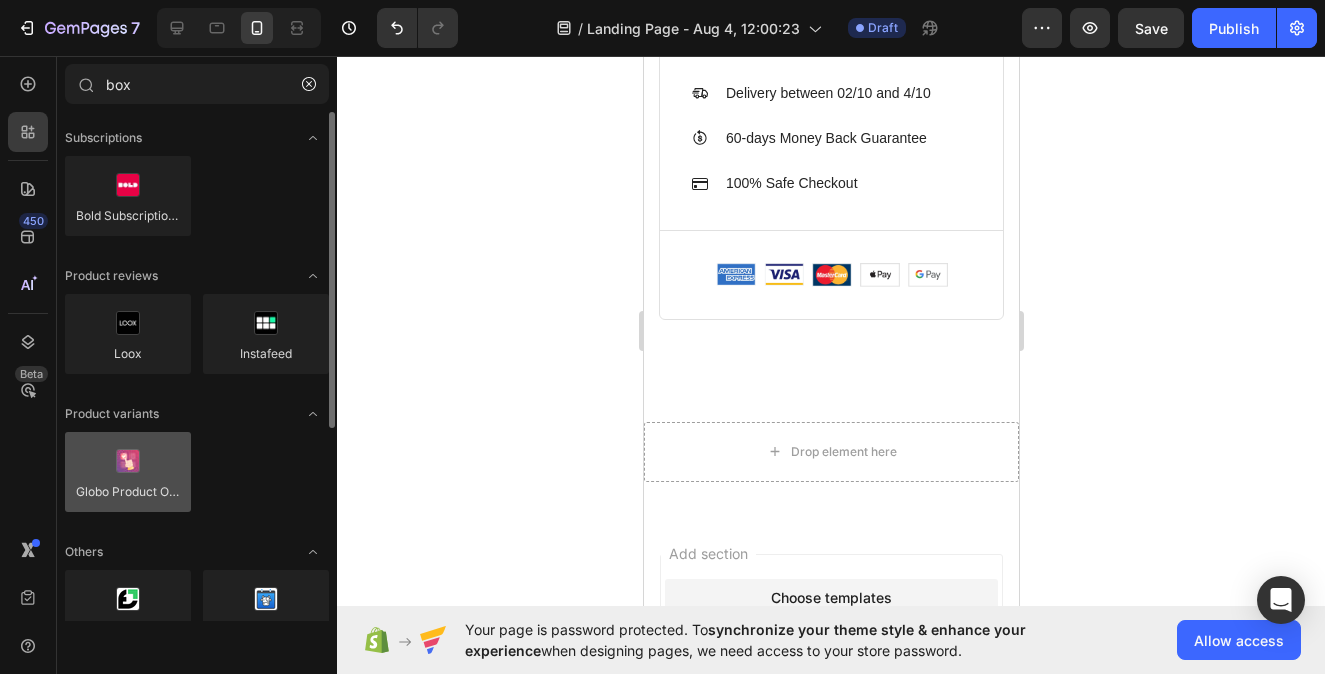 click at bounding box center (128, 472) 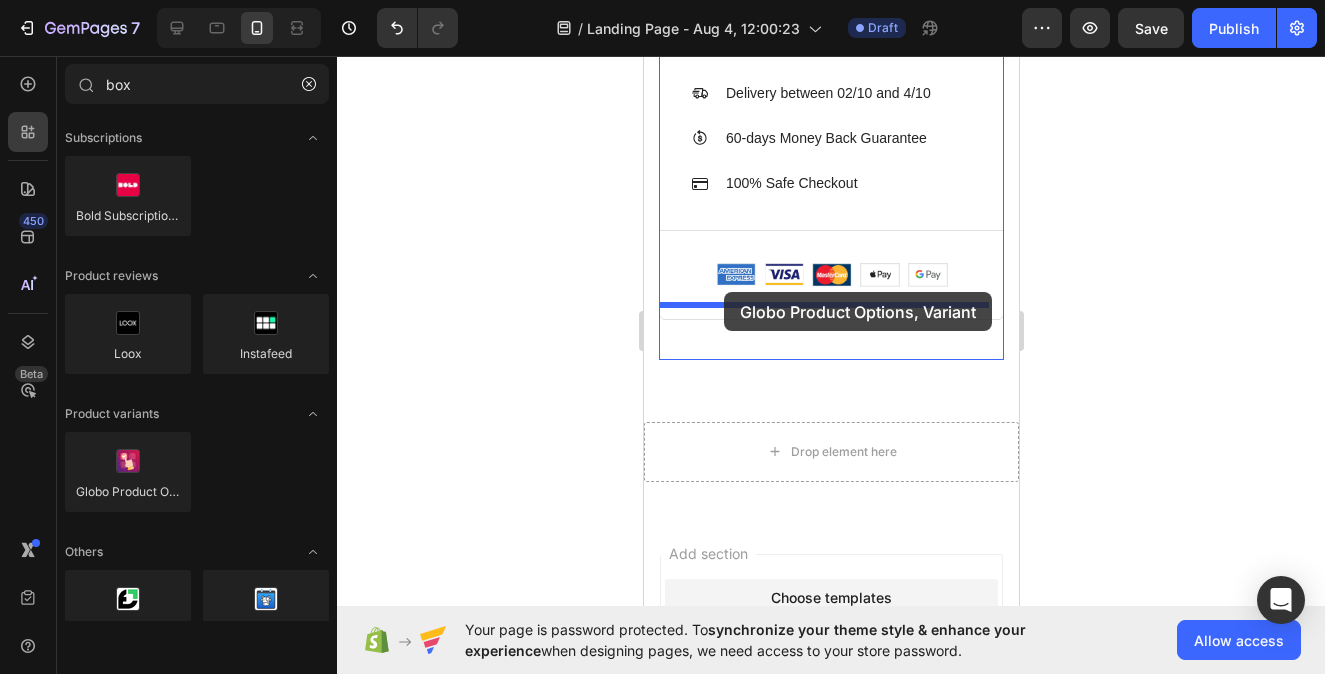 drag, startPoint x: 781, startPoint y: 527, endPoint x: 723, endPoint y: 292, distance: 242.05165 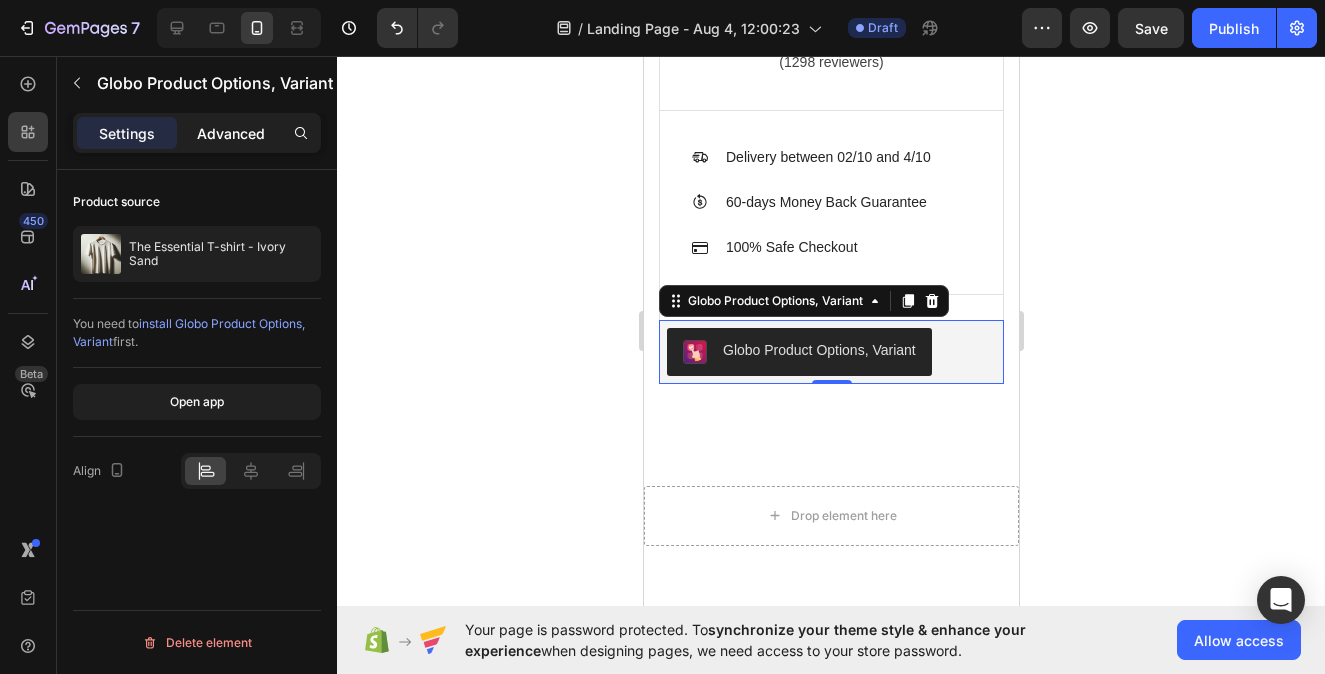 click on "Advanced" at bounding box center [231, 133] 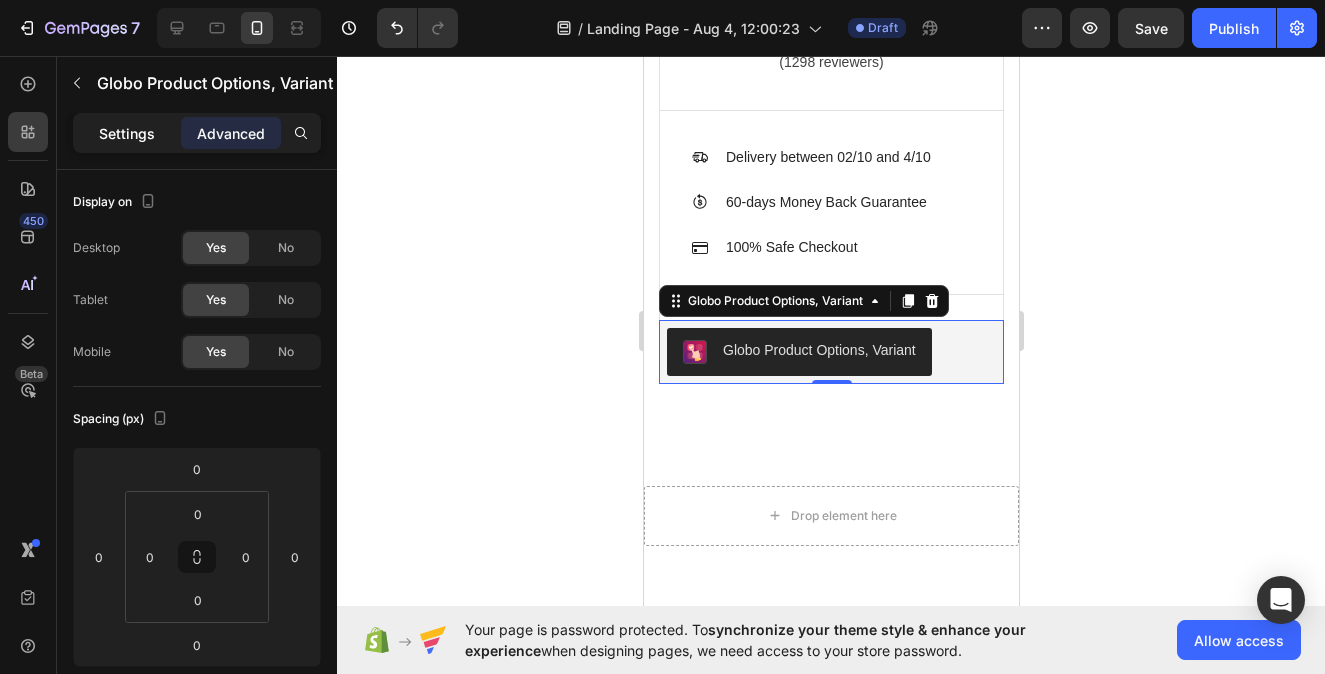 click on "Settings" 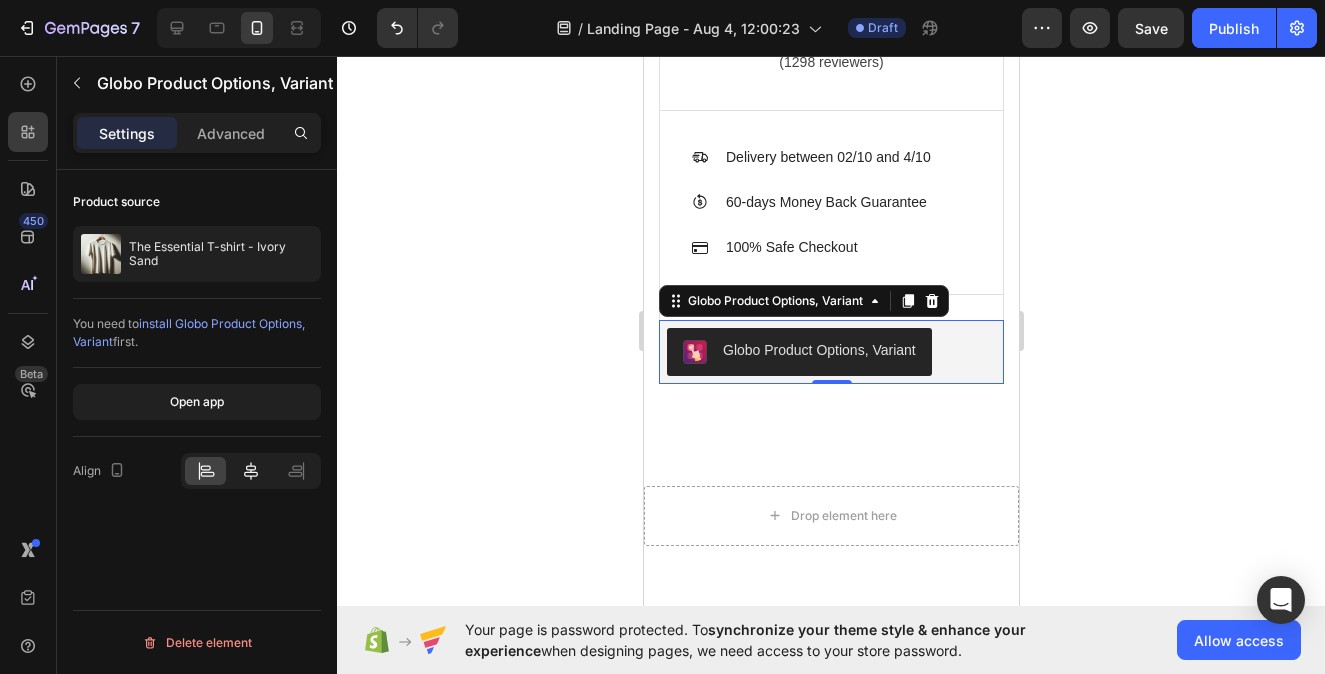 click 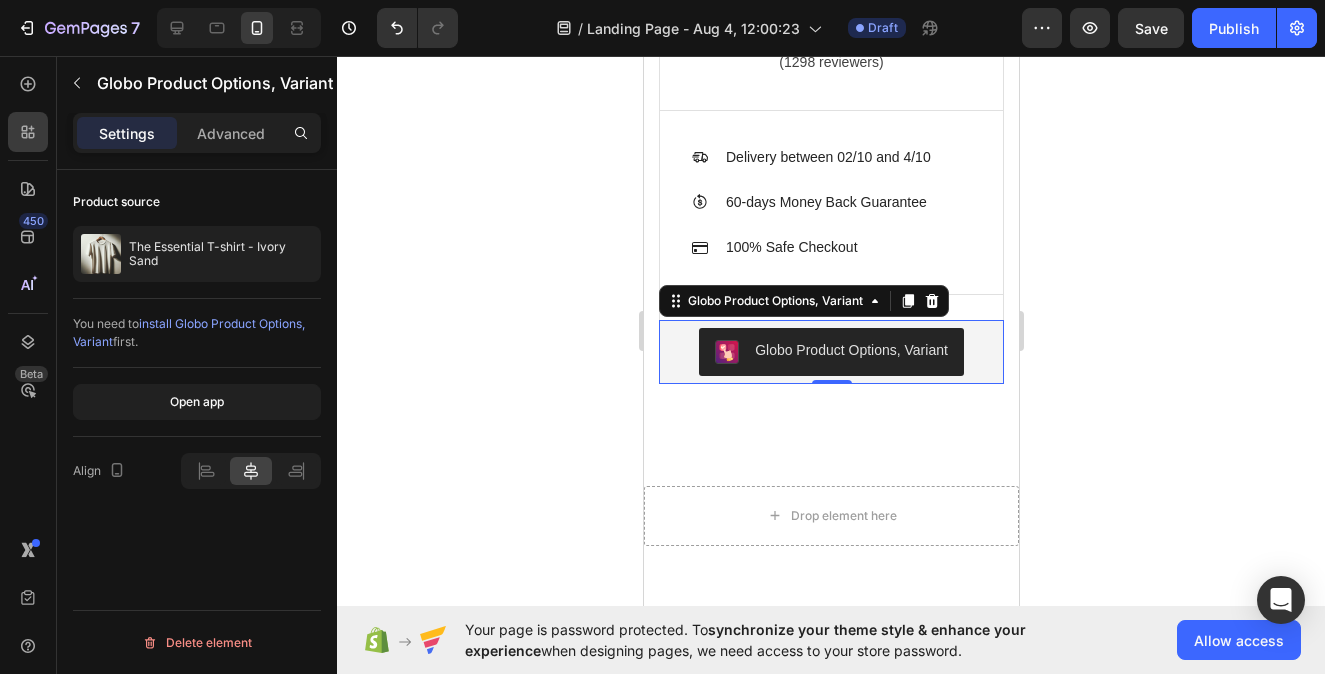 click on "Align" at bounding box center (197, 471) 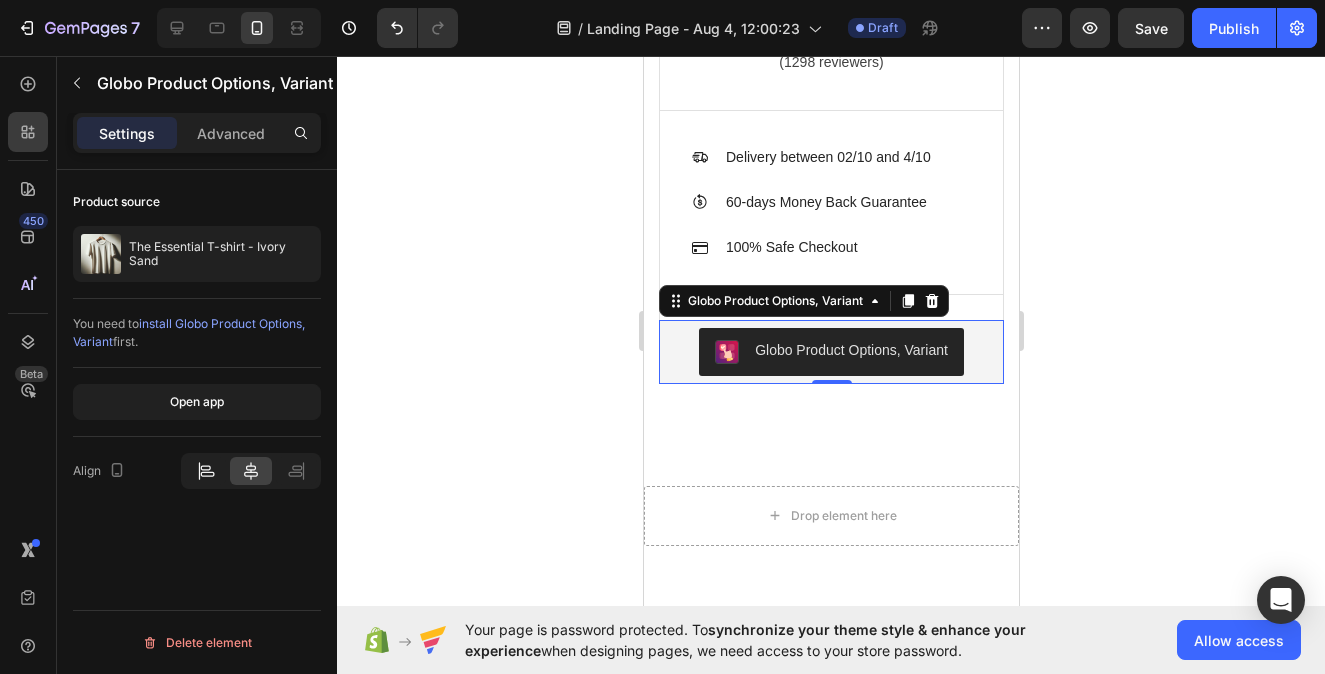 click 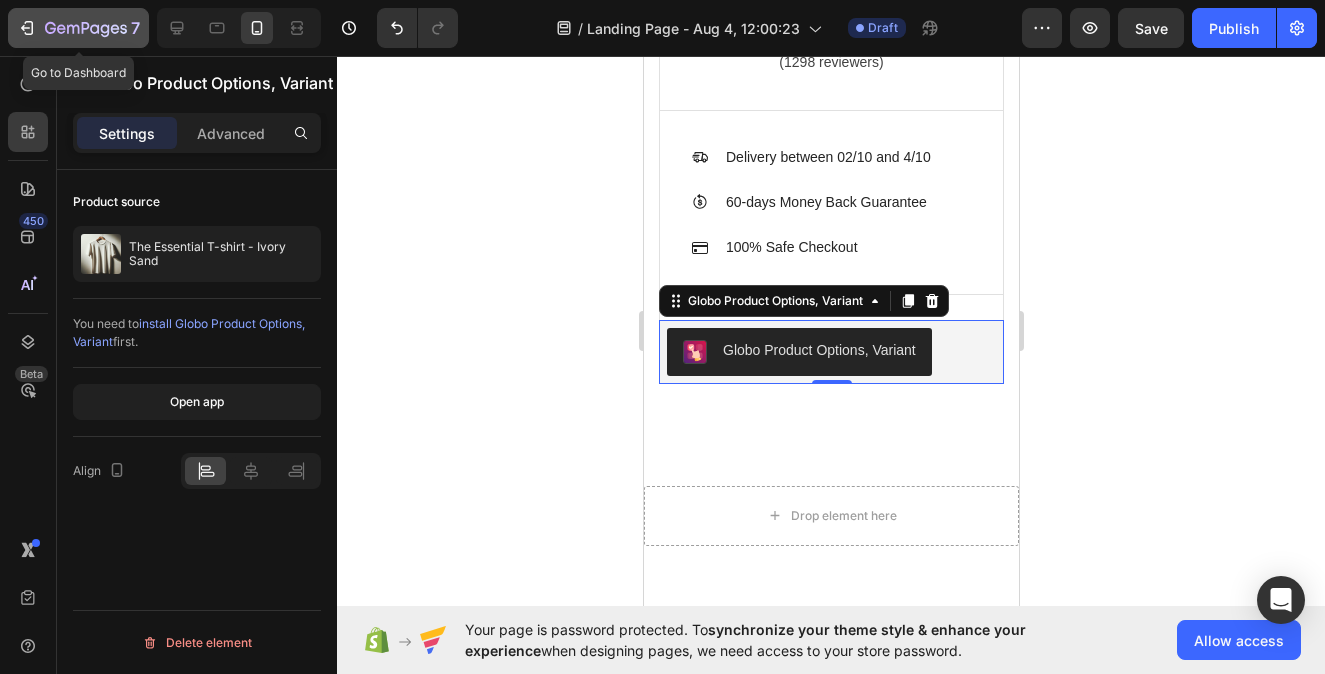 click on "7" 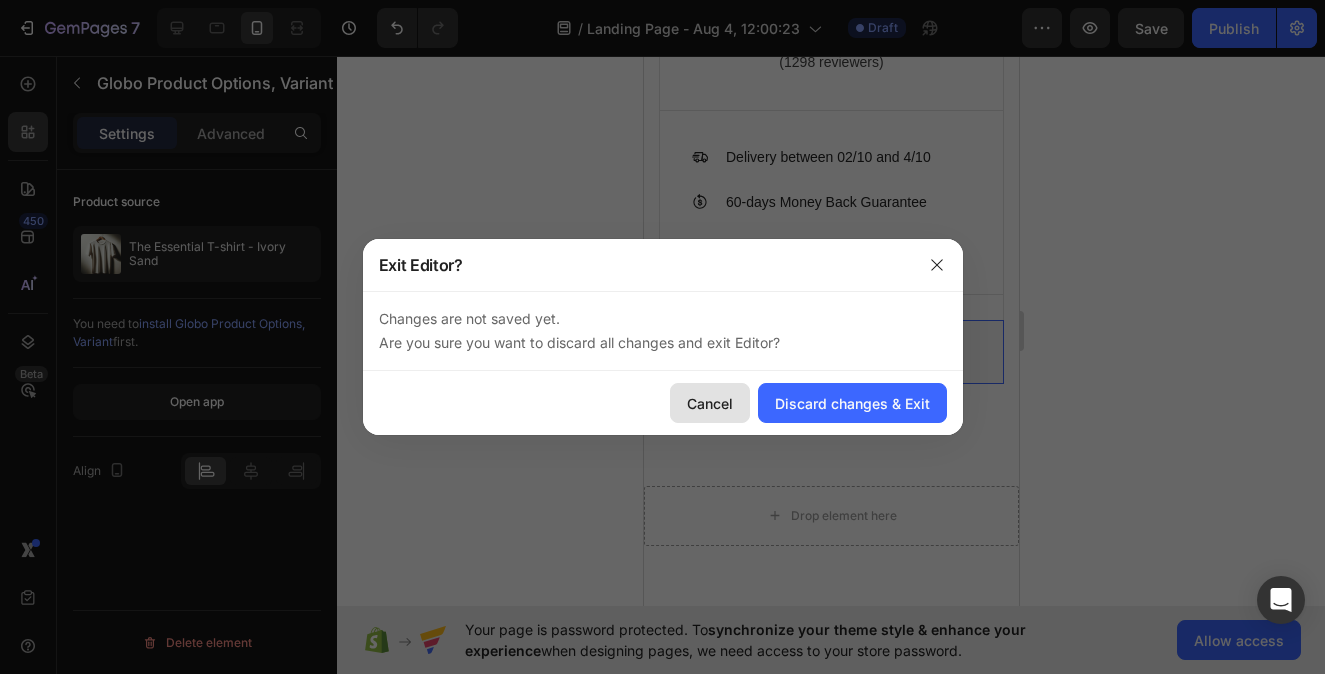click on "Cancel" at bounding box center (710, 403) 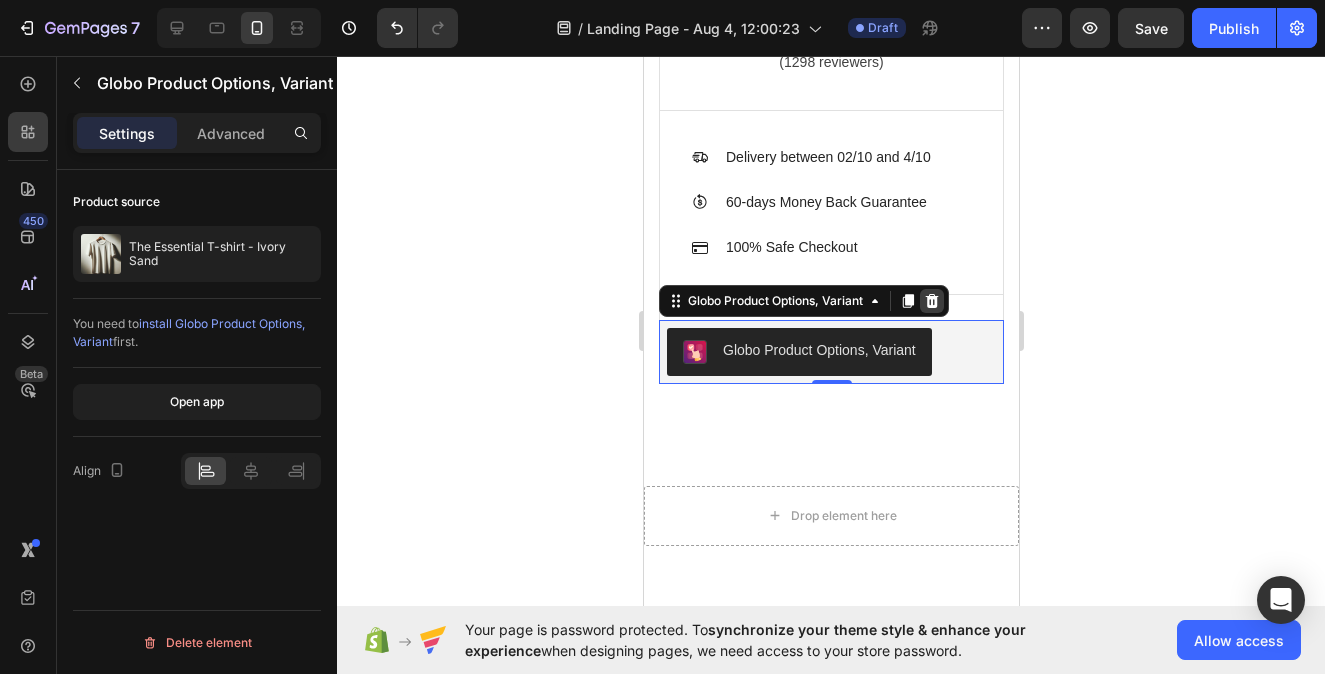click at bounding box center (931, 301) 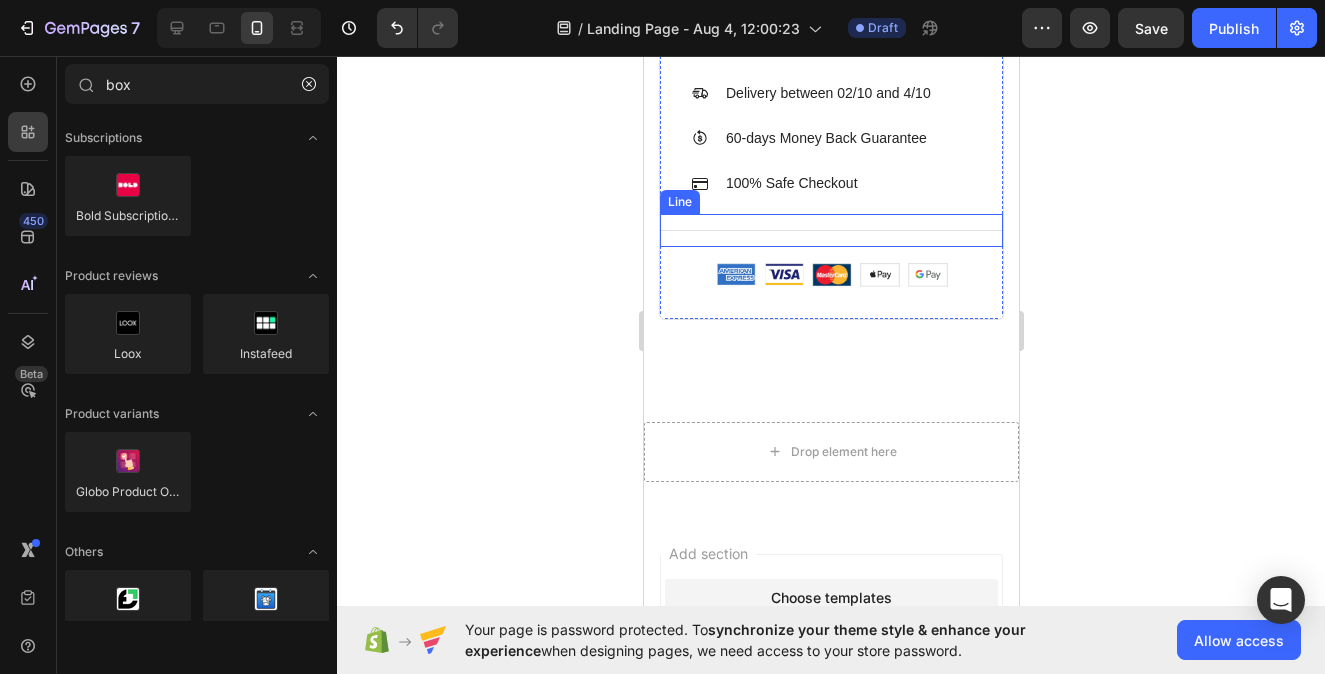 click on "Title Line" at bounding box center (830, 230) 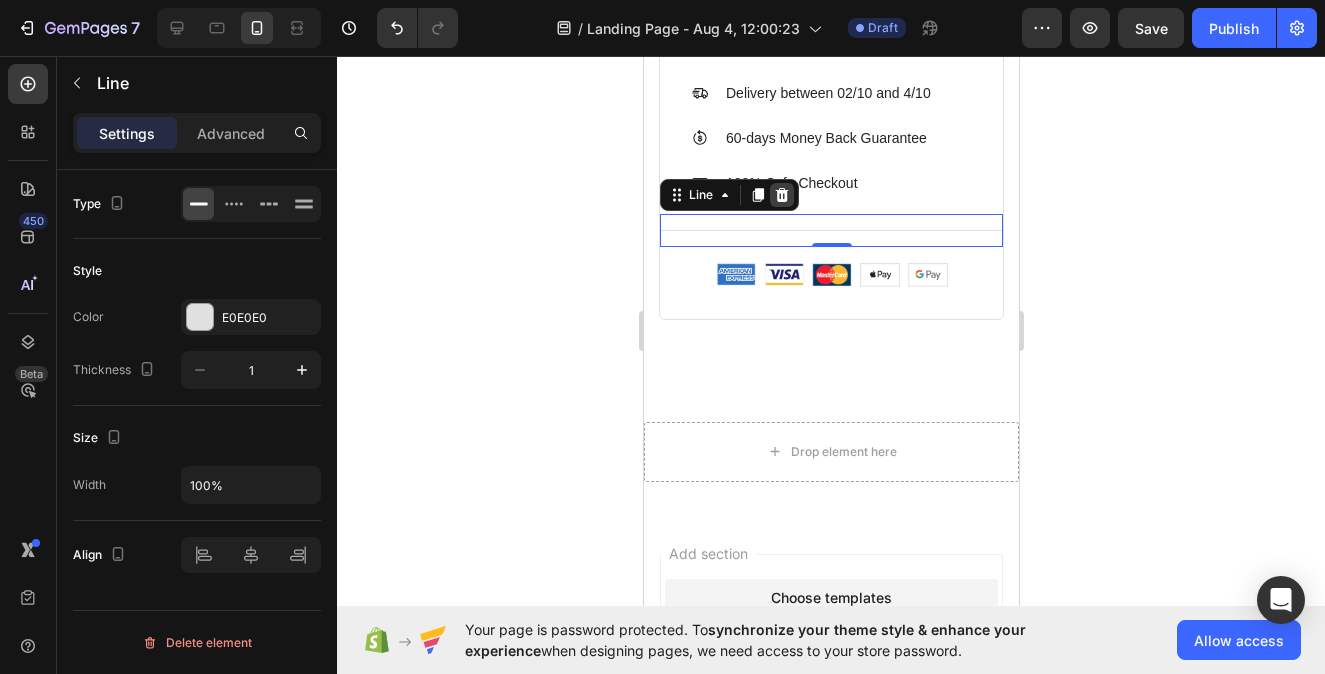 click 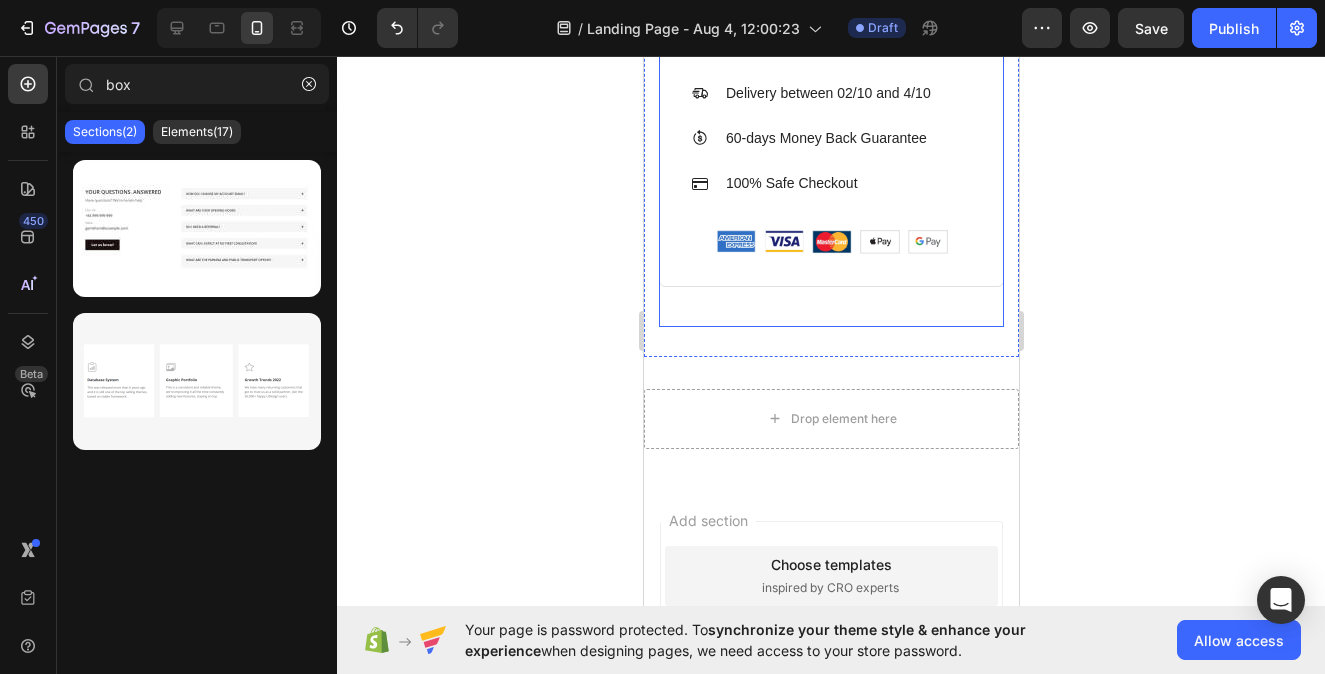 scroll, scrollTop: 5100, scrollLeft: 0, axis: vertical 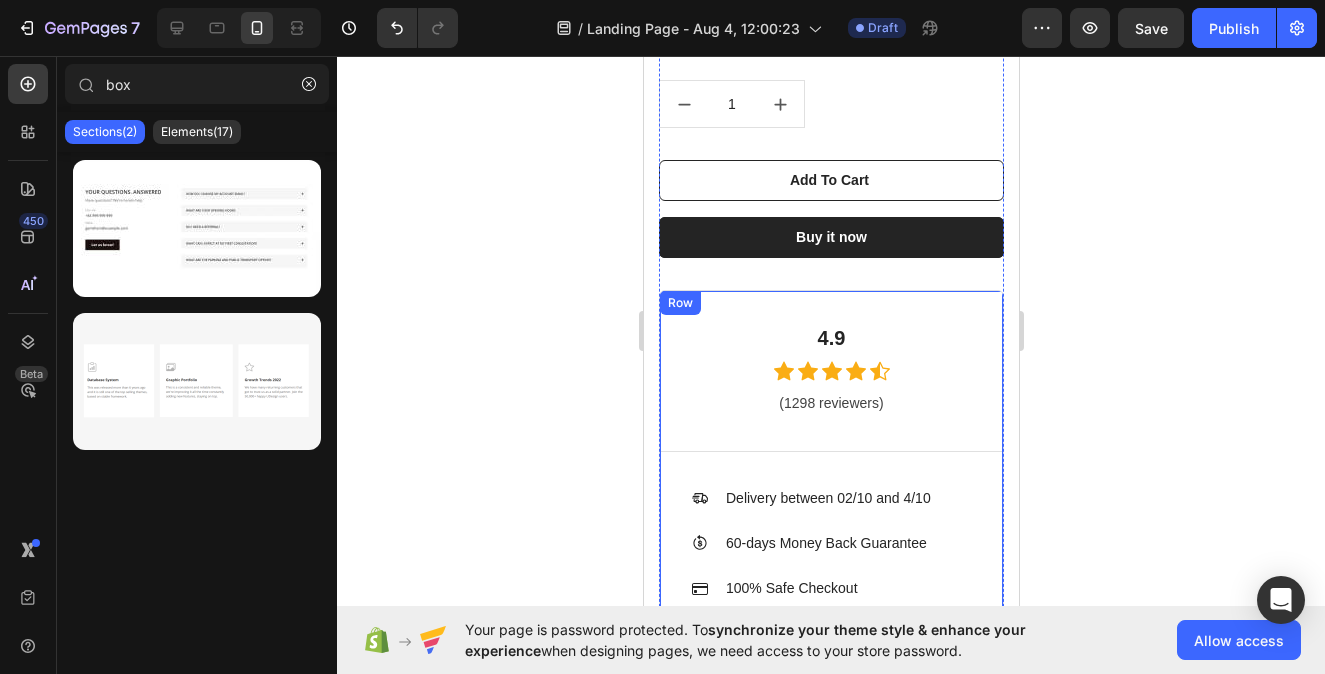 click on "4.9 Heading
Icon
Icon
Icon
Icon
Icon Icon List Hoz (1298 reviewers) Text block Row                Title Line                   Icon Delivery between 02/10 and 4/10 Text block       Icon 60-days Money Back Guarantee Text block         Icon 100% Safe Checkout Text block Icon List Image Image Image Image Image Icon List Hoz" at bounding box center [830, 491] 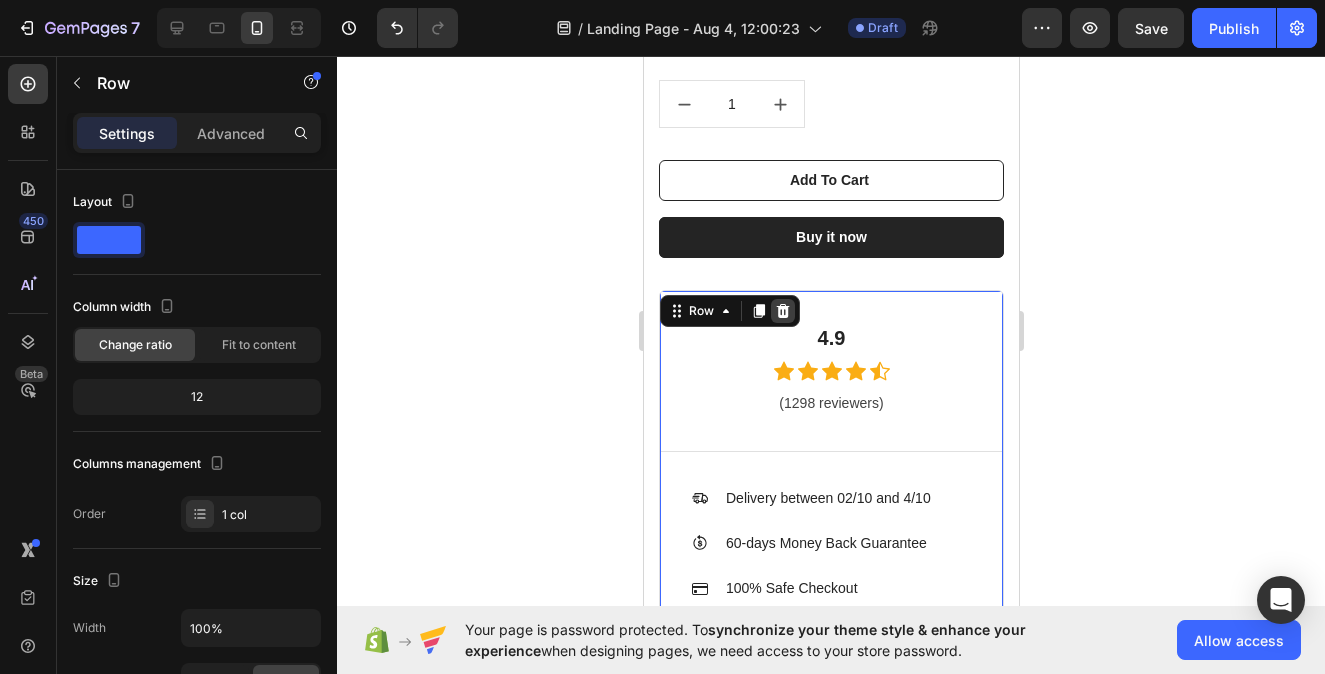 click 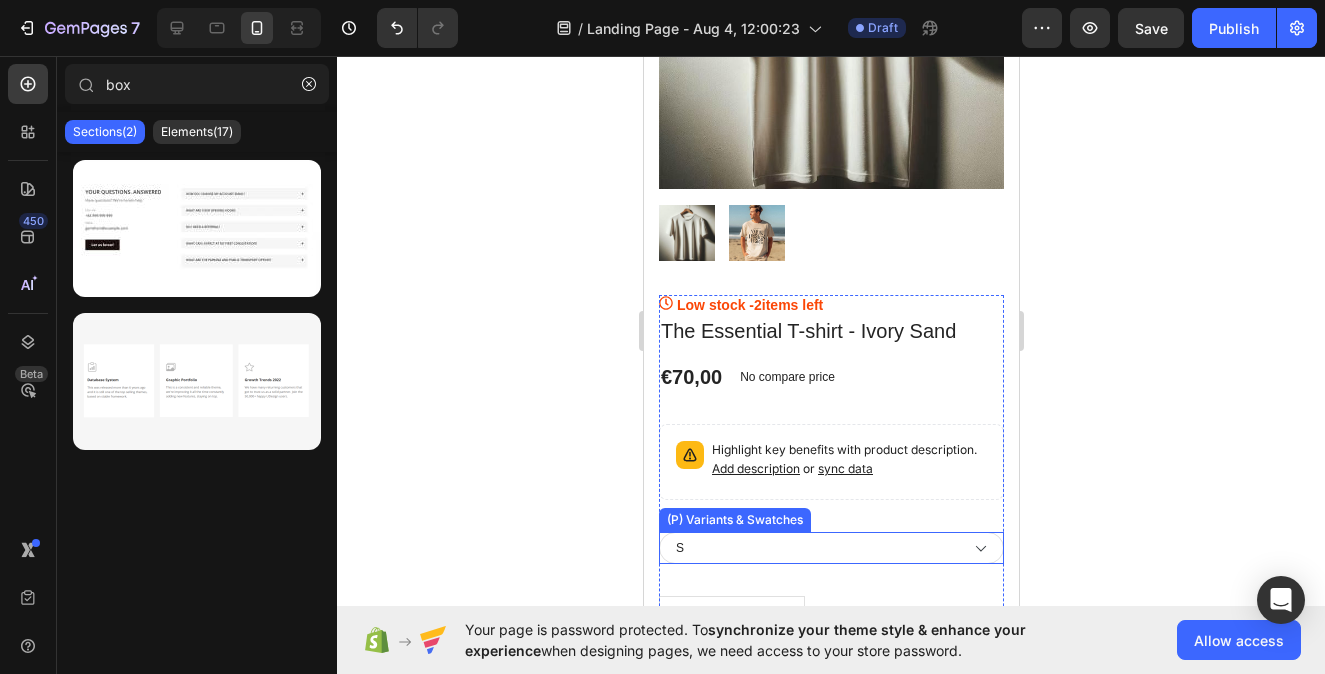 scroll, scrollTop: 4583, scrollLeft: 0, axis: vertical 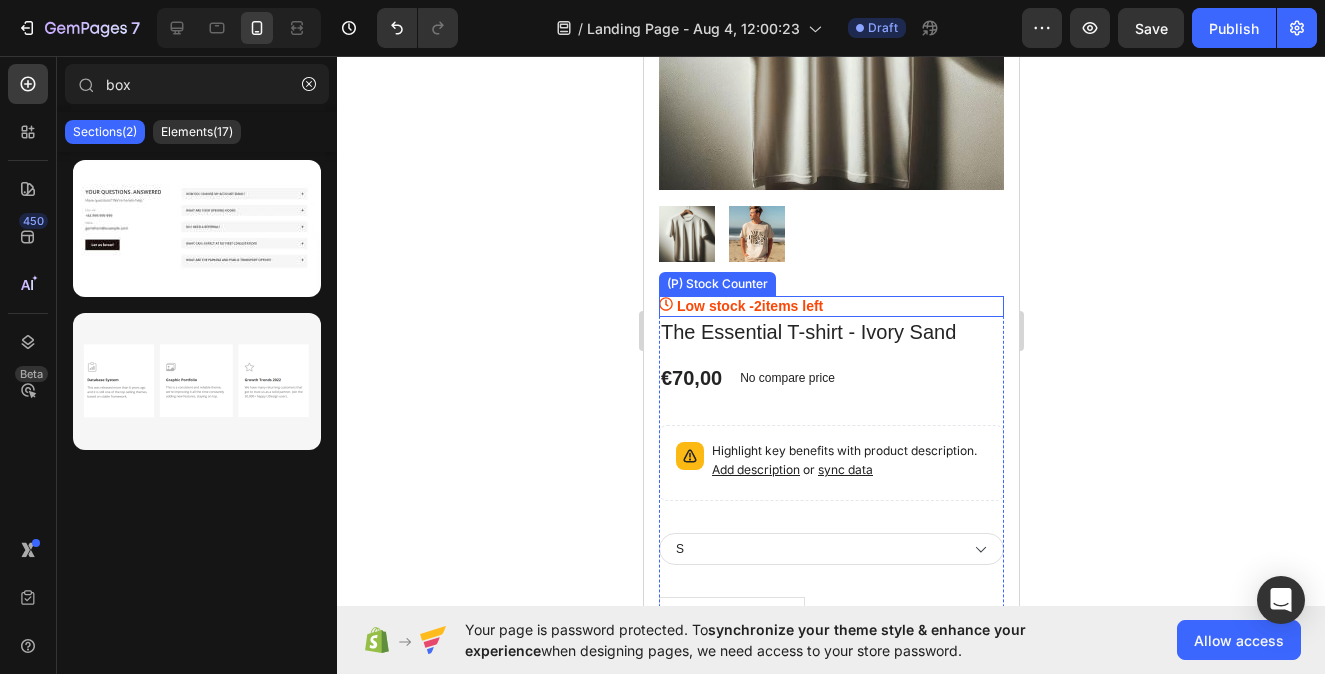 click on "Low stock -   2  items left" at bounding box center (749, 306) 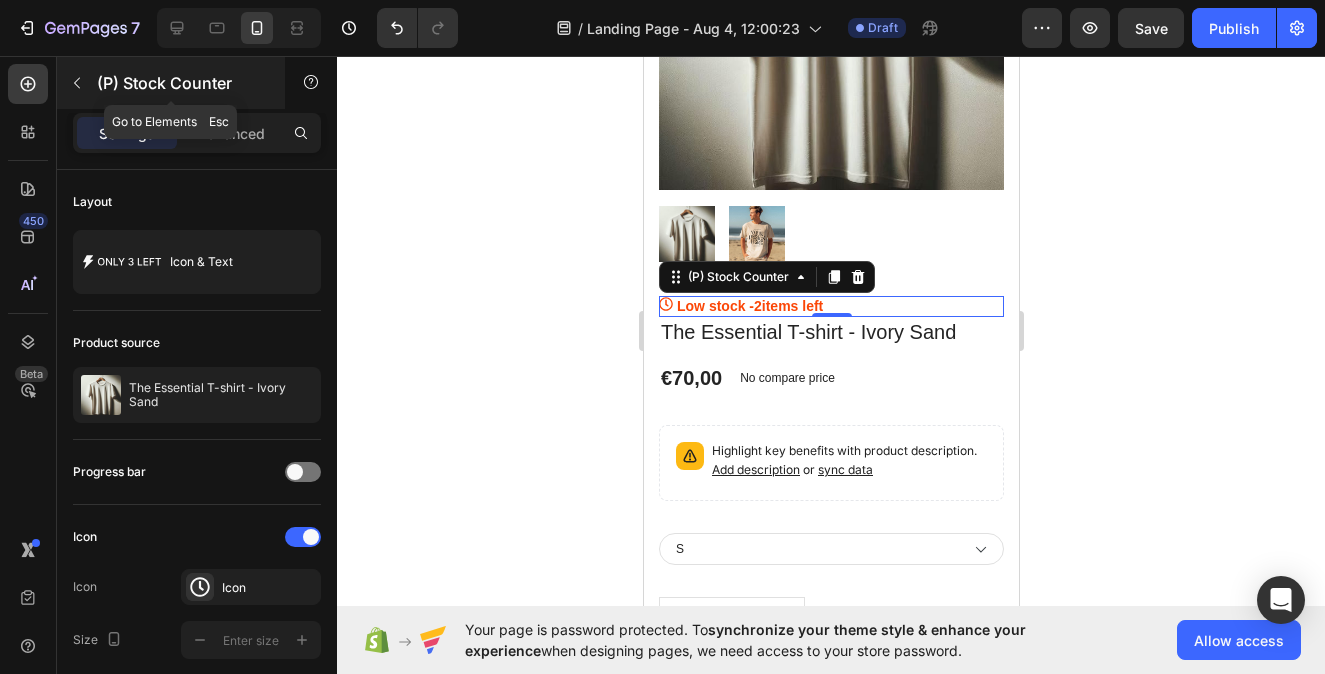 click at bounding box center [77, 83] 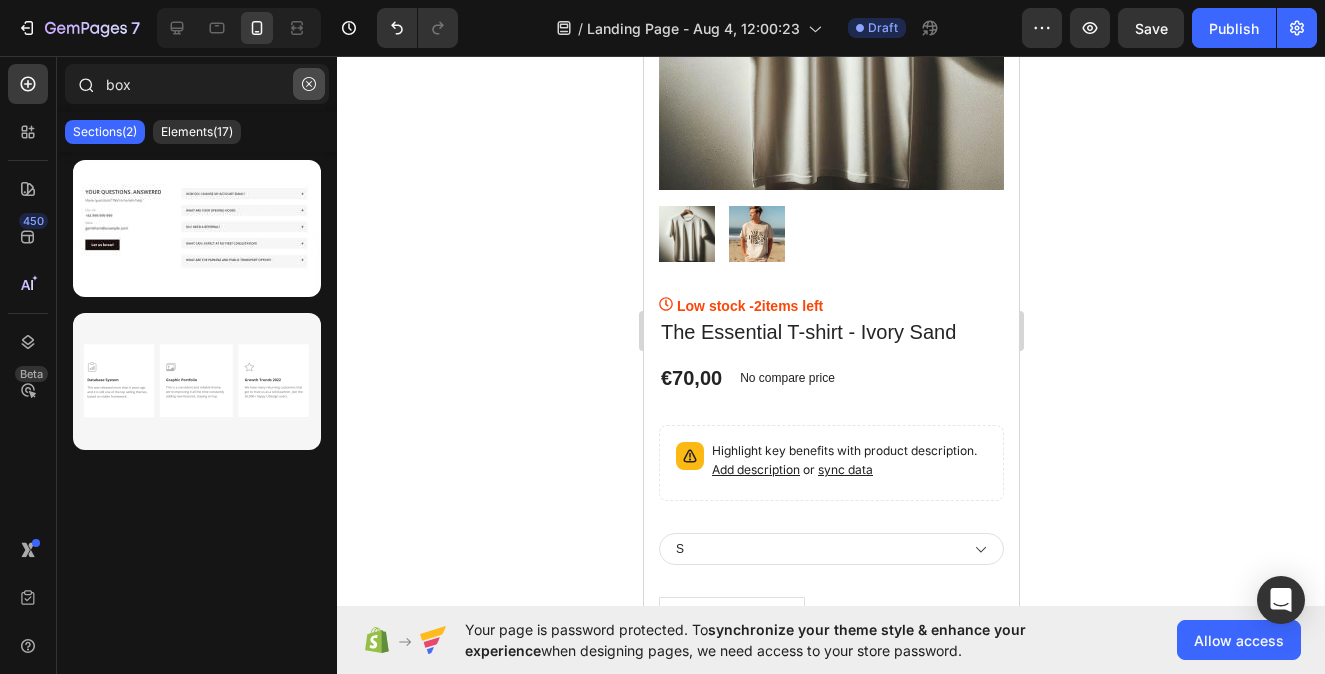 click 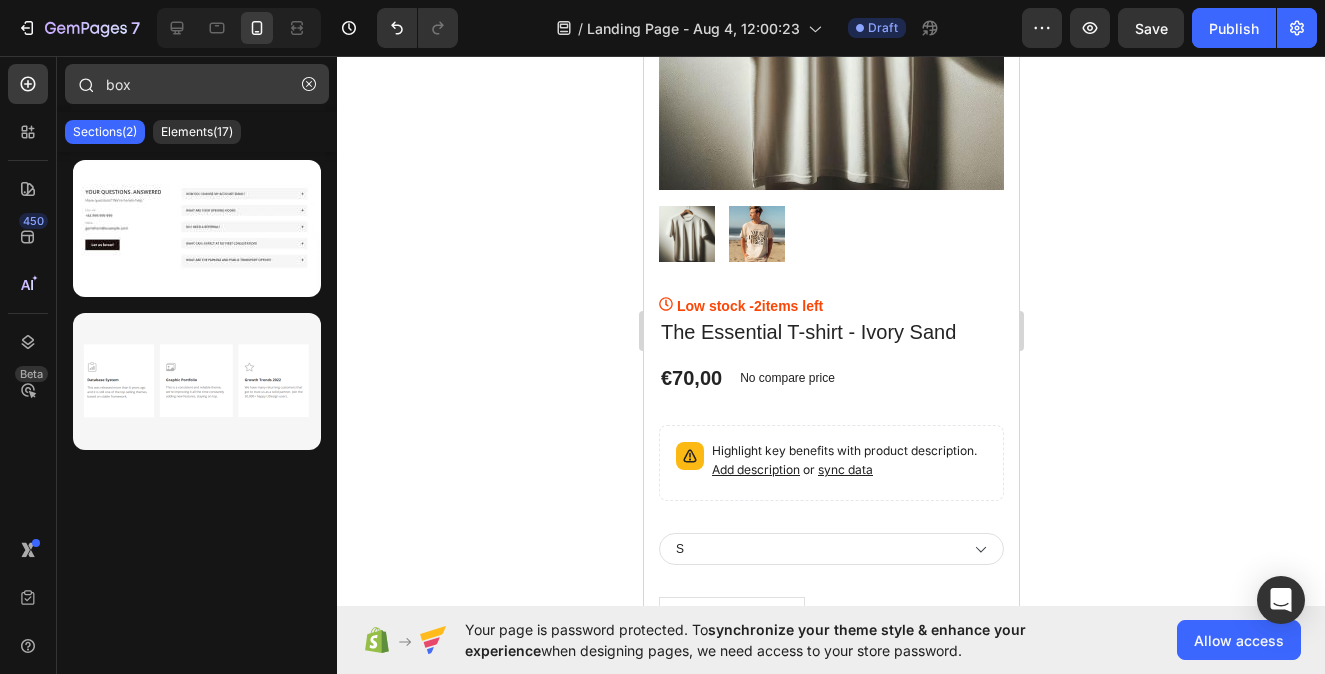 type 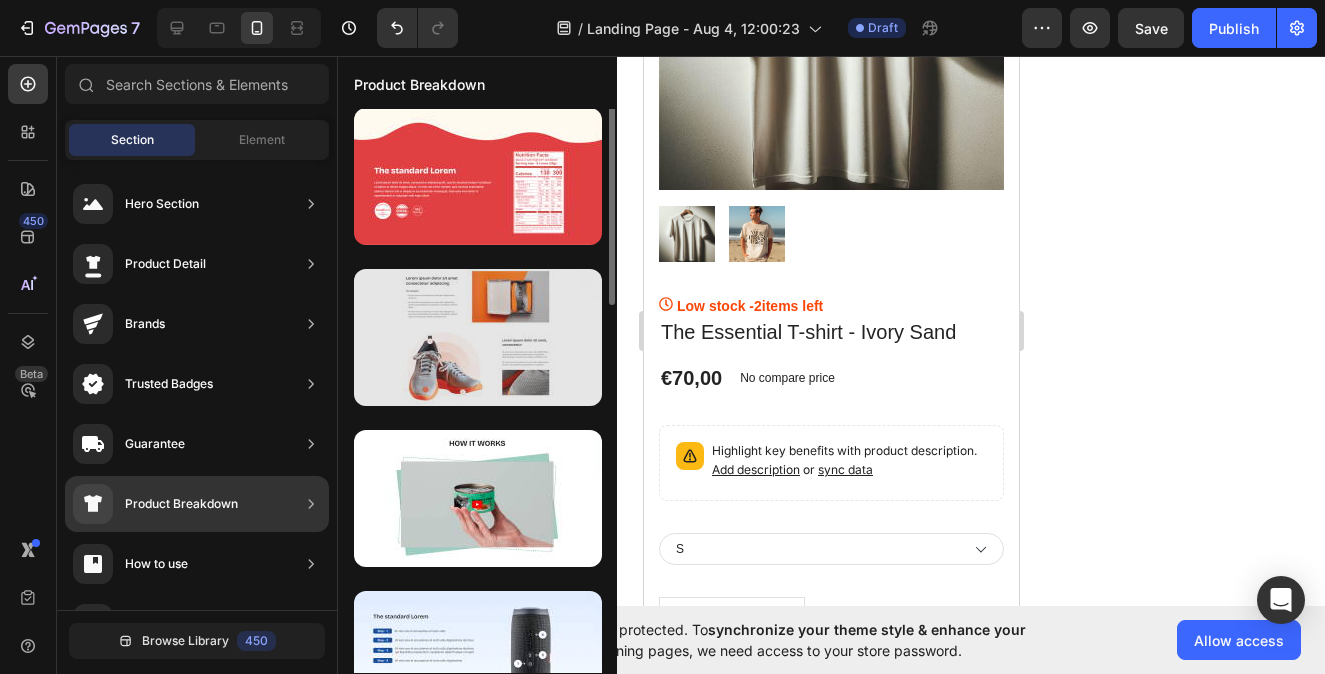 scroll, scrollTop: 0, scrollLeft: 0, axis: both 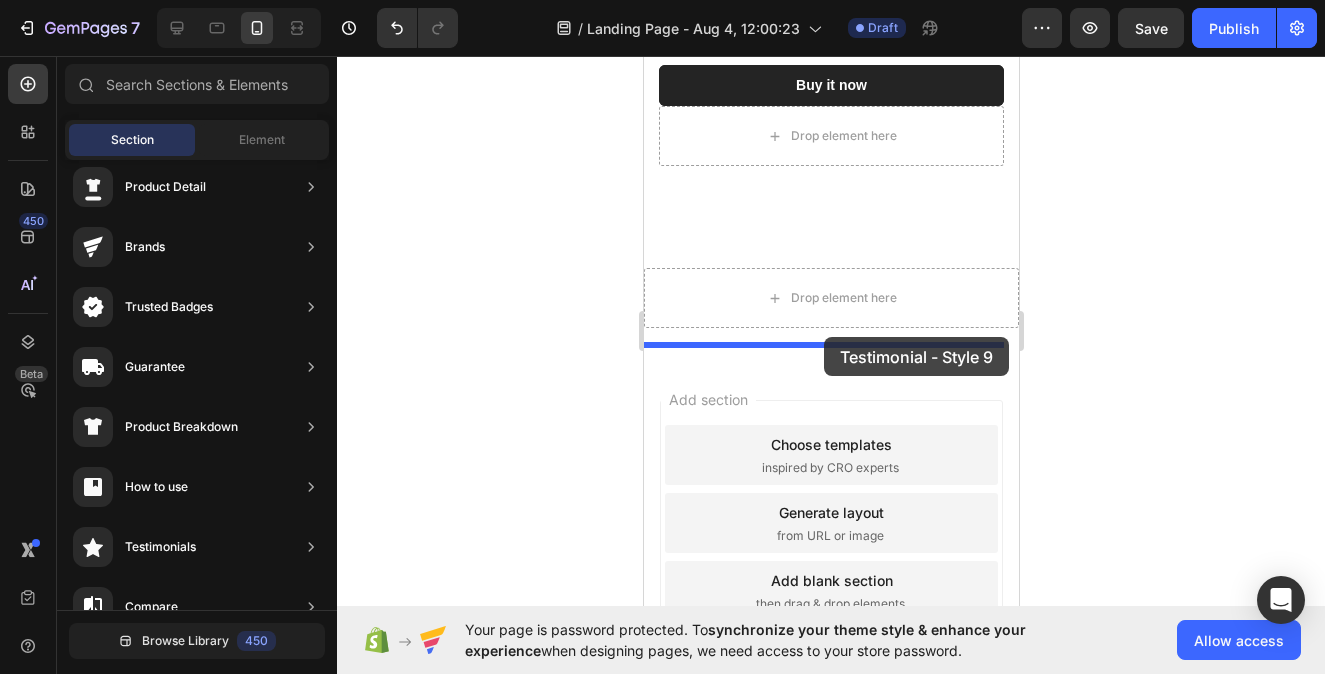 drag, startPoint x: 1125, startPoint y: 591, endPoint x: 818, endPoint y: 341, distance: 395.9154 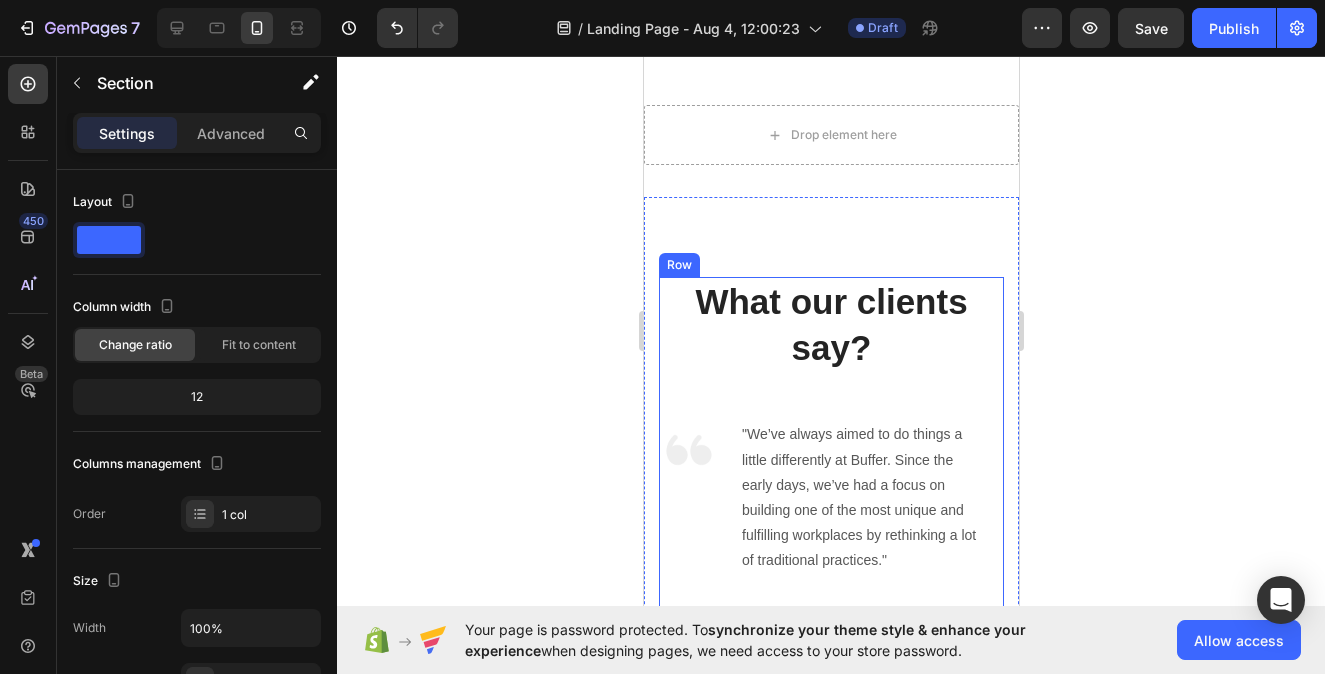 scroll, scrollTop: 5471, scrollLeft: 0, axis: vertical 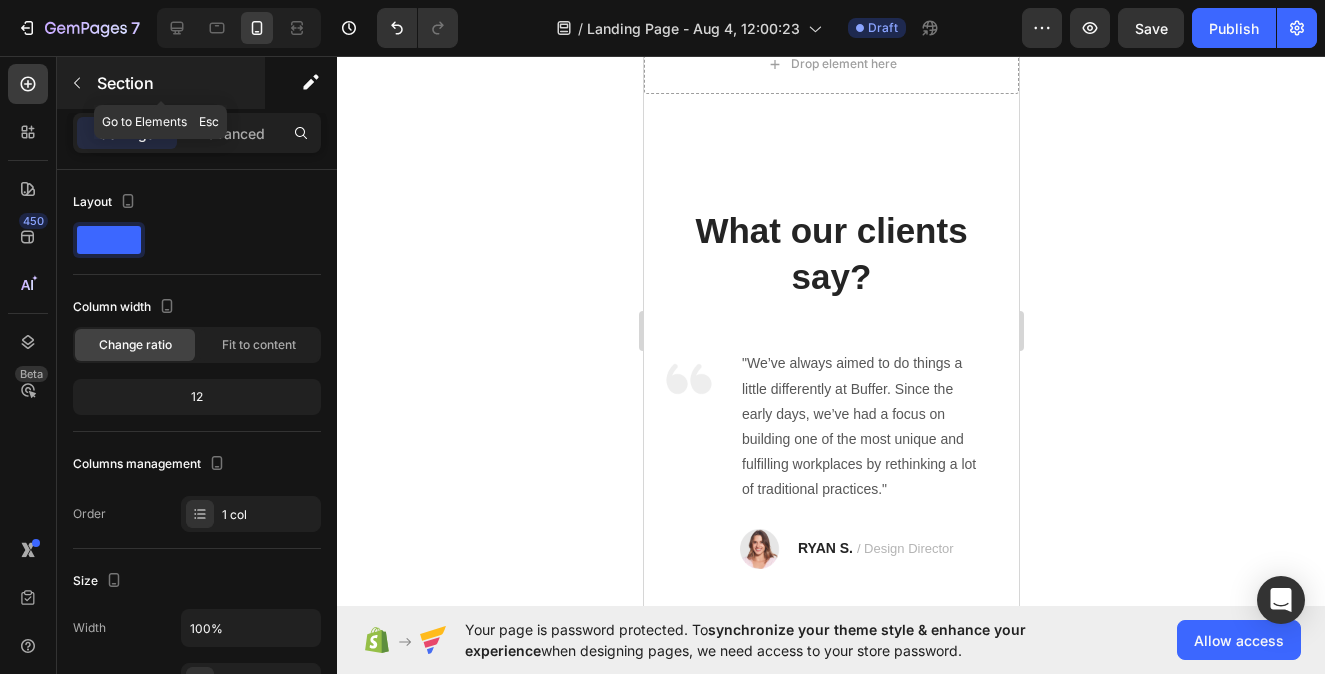 click 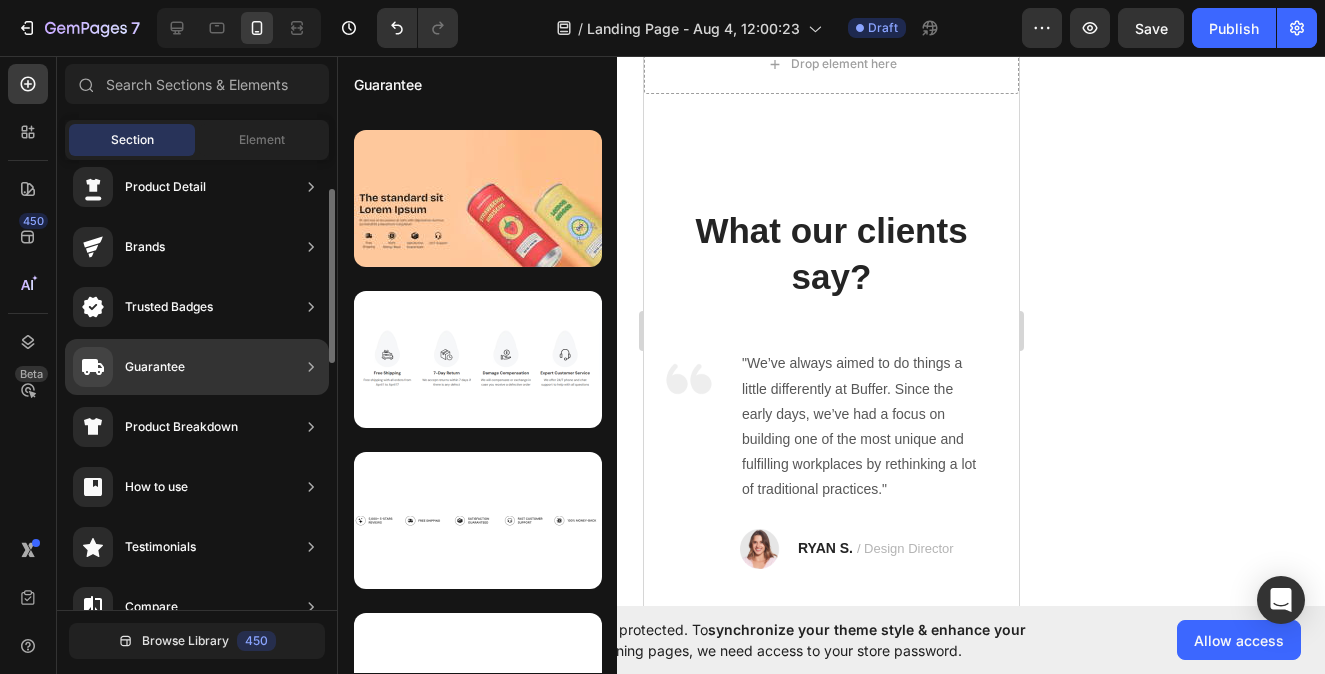scroll, scrollTop: 68, scrollLeft: 0, axis: vertical 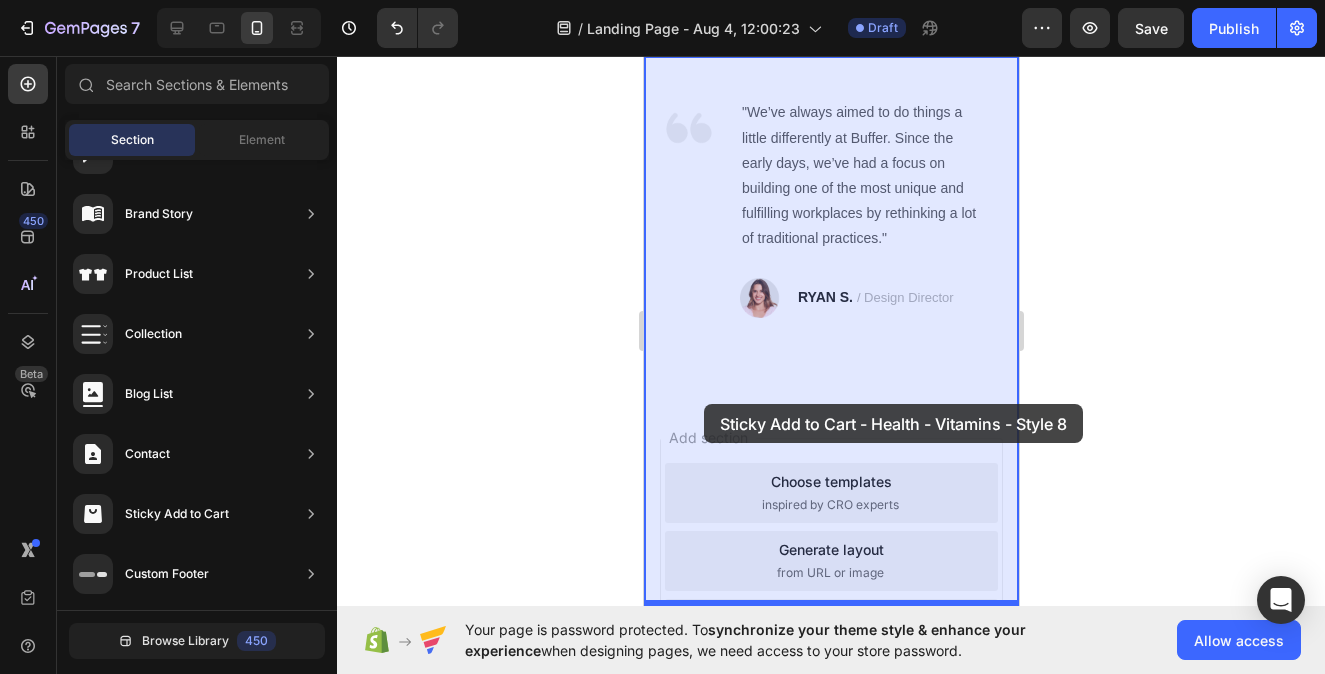drag, startPoint x: 1141, startPoint y: 270, endPoint x: 703, endPoint y: 404, distance: 458.0393 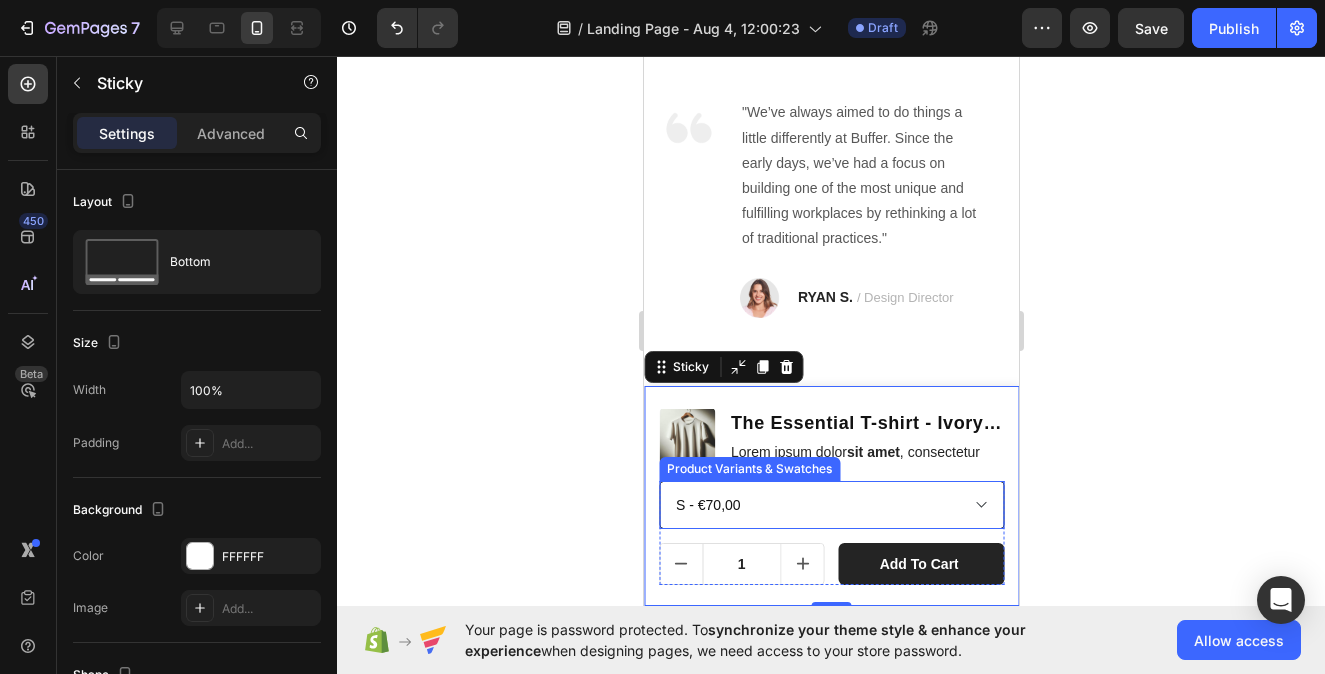 click on "XS - €70,00  S - €70,00  M - €70,00  L - €70,00  XL - €70,00  XXL - €70,00" at bounding box center [830, 505] 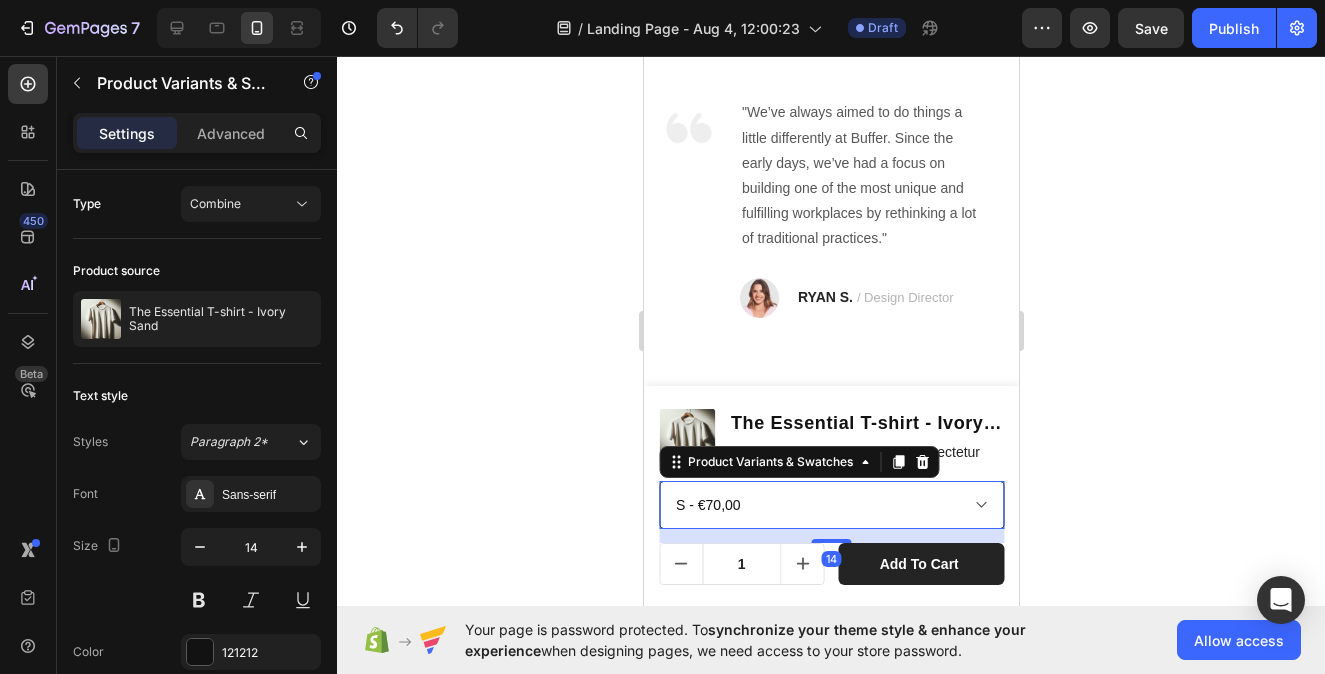 select on "578253509973115416" 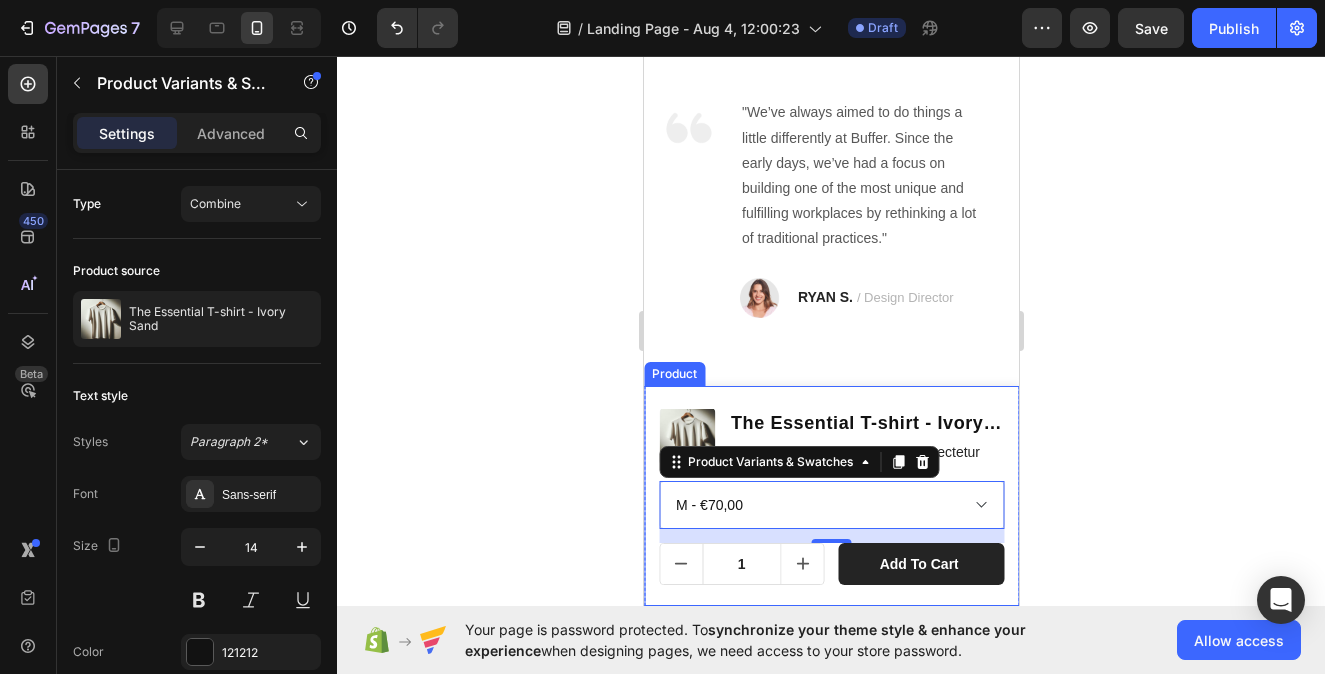 click on "Product Images The Essential T-shirt - Ivory Sand Product Title Lorem ipsum dolor  sit amet , consectetur  Text Block Row   XS - €70,00  S - €70,00  M - €70,00  L - €70,00  XL - €70,00  XXL - €70,00  Product Variants & Swatches   14
1
Product Quantity Add to cart Product Cart Button Row Row Product" at bounding box center [830, 496] 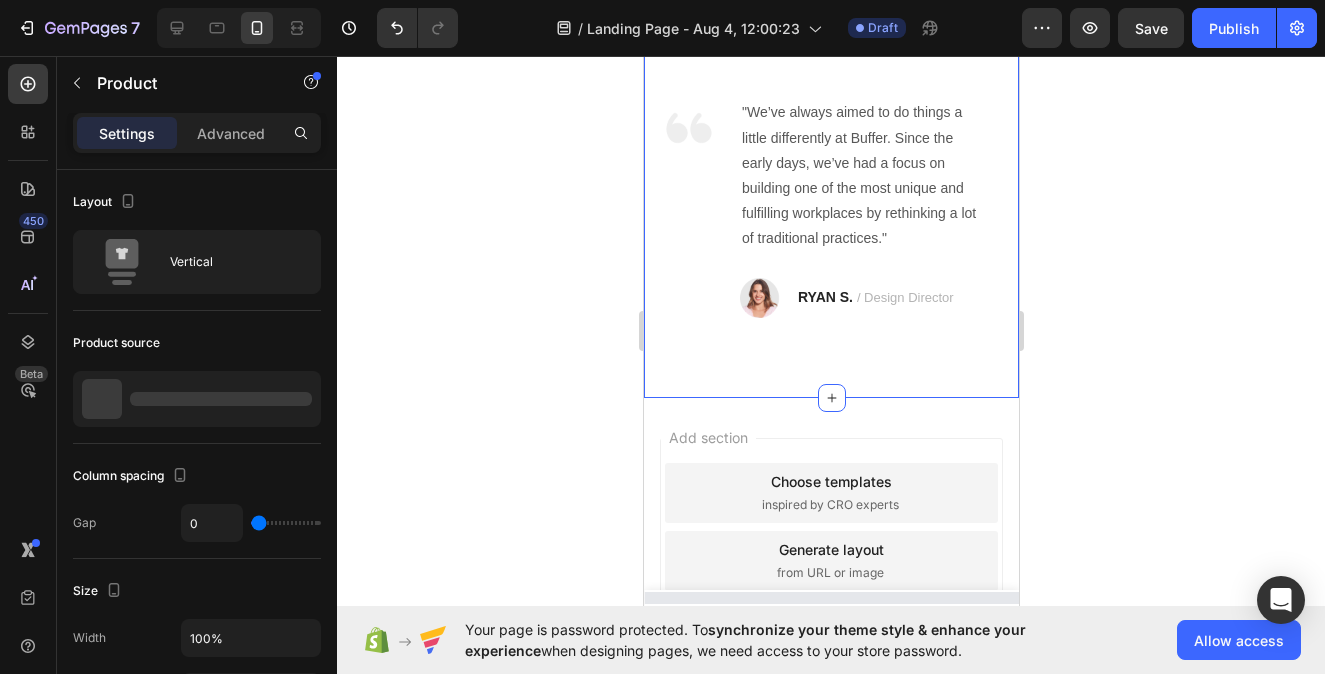 select on "578253509973115416" 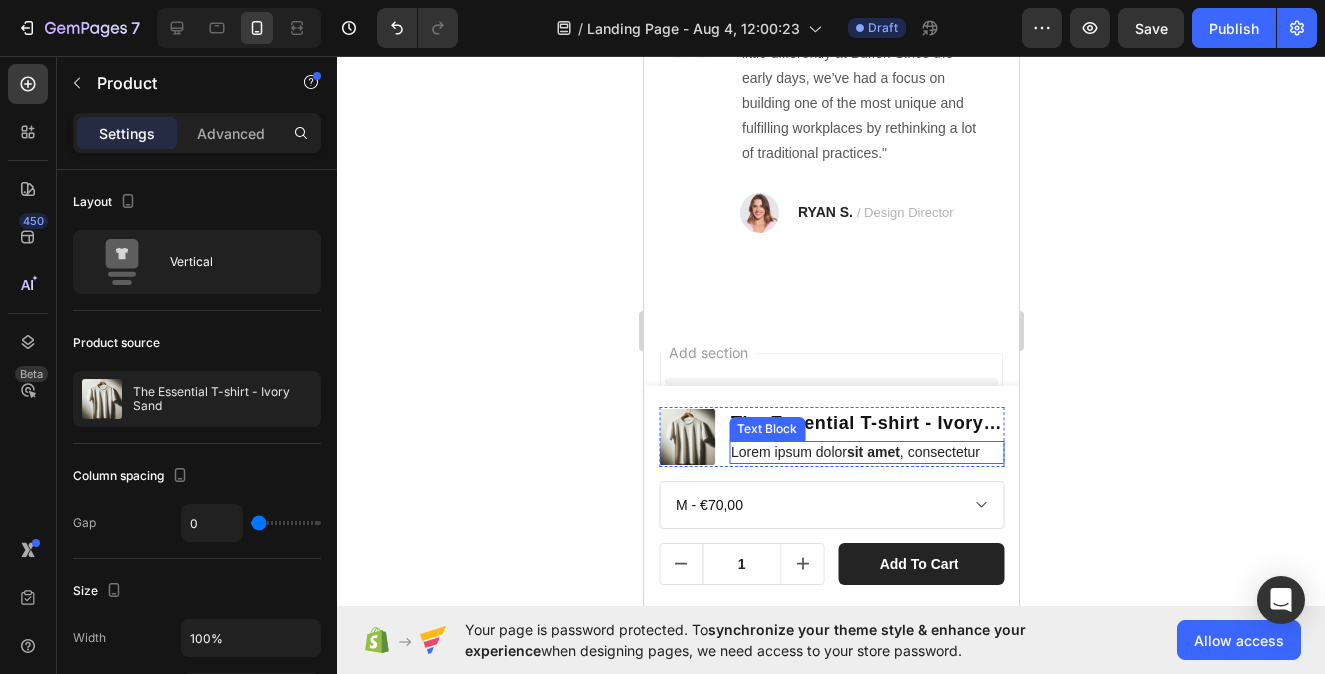 scroll, scrollTop: 5858, scrollLeft: 0, axis: vertical 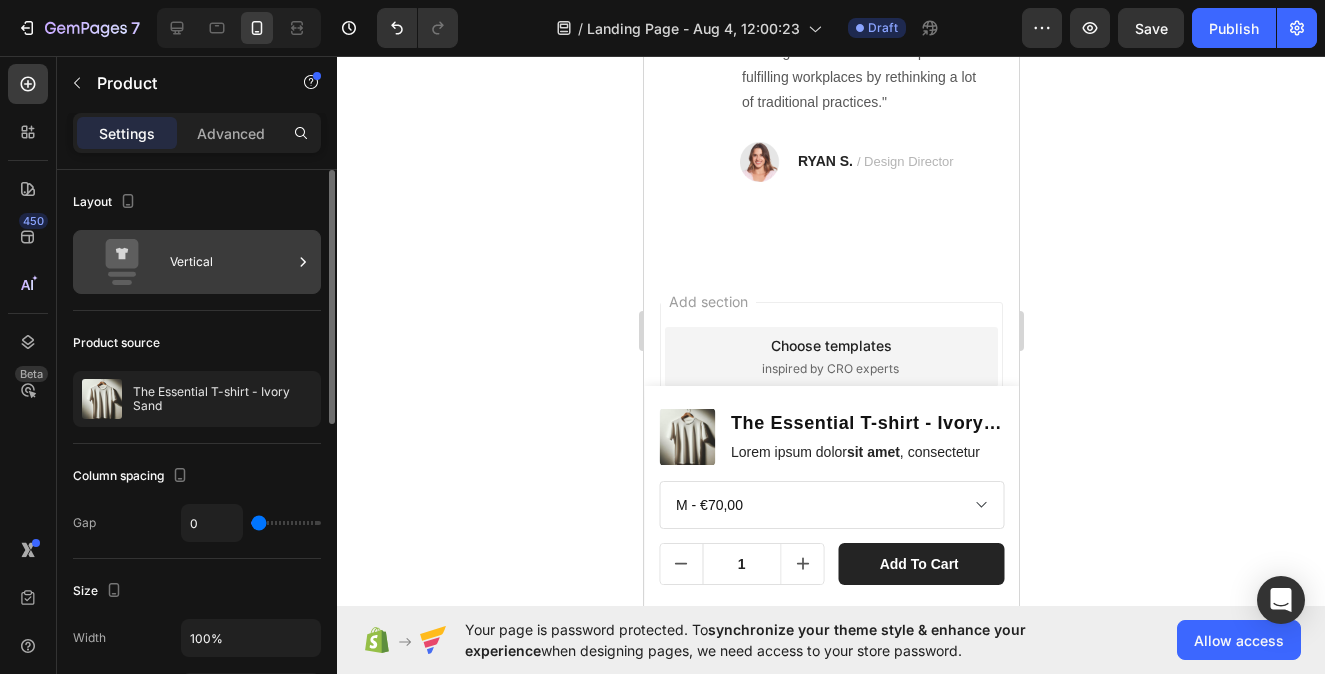 click on "Vertical" at bounding box center (231, 262) 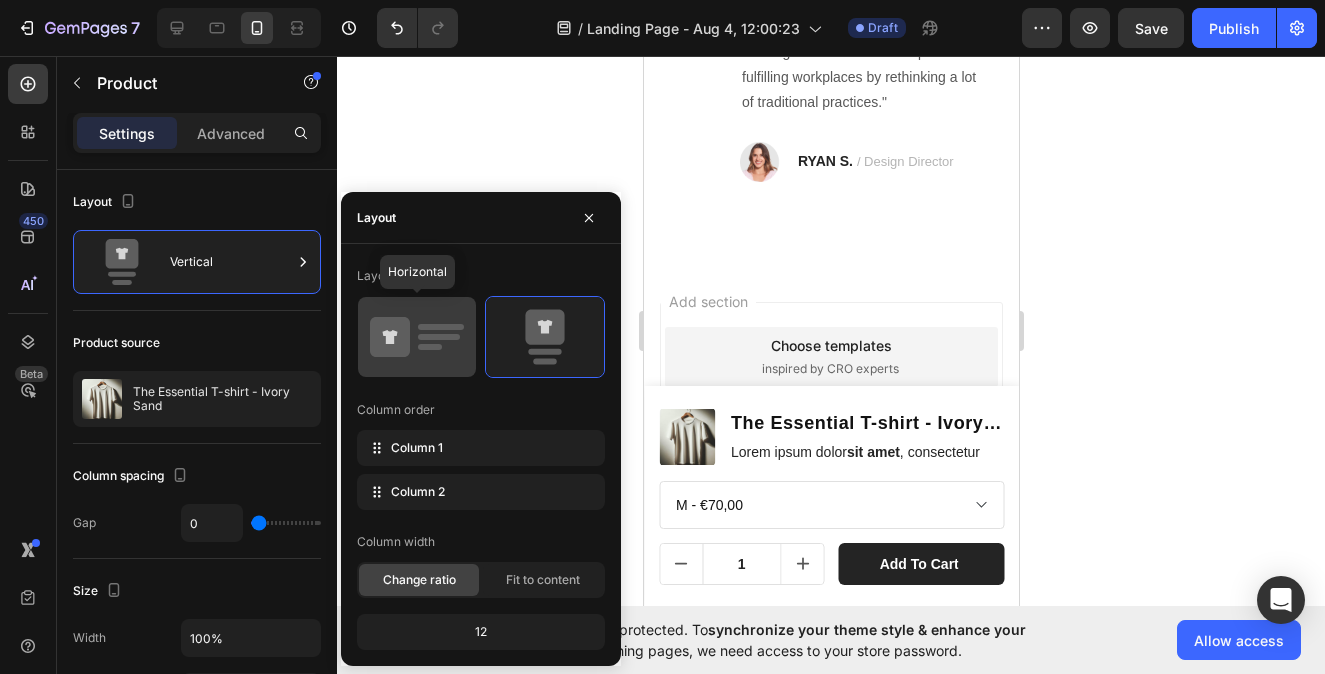 click 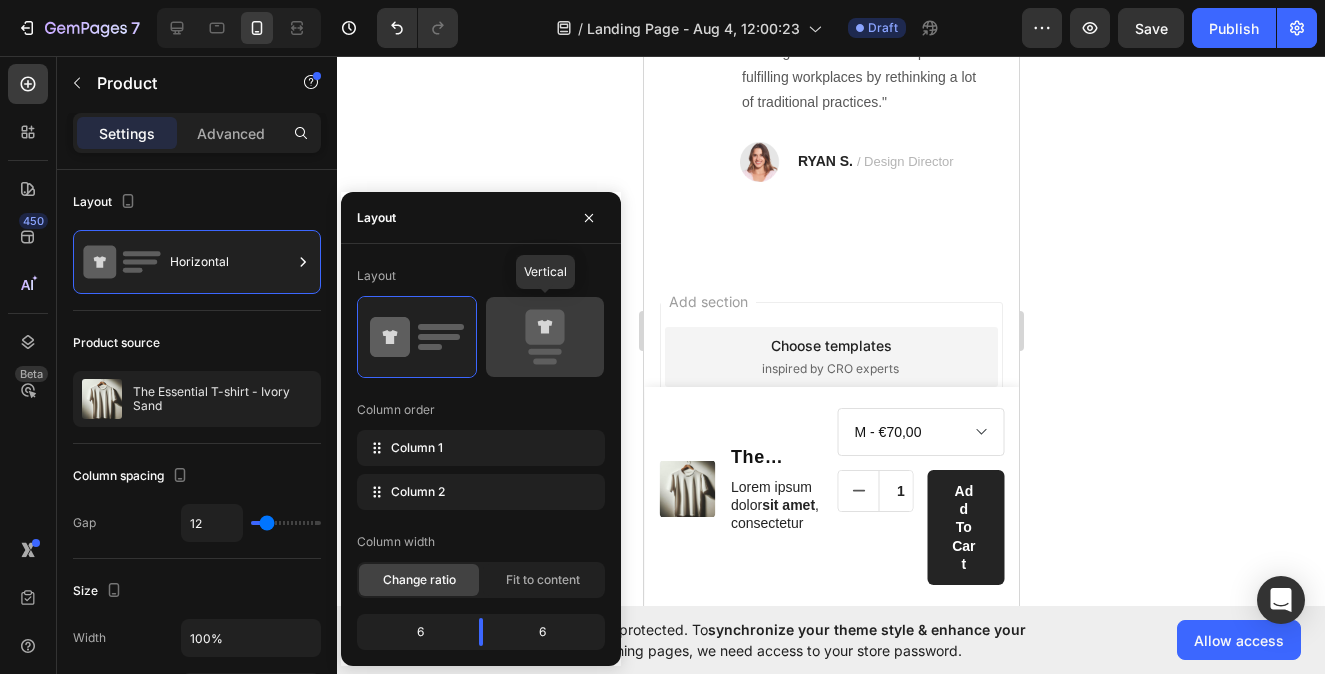 click 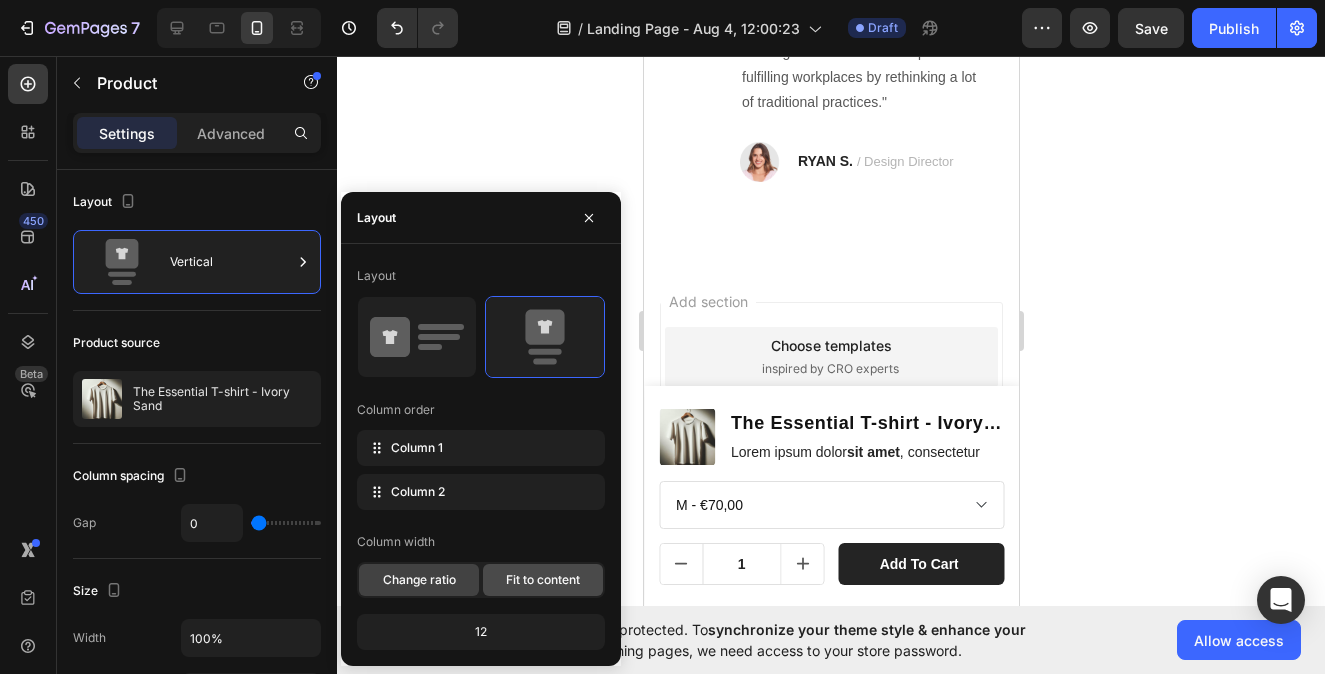 click on "Fit to content" 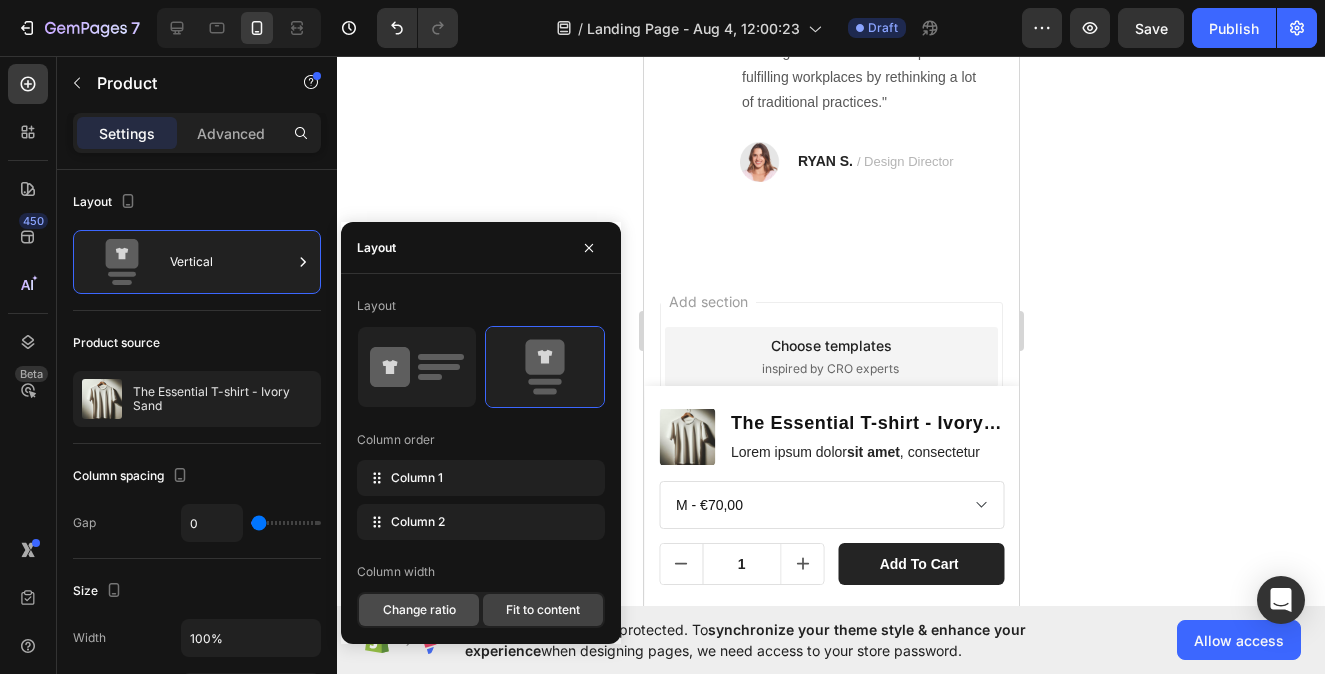 click on "Change ratio" 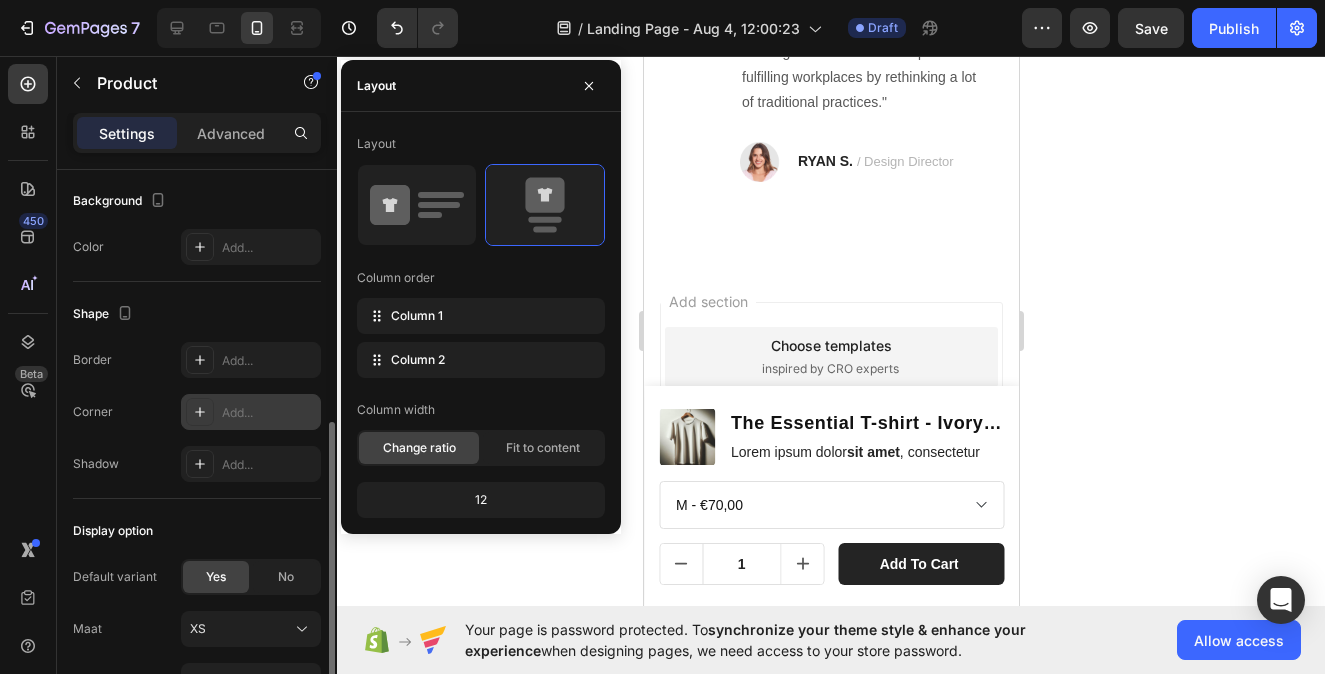scroll, scrollTop: 631, scrollLeft: 0, axis: vertical 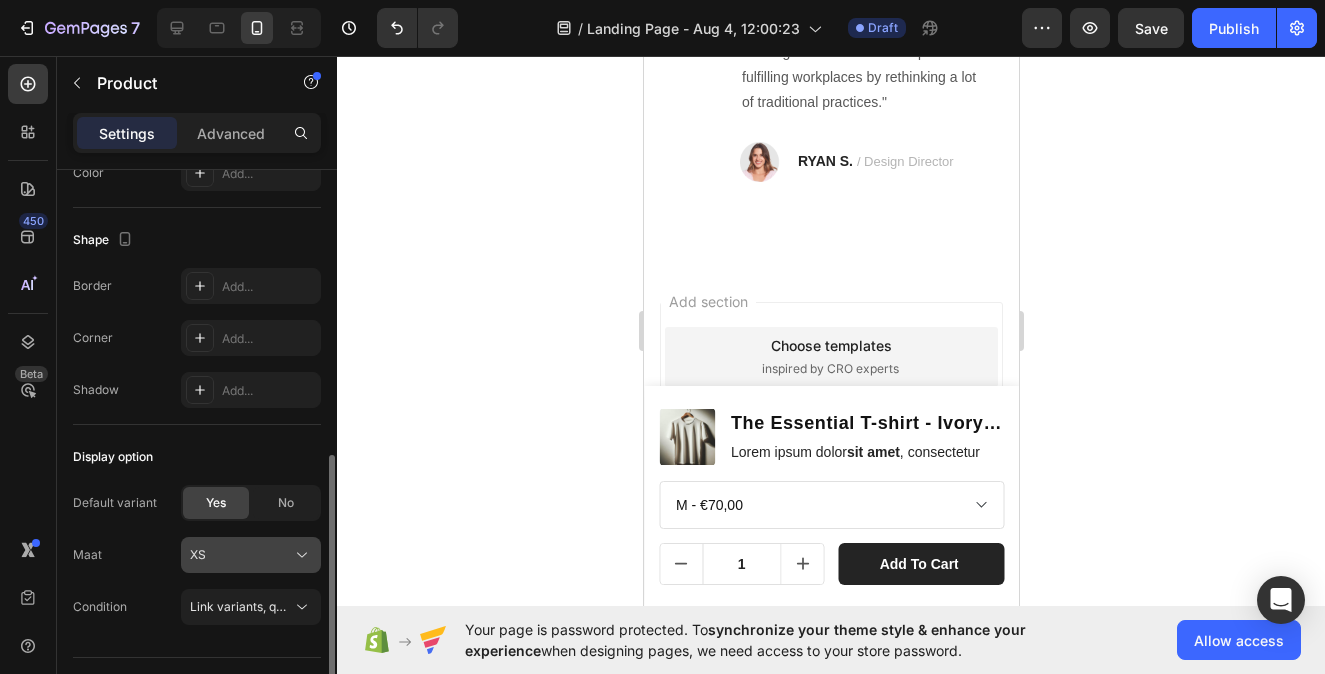 click on "XS" 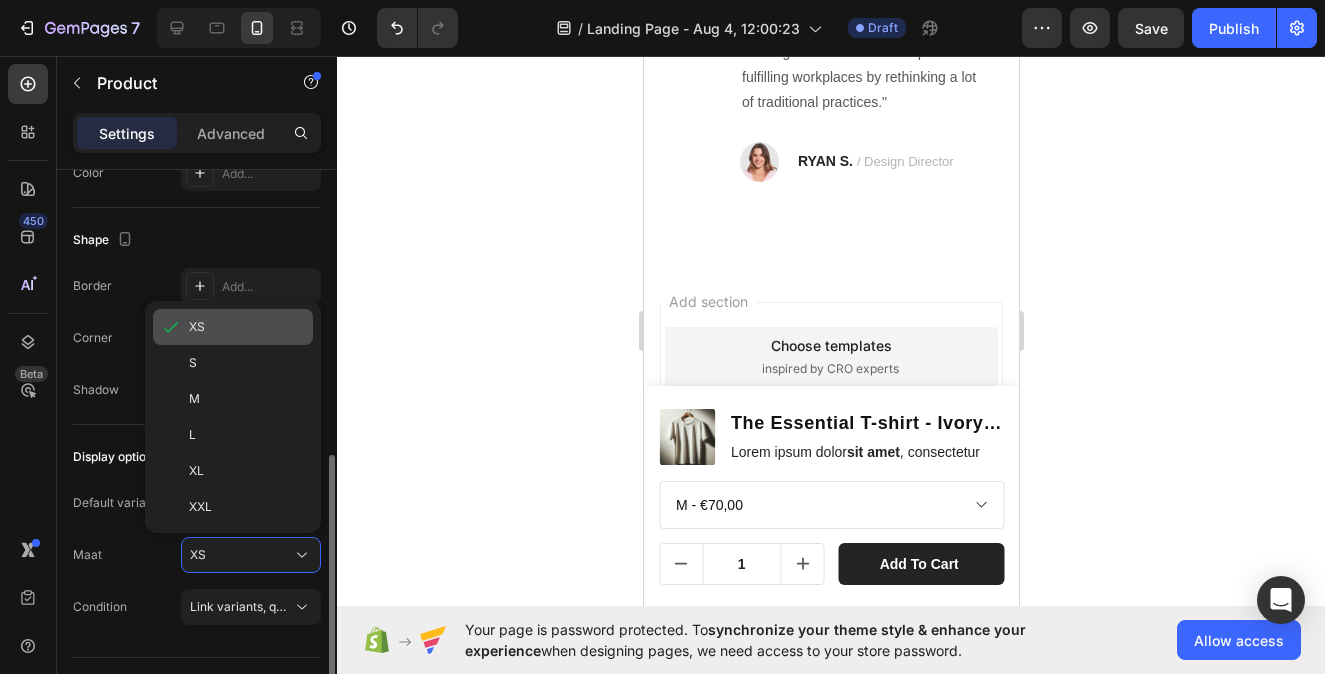 click on "XS" at bounding box center [247, 327] 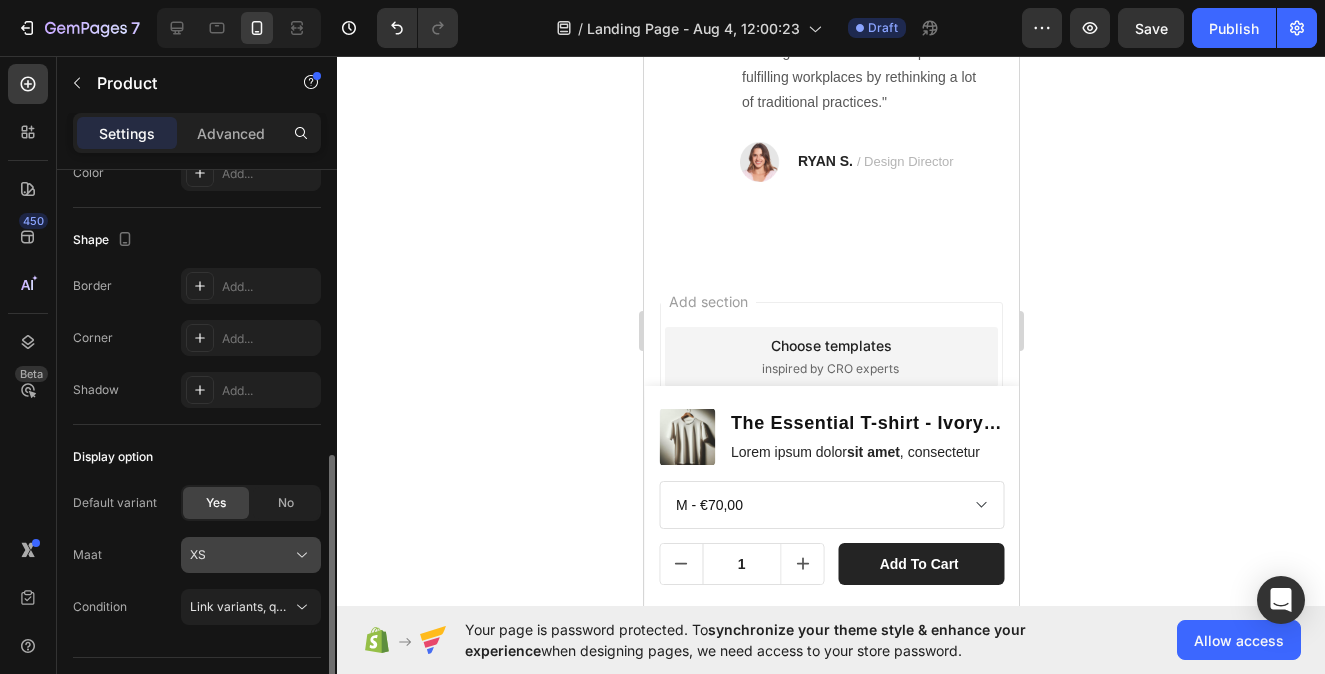 click on "XS" 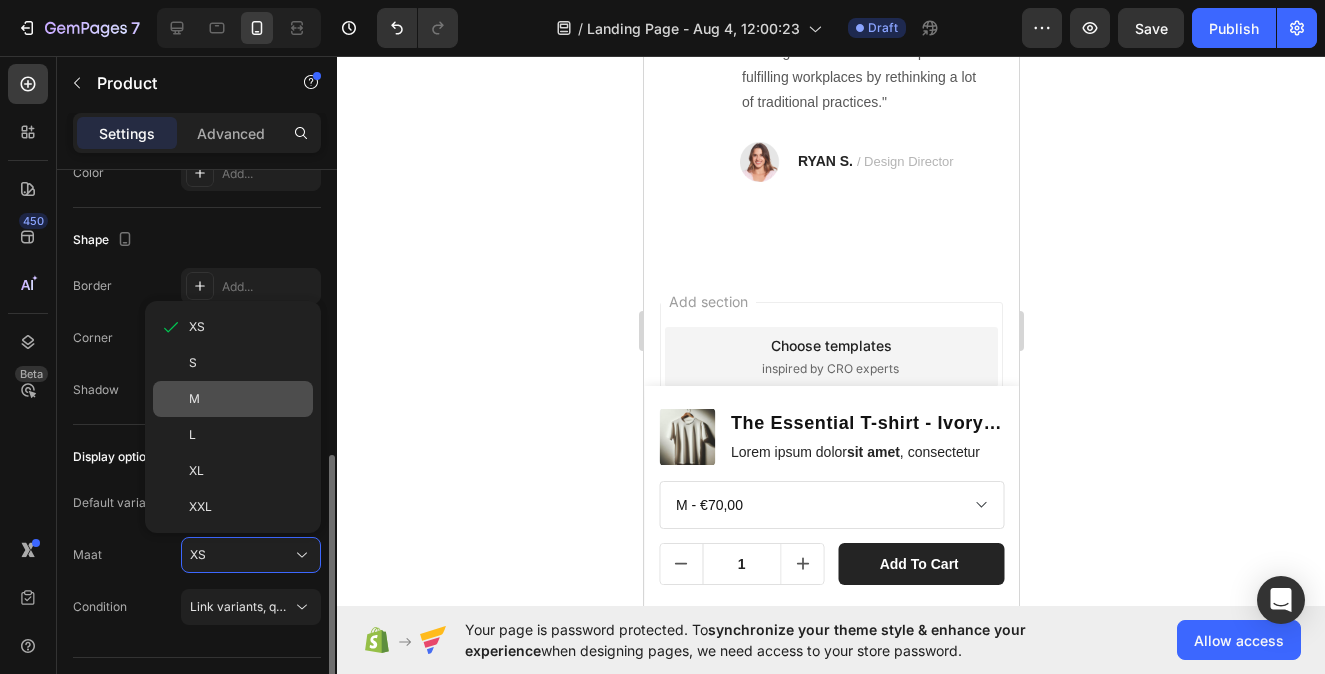 click on "M" at bounding box center (247, 399) 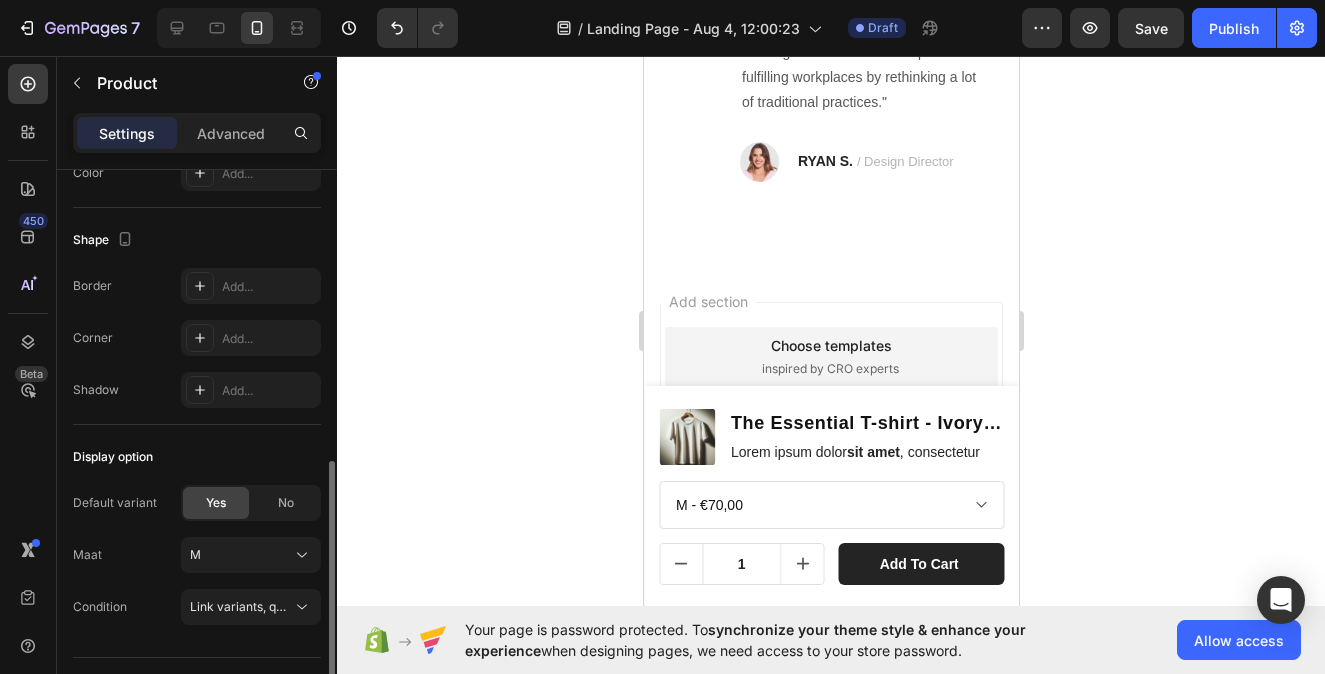 scroll, scrollTop: 651, scrollLeft: 0, axis: vertical 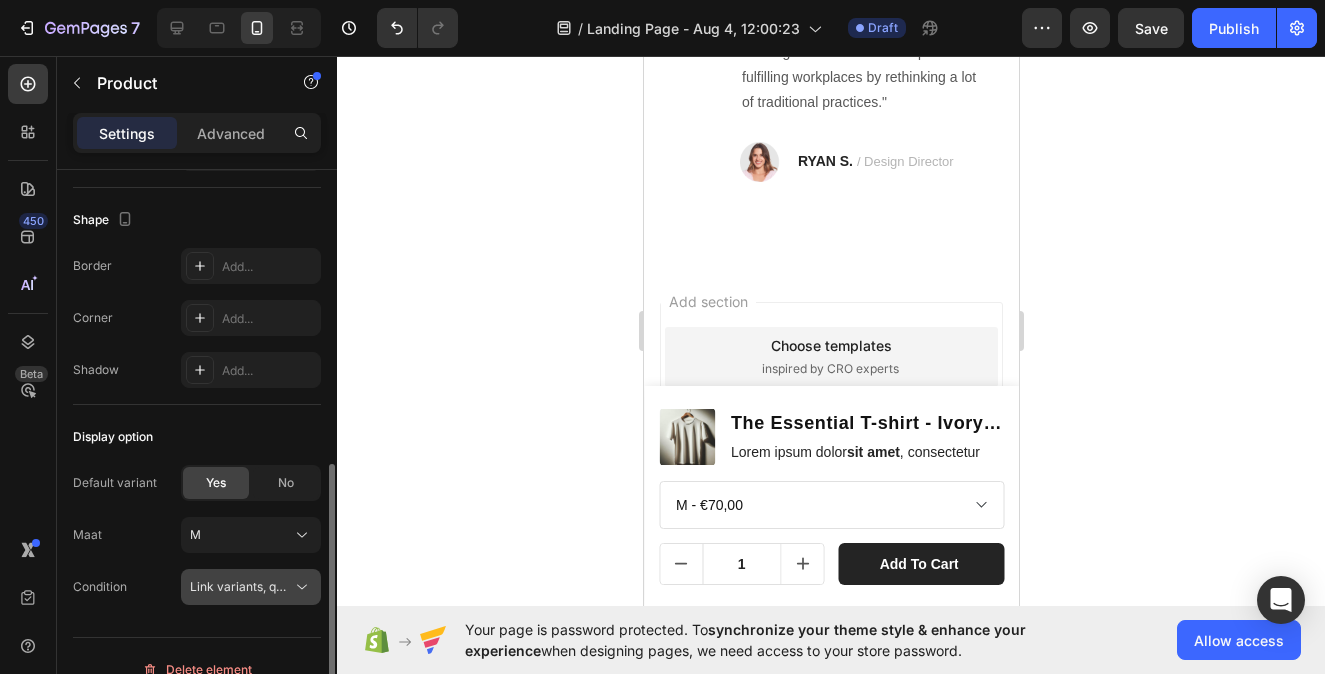 click on "Link variants, quantity <br> between same products" at bounding box center (241, 587) 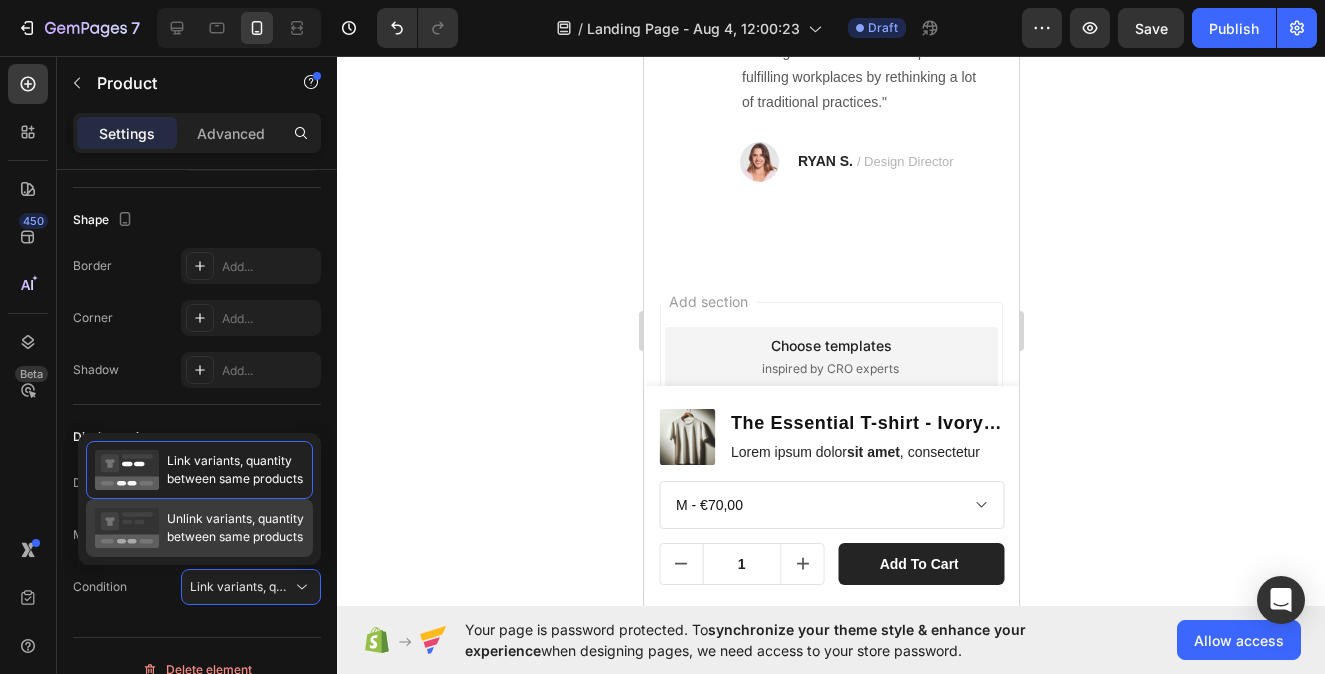 click on "Unlink variants, quantity   between same products" at bounding box center (235, 528) 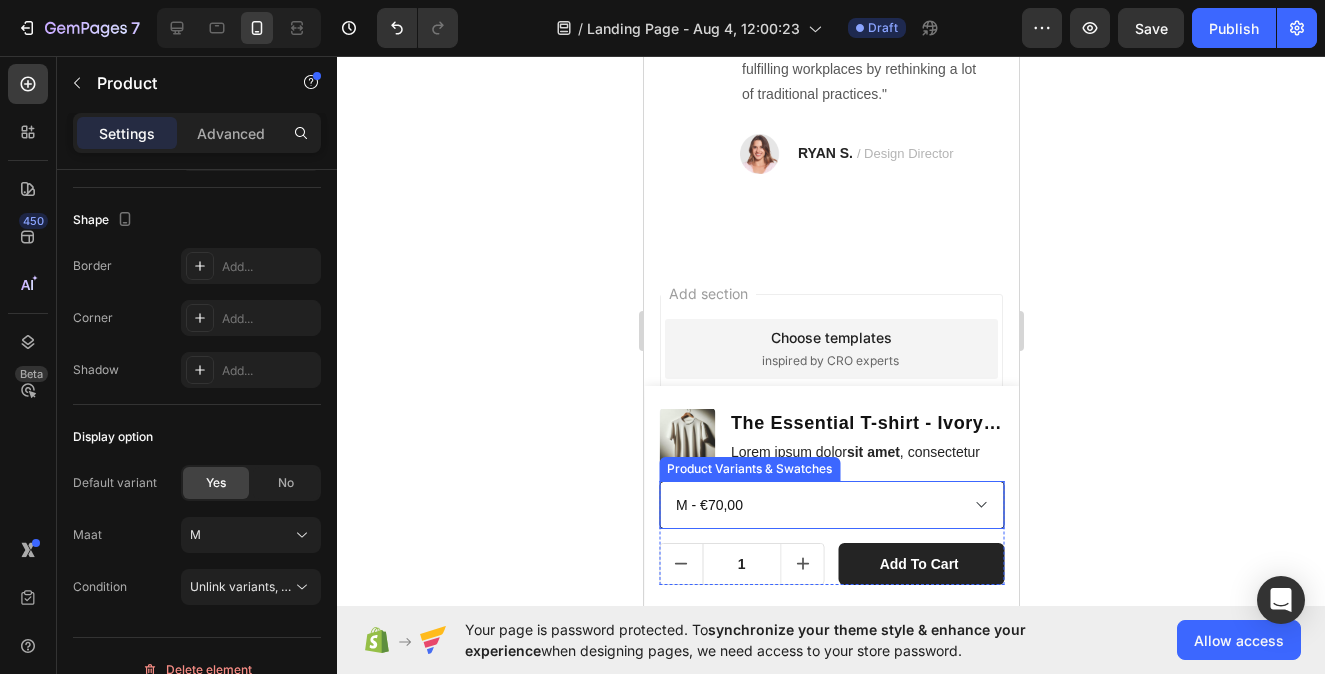 scroll, scrollTop: 5870, scrollLeft: 0, axis: vertical 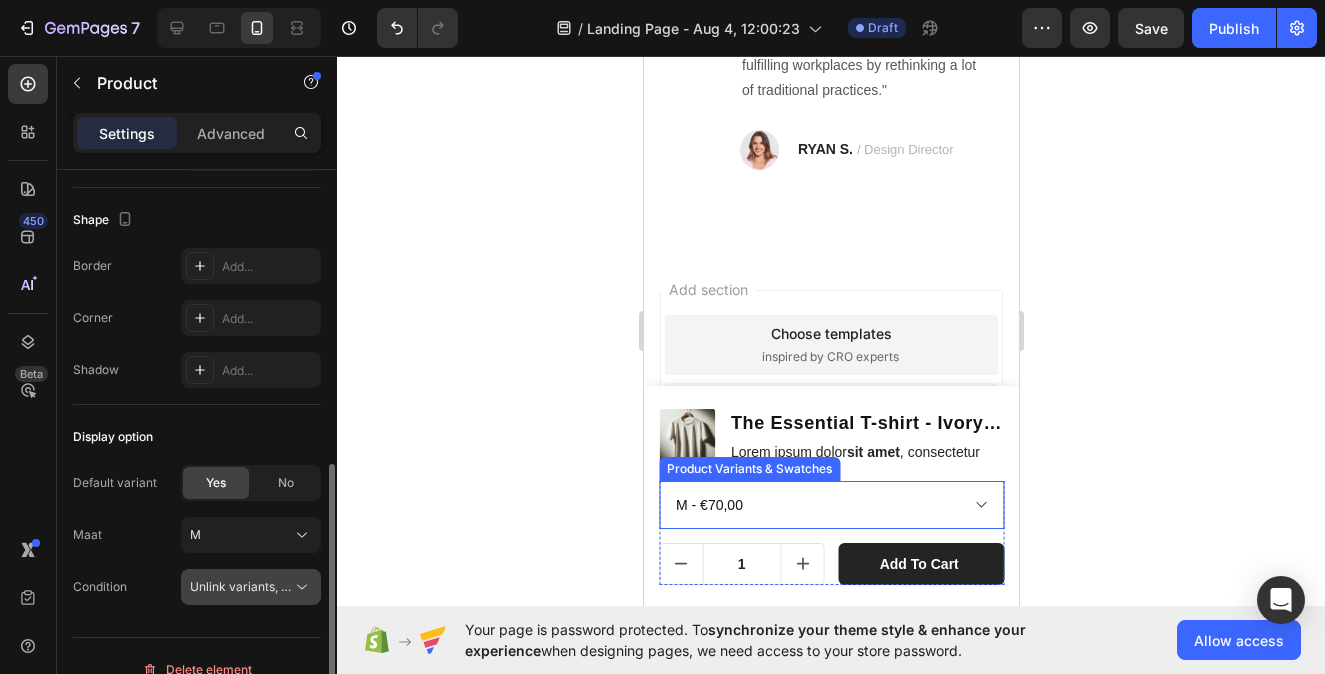click on "Unlink variants, quantity <br> between same products" at bounding box center [343, 586] 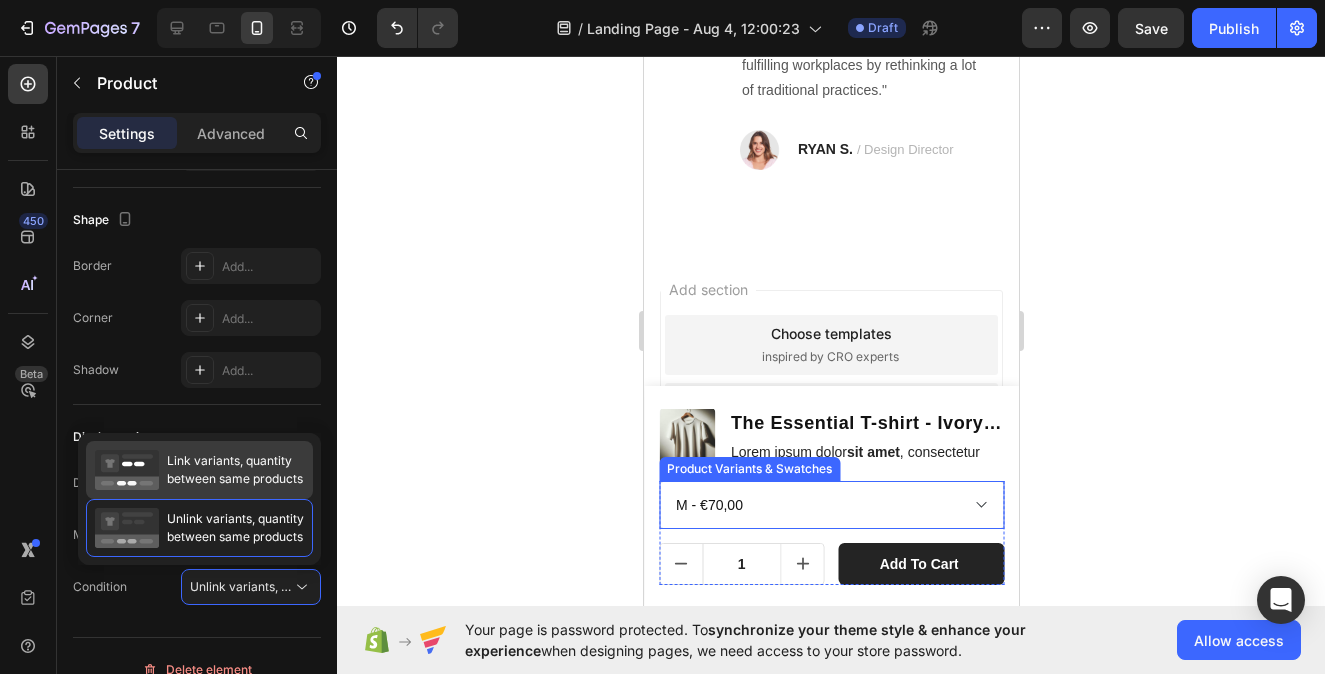 click on "Link variants, quantity   between same products" at bounding box center [235, 470] 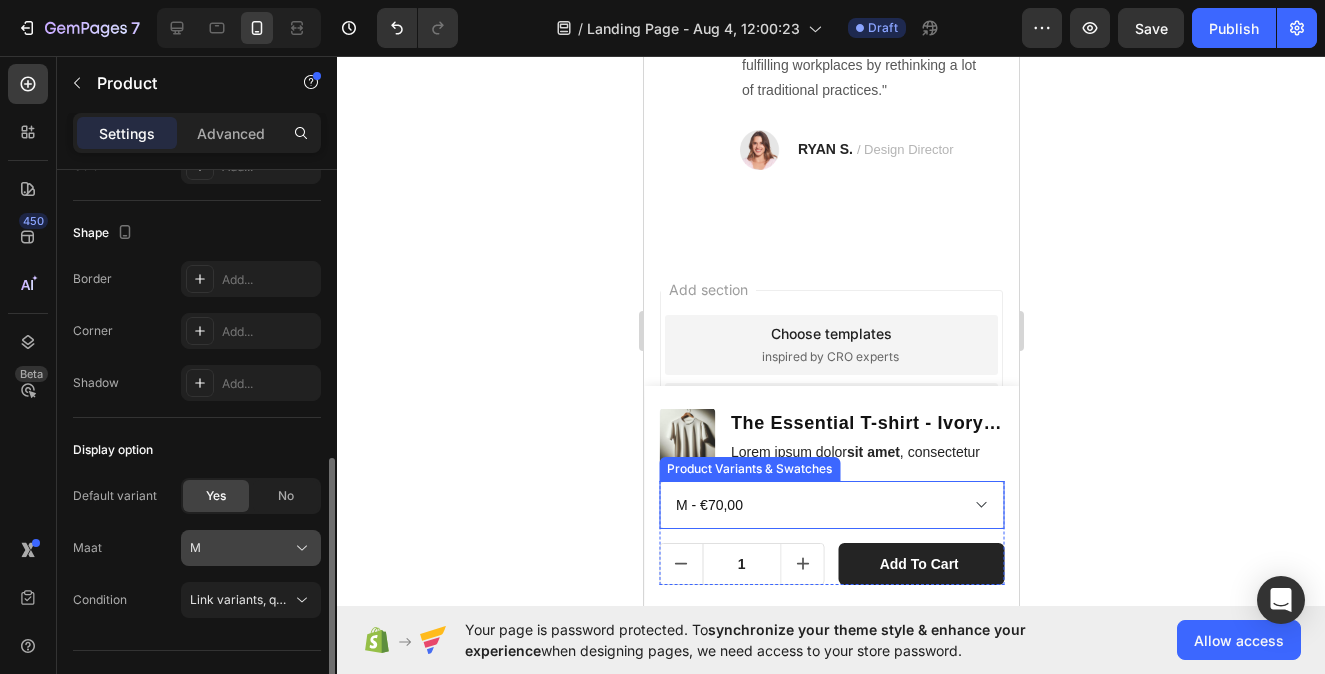 scroll, scrollTop: 588, scrollLeft: 0, axis: vertical 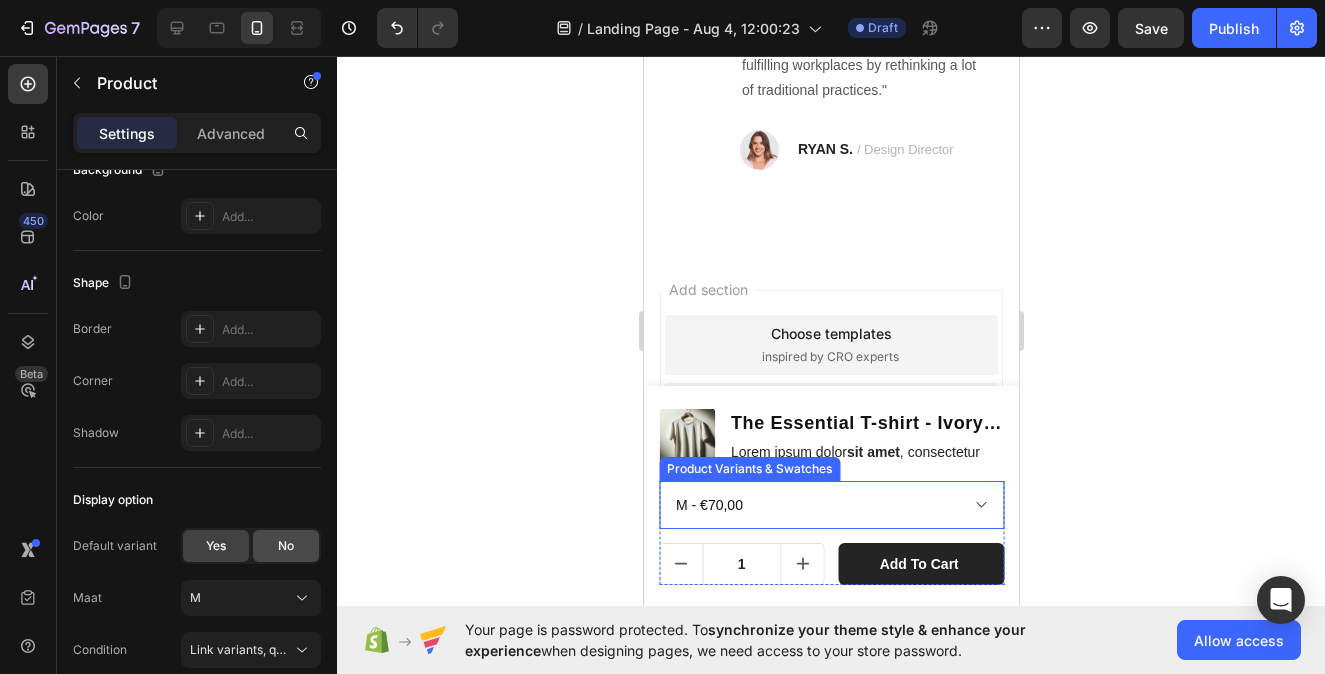 click on "No" 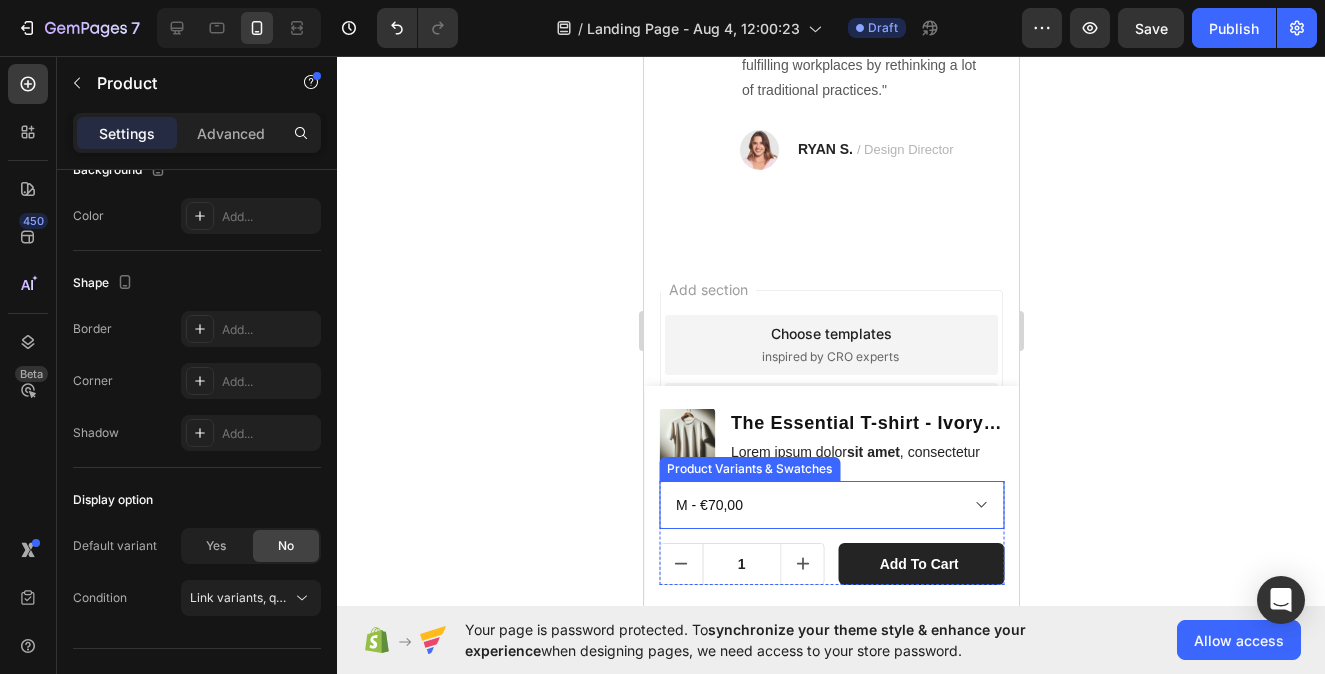 select on "blank" 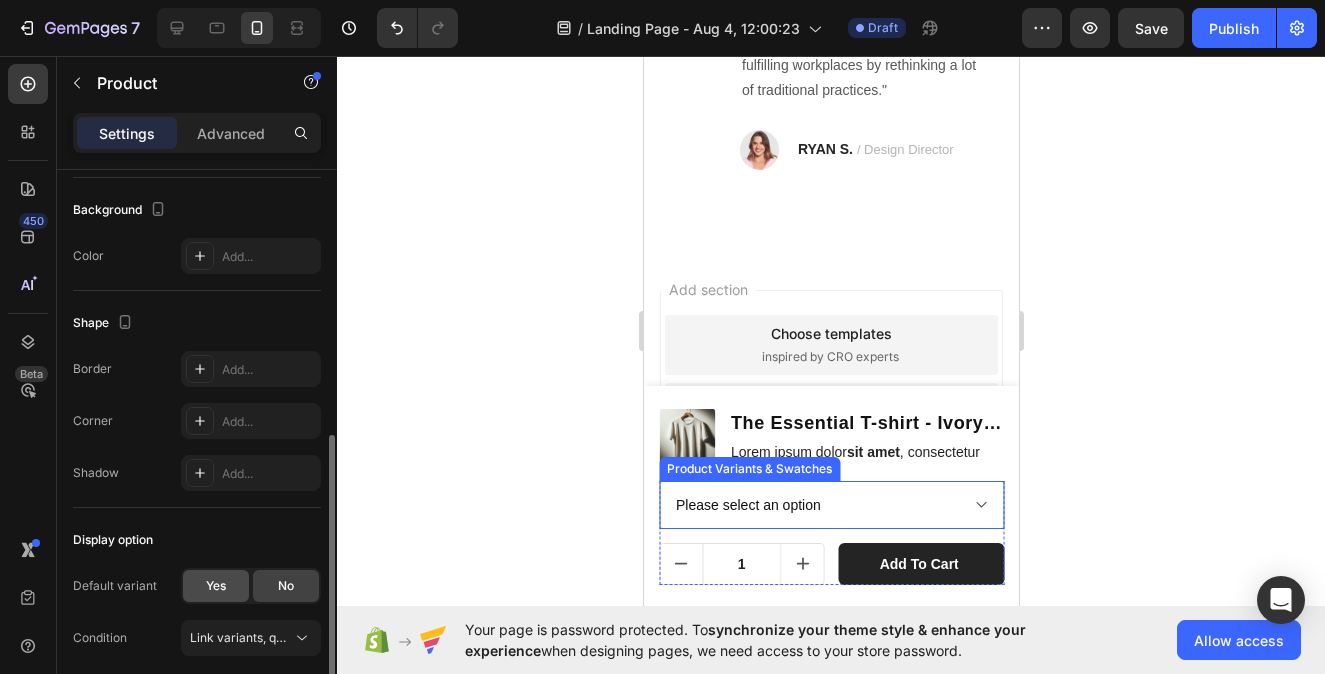 scroll, scrollTop: 552, scrollLeft: 0, axis: vertical 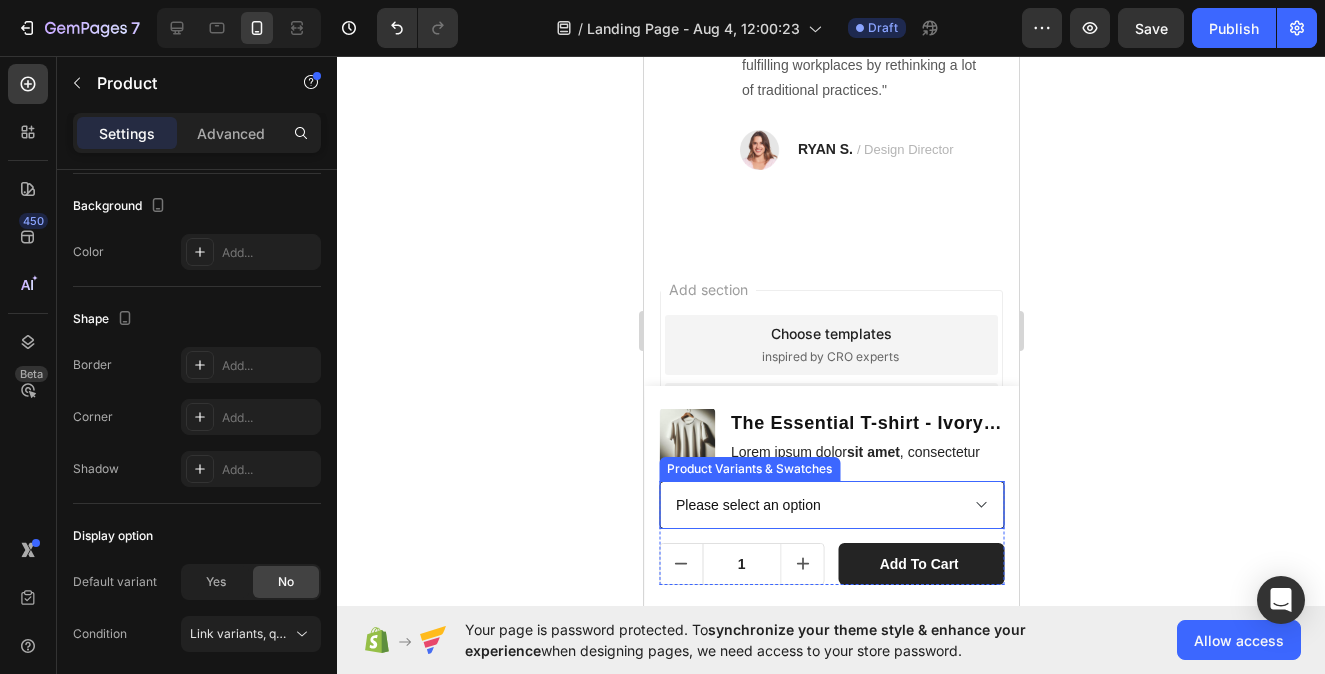 click on "Please select an option XS - €70,00  S - €70,00  M - €70,00  L - €70,00  XL - €70,00  XXL - €70,00" at bounding box center [830, 505] 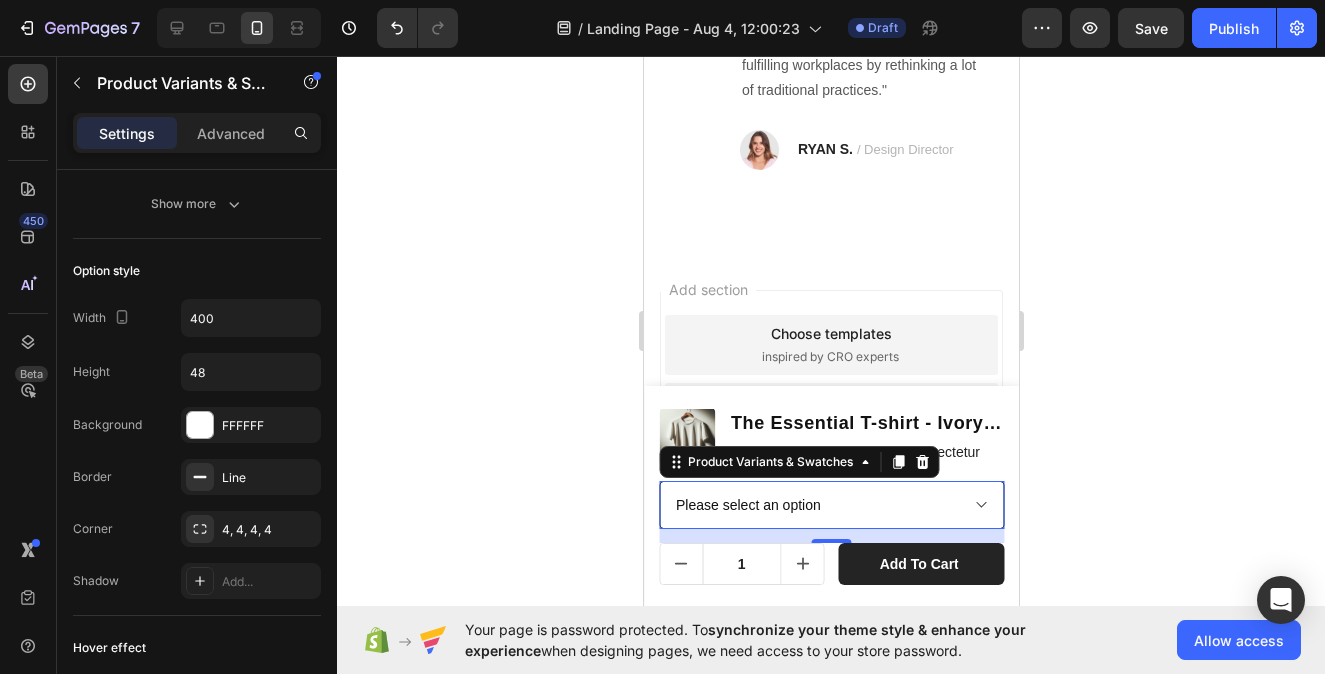 scroll, scrollTop: 0, scrollLeft: 0, axis: both 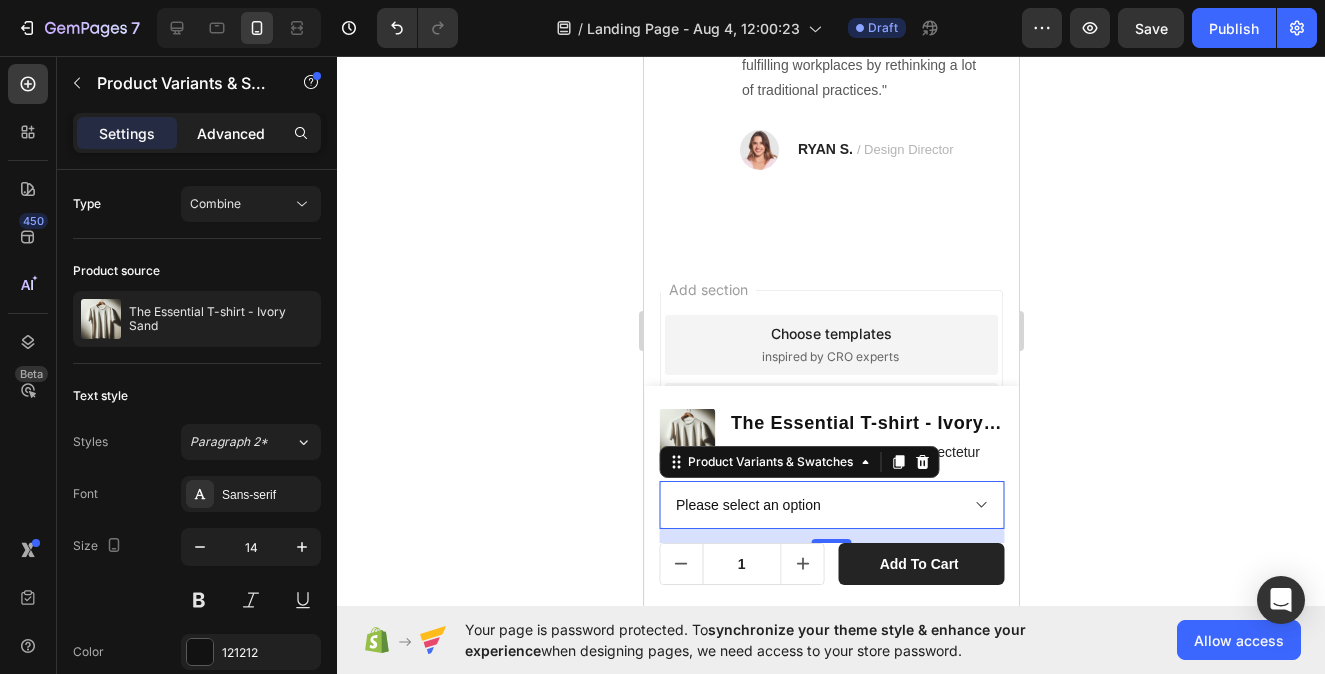 click on "Advanced" at bounding box center [231, 133] 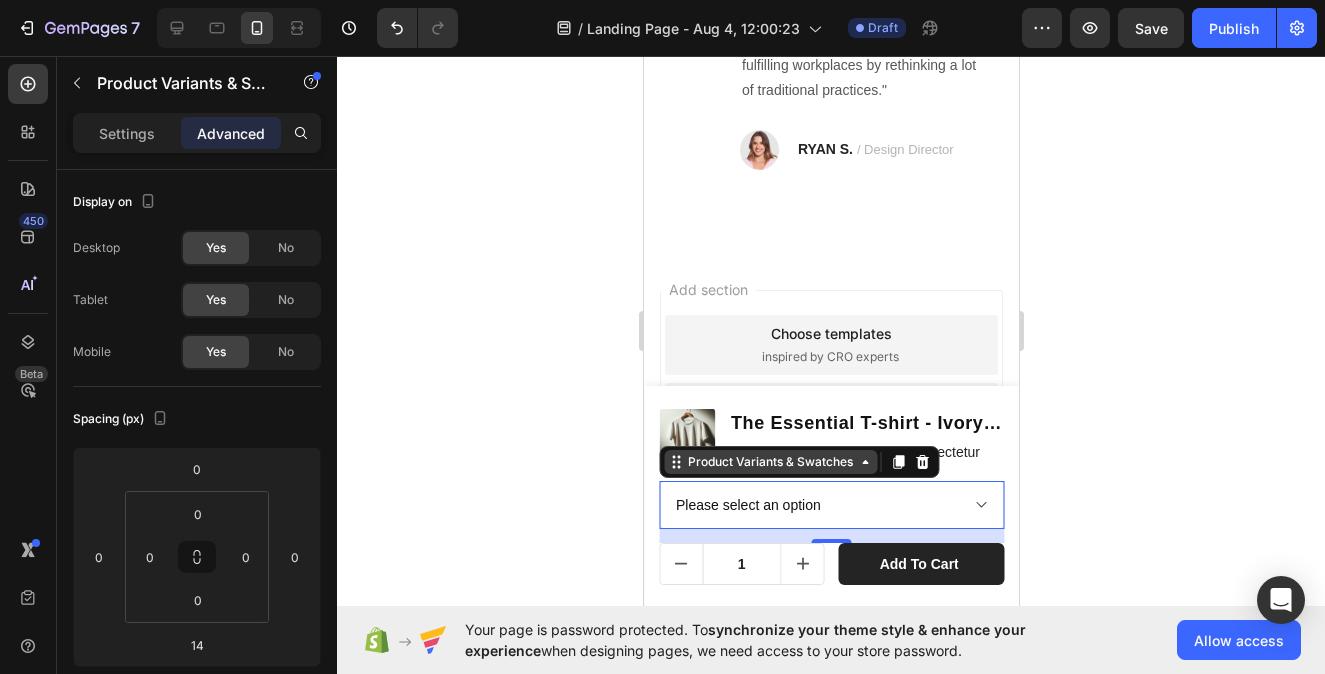 click on "Product Variants & Swatches" at bounding box center [769, 462] 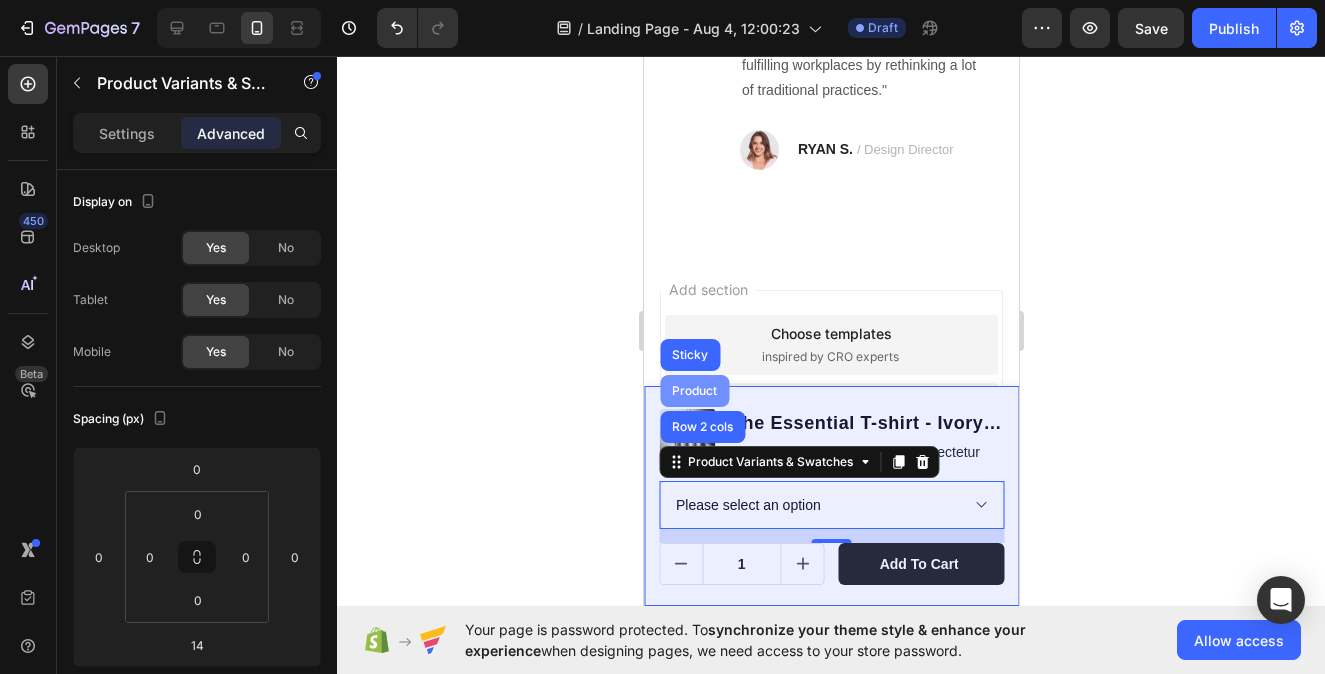 click on "Product" at bounding box center (693, 391) 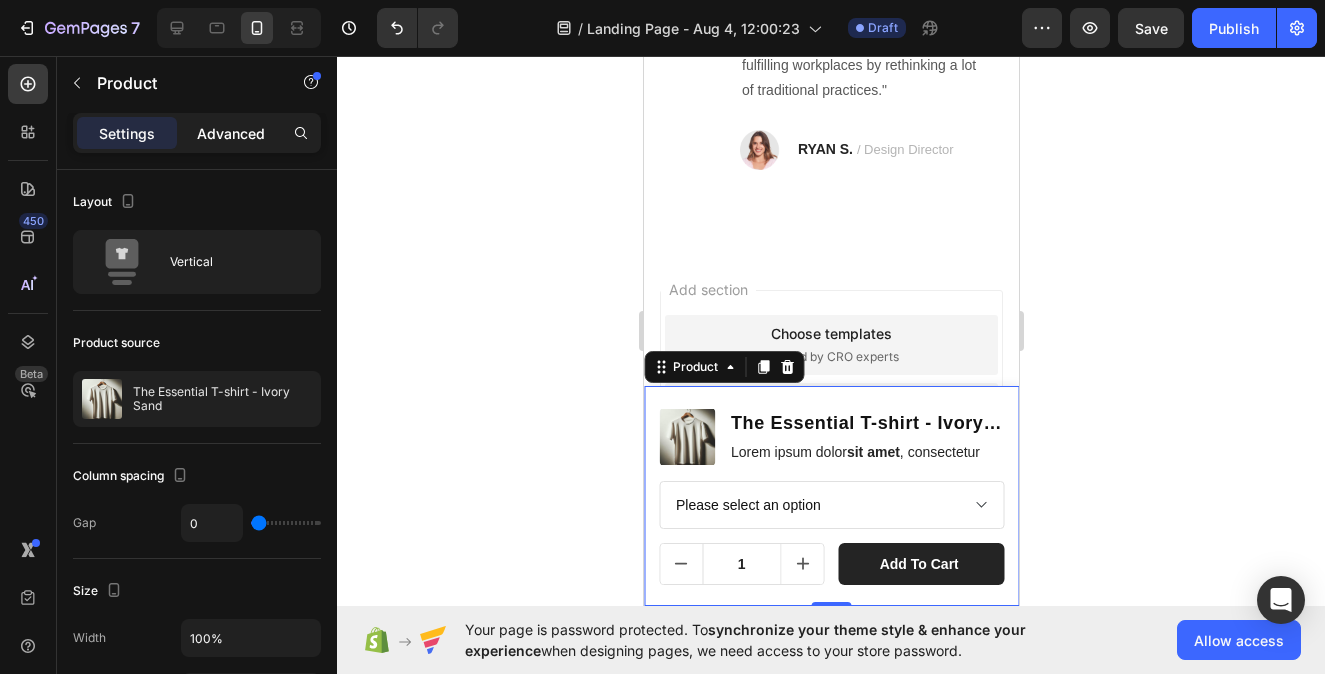 click on "Advanced" at bounding box center (231, 133) 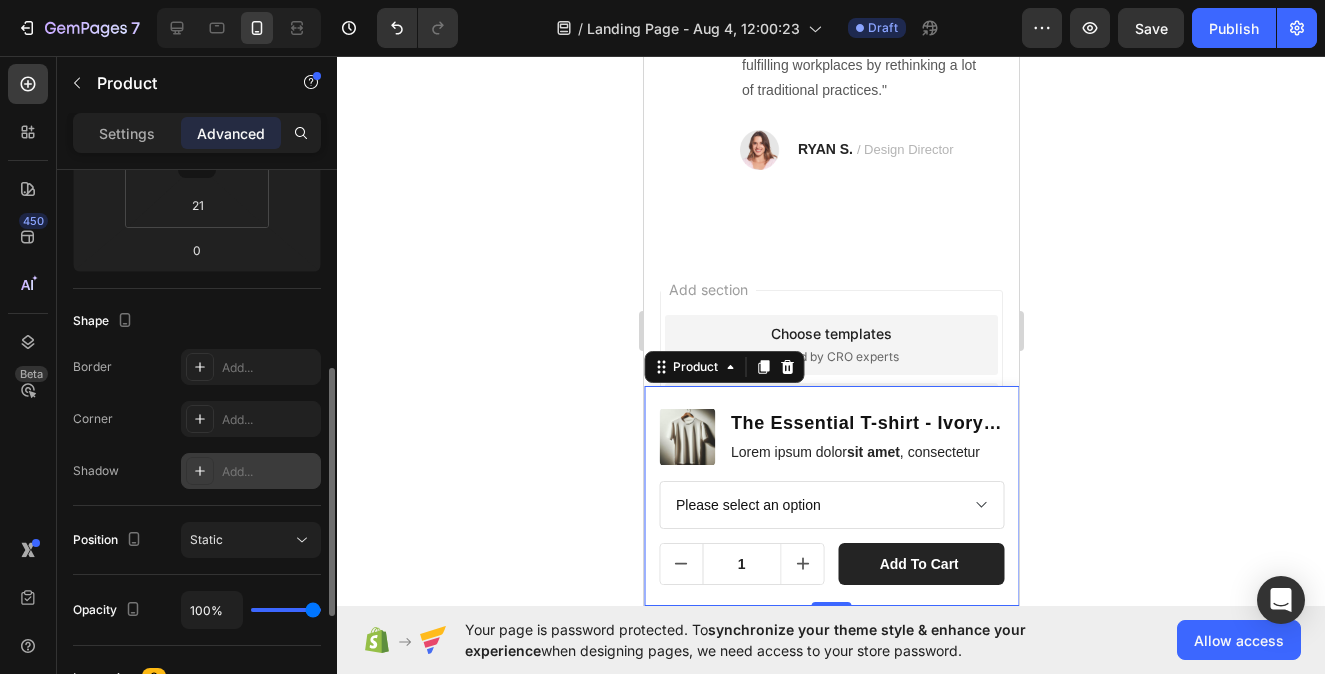 scroll, scrollTop: 411, scrollLeft: 0, axis: vertical 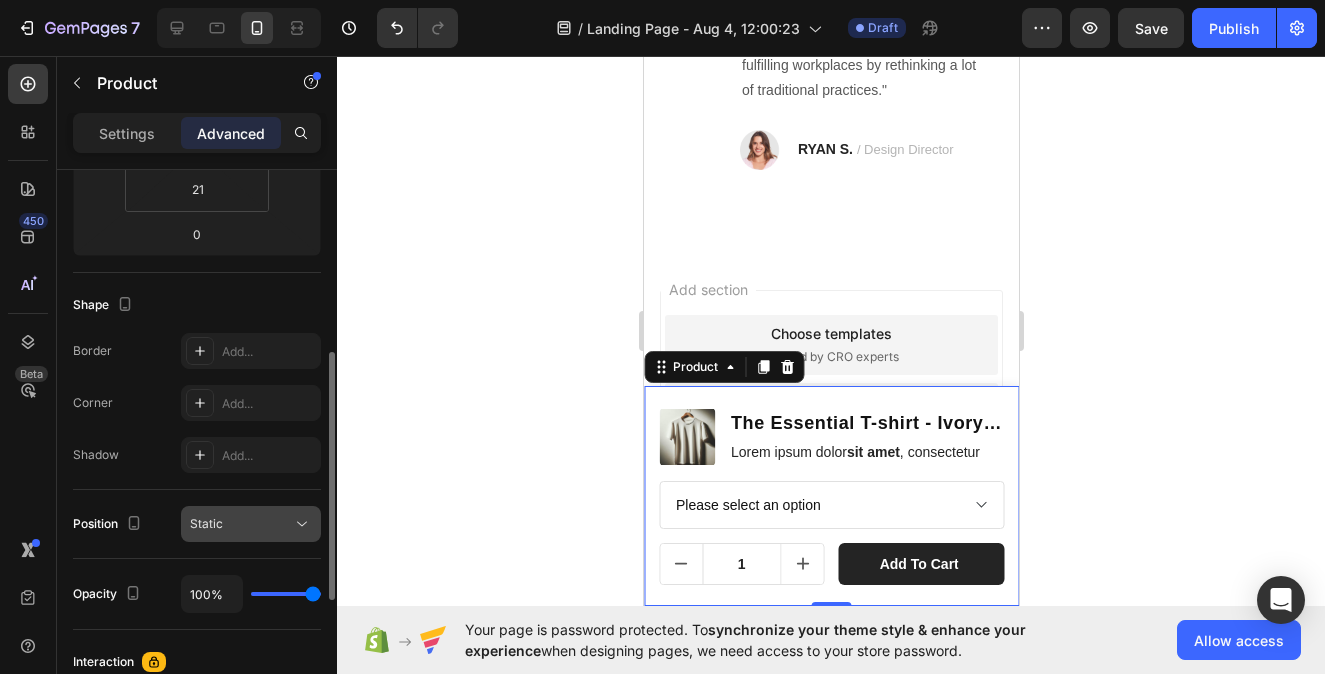 click on "Static" 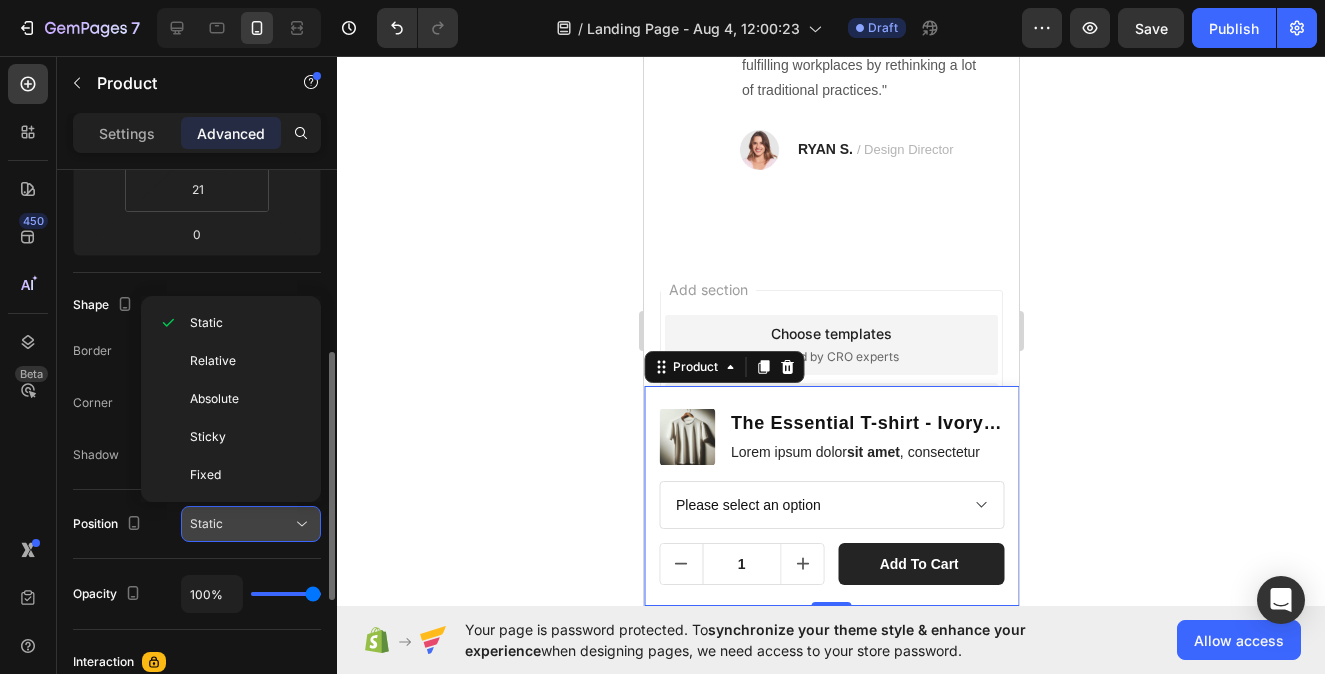 click on "Static" 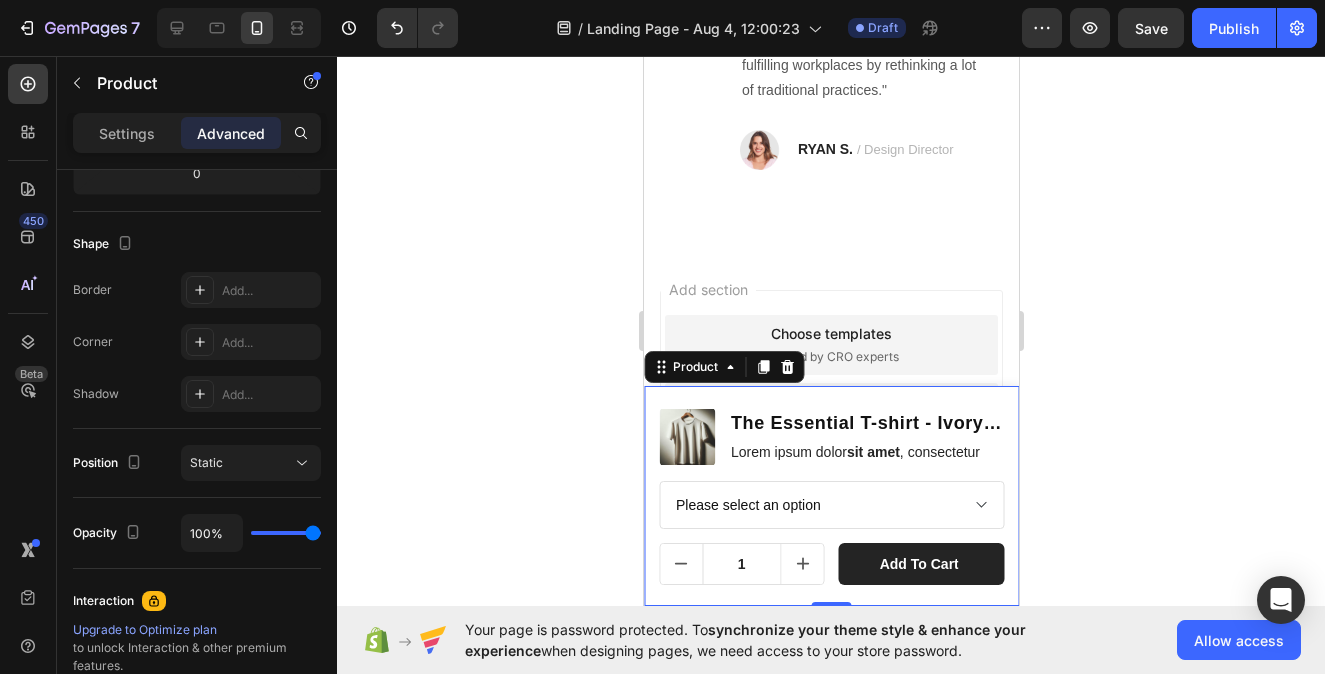 scroll, scrollTop: 704, scrollLeft: 0, axis: vertical 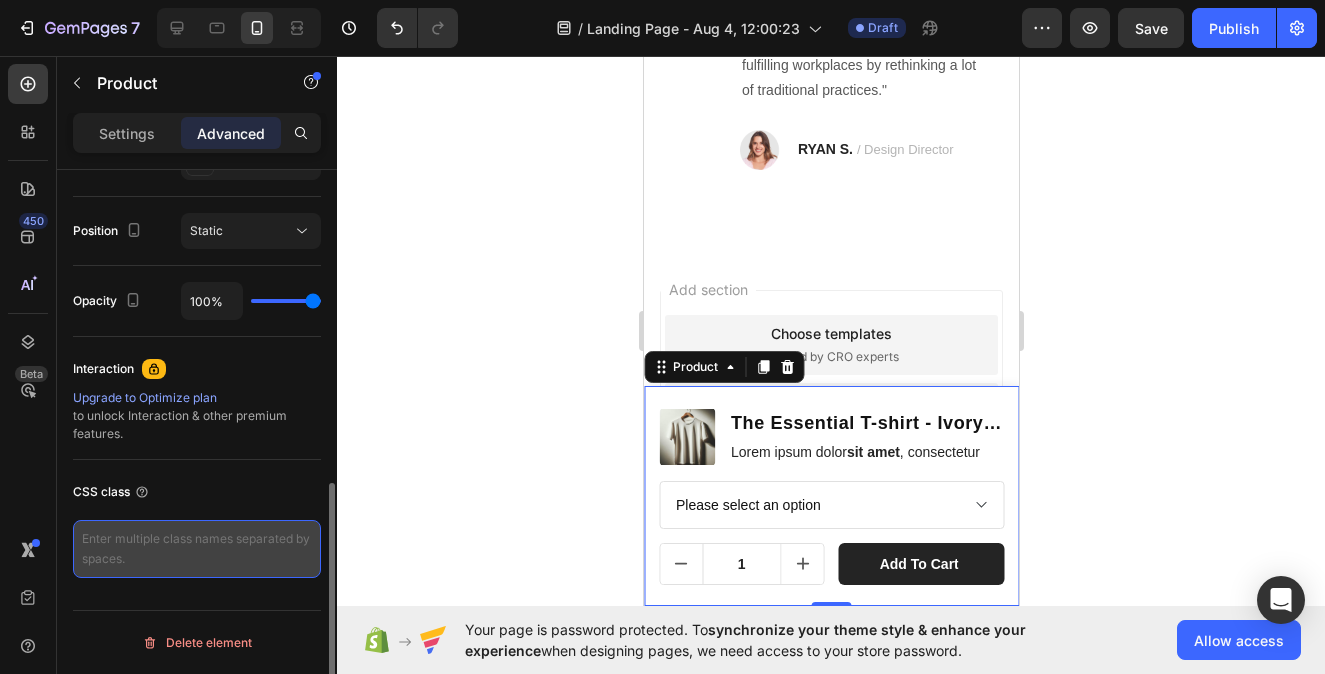 click at bounding box center (197, 549) 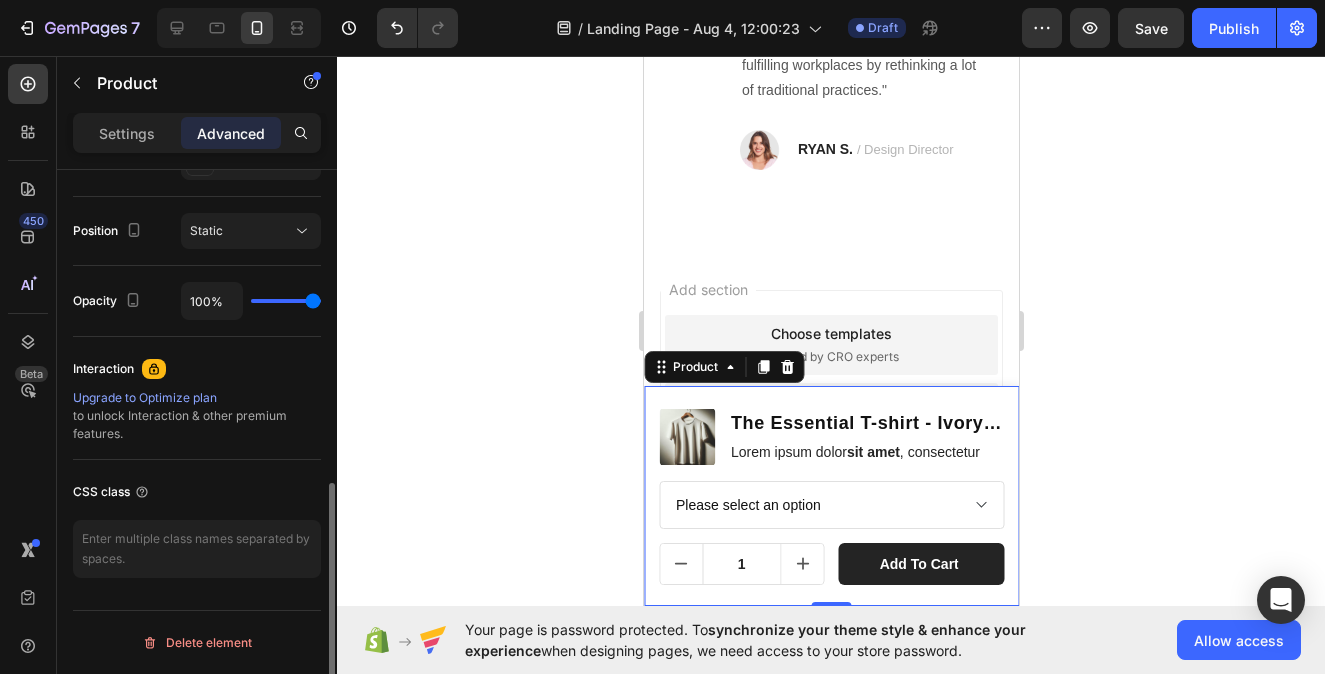 click on "CSS class" 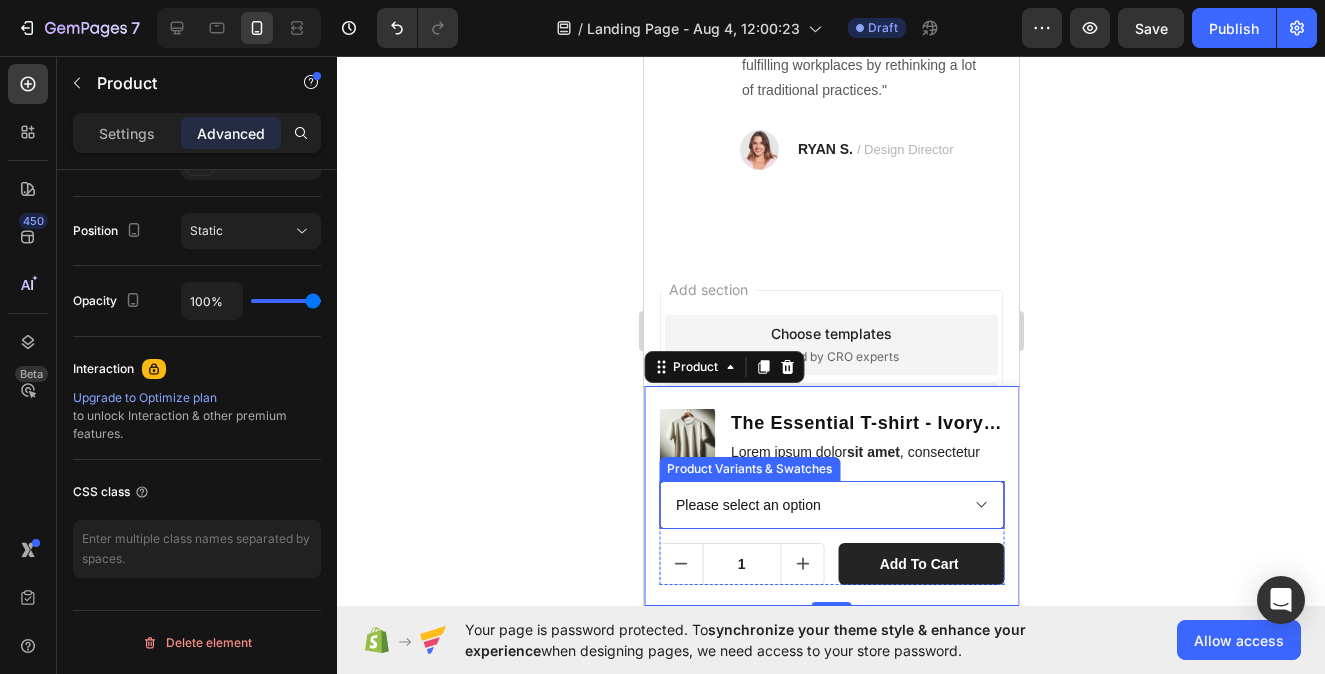 click on "Please select an option XS - €70,00  S - €70,00  M - €70,00  L - €70,00  XL - €70,00  XXL - €70,00" at bounding box center (830, 505) 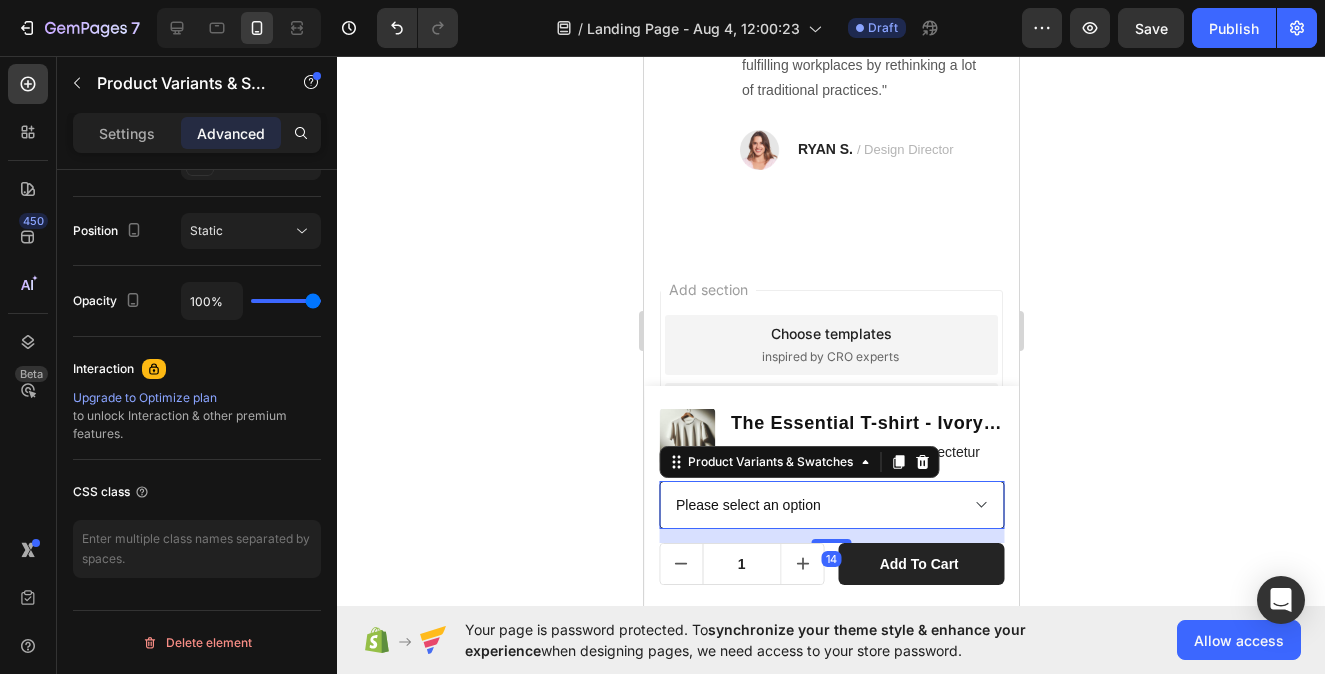 scroll, scrollTop: 0, scrollLeft: 0, axis: both 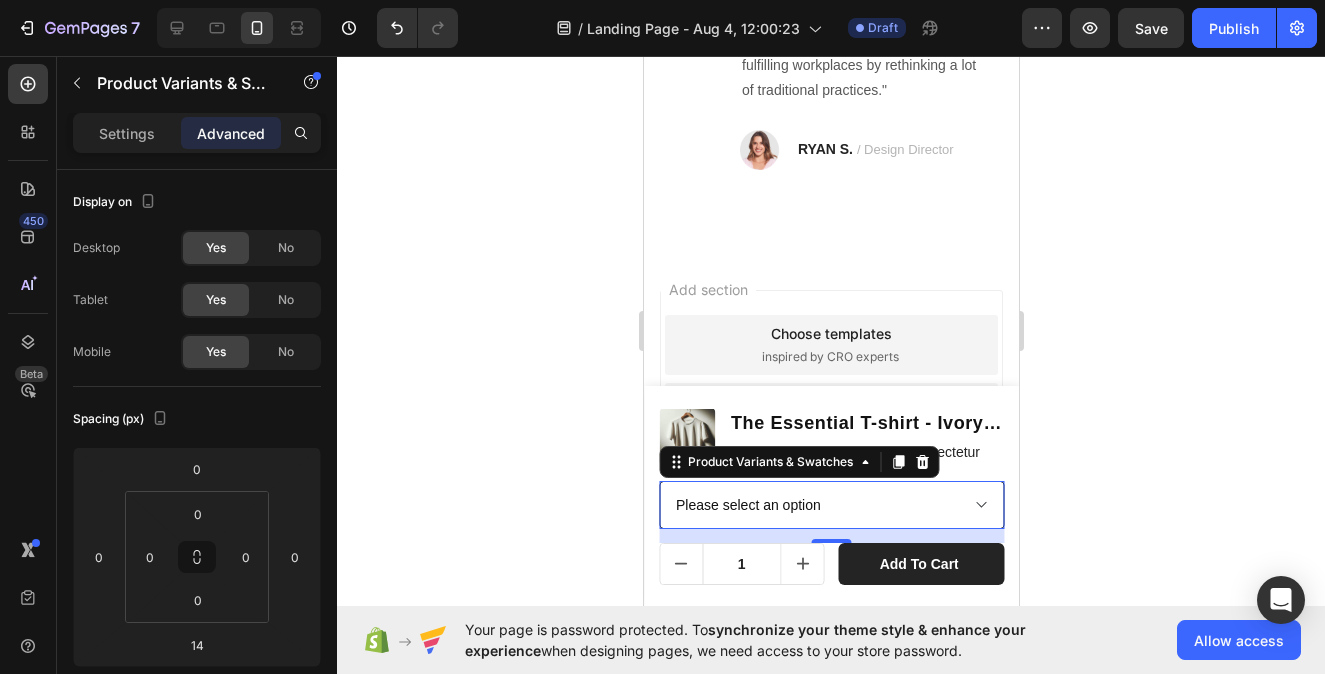 click on "Please select an option XS - €70,00  S - €70,00  M - €70,00  L - €70,00  XL - €70,00  XXL - €70,00" at bounding box center [830, 505] 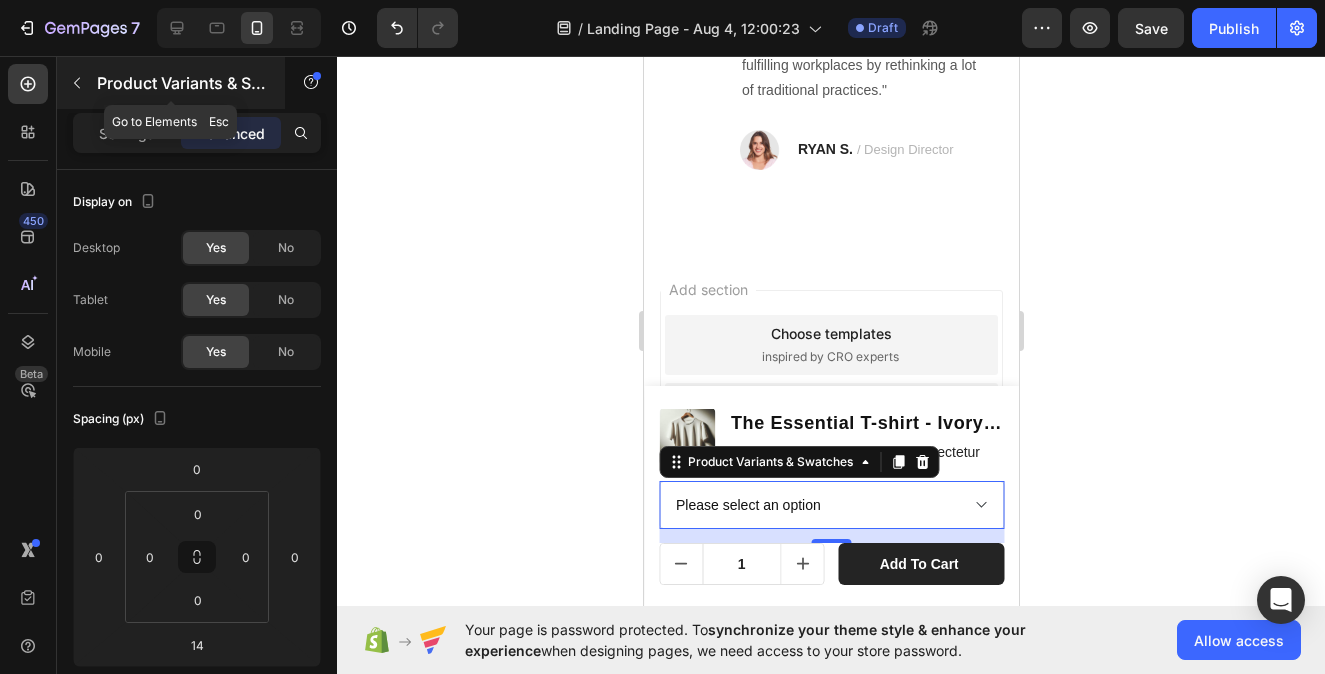 click at bounding box center [77, 83] 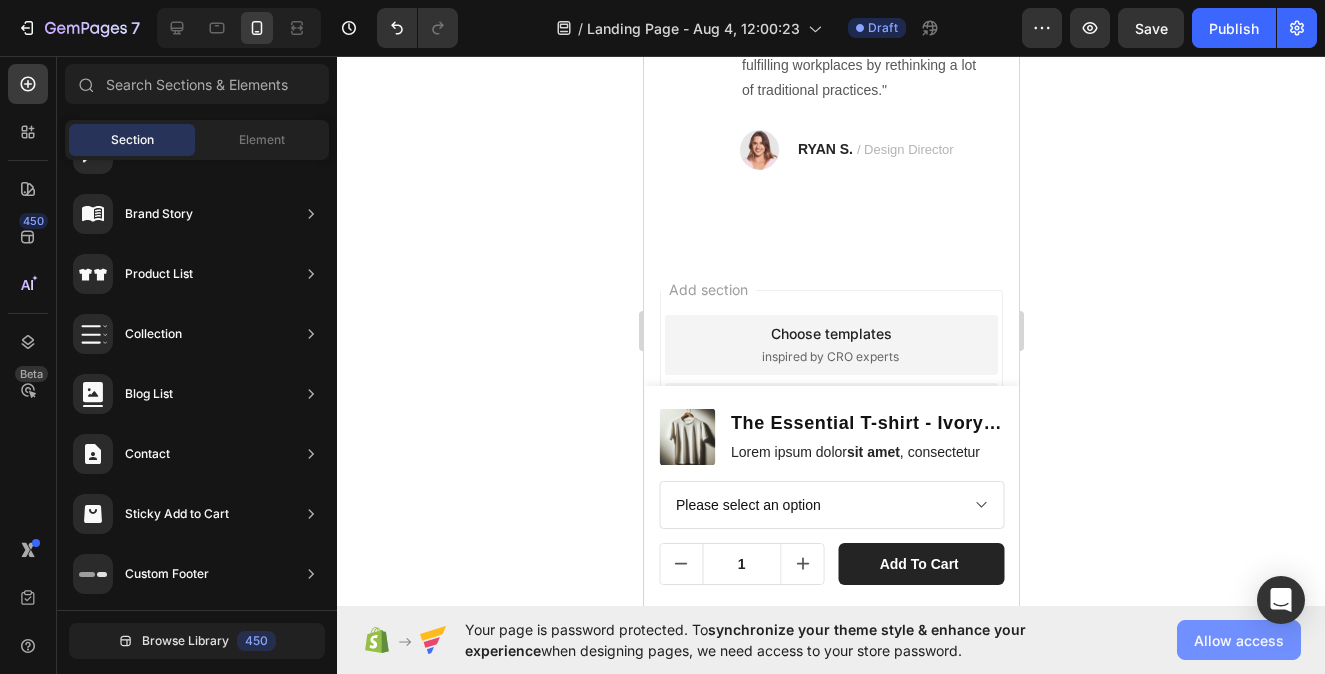 click on "Allow access" 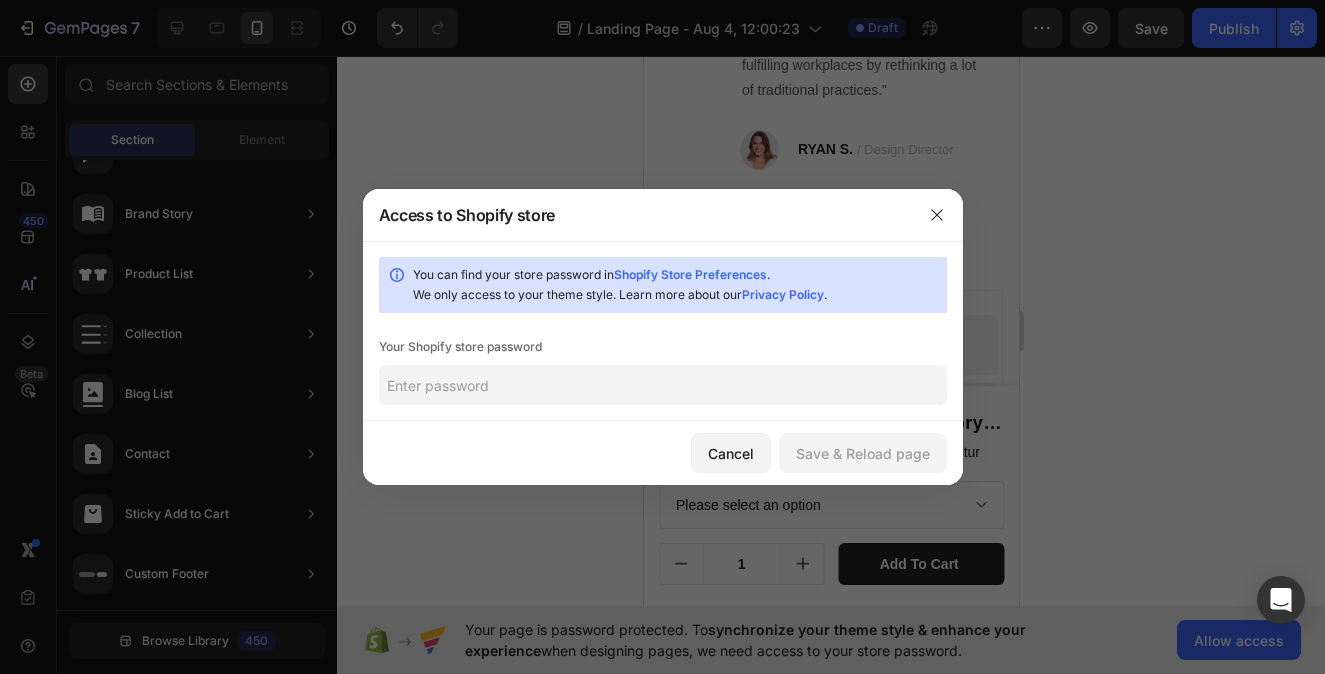 click 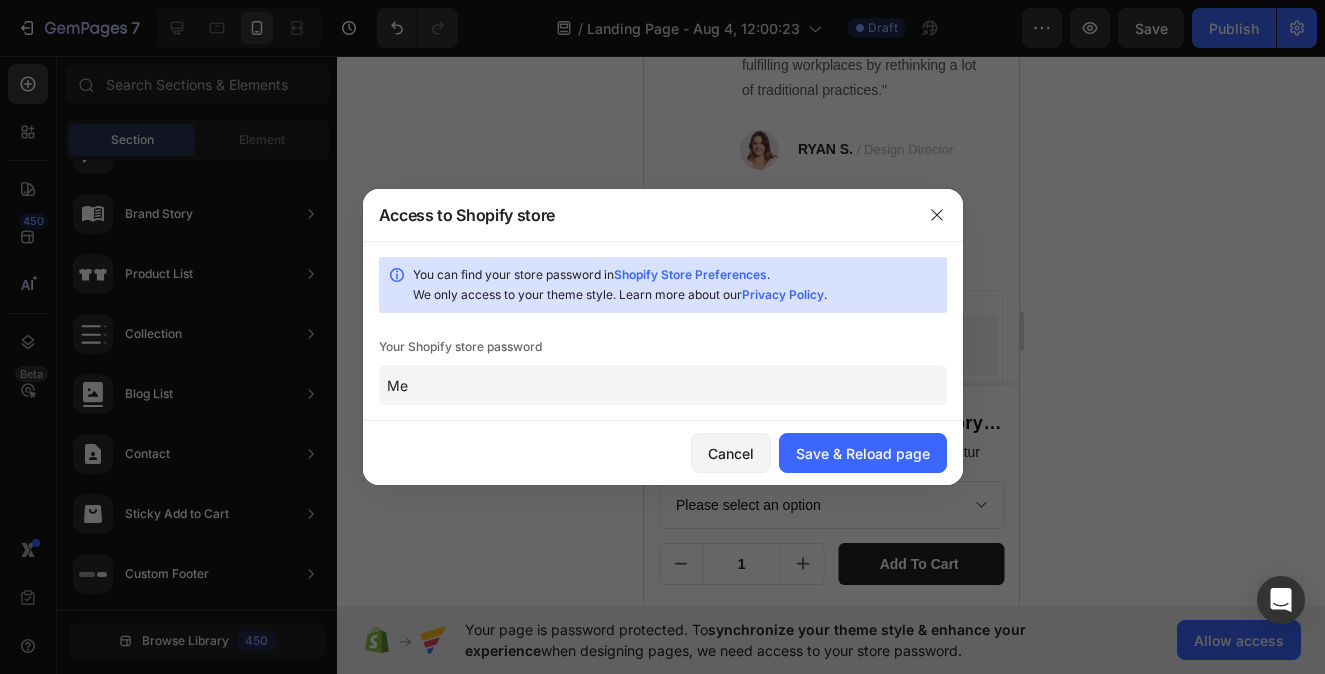 type on "M" 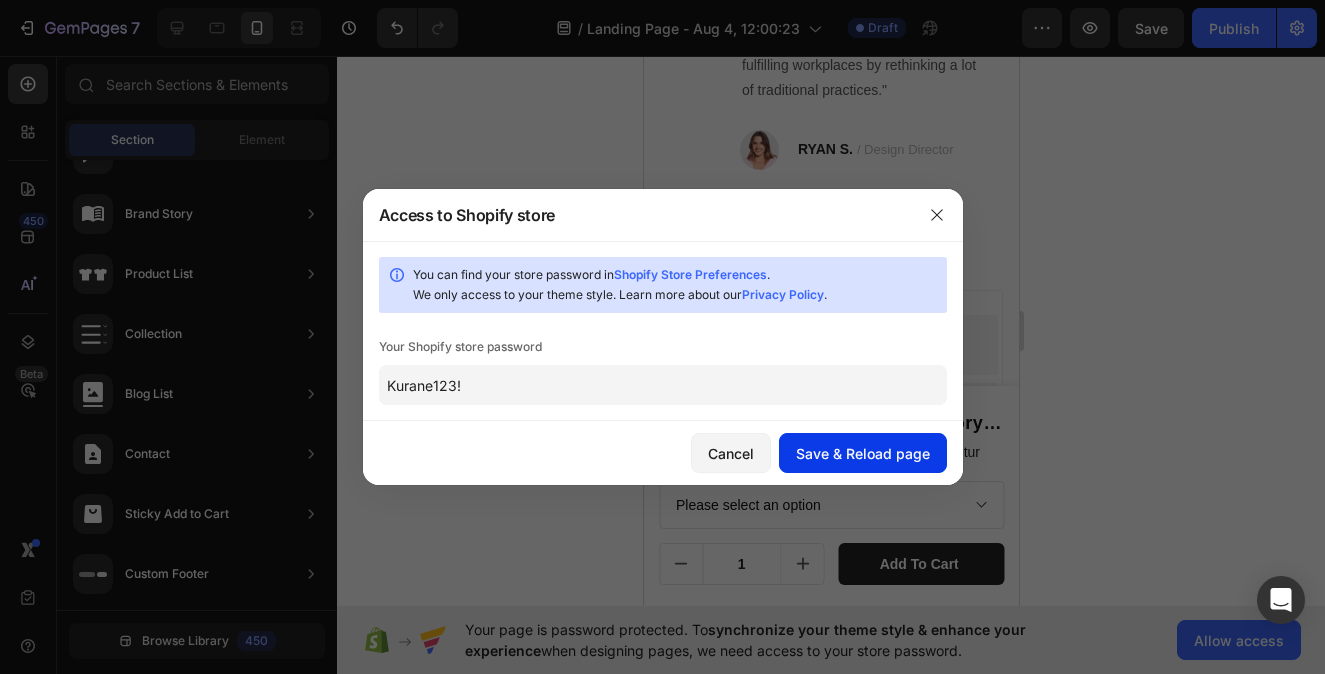 click on "Save & Reload page" 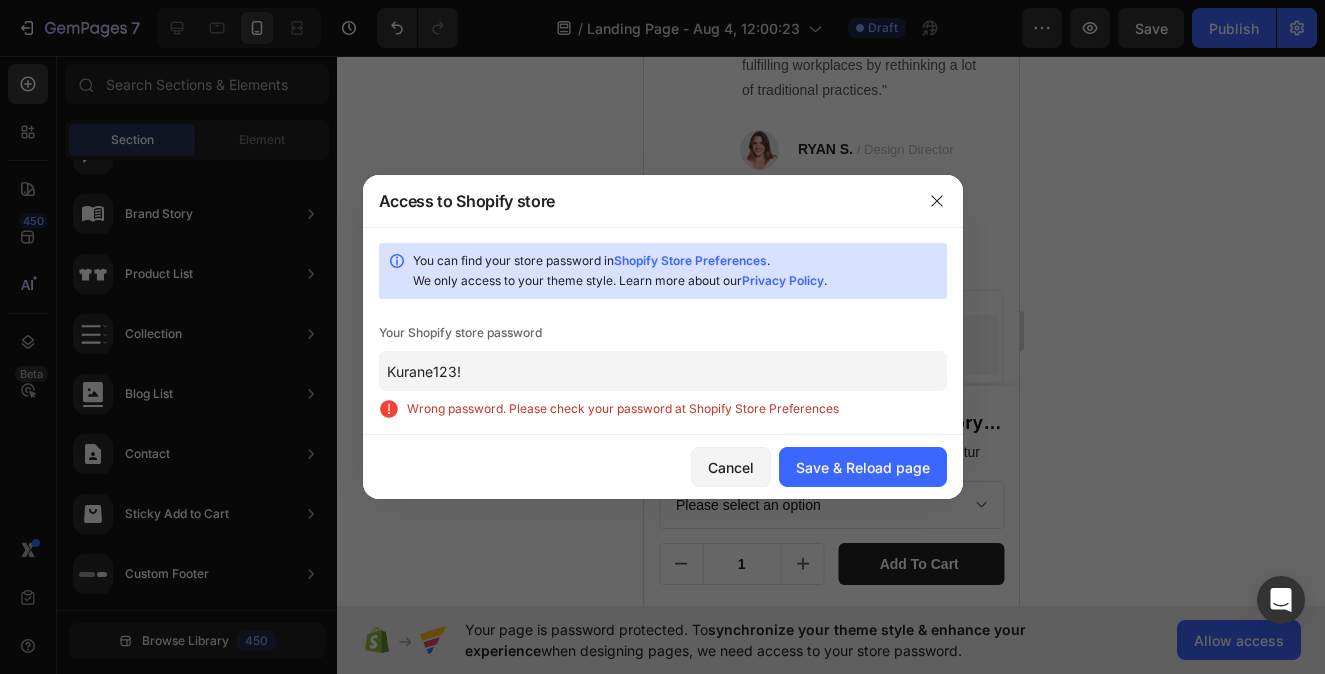 click on "Kurane123!" 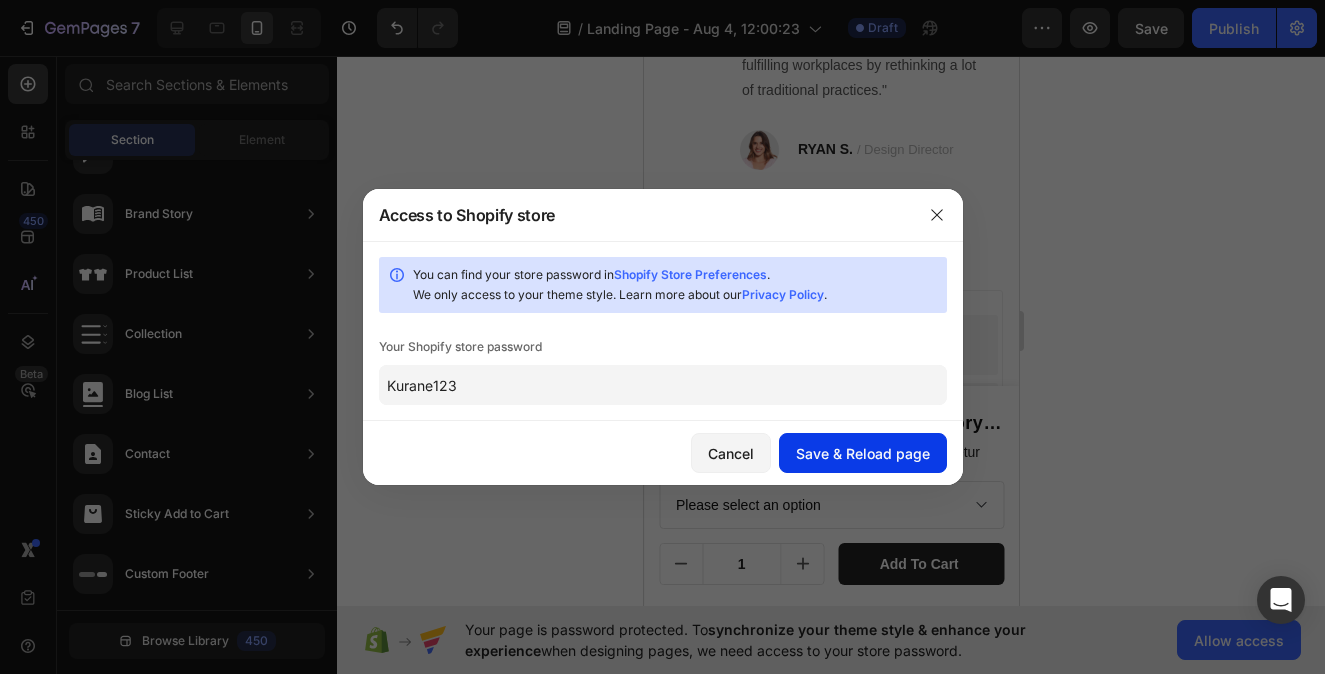 type on "Kurane123" 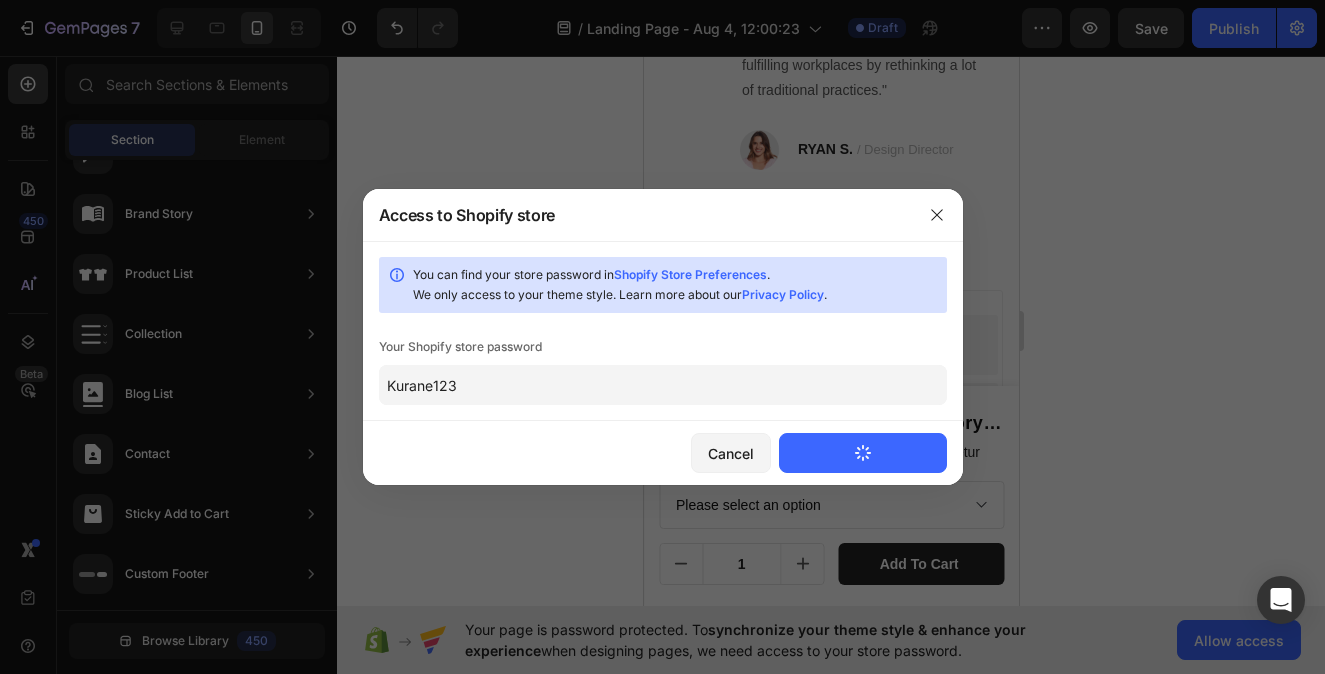 type 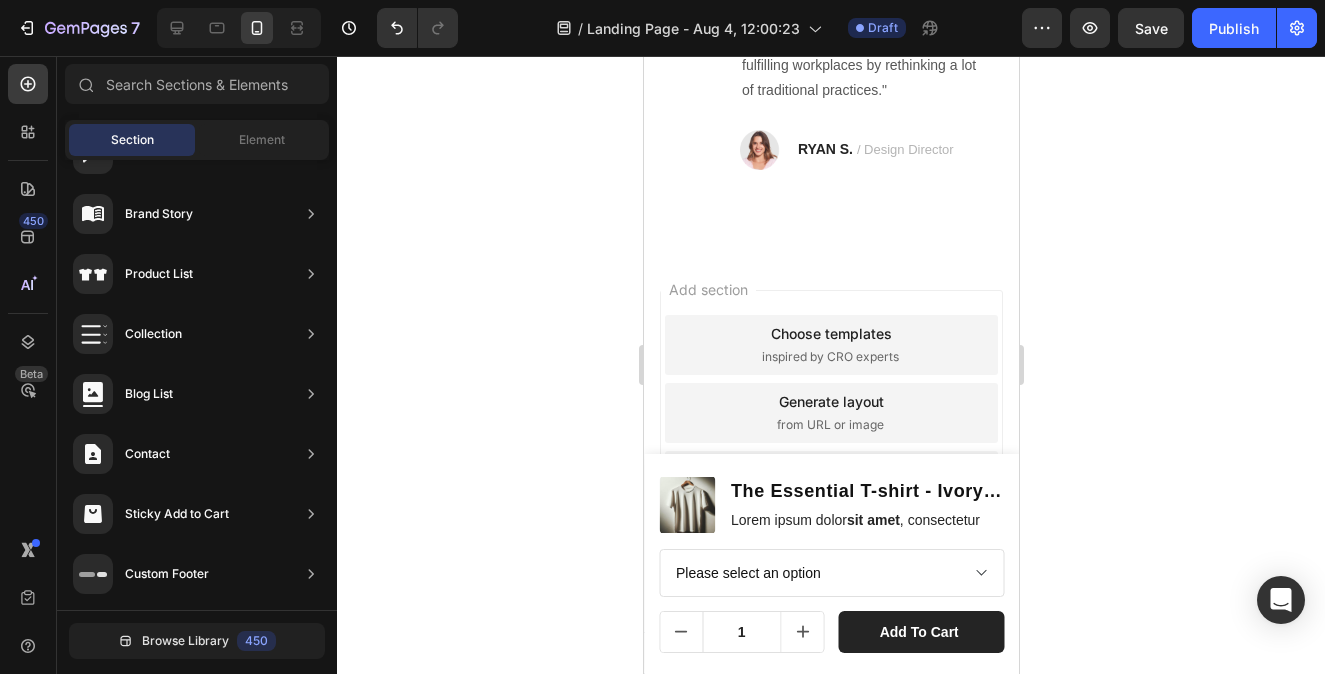 scroll, scrollTop: 0, scrollLeft: 0, axis: both 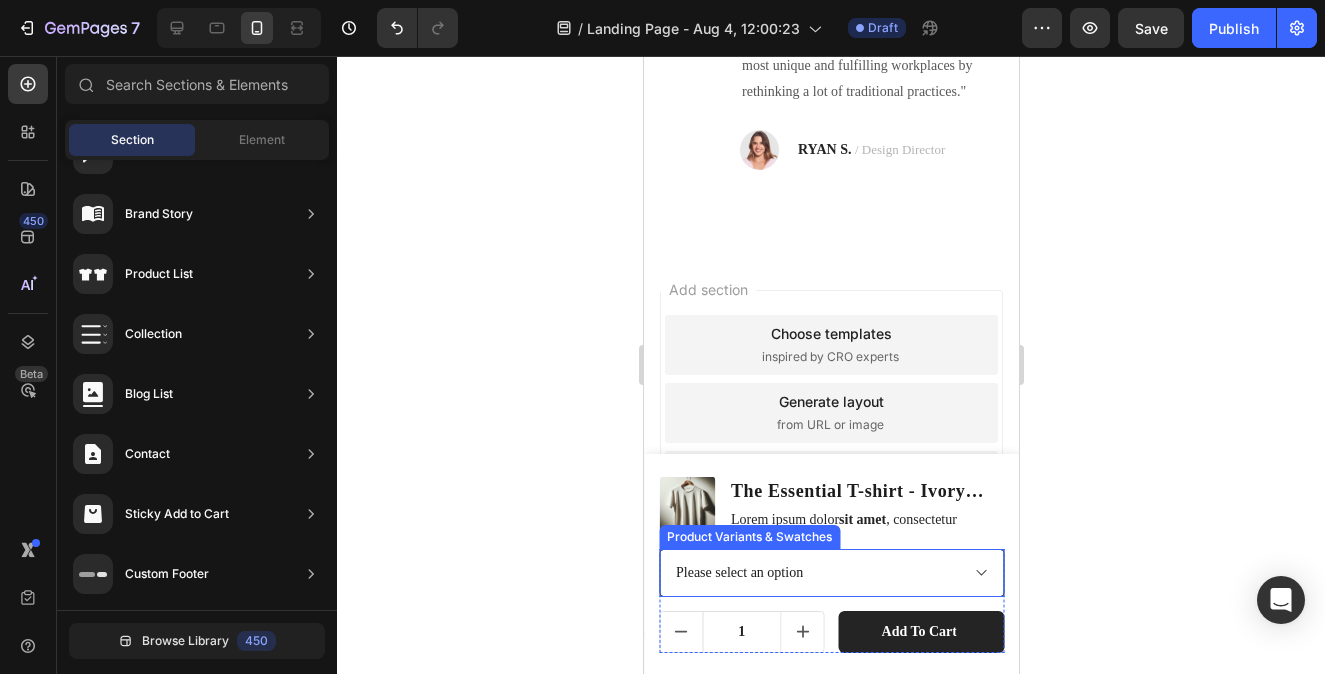 click on "Please select an option XS - €70,00  S - €70,00  M - €70,00  L - €70,00  XL - €70,00  XXL - €70,00" at bounding box center [830, 573] 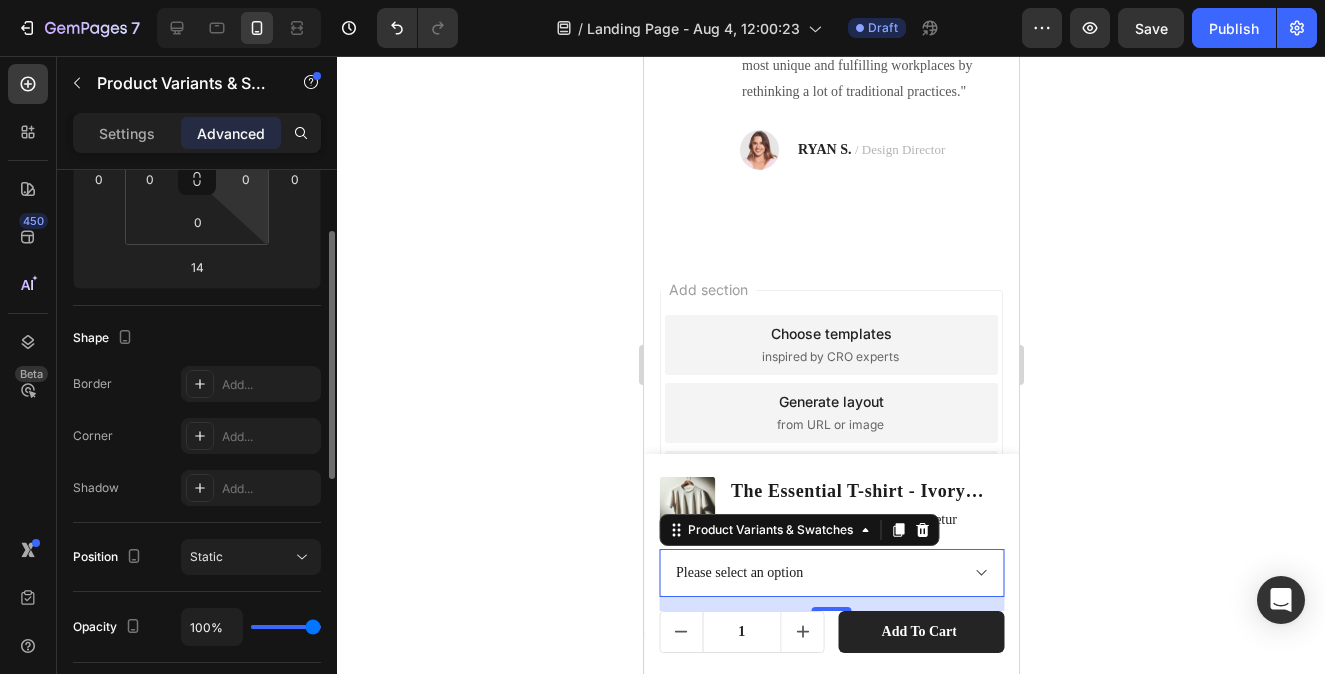 scroll, scrollTop: 0, scrollLeft: 0, axis: both 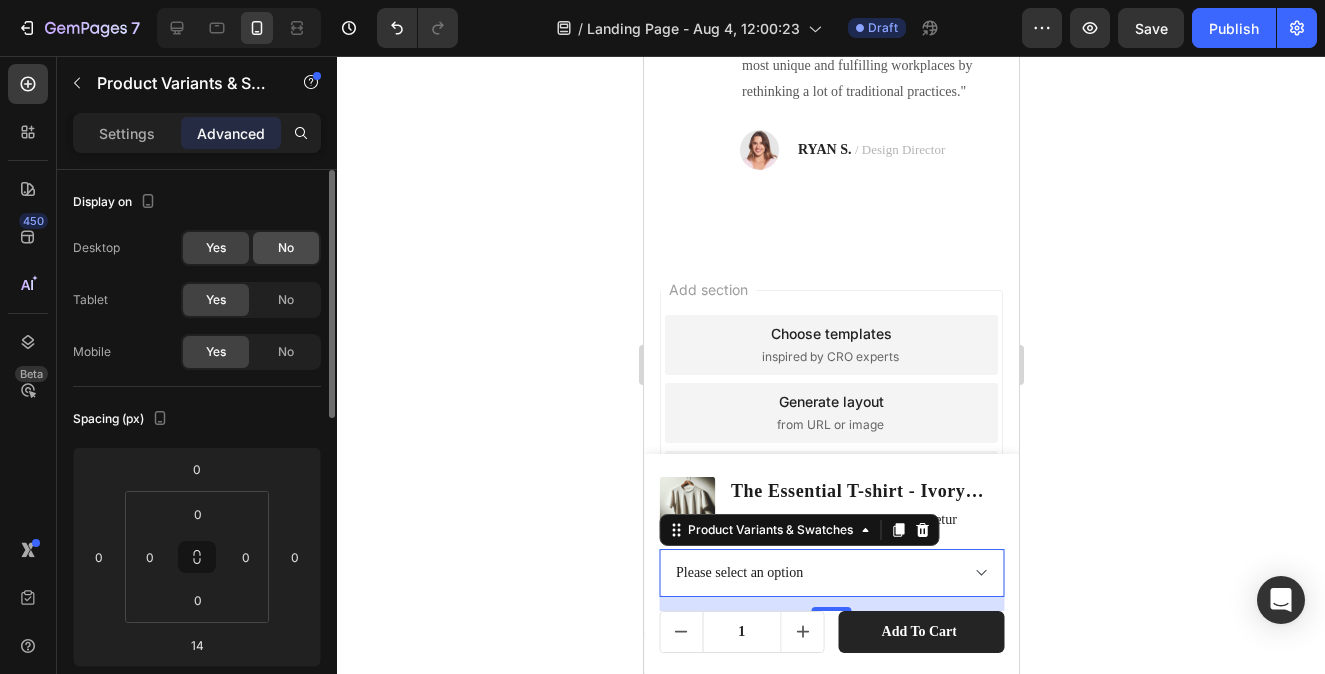 click on "No" 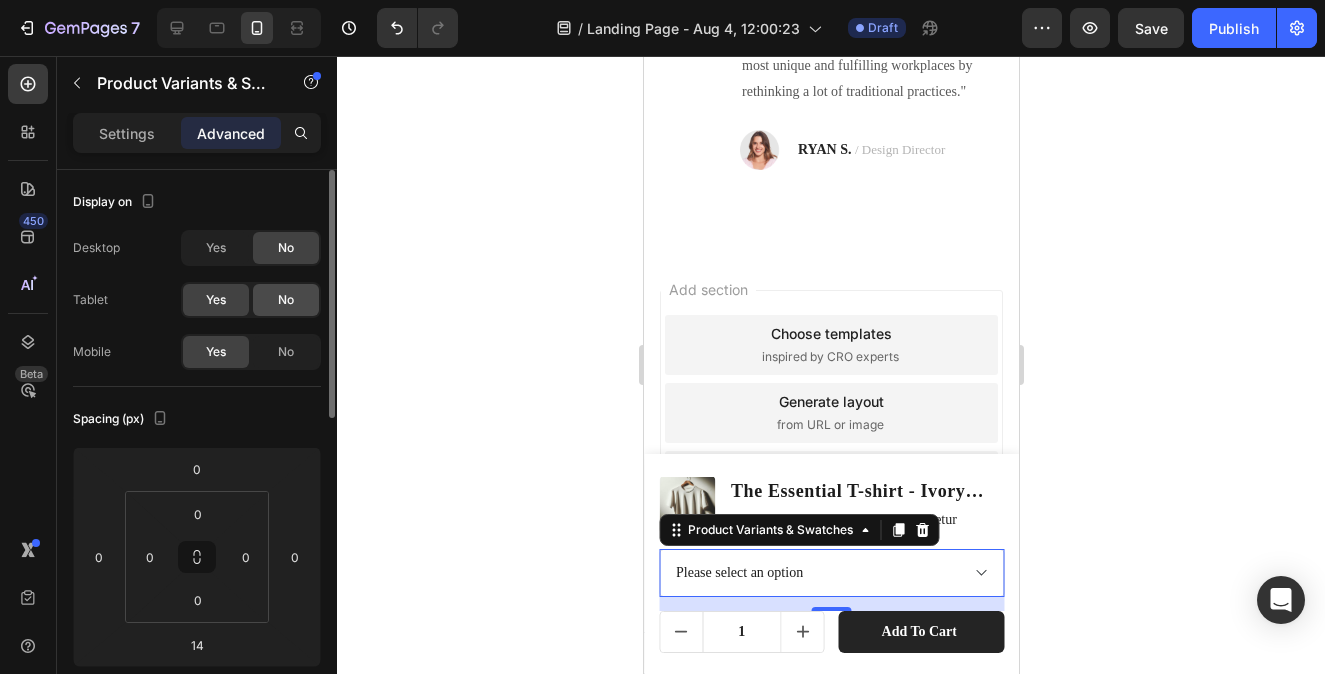 click on "No" 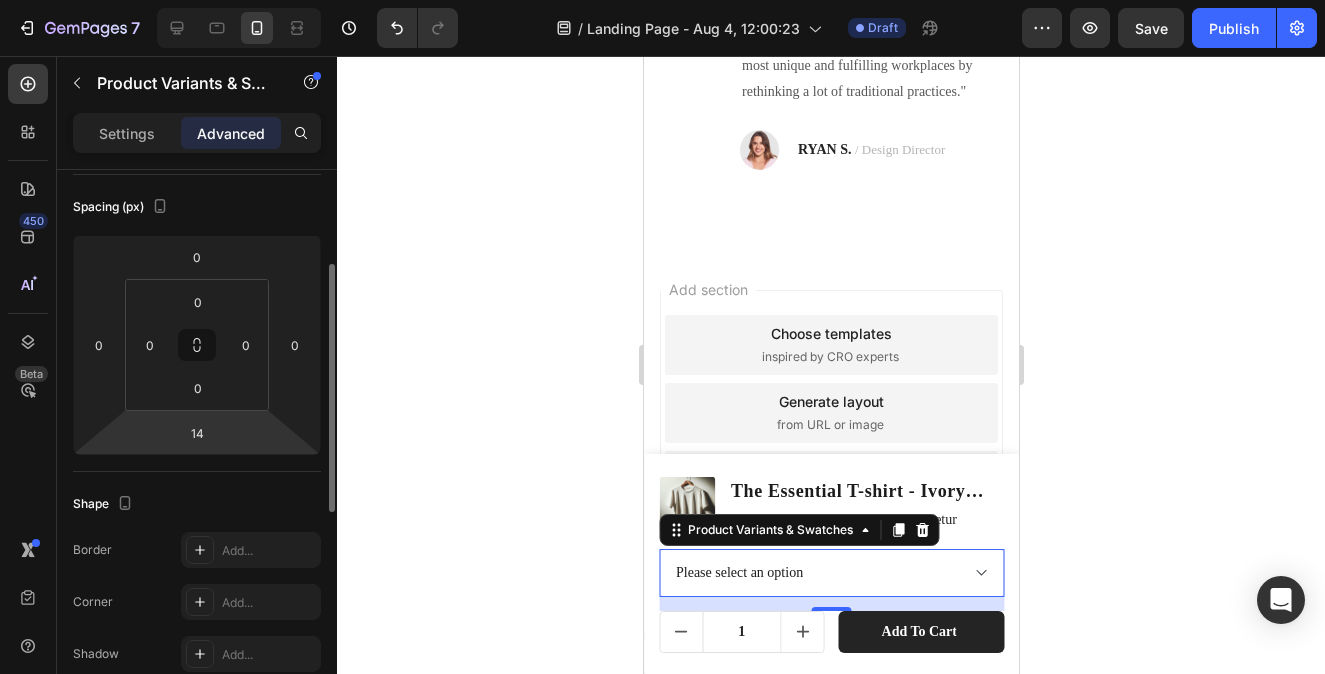 scroll, scrollTop: 242, scrollLeft: 0, axis: vertical 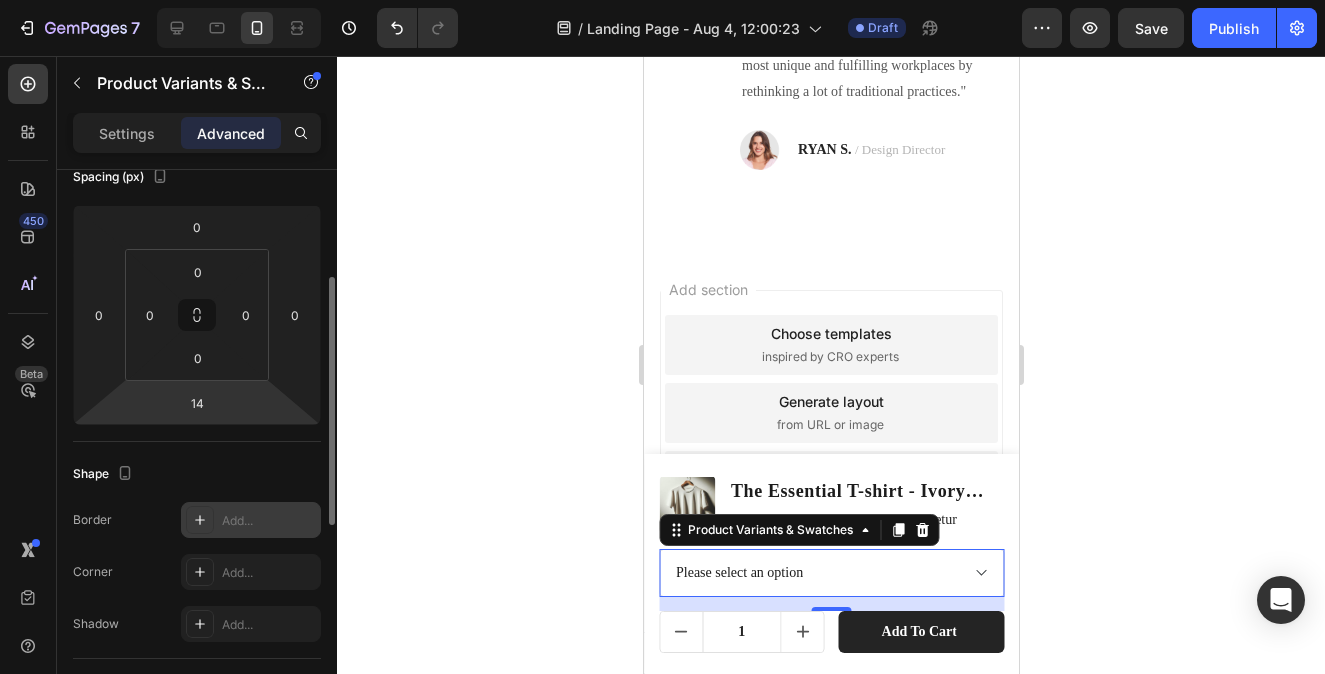 click on "Add..." at bounding box center [269, 521] 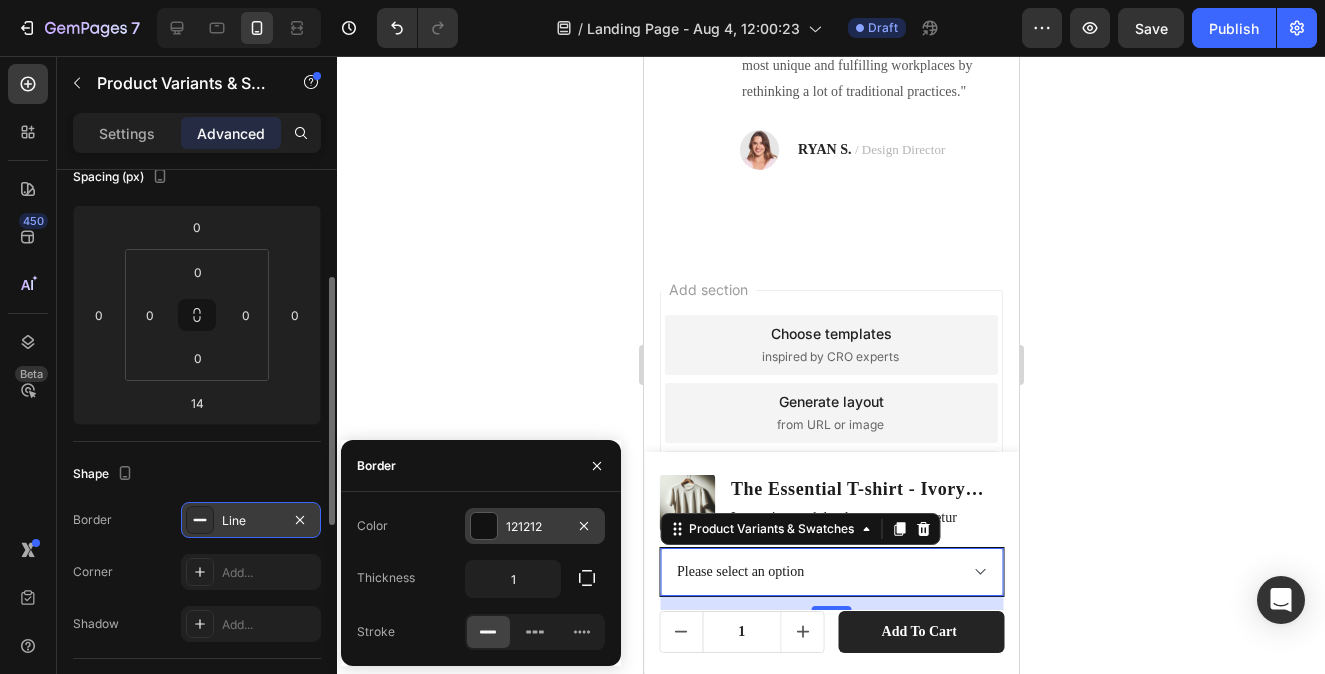 click at bounding box center [484, 526] 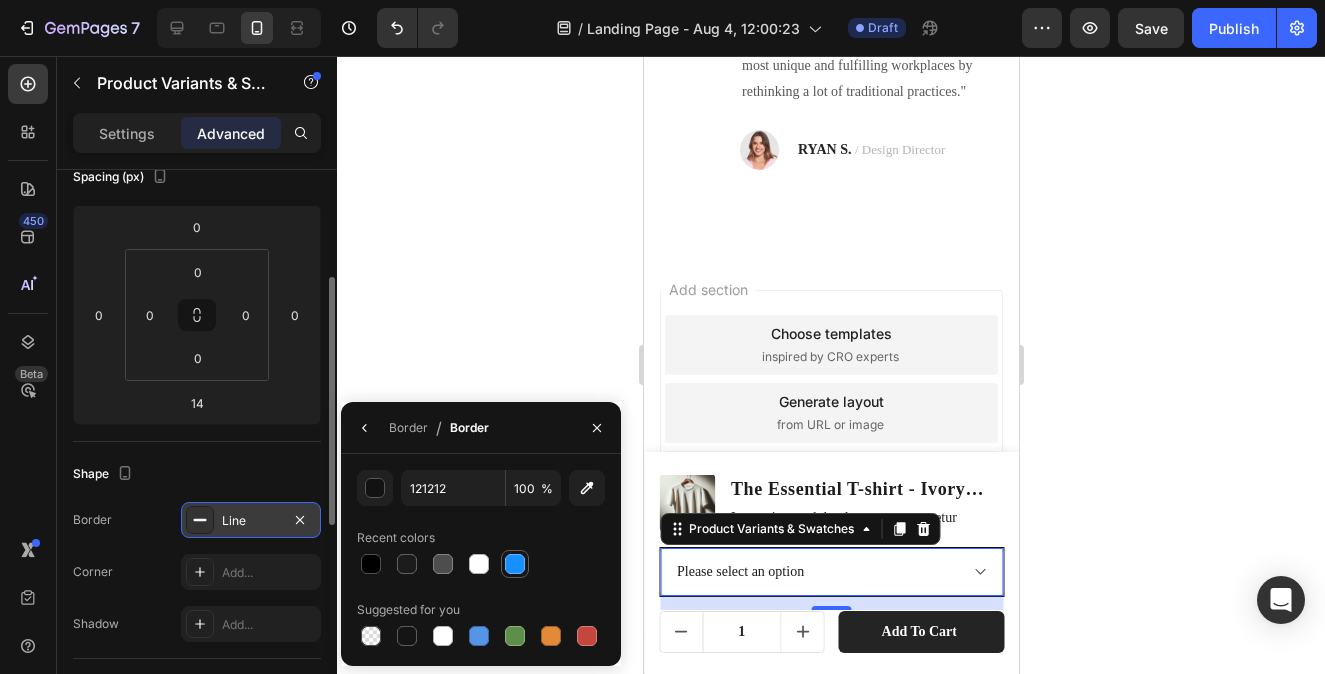 click at bounding box center [515, 564] 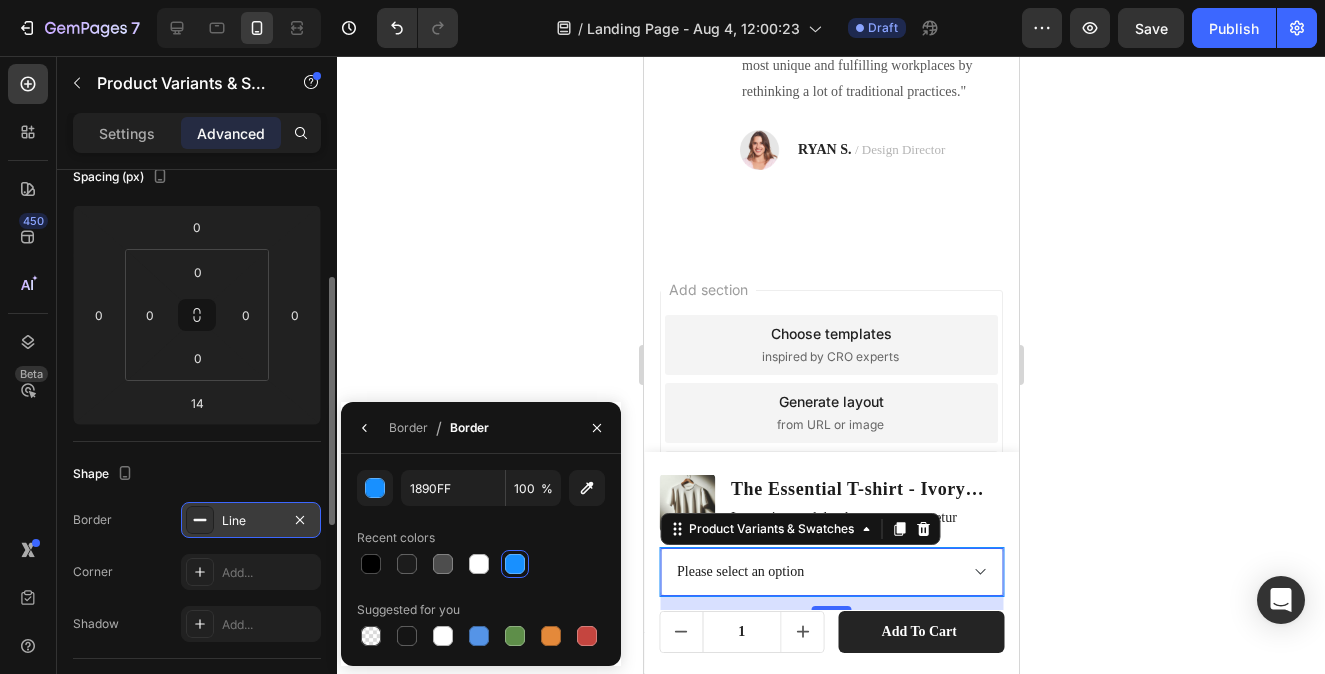 click on "Recent colors" at bounding box center (481, 538) 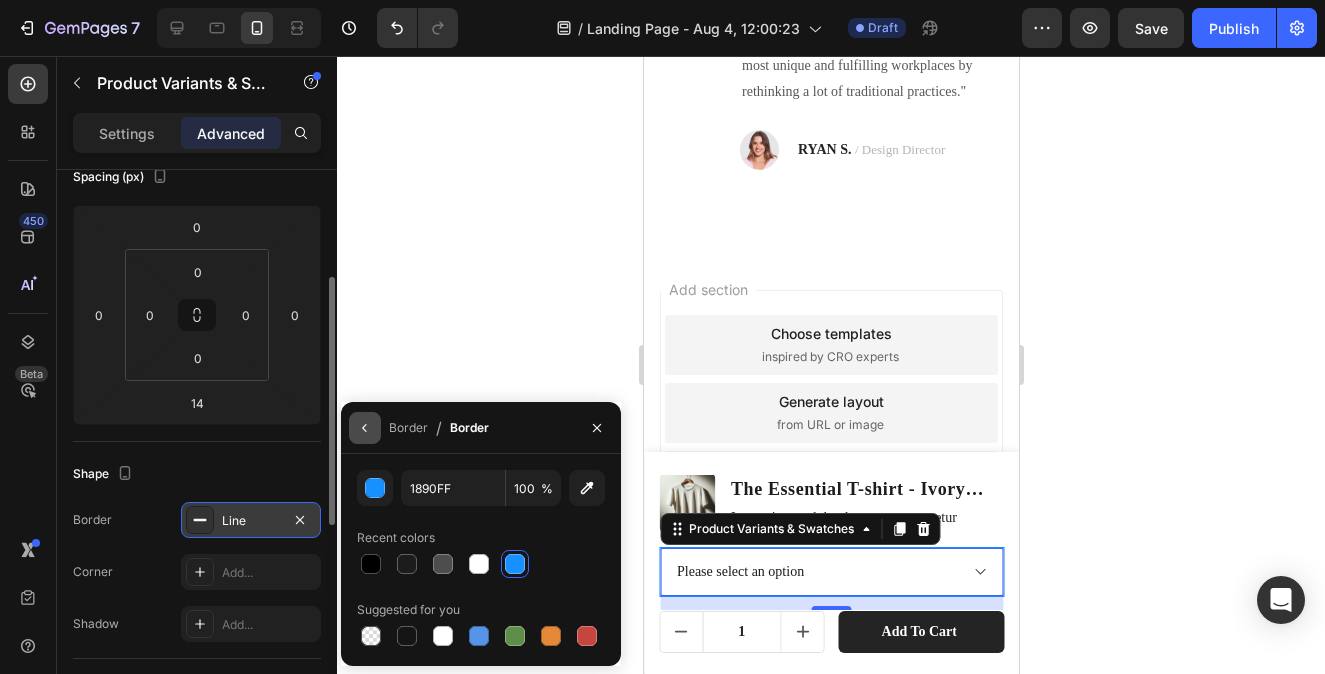click 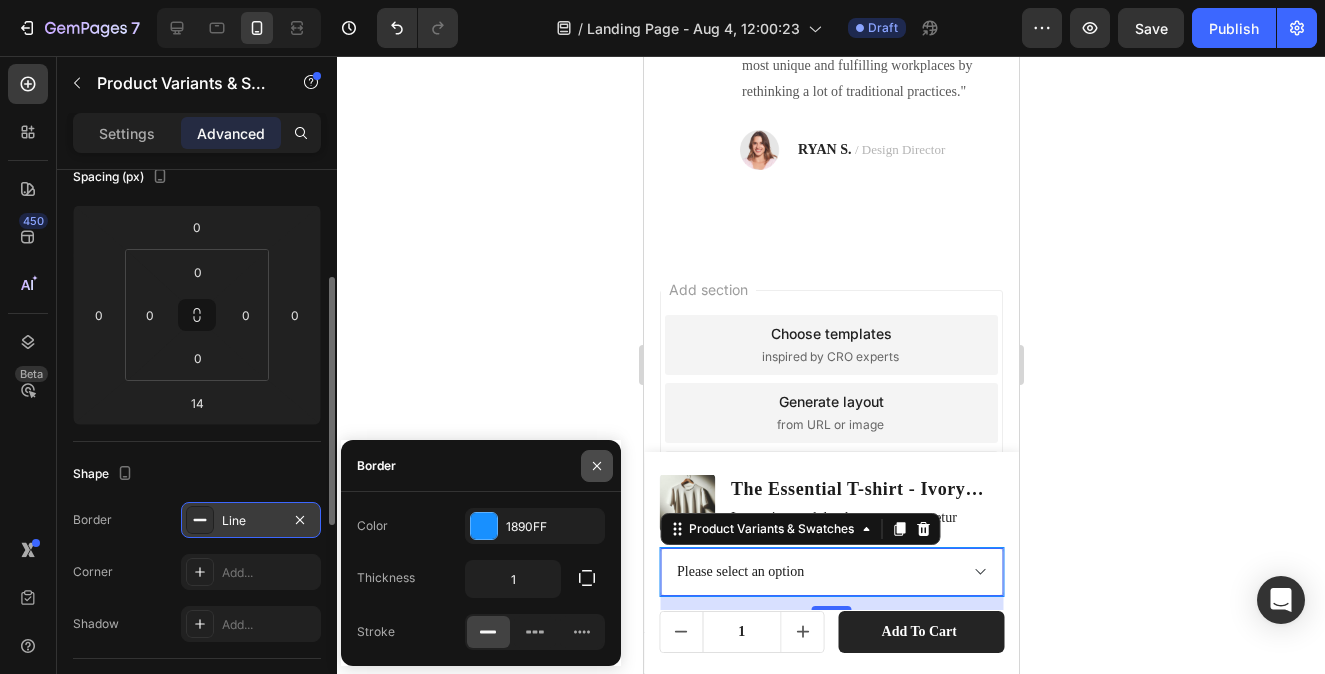 click 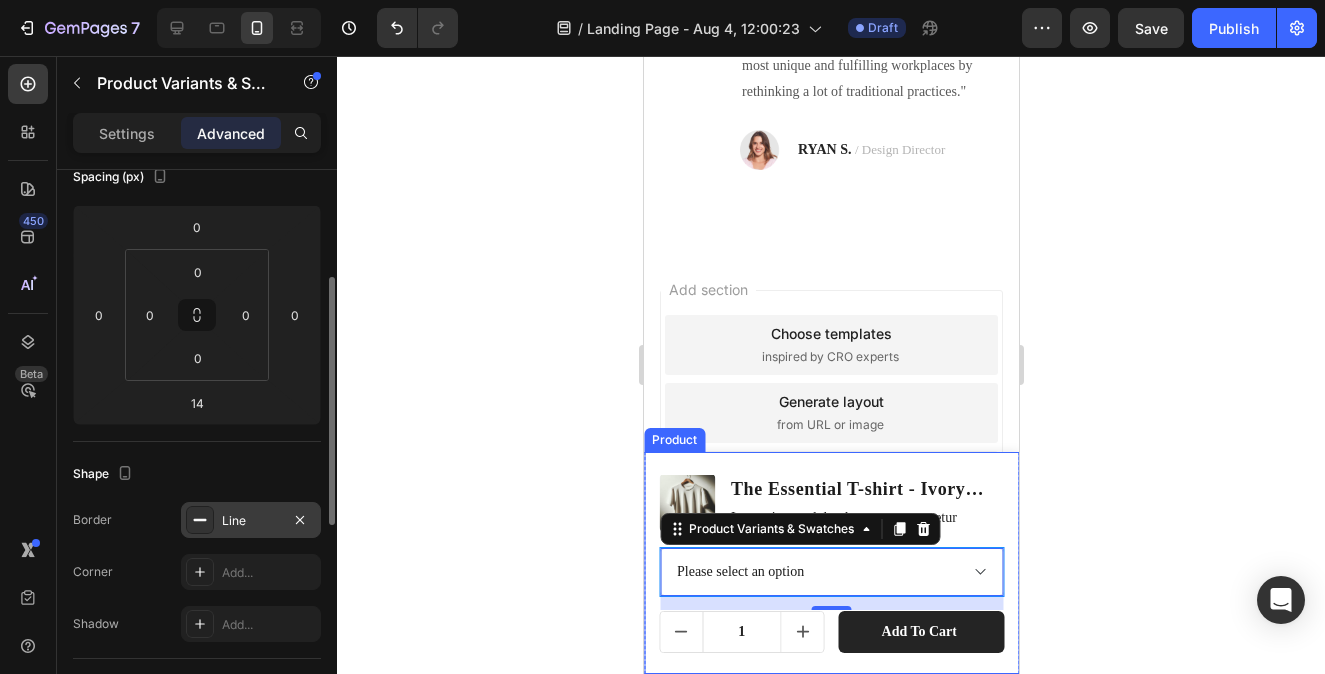 scroll, scrollTop: 5795, scrollLeft: 0, axis: vertical 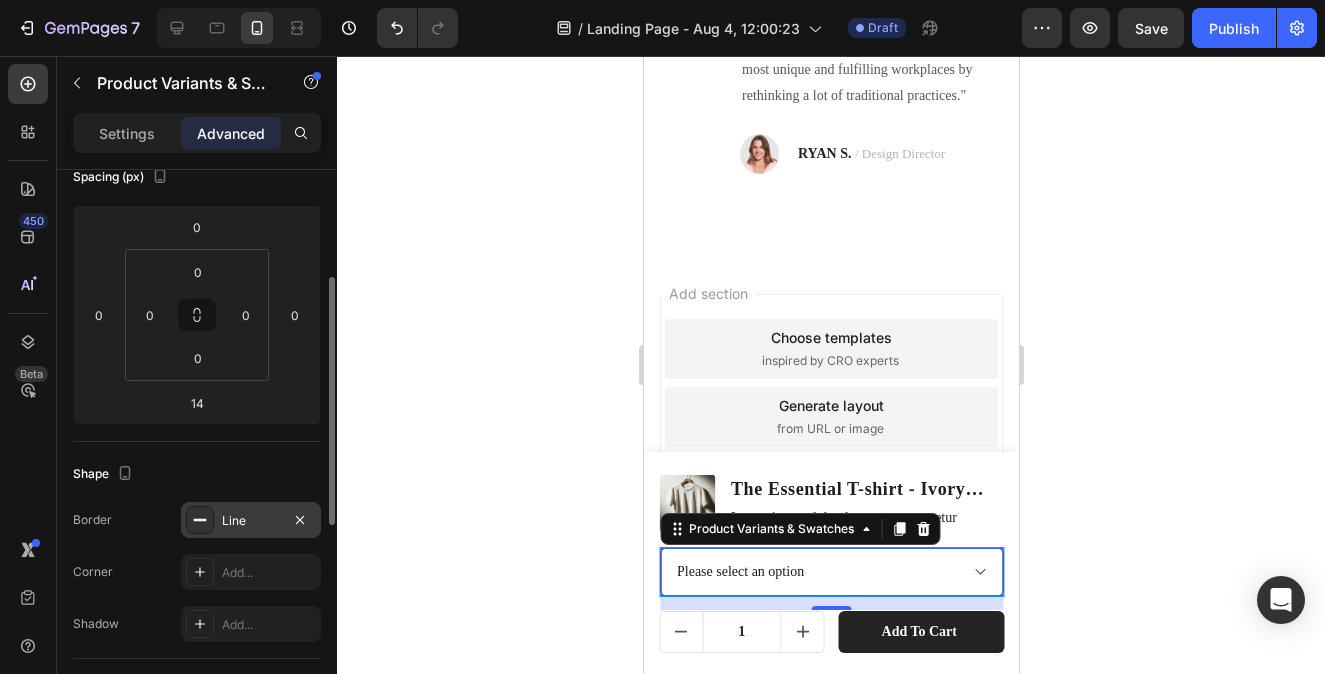click on "Please select an option XS - €70,00  S - €70,00  M - €70,00  L - €70,00  XL - €70,00  XXL - €70,00" at bounding box center [830, 572] 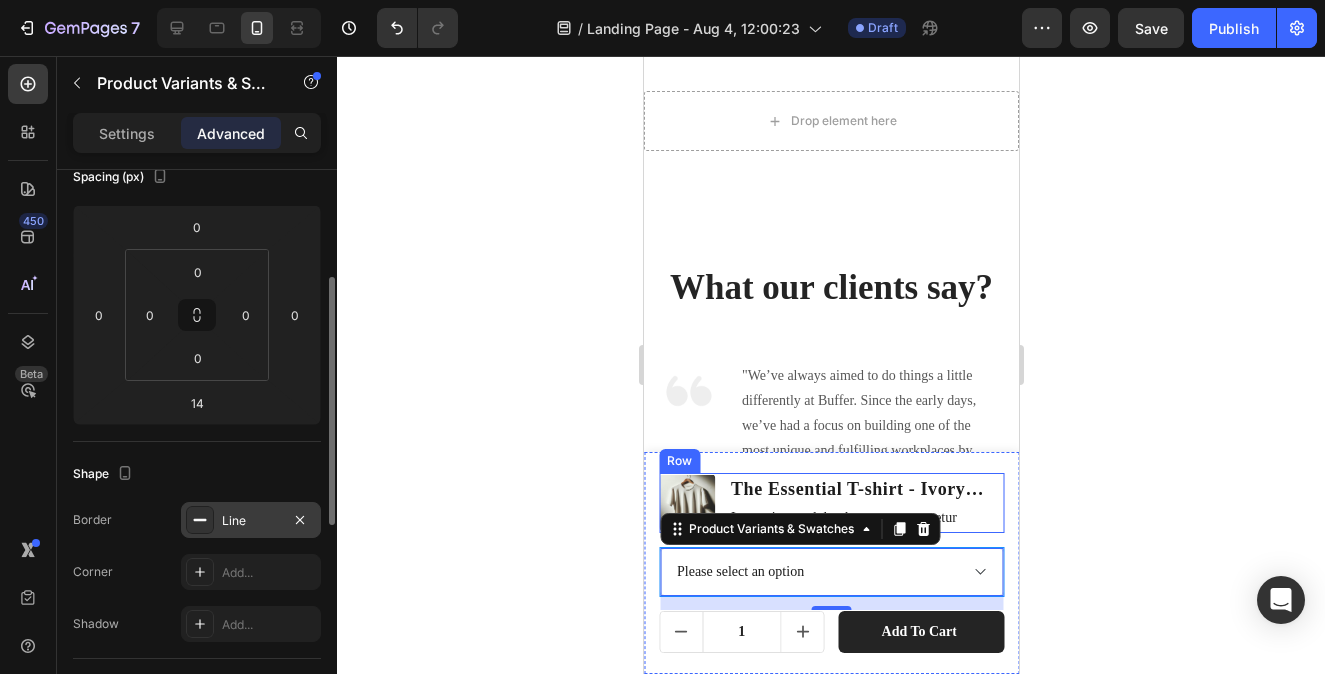 select on "M" 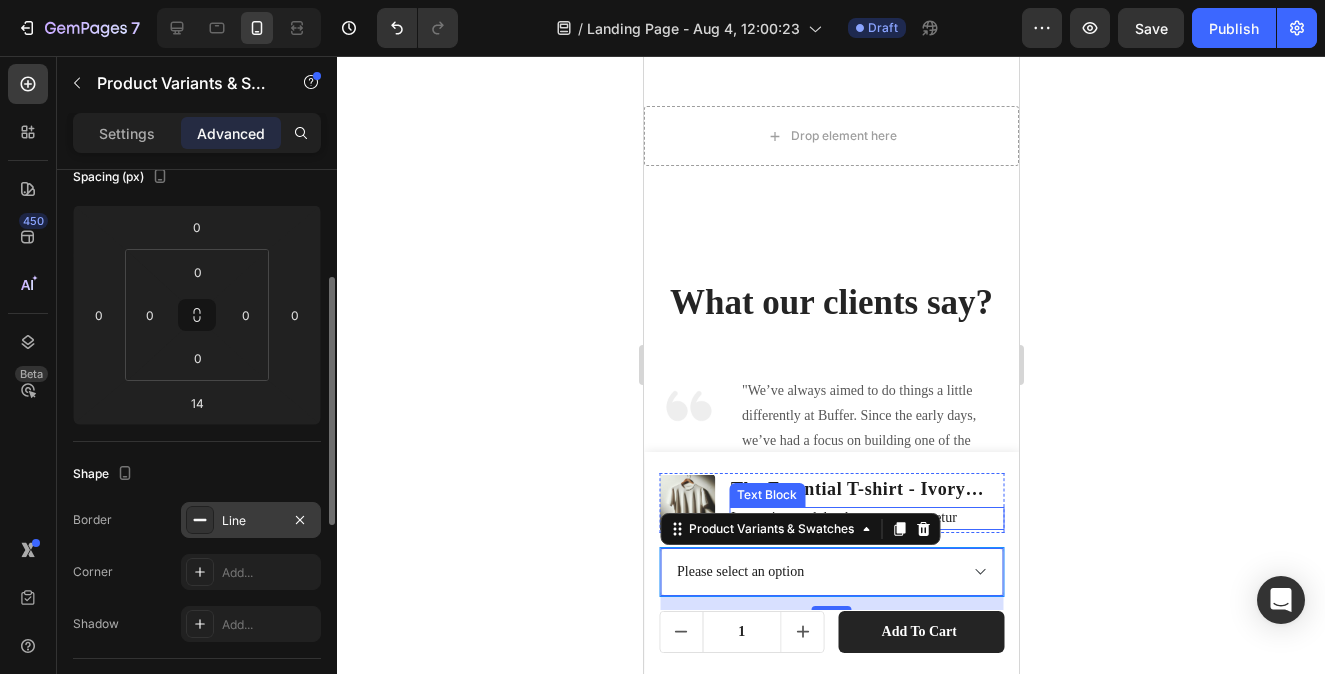 scroll, scrollTop: 5244, scrollLeft: 0, axis: vertical 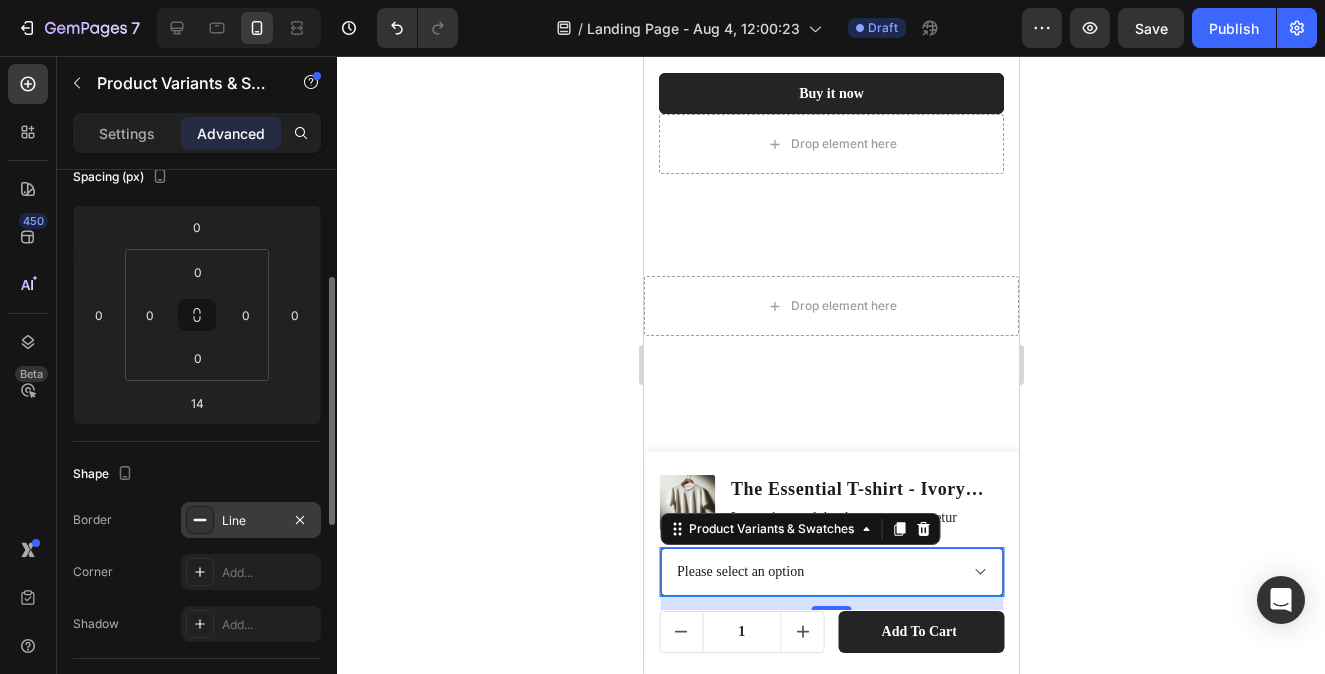 click on "Please select an option XS - €70,00  S - €70,00  M - €70,00  L - €70,00  XL - €70,00  XXL - €70,00" at bounding box center [830, 572] 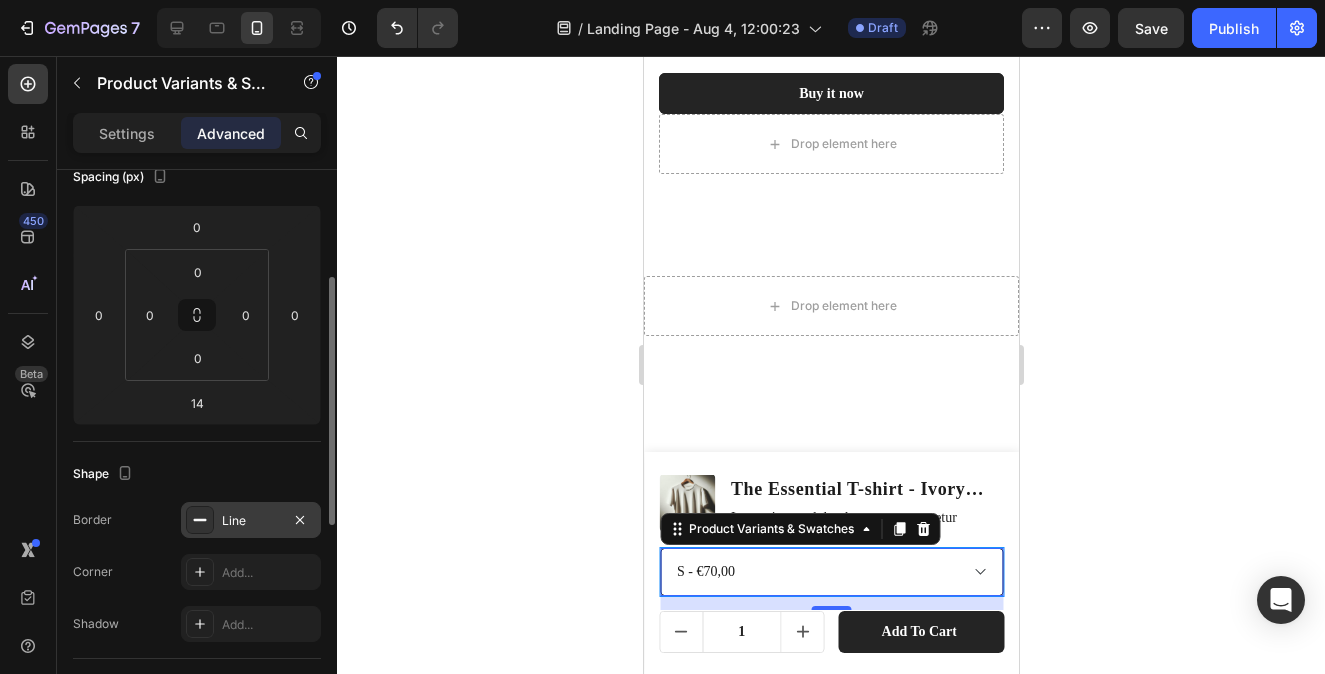 click on "Please select an option XS - €70,00  S - €70,00  M - €70,00  L - €70,00  XL - €70,00  XXL - €70,00" at bounding box center [830, 572] 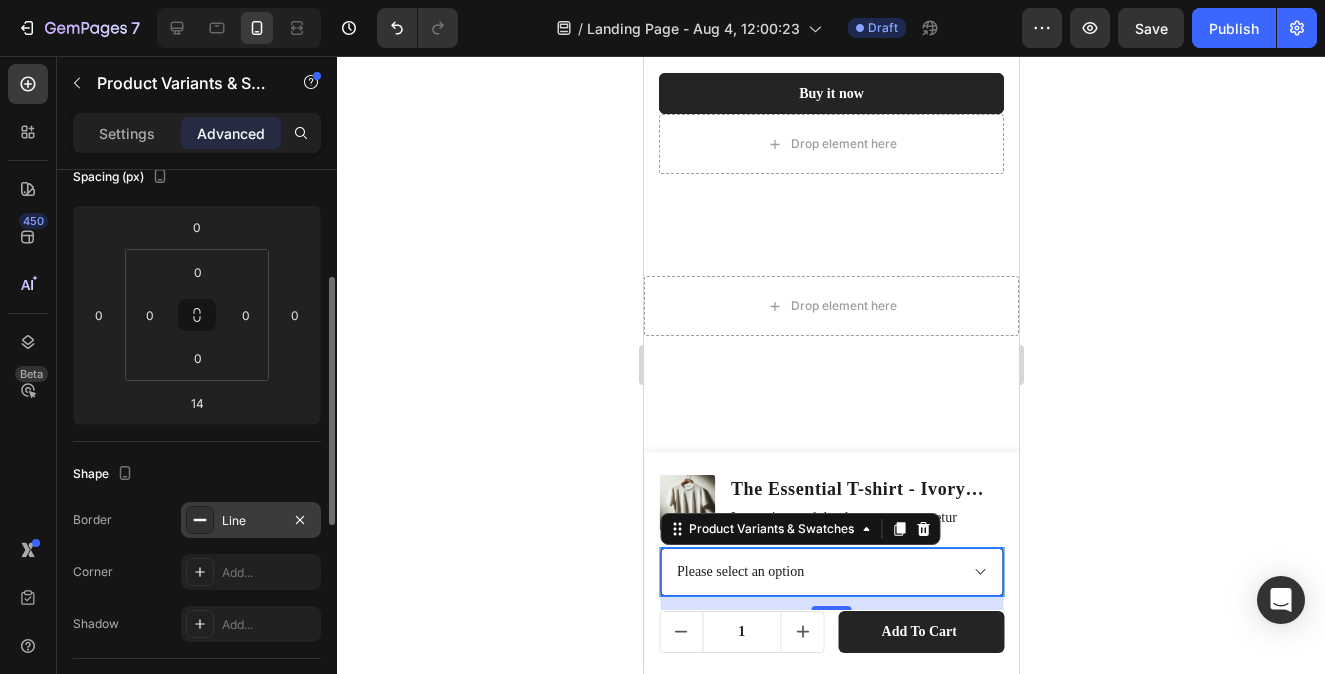 select on "578253509972591128" 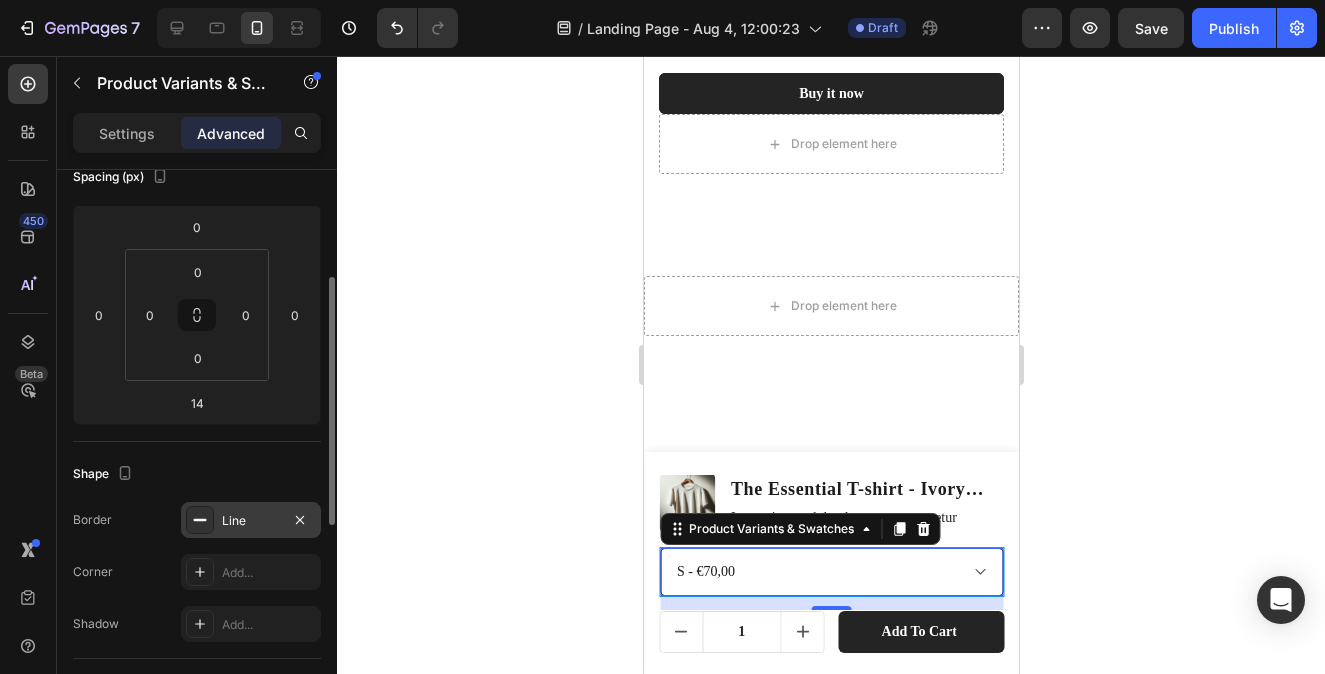 click on "Please select an option XS - €70,00  S - €70,00  M - €70,00  L - €70,00  XL - €70,00  XXL - €70,00" at bounding box center [830, 572] 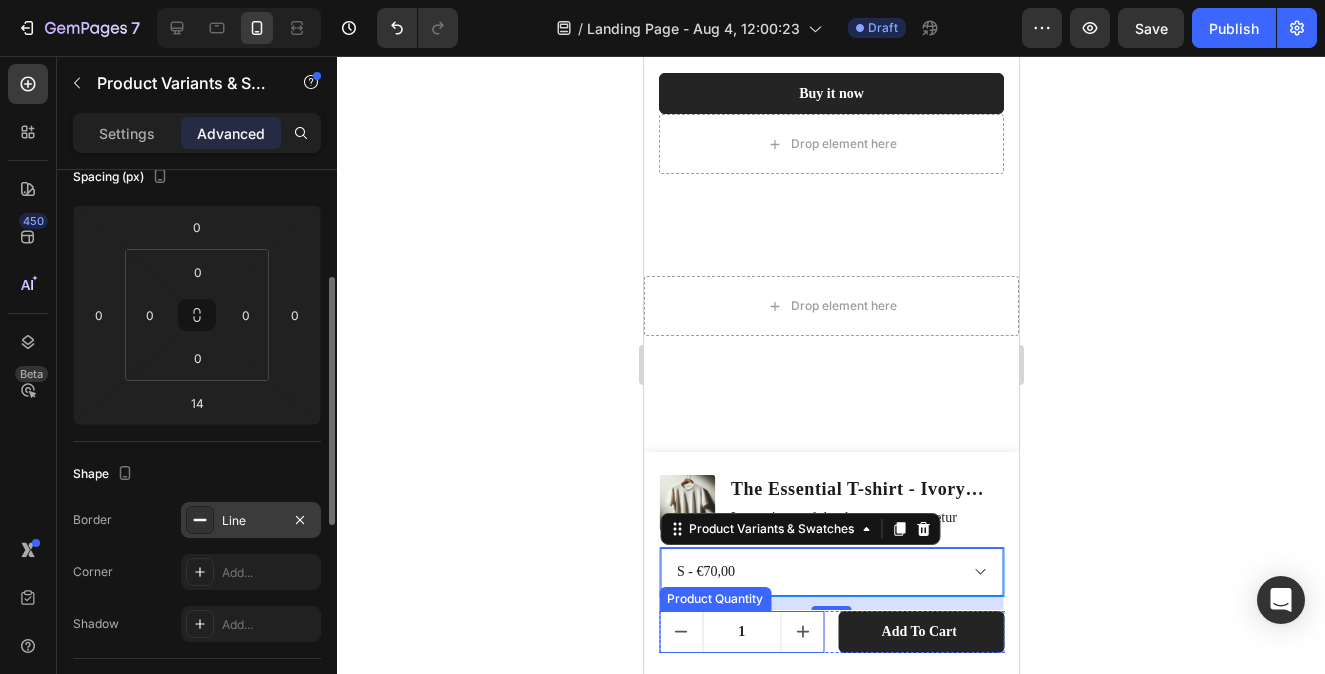 click at bounding box center (802, 632) 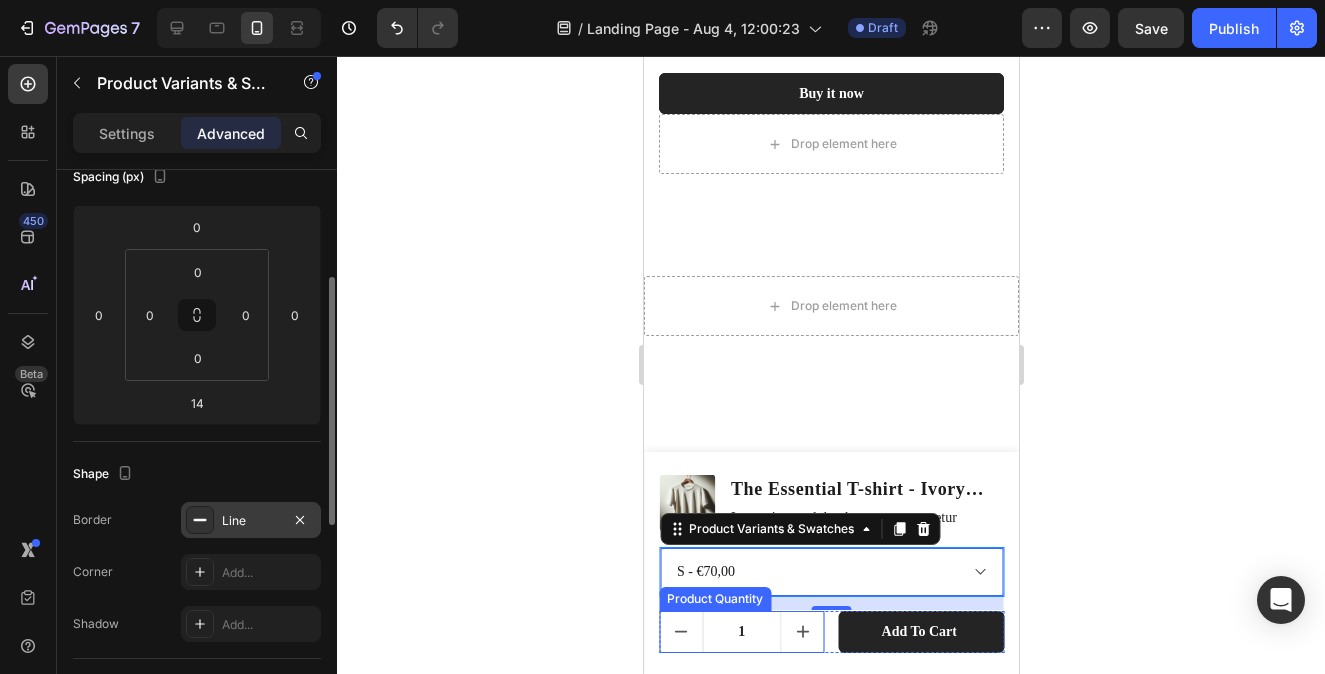 type on "2" 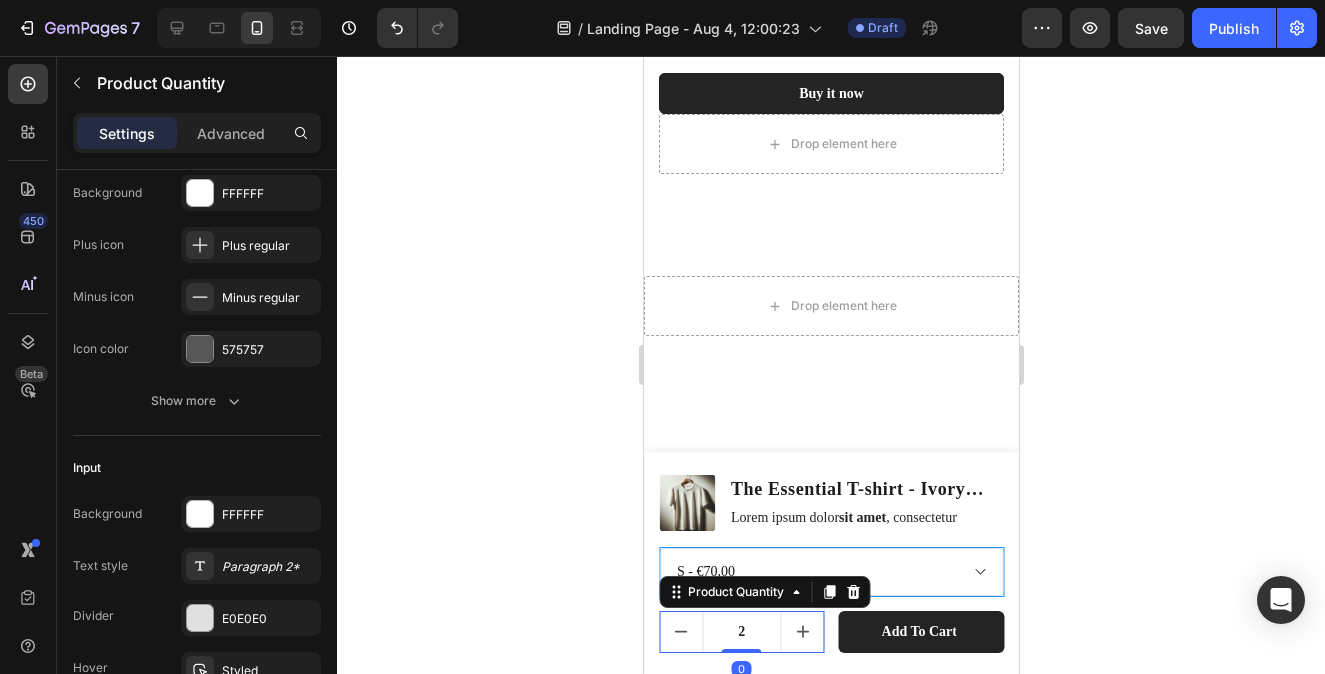 scroll, scrollTop: 0, scrollLeft: 0, axis: both 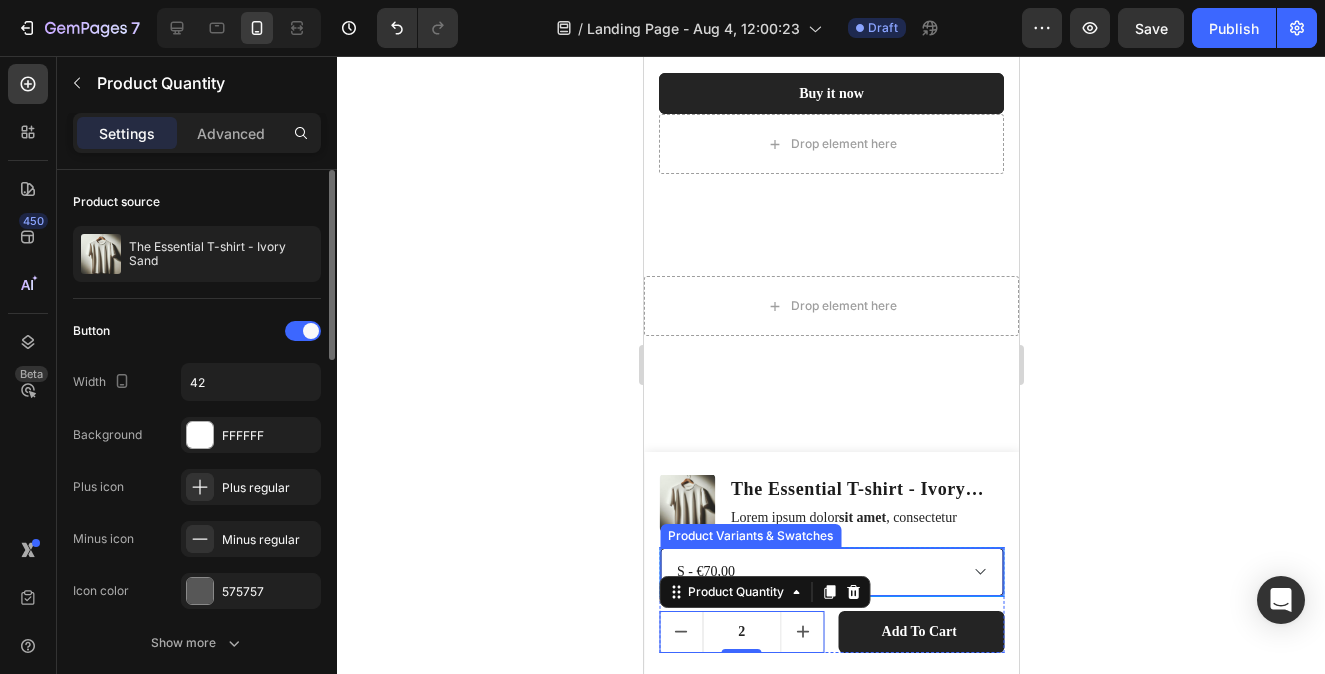 click on "Please select an option XS - €70,00  S - €70,00  M - €70,00  L - €70,00  XL - €70,00  XXL - €70,00" at bounding box center [830, 572] 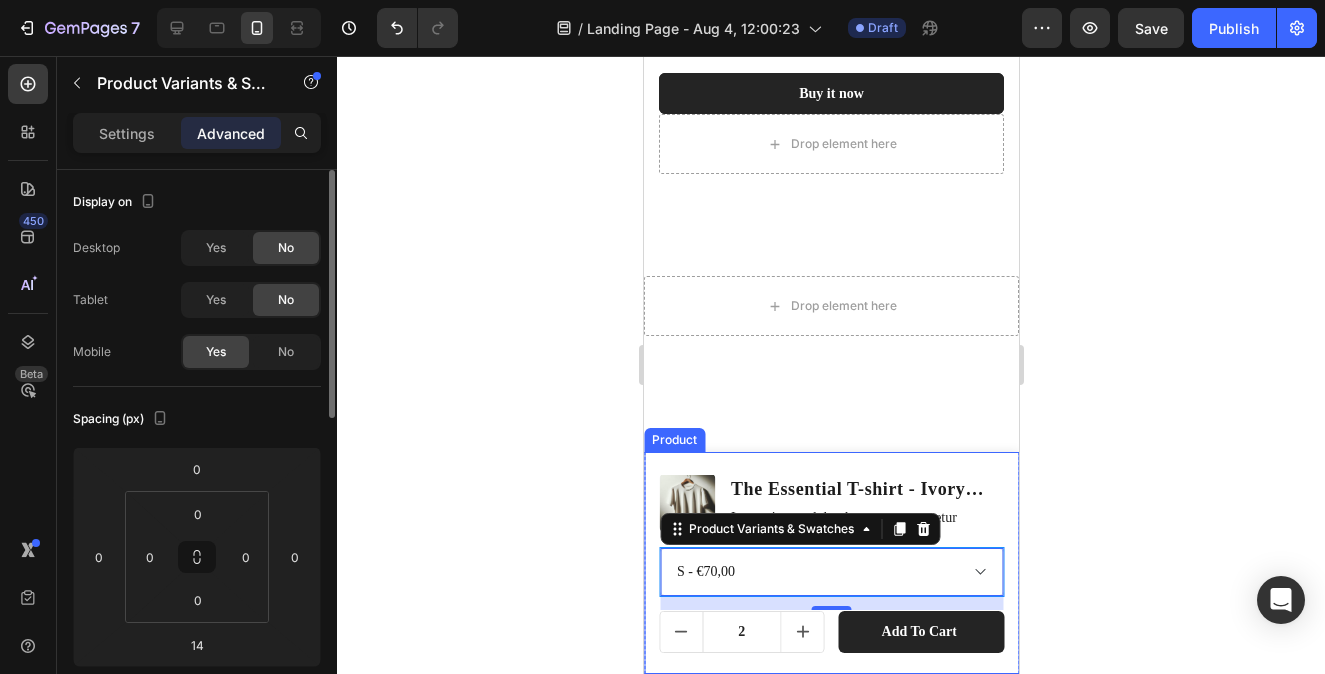 click on "Product Images The Essential T-shirt - Ivory Sand Product Title Lorem ipsum dolor  sit amet , consectetur  Text Block Row Please select an option XS - €70,00  S - €70,00  M - €70,00  L - €70,00  XL - €70,00  XXL - €70,00  Product Variants & Swatches   14
2
Product Quantity Add to cart Product Cart Button Row Row Product" at bounding box center [830, 563] 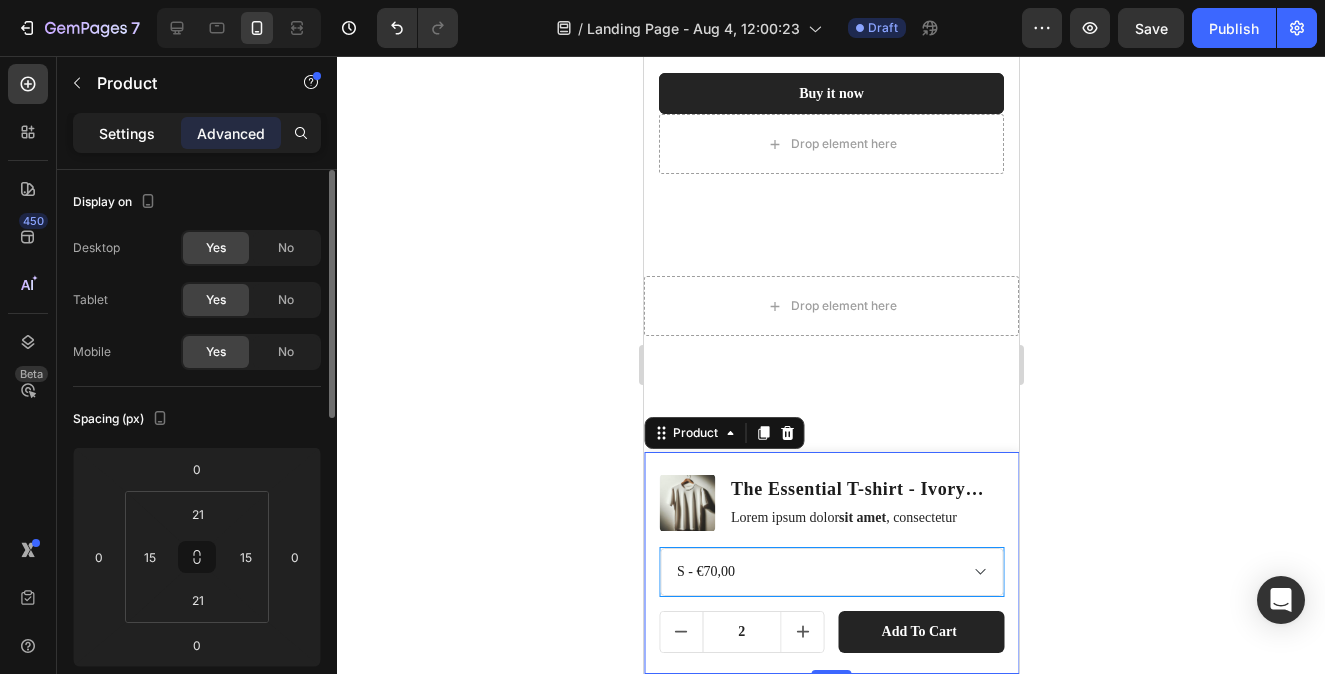 click on "Settings" at bounding box center (127, 133) 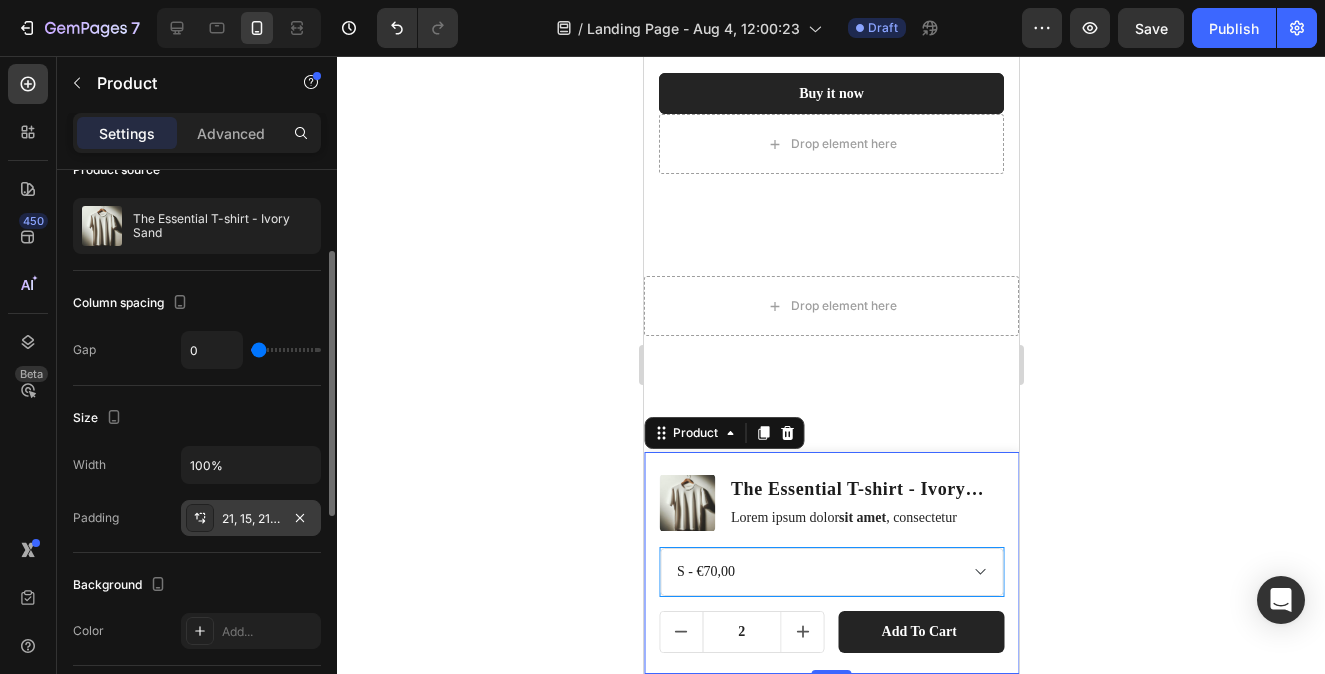 scroll, scrollTop: 223, scrollLeft: 0, axis: vertical 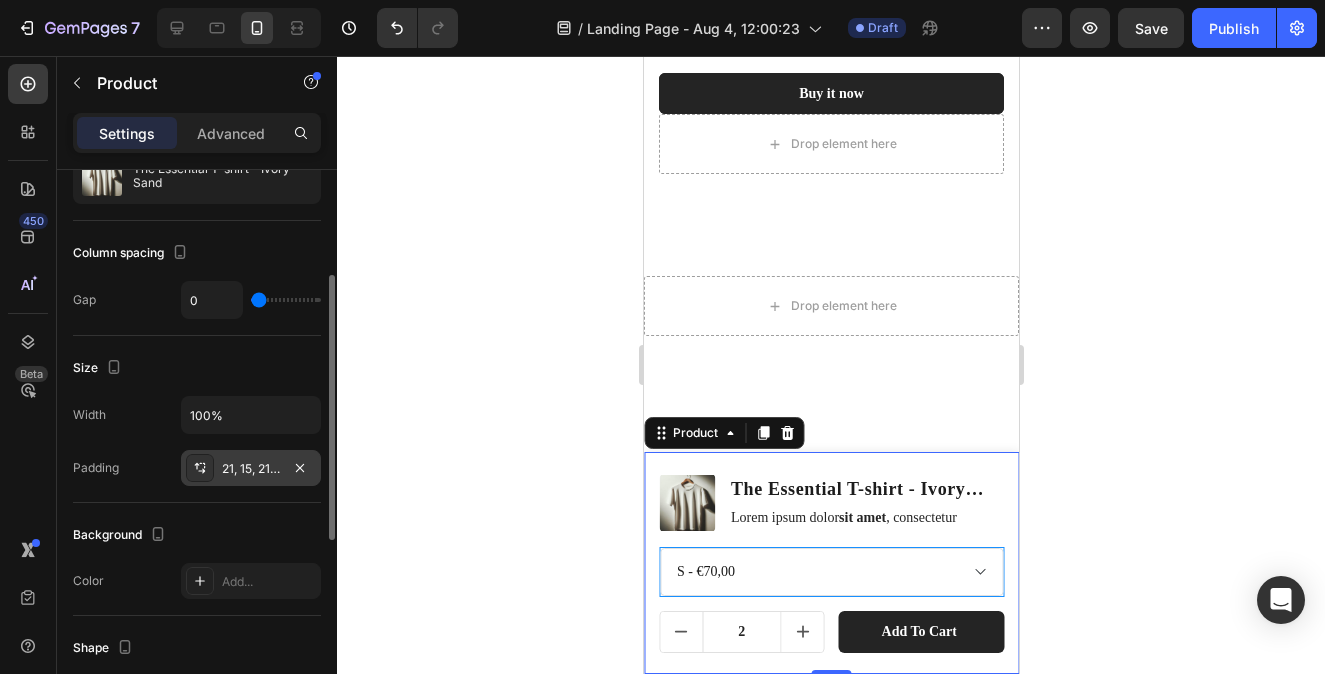 click on "21, 15, 21, 15" at bounding box center [251, 469] 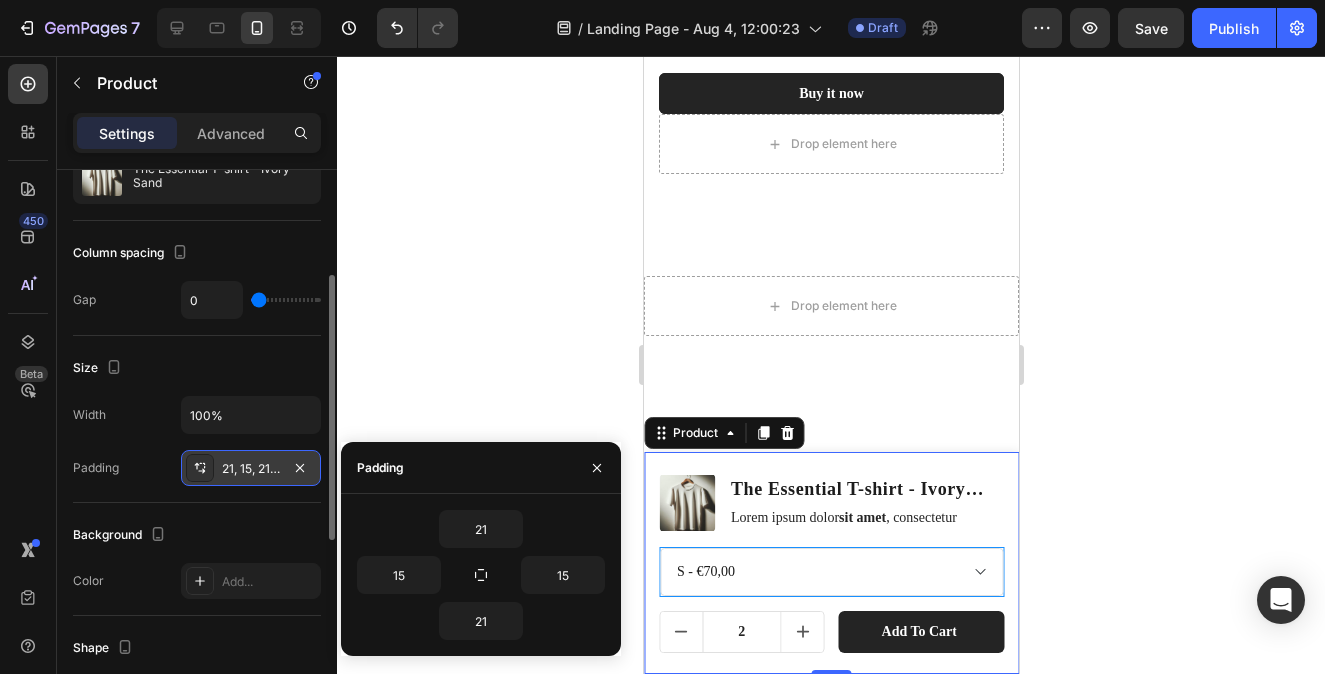 click on "21, 15, 21, 15" at bounding box center (251, 469) 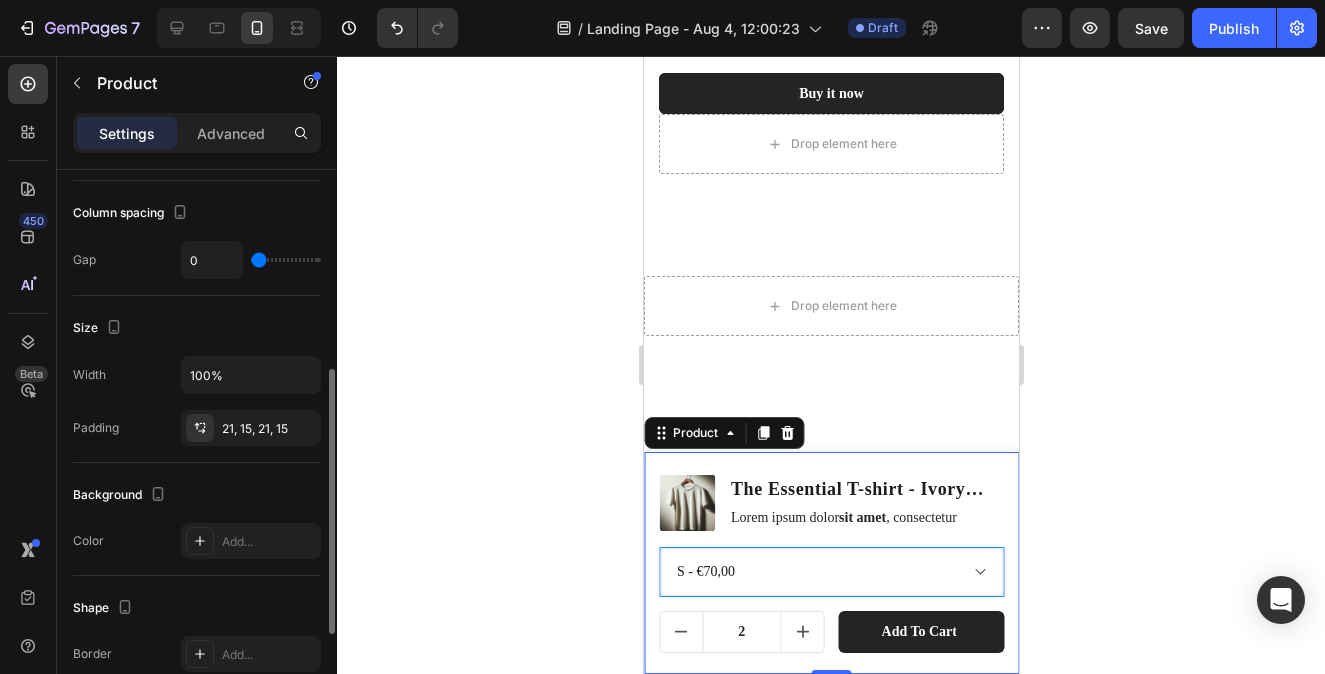 scroll, scrollTop: 456, scrollLeft: 0, axis: vertical 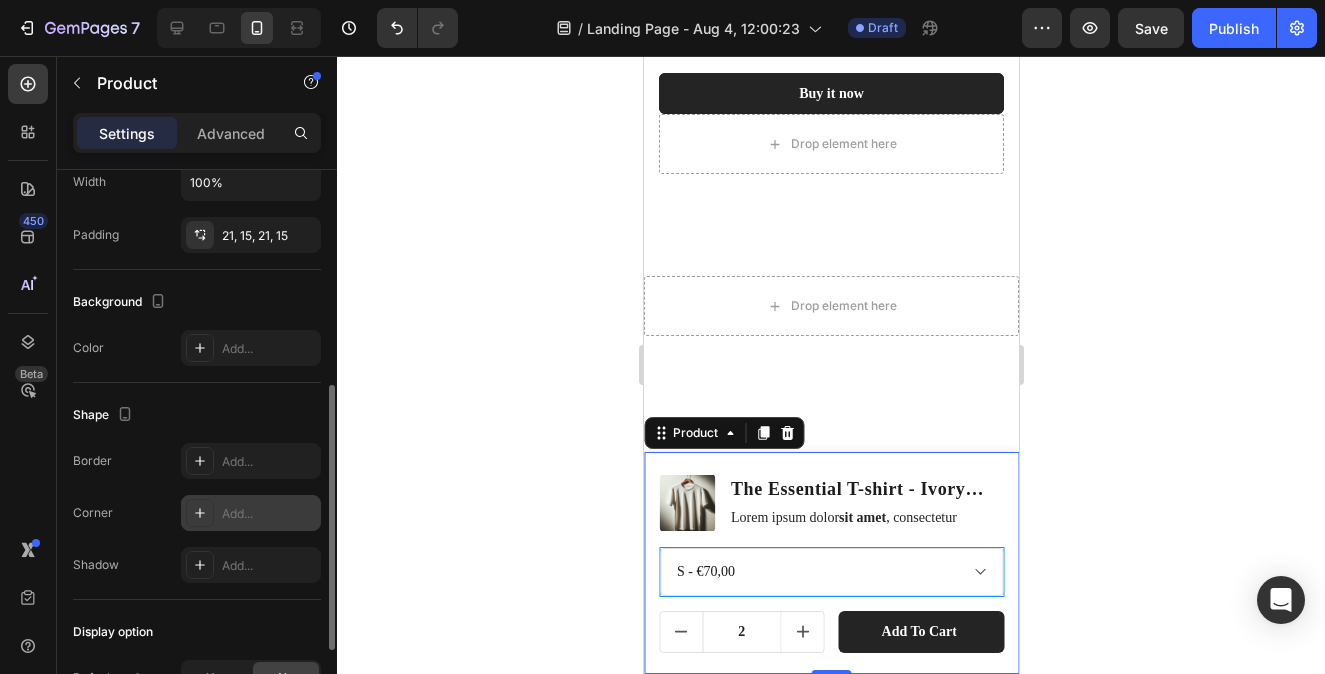 click on "Add..." at bounding box center [251, 513] 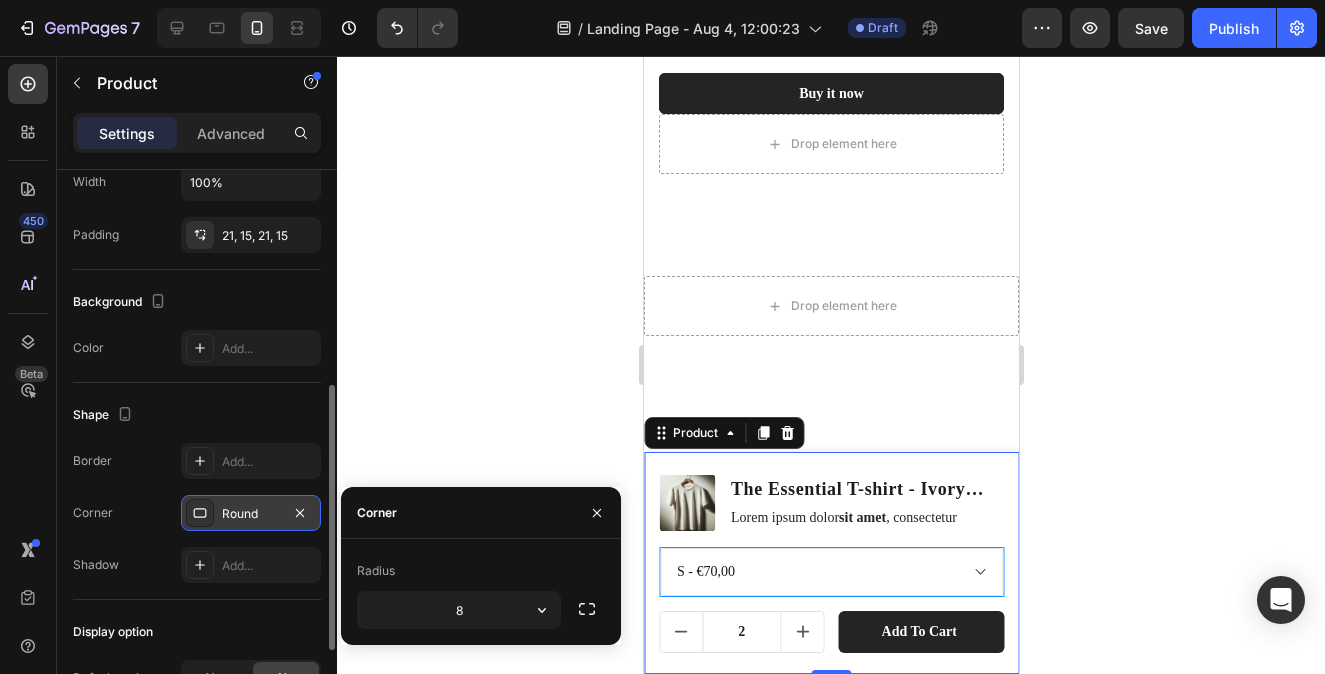 click on "Round" at bounding box center [251, 513] 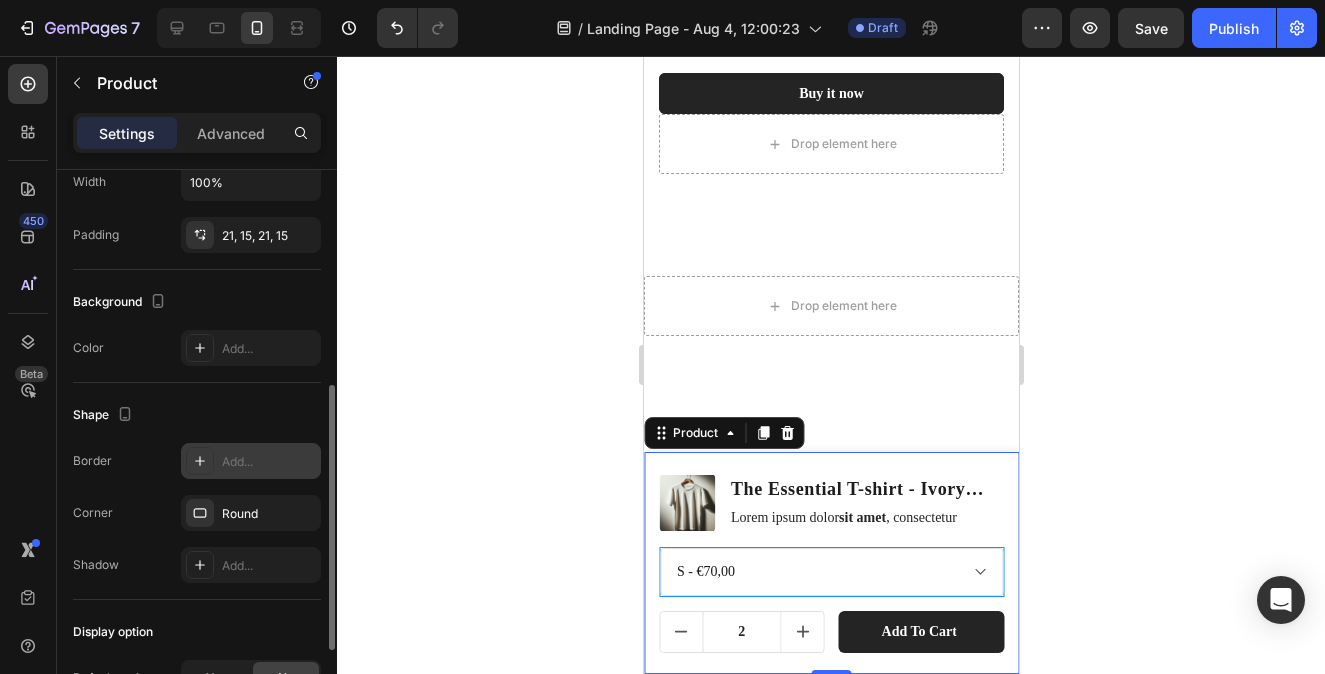 click on "Add..." at bounding box center (269, 462) 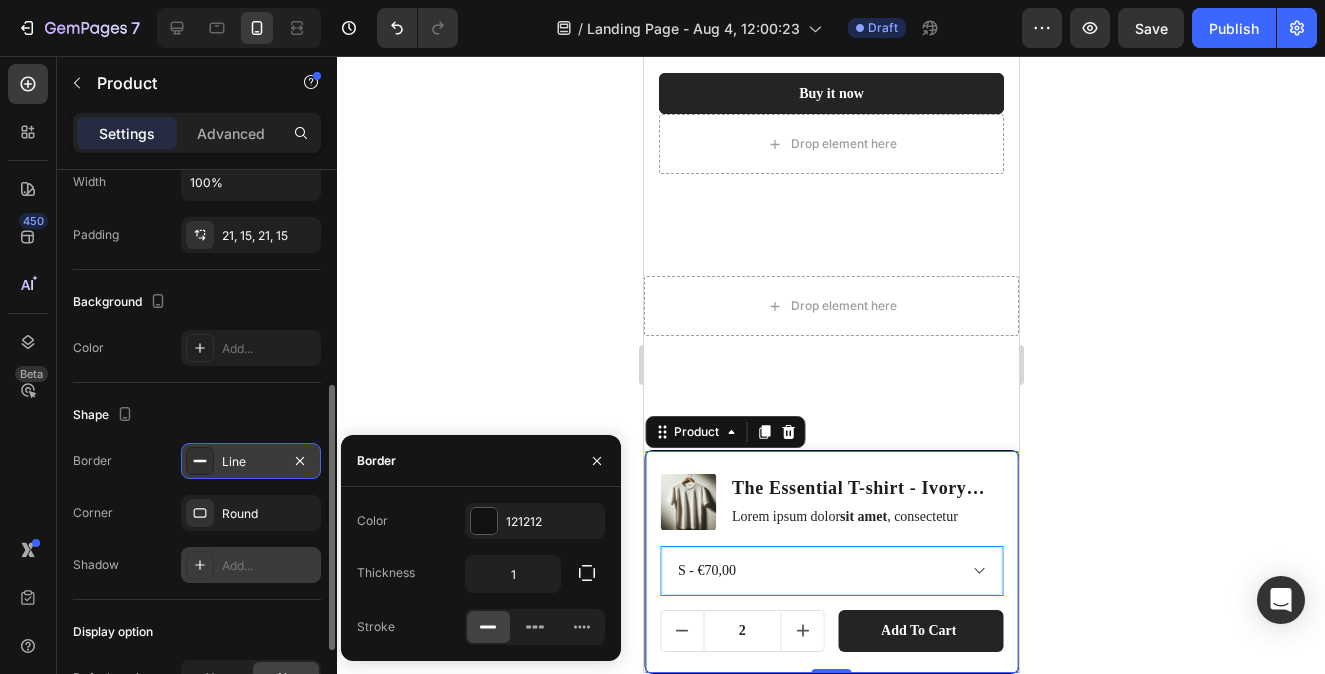 click on "Add..." at bounding box center [269, 566] 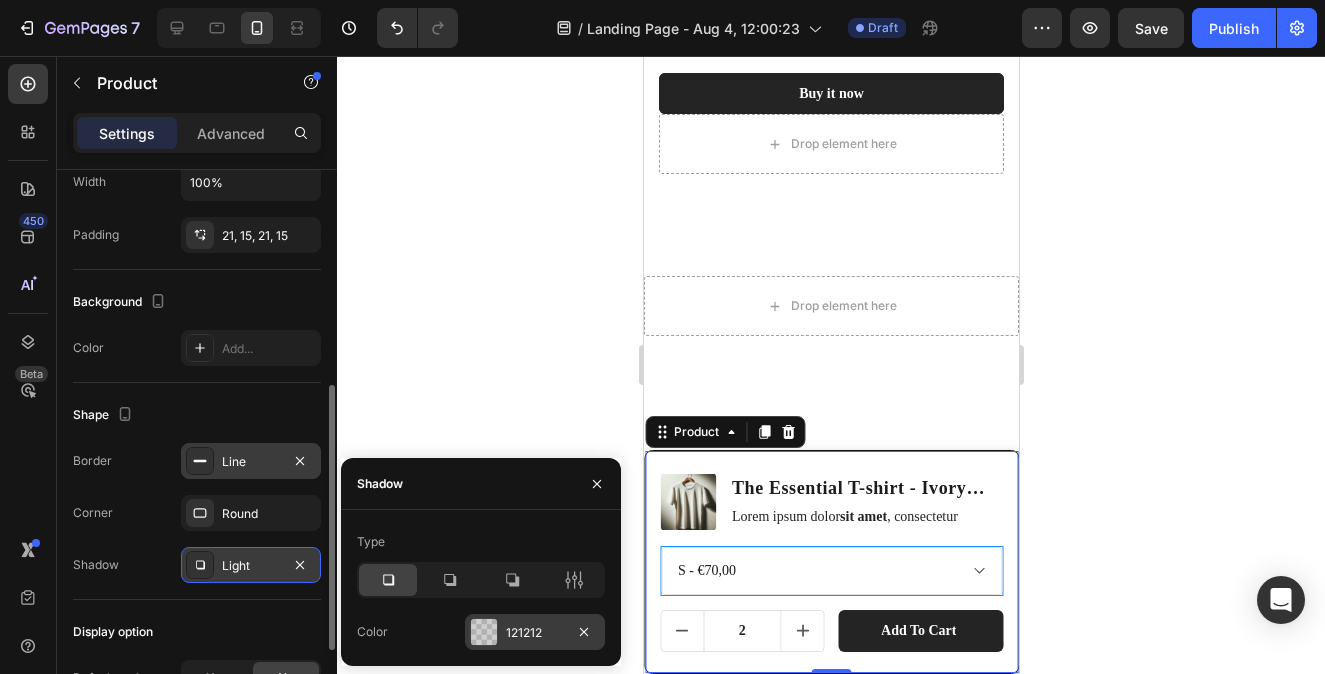 click on "121212" at bounding box center (535, 632) 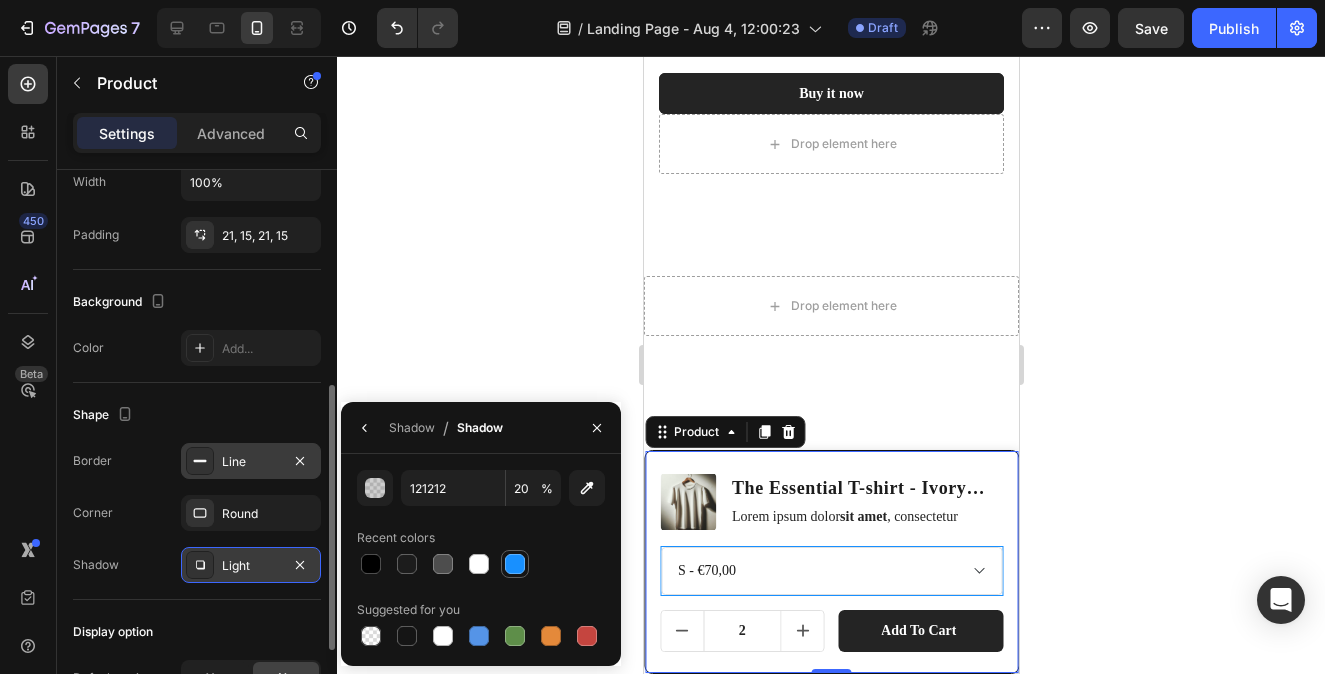 click at bounding box center (515, 564) 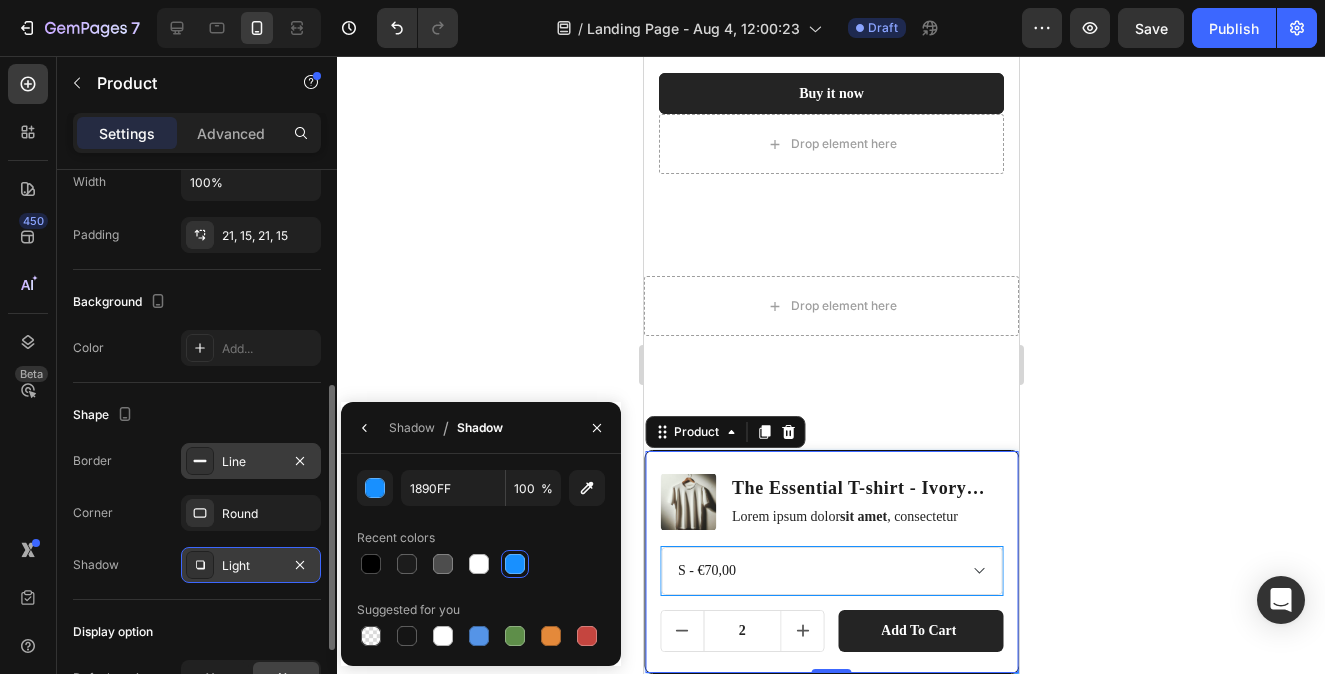 click at bounding box center [515, 564] 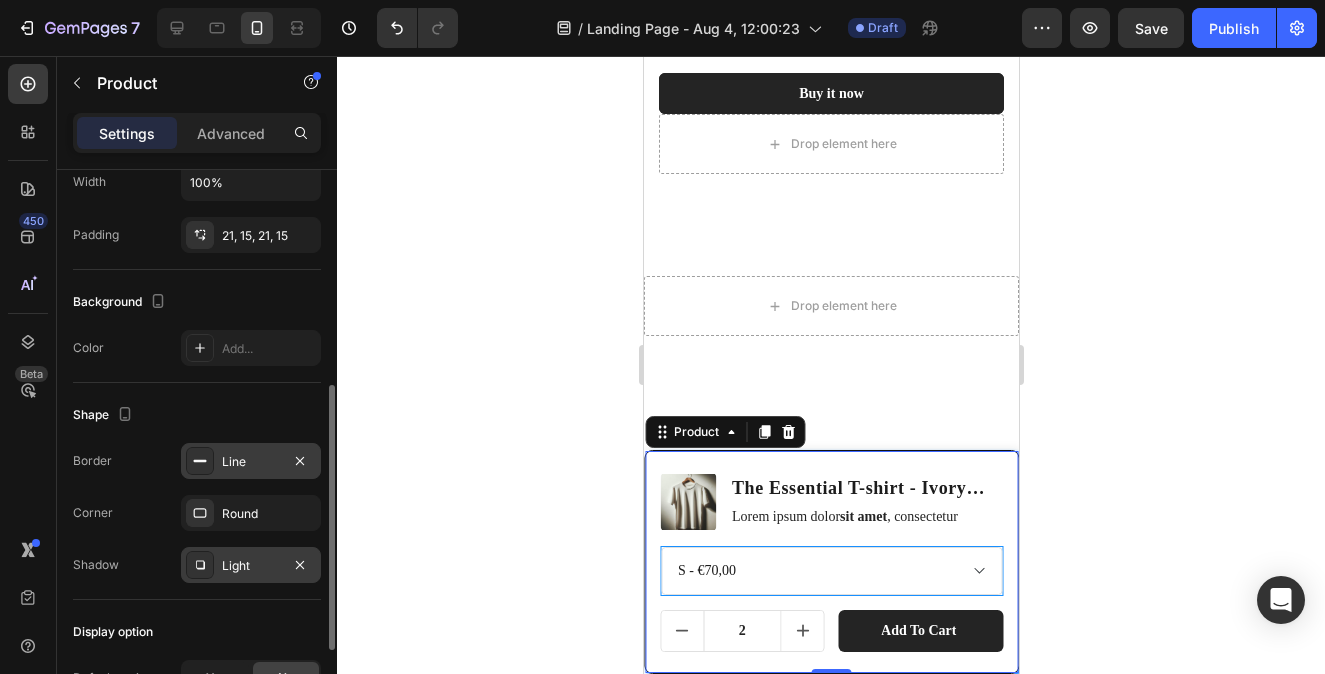 click on "Border Line Corner Round Shadow Light" at bounding box center (197, 513) 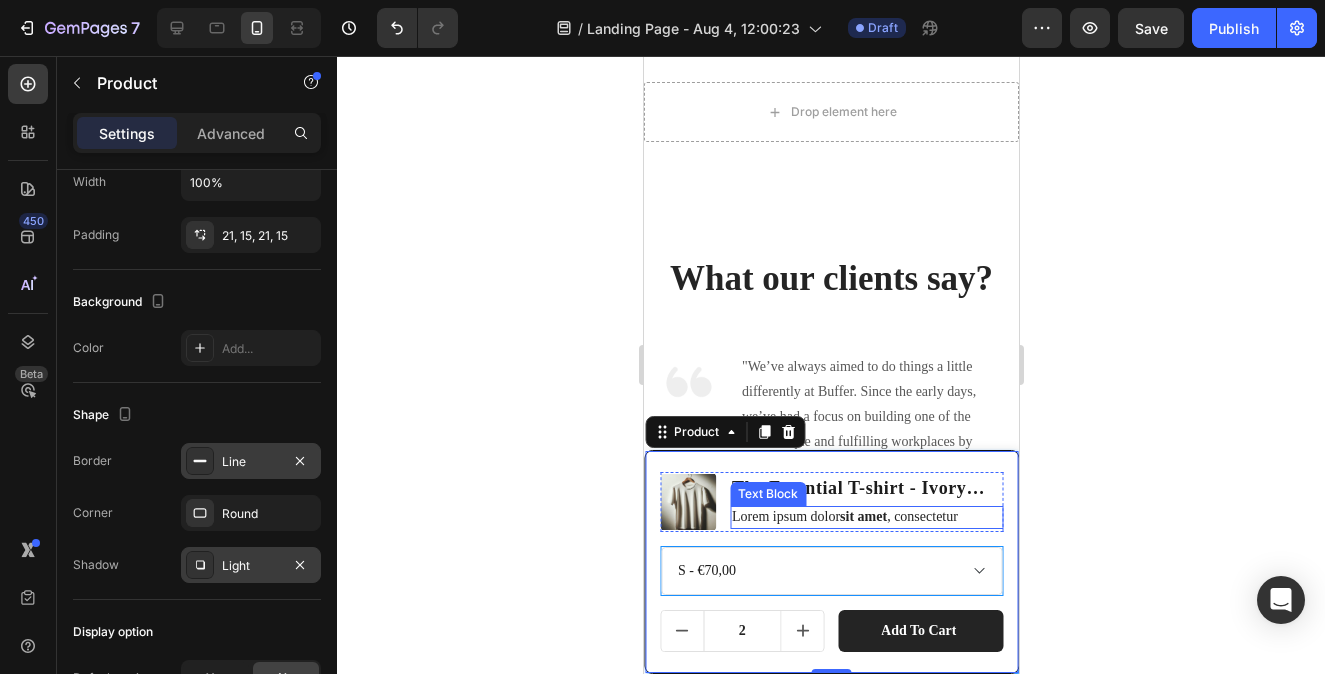 scroll, scrollTop: 5634, scrollLeft: 0, axis: vertical 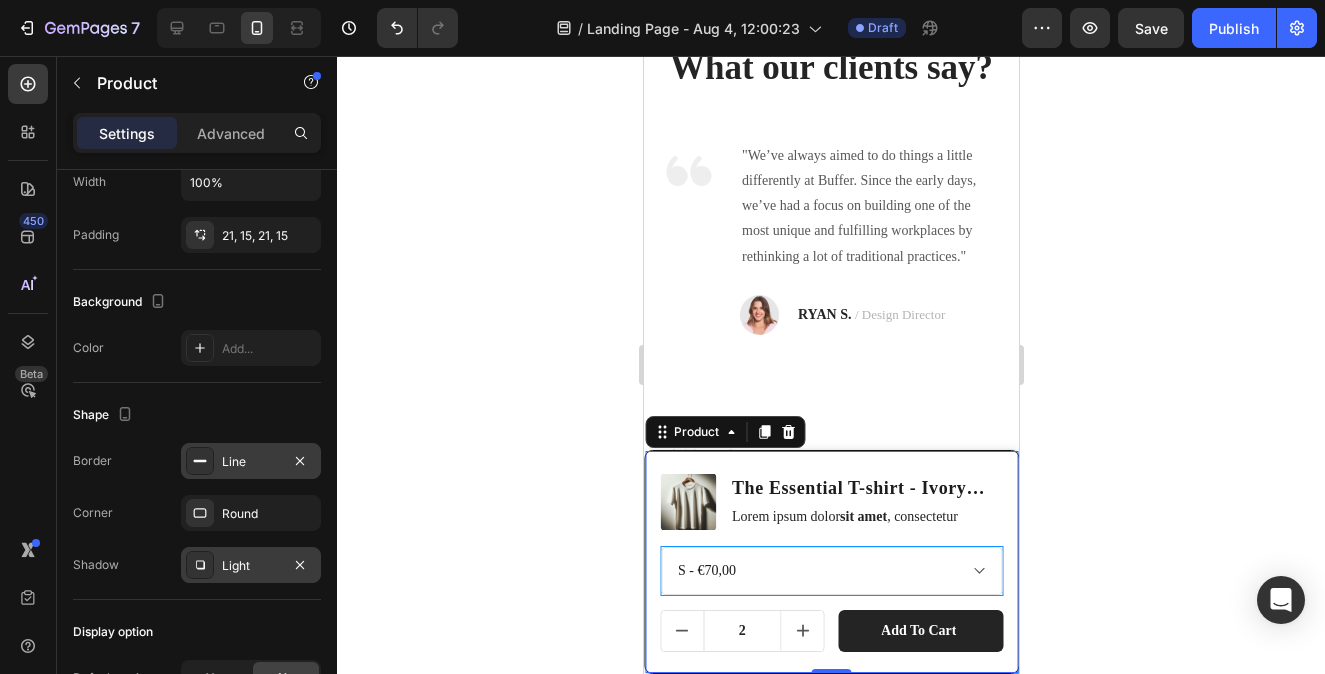 click 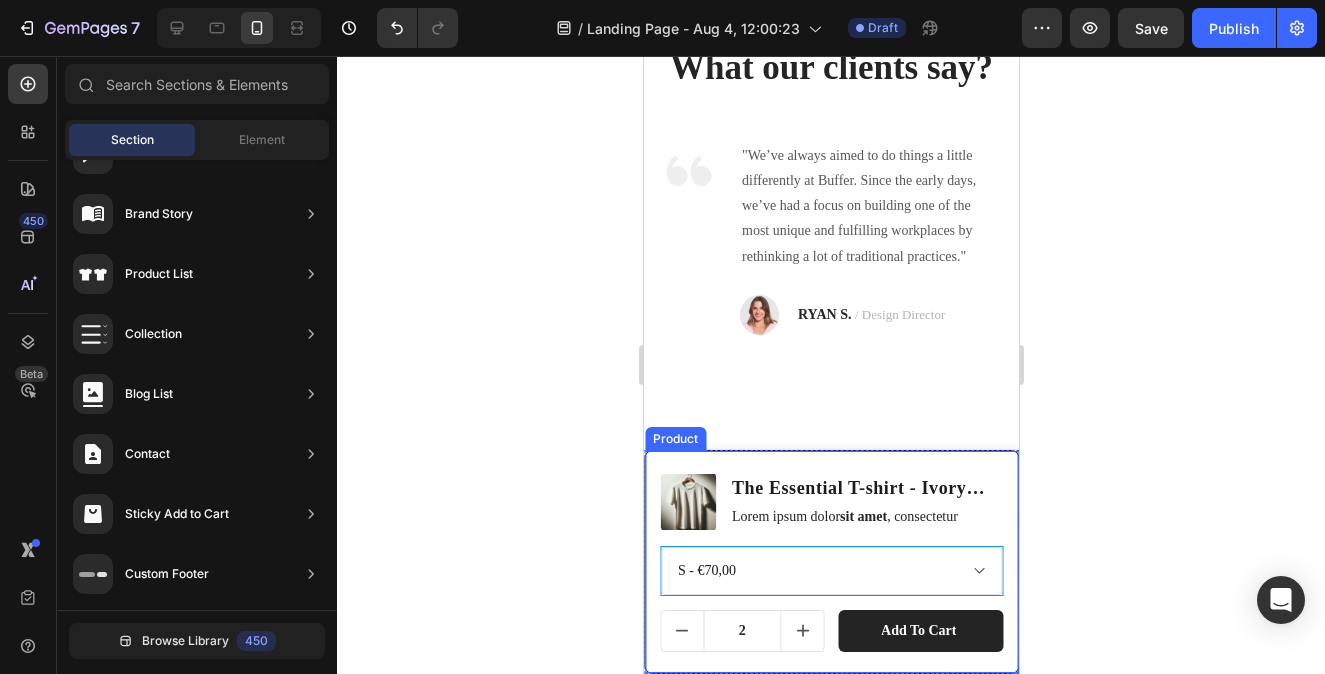 click on "Product Images The Essential T-shirt - Ivory Sand Product Title Lorem ipsum dolor  sit amet , consectetur  Text Block Row Please select an option XS - €70,00  S - €70,00  M - €70,00  L - €70,00  XL - €70,00  XXL - €70,00  Product Variants & Swatches
2
Product Quantity Add to cart Product Cart Button Row Row Product" at bounding box center [830, 562] 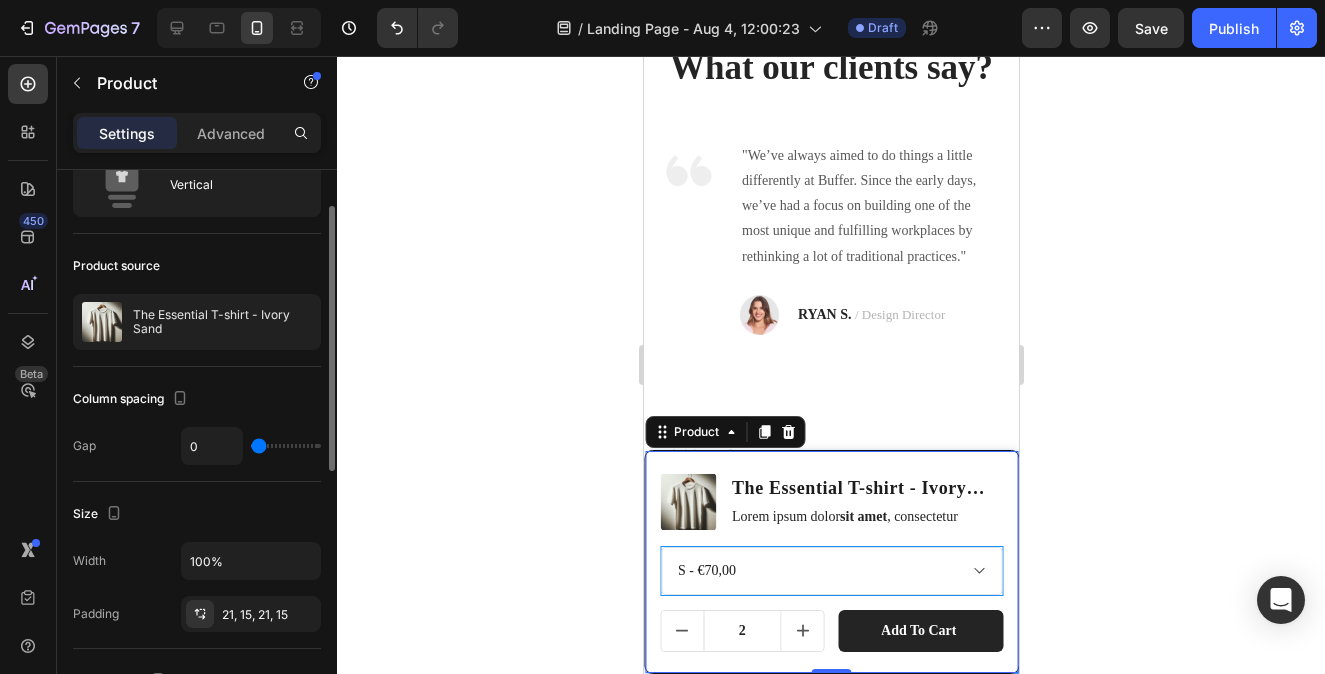 scroll, scrollTop: 284, scrollLeft: 0, axis: vertical 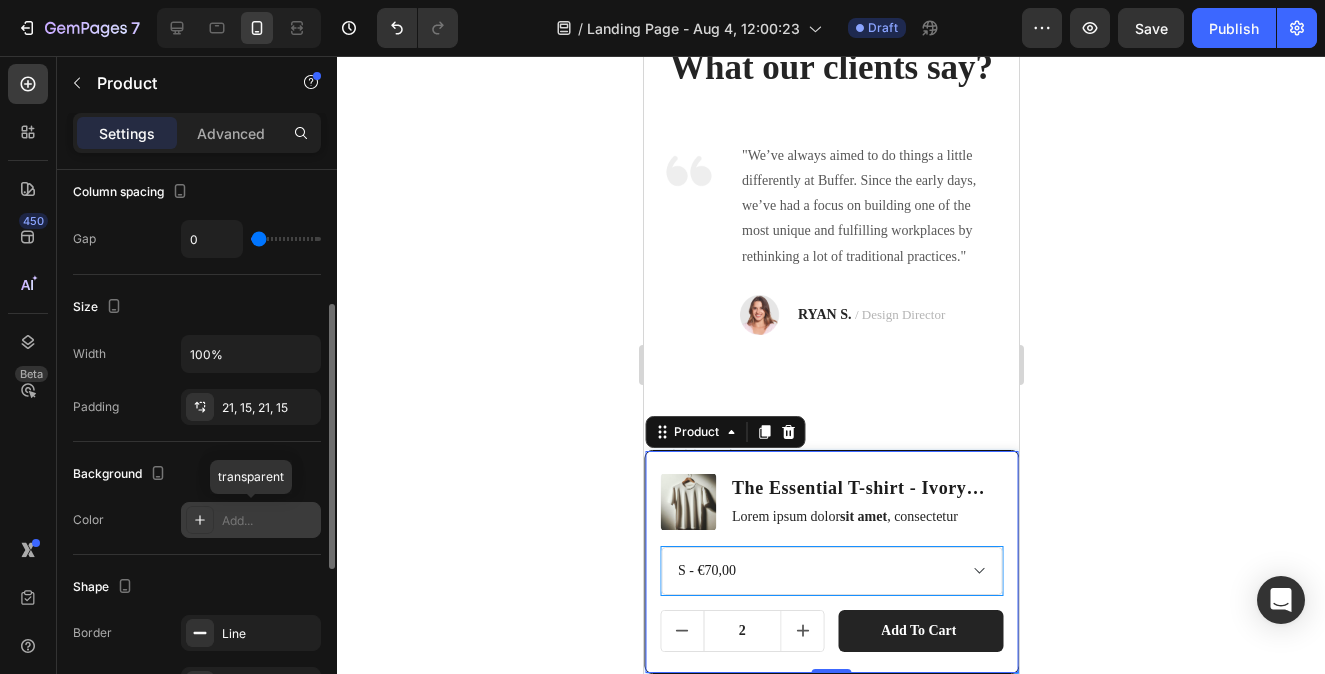 click on "Add..." at bounding box center [269, 521] 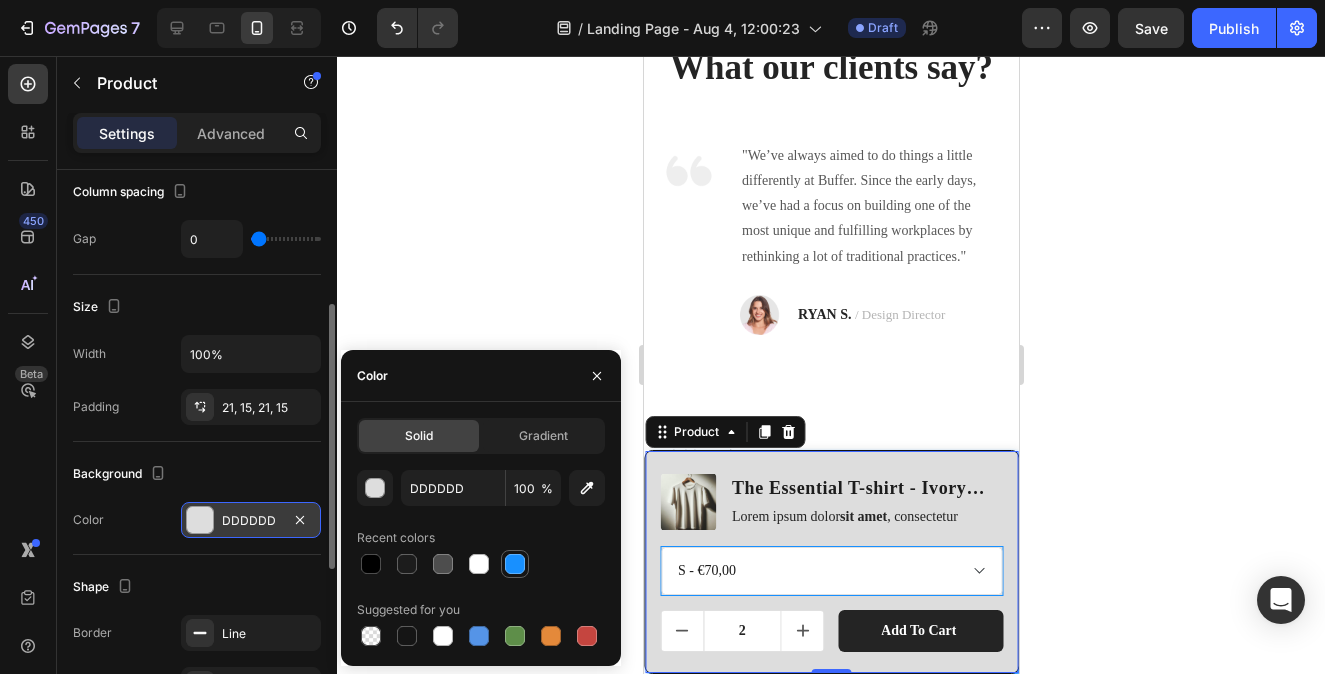 click at bounding box center (515, 564) 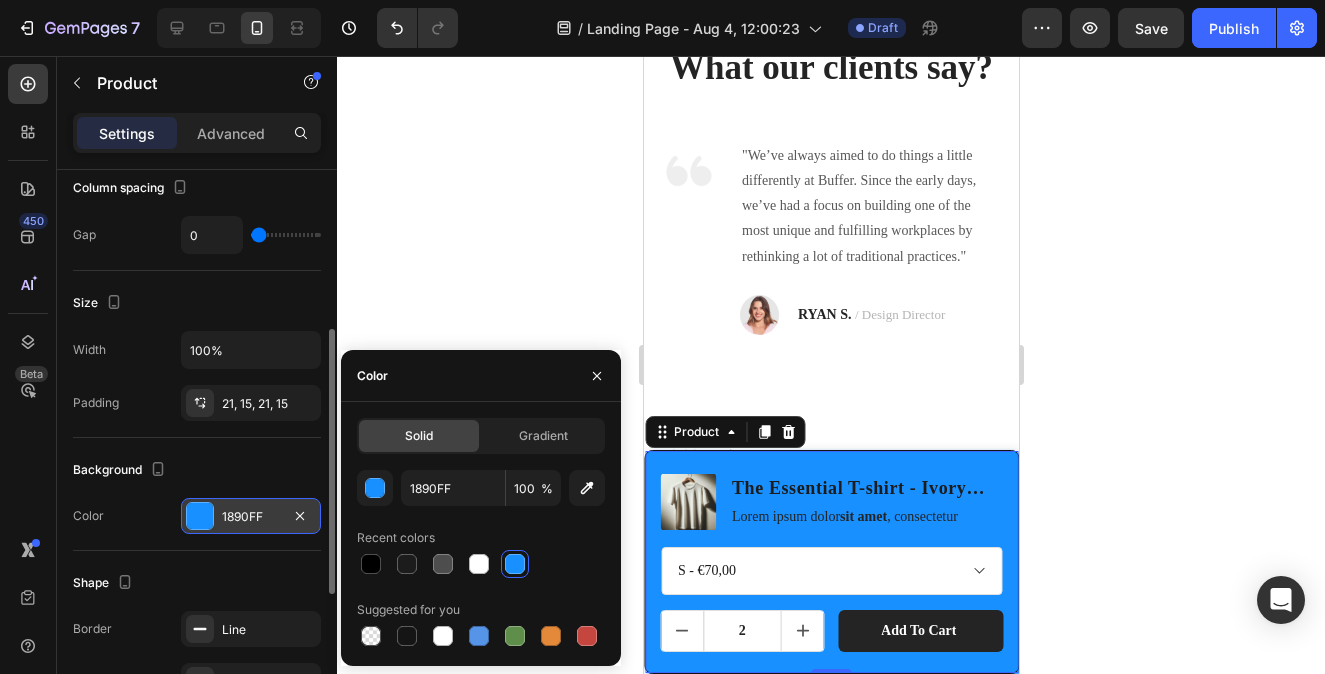 scroll, scrollTop: 304, scrollLeft: 0, axis: vertical 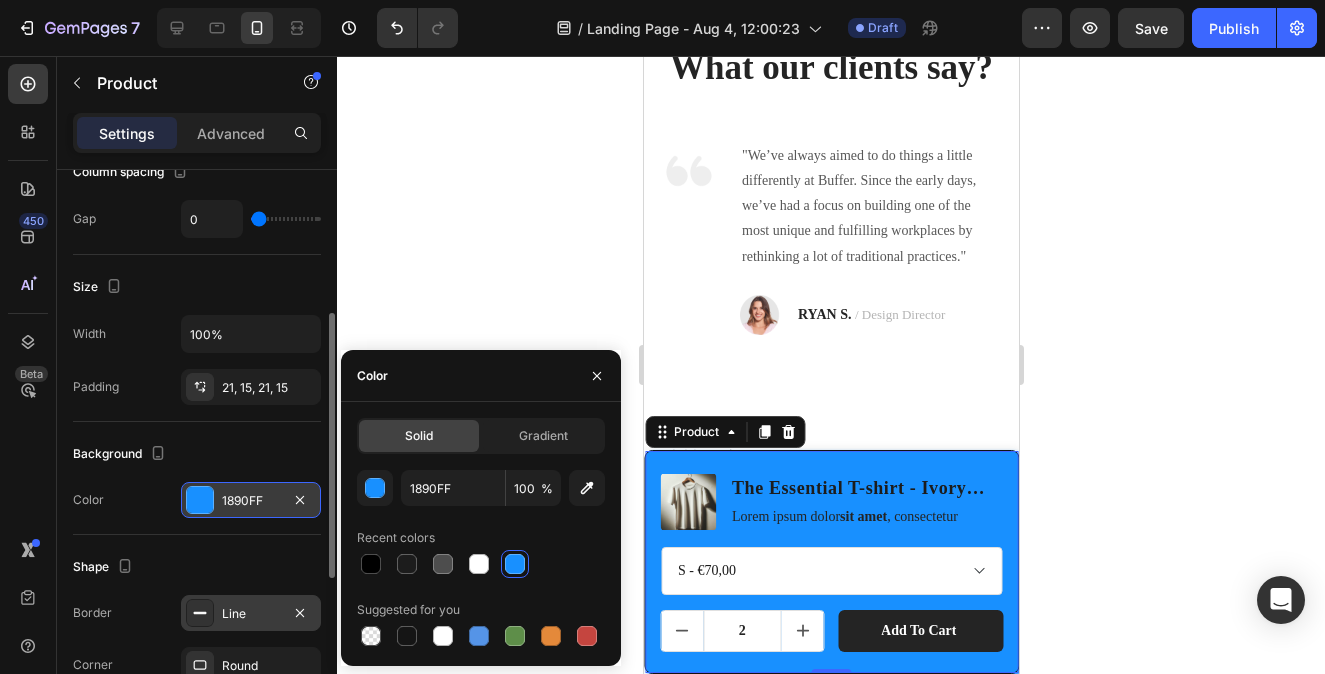 click on "Line" at bounding box center [251, 613] 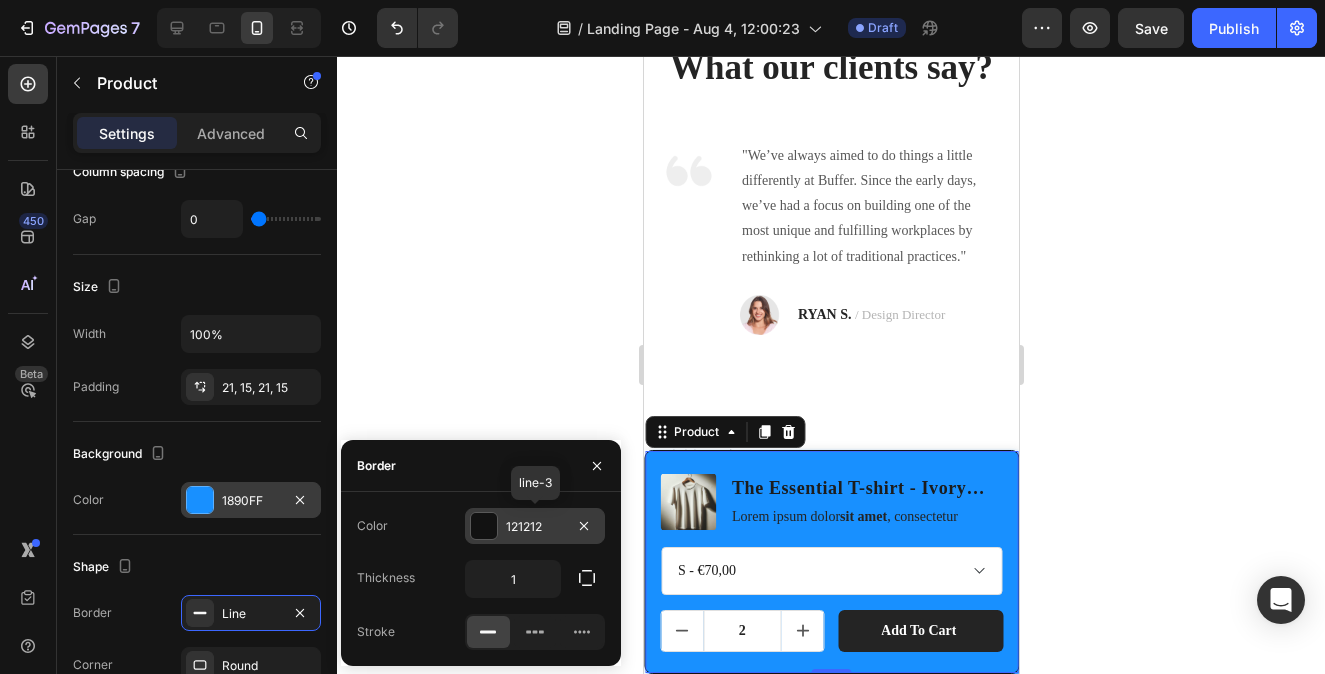 click on "121212" at bounding box center [535, 527] 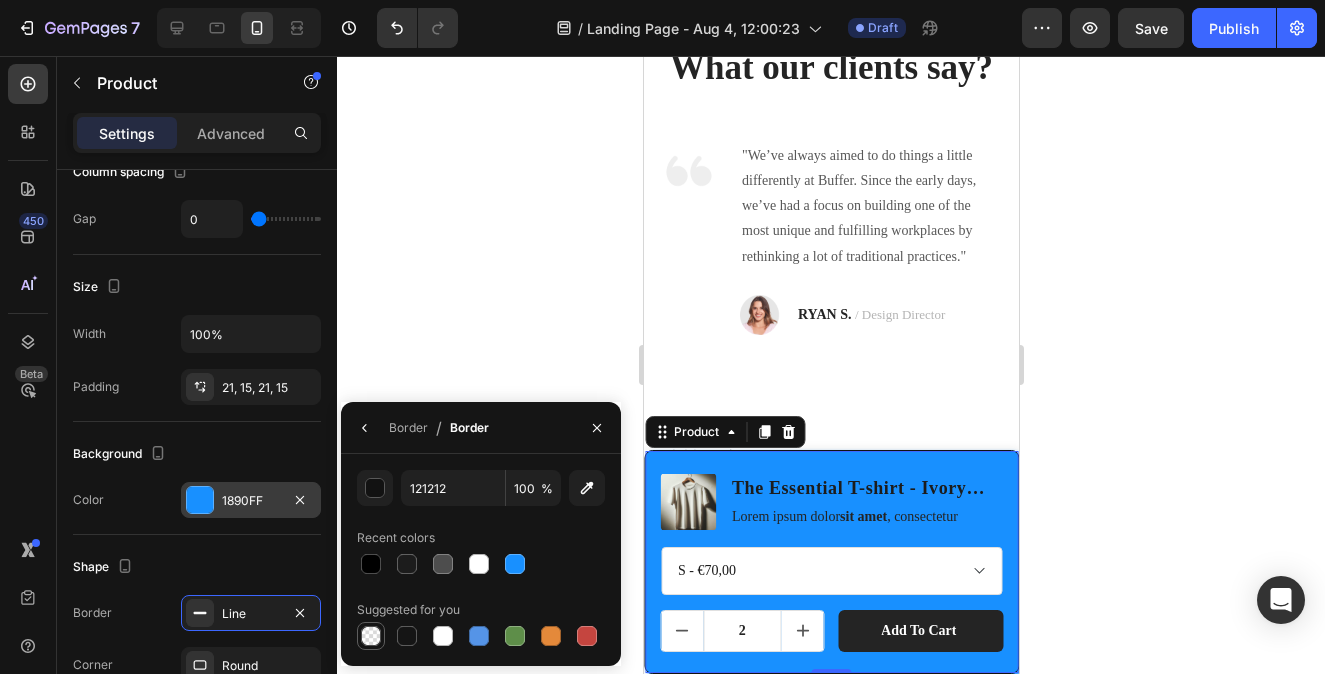 click at bounding box center (371, 636) 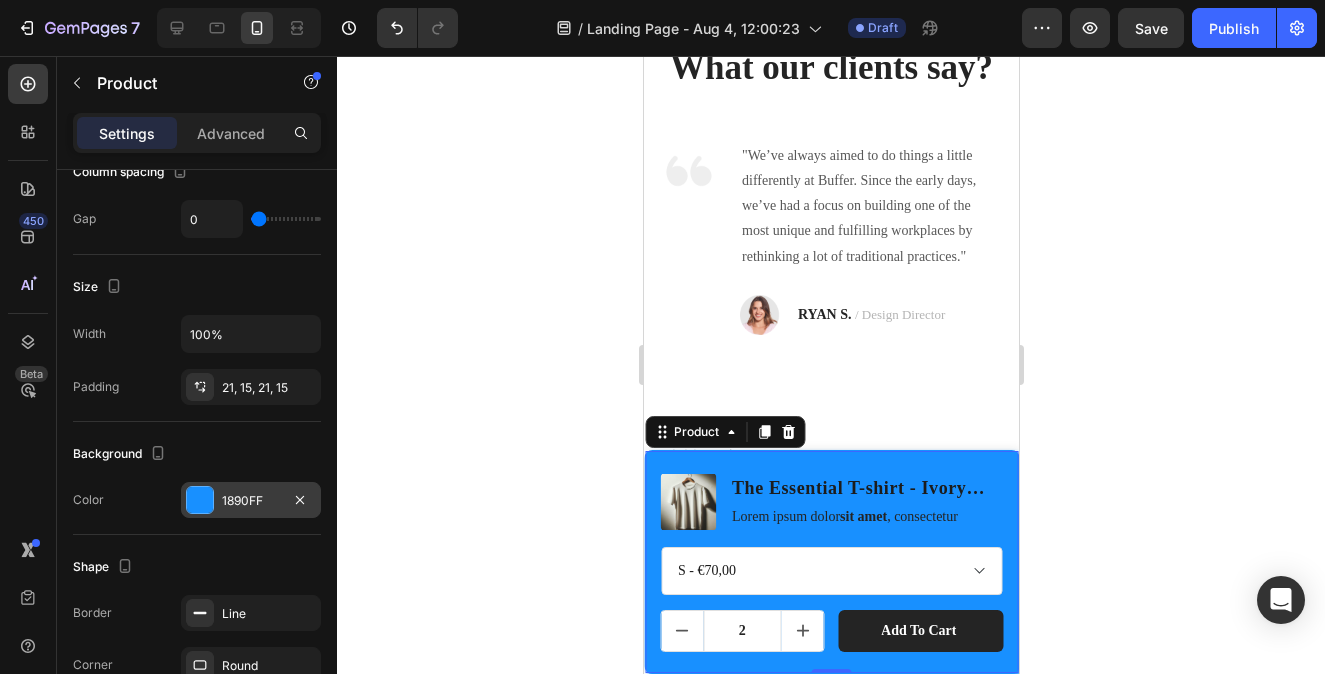 click on "Background" at bounding box center (197, 454) 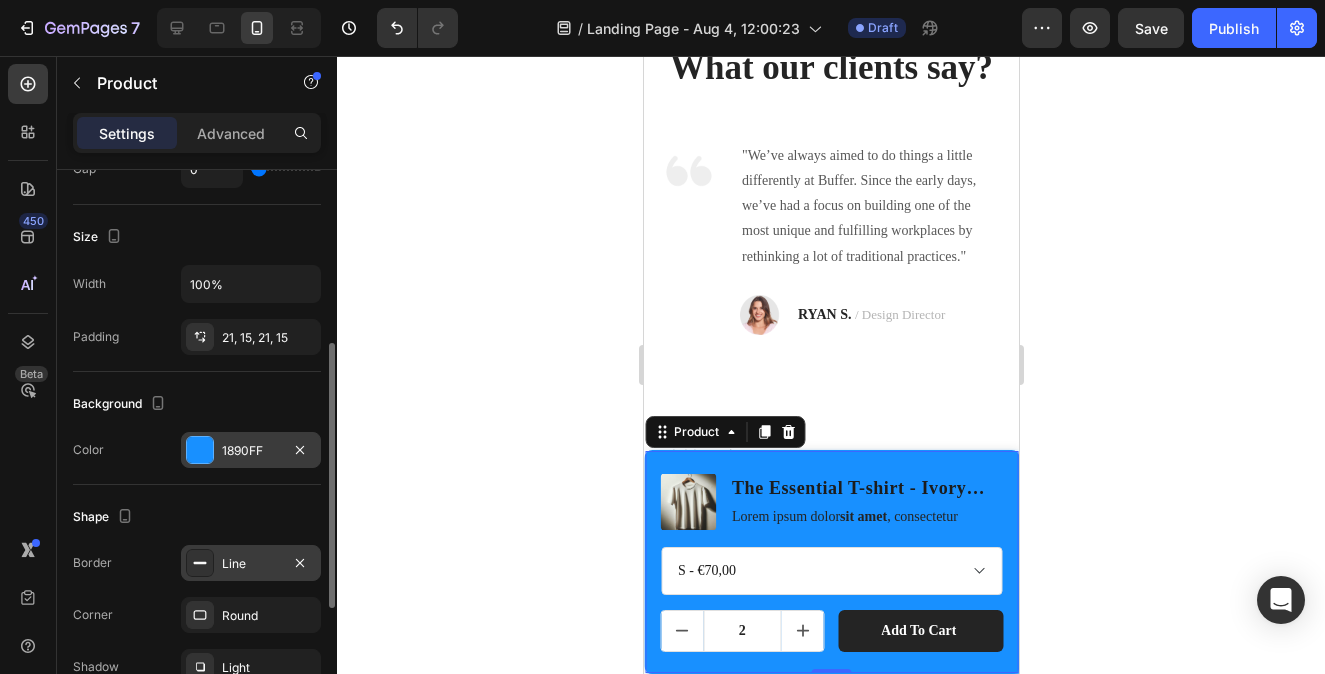 scroll, scrollTop: 383, scrollLeft: 0, axis: vertical 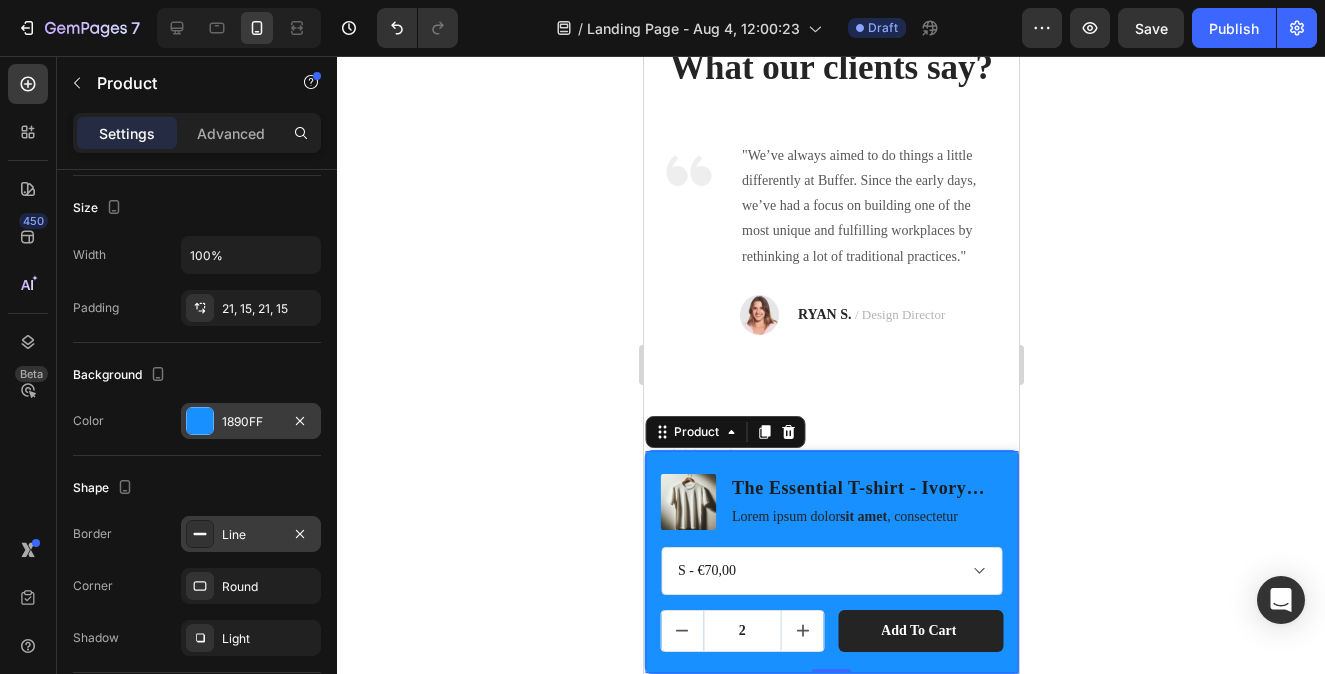click on "Line" at bounding box center [251, 535] 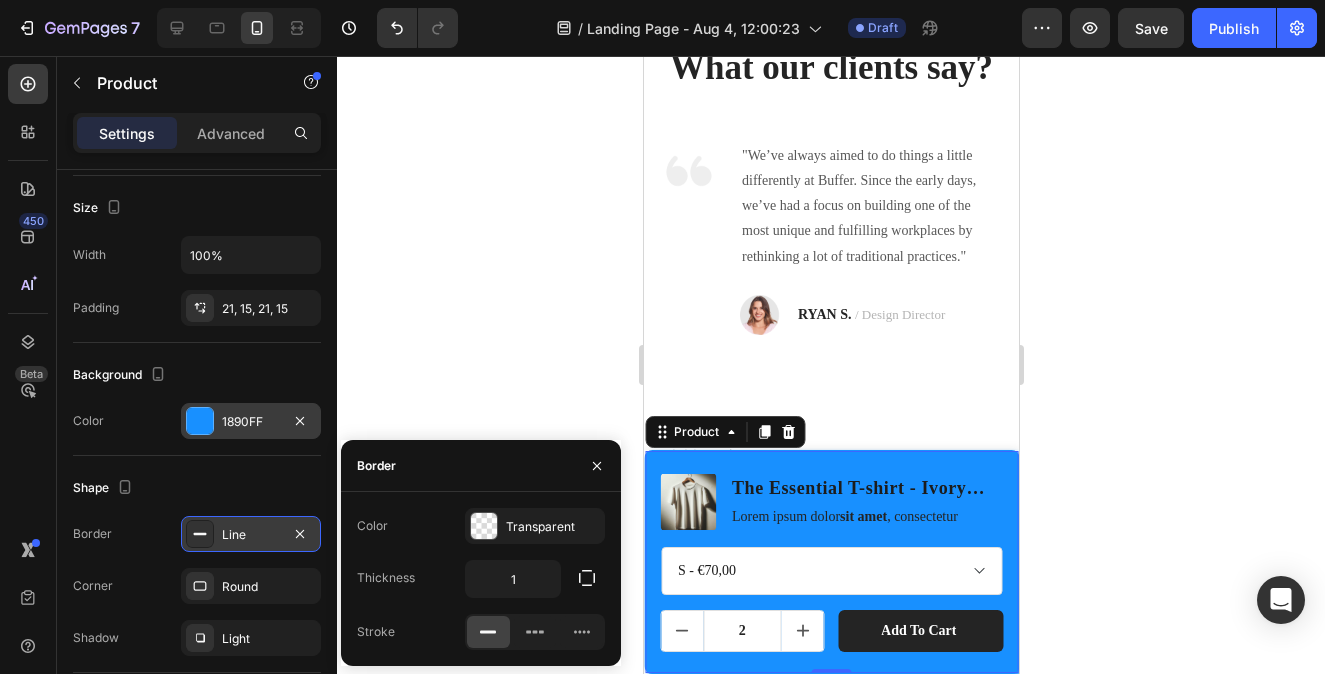 click on "Line" at bounding box center [251, 535] 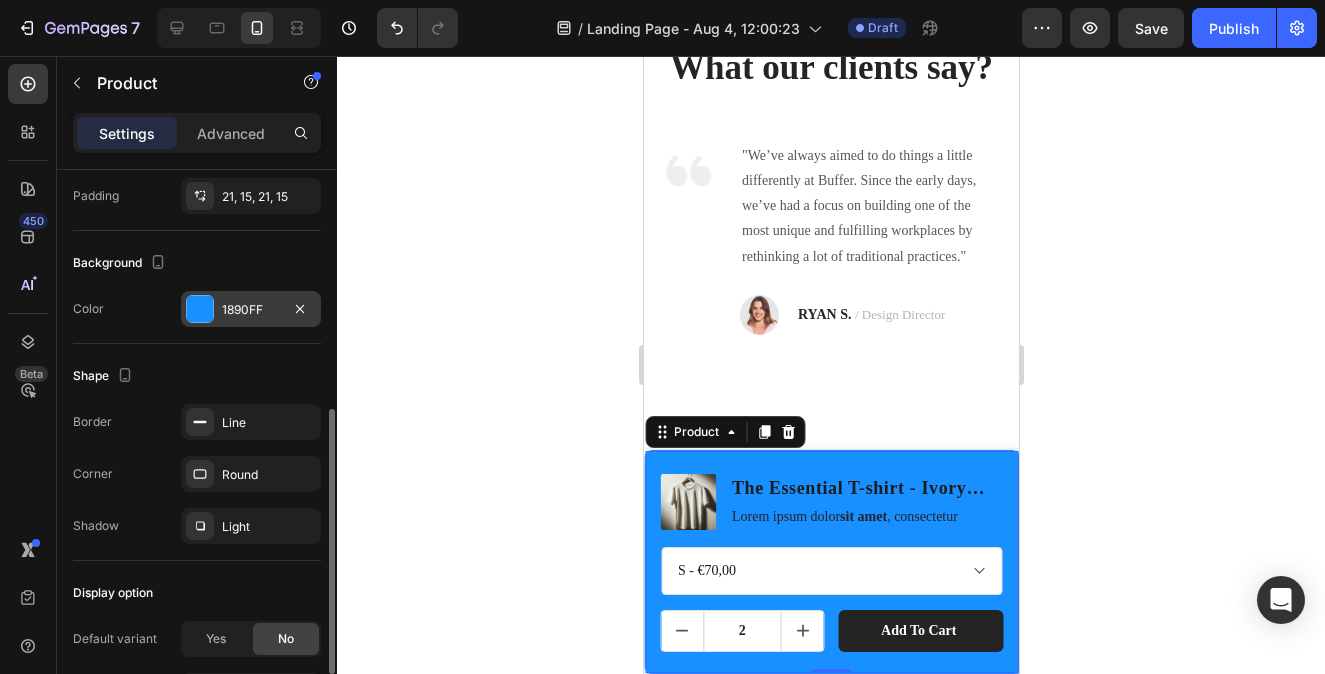 scroll, scrollTop: 535, scrollLeft: 0, axis: vertical 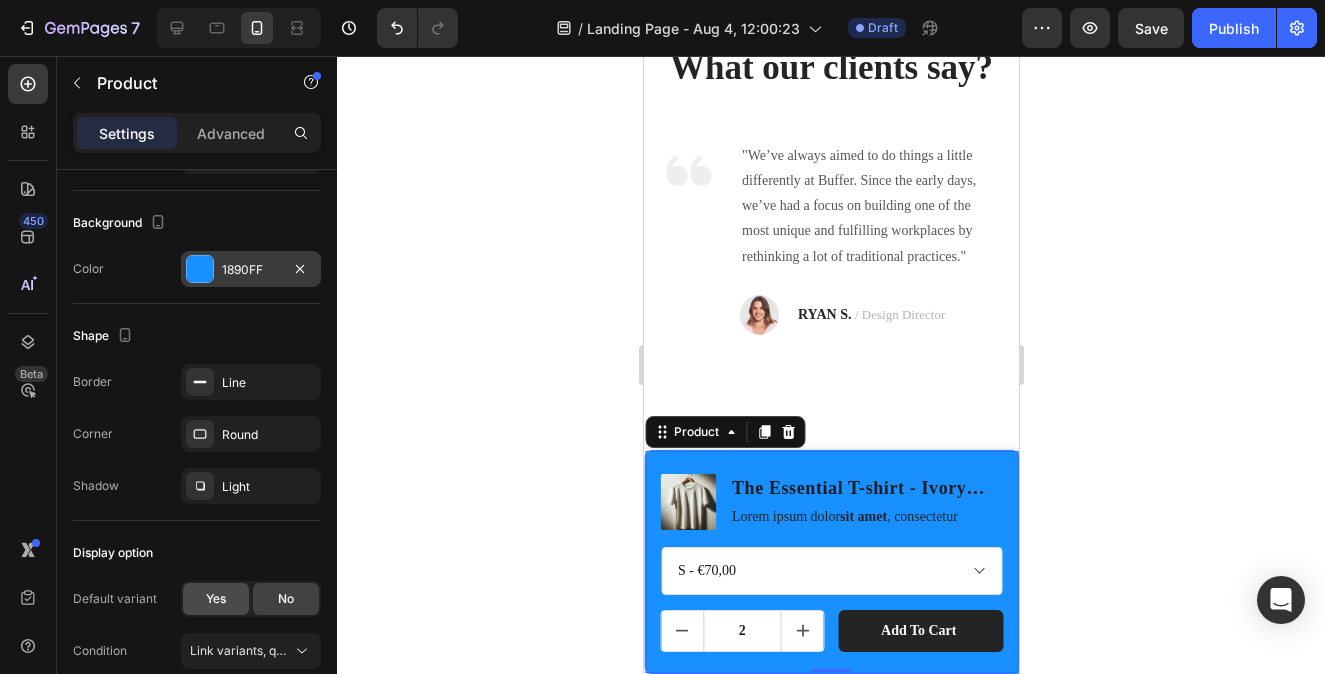 click on "Yes" 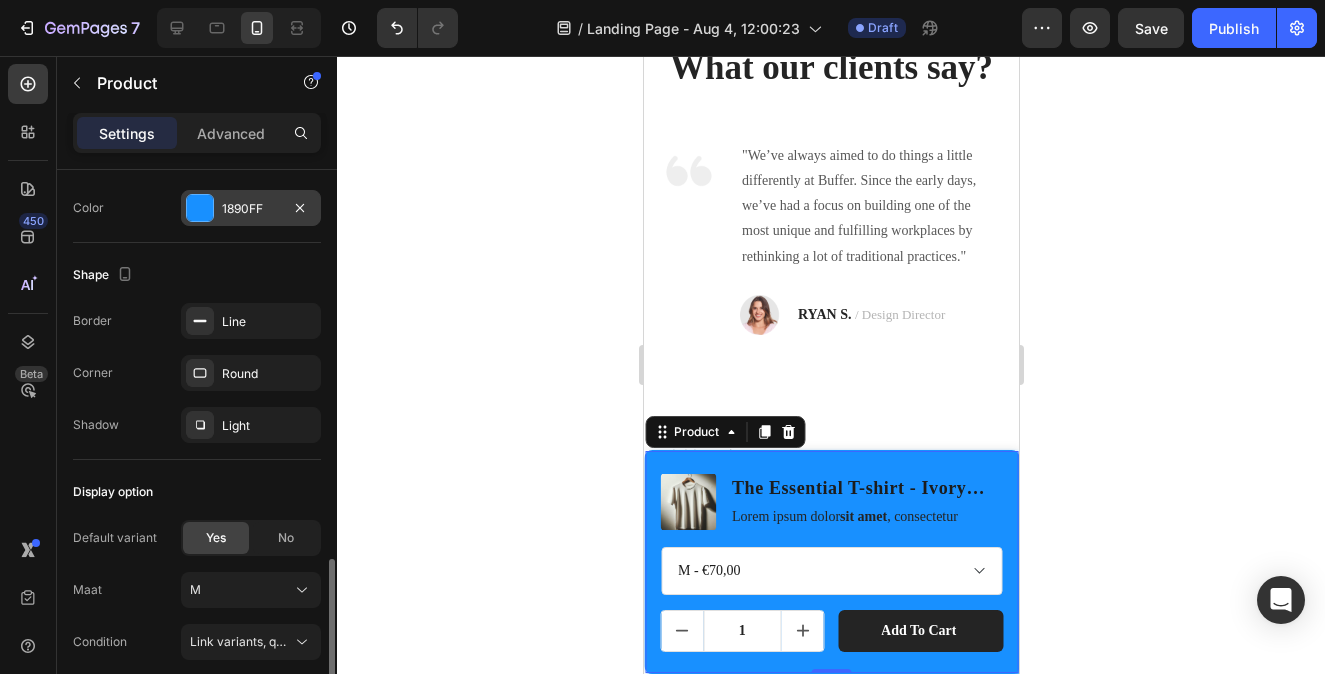 scroll, scrollTop: 678, scrollLeft: 0, axis: vertical 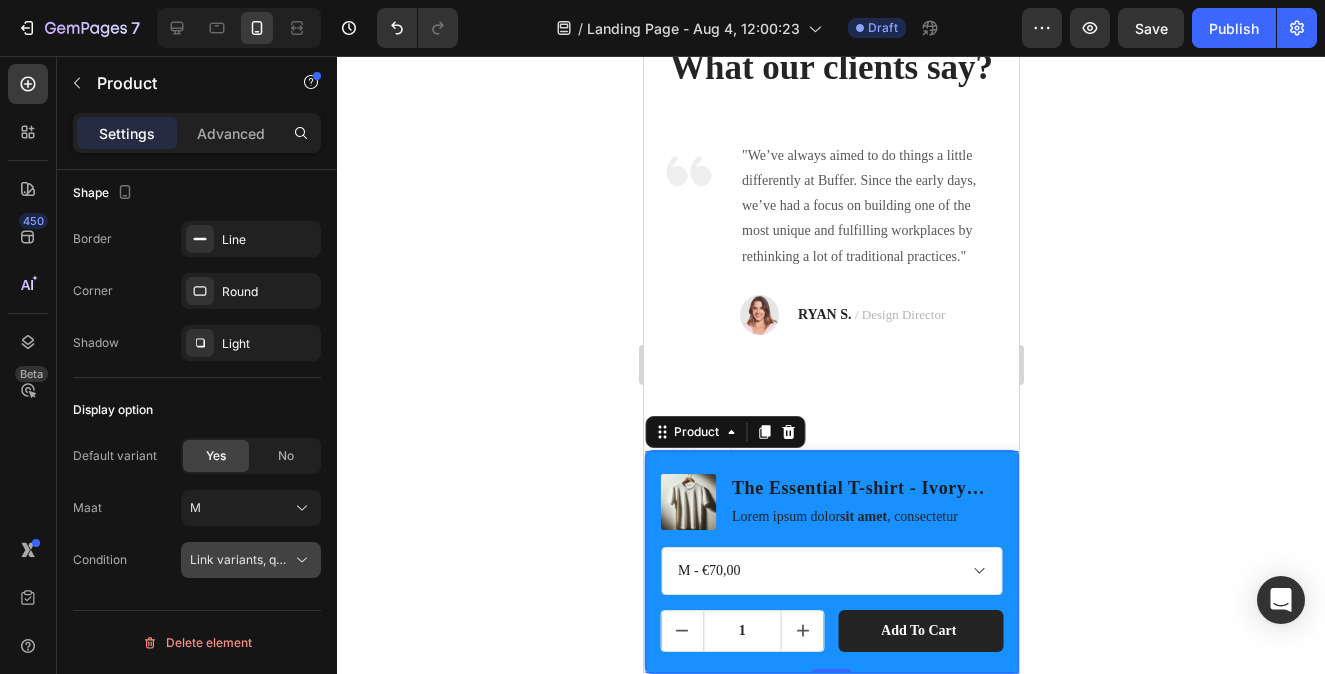 click on "Link variants, quantity <br> between same products" at bounding box center (337, 559) 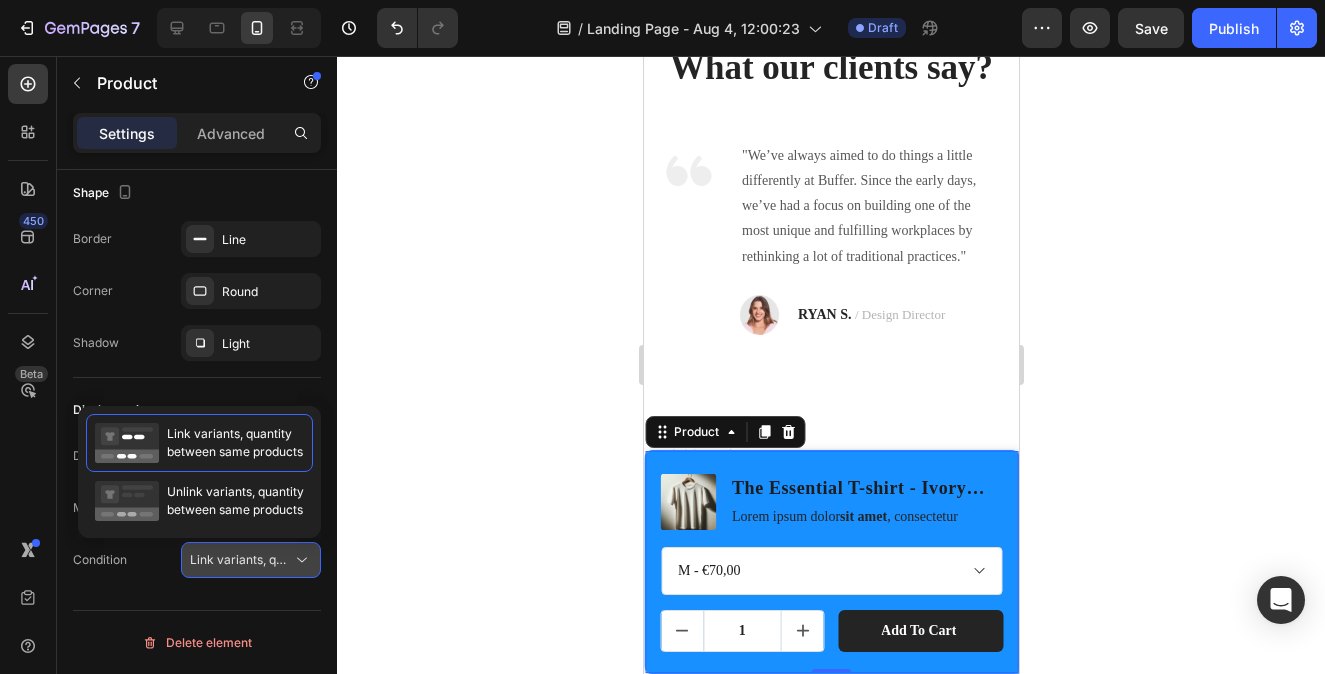 click on "Link variants, quantity <br> between same products" at bounding box center (337, 559) 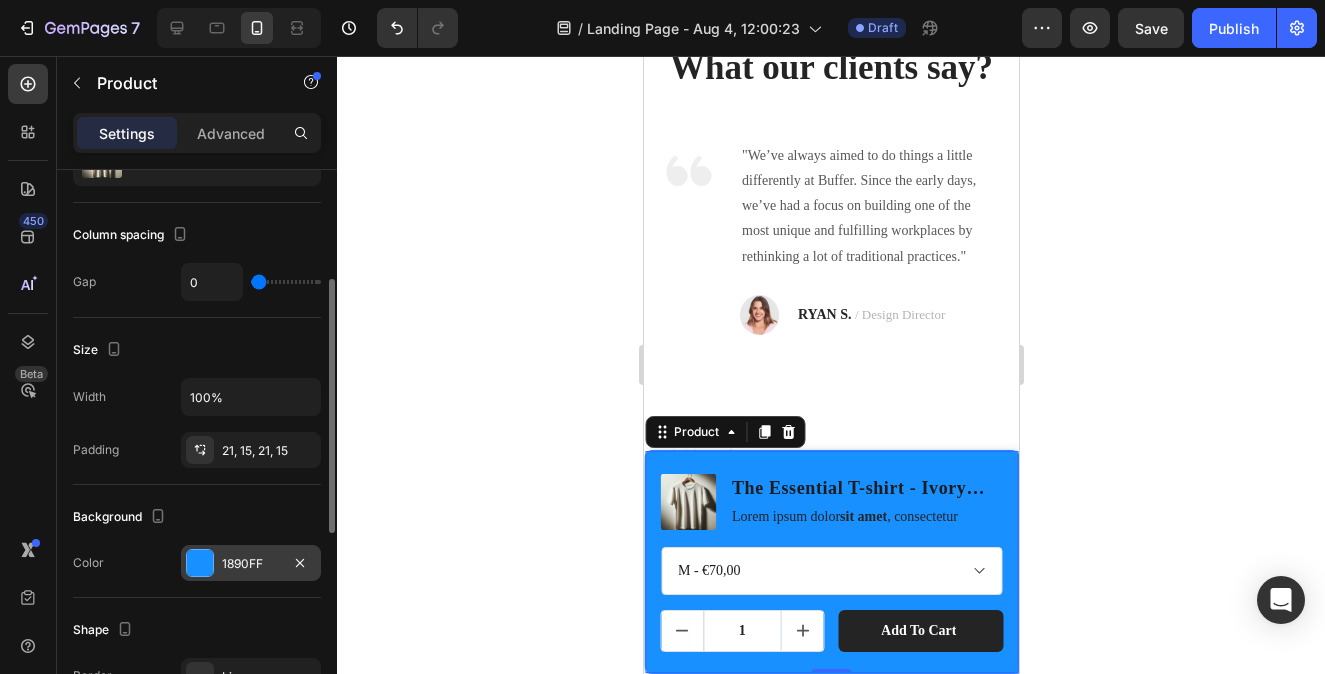 scroll, scrollTop: 0, scrollLeft: 0, axis: both 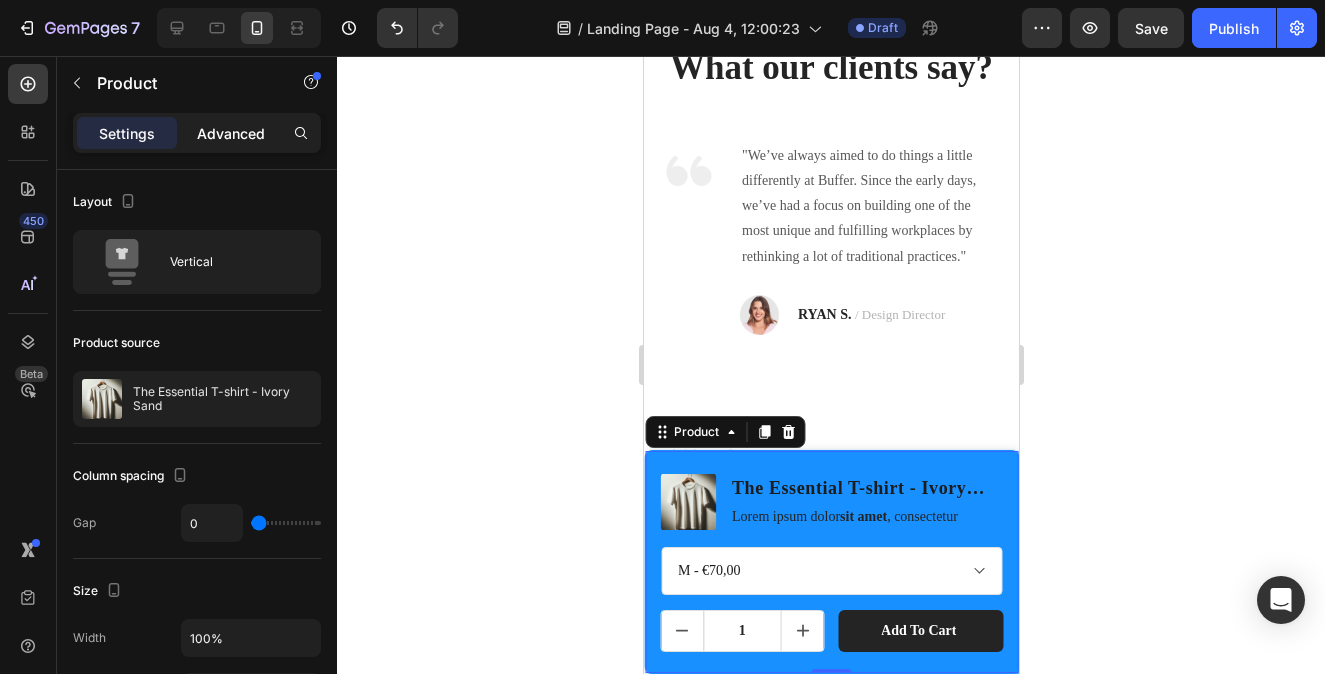 click on "Advanced" 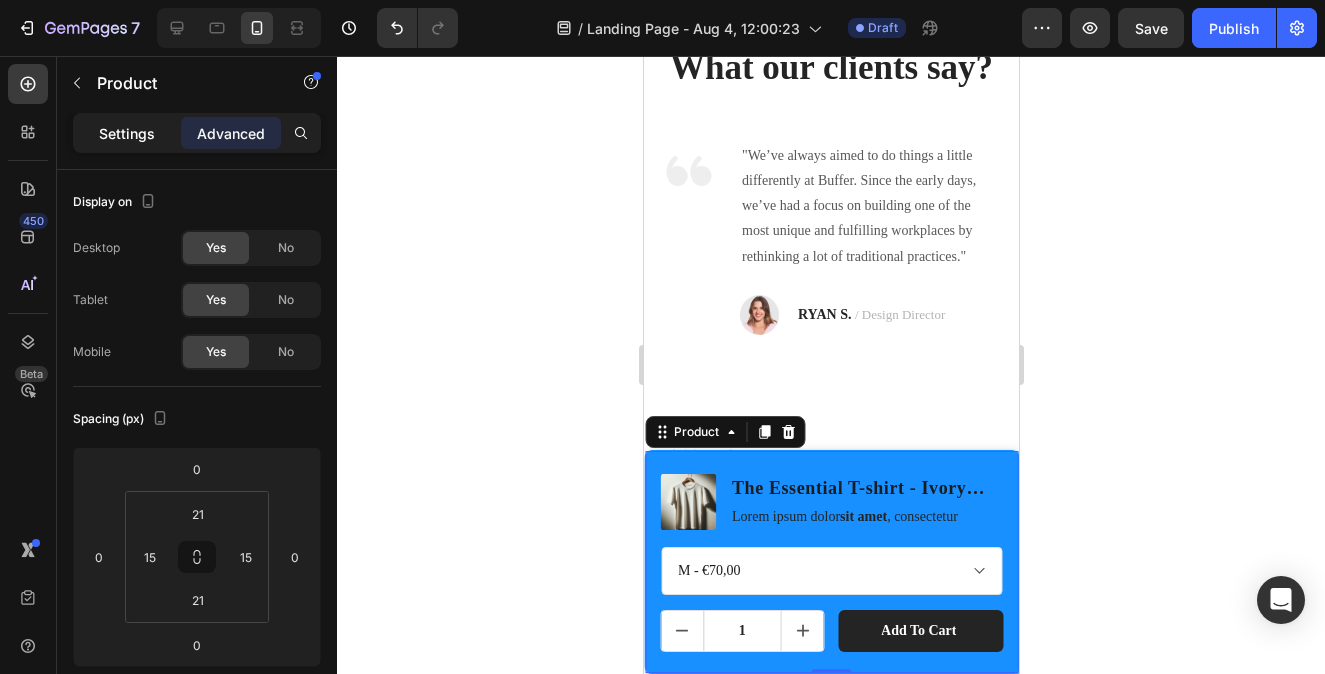 click on "Settings" at bounding box center (127, 133) 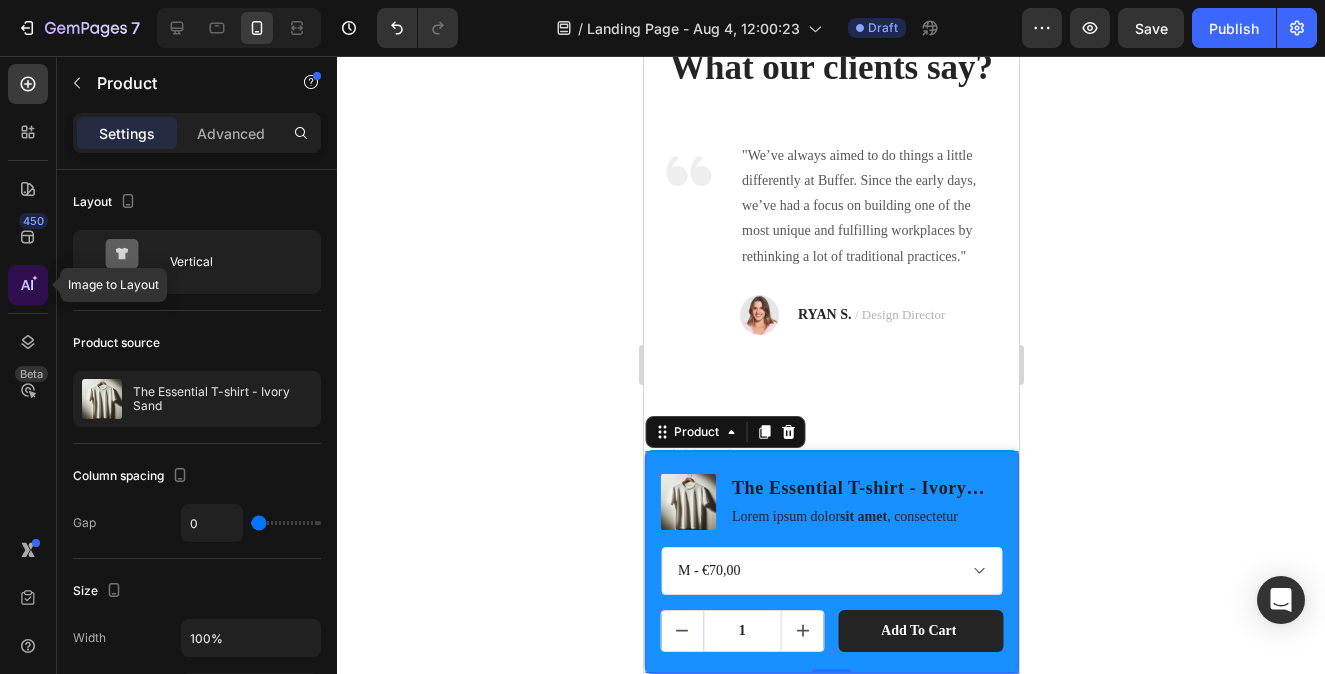 click 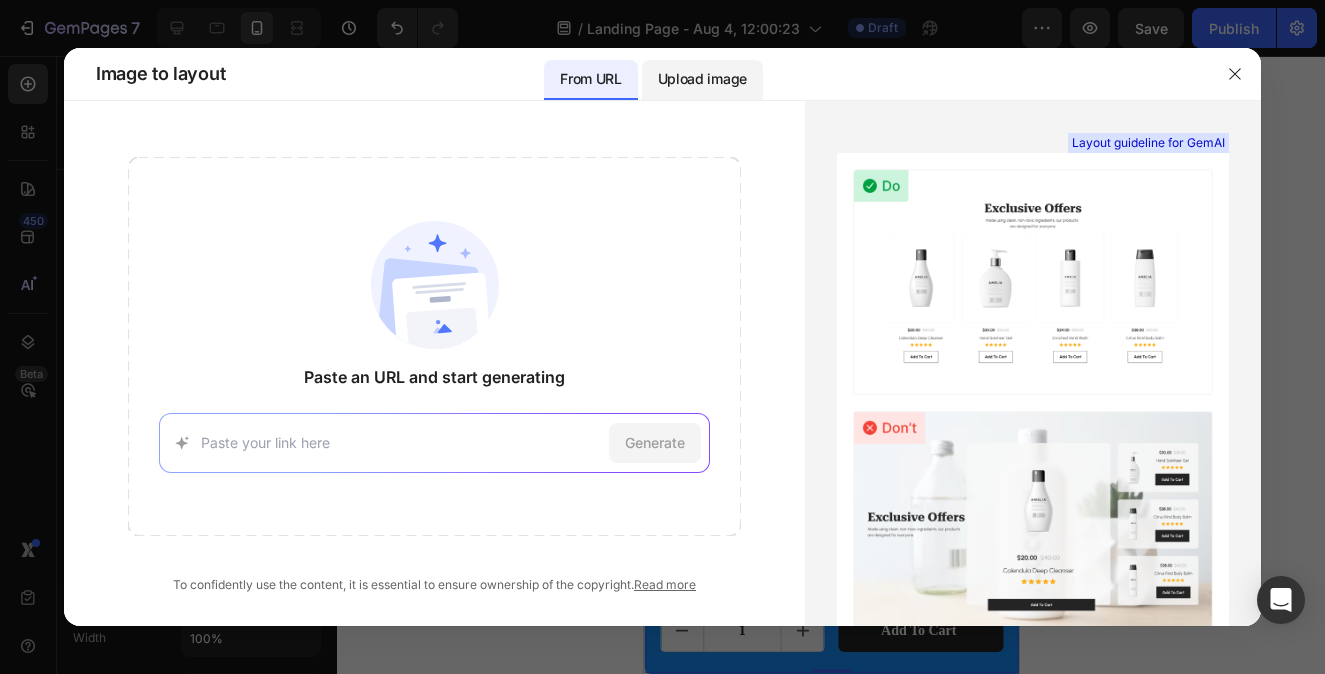 click on "Upload image" at bounding box center [702, 80] 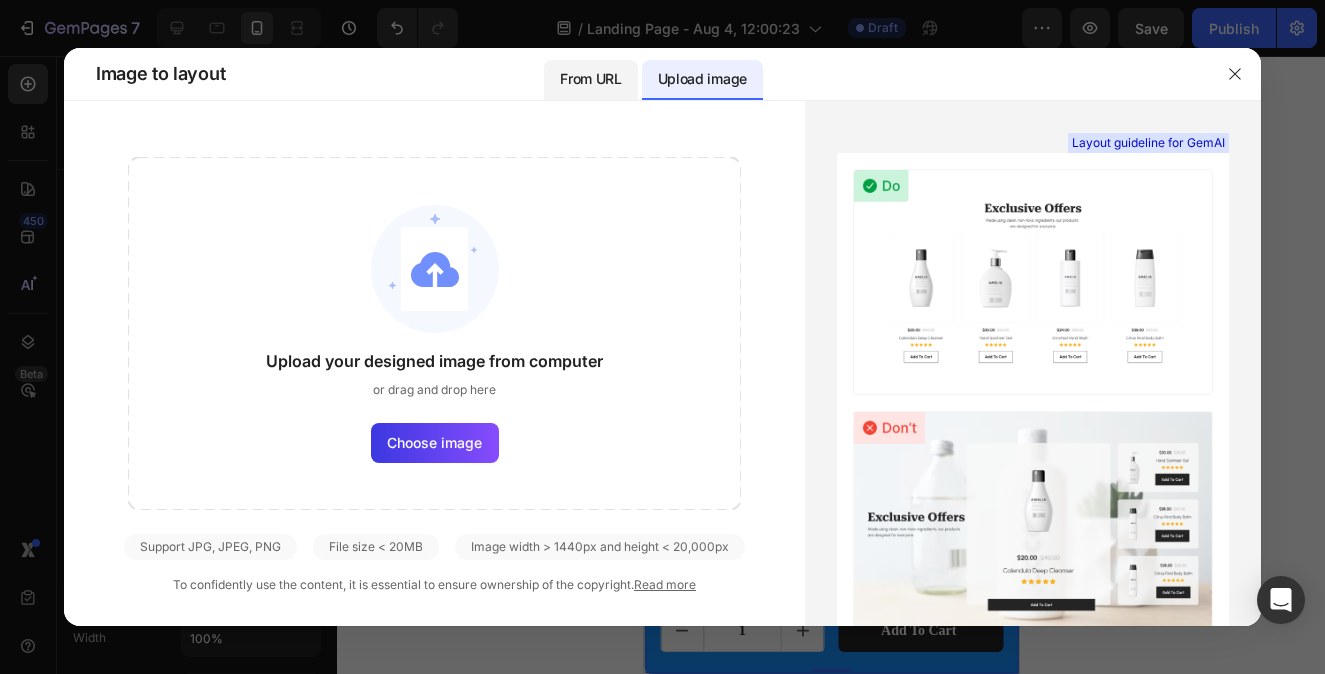 click on "From URL" at bounding box center (590, 80) 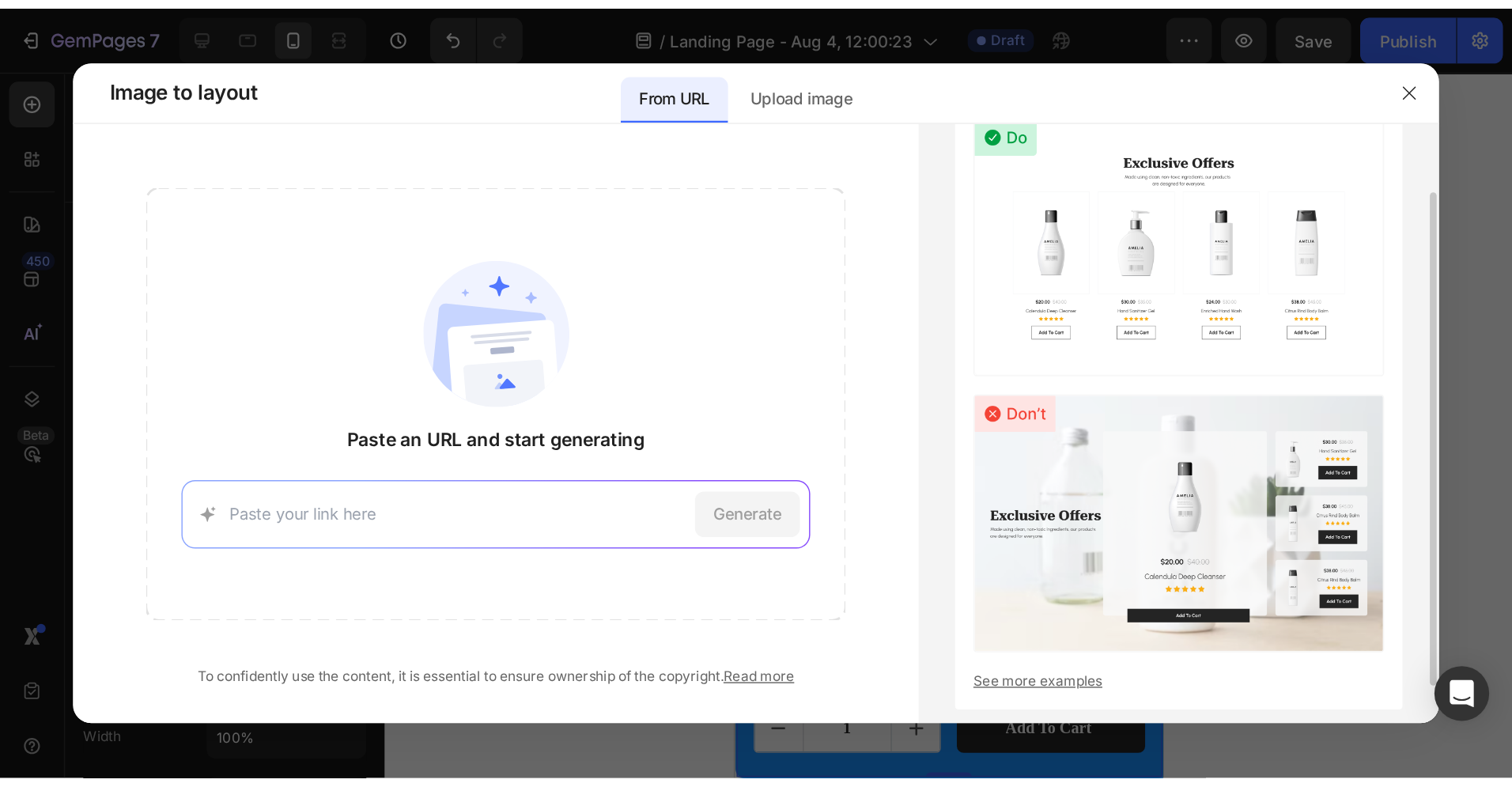 scroll, scrollTop: 89, scrollLeft: 0, axis: vertical 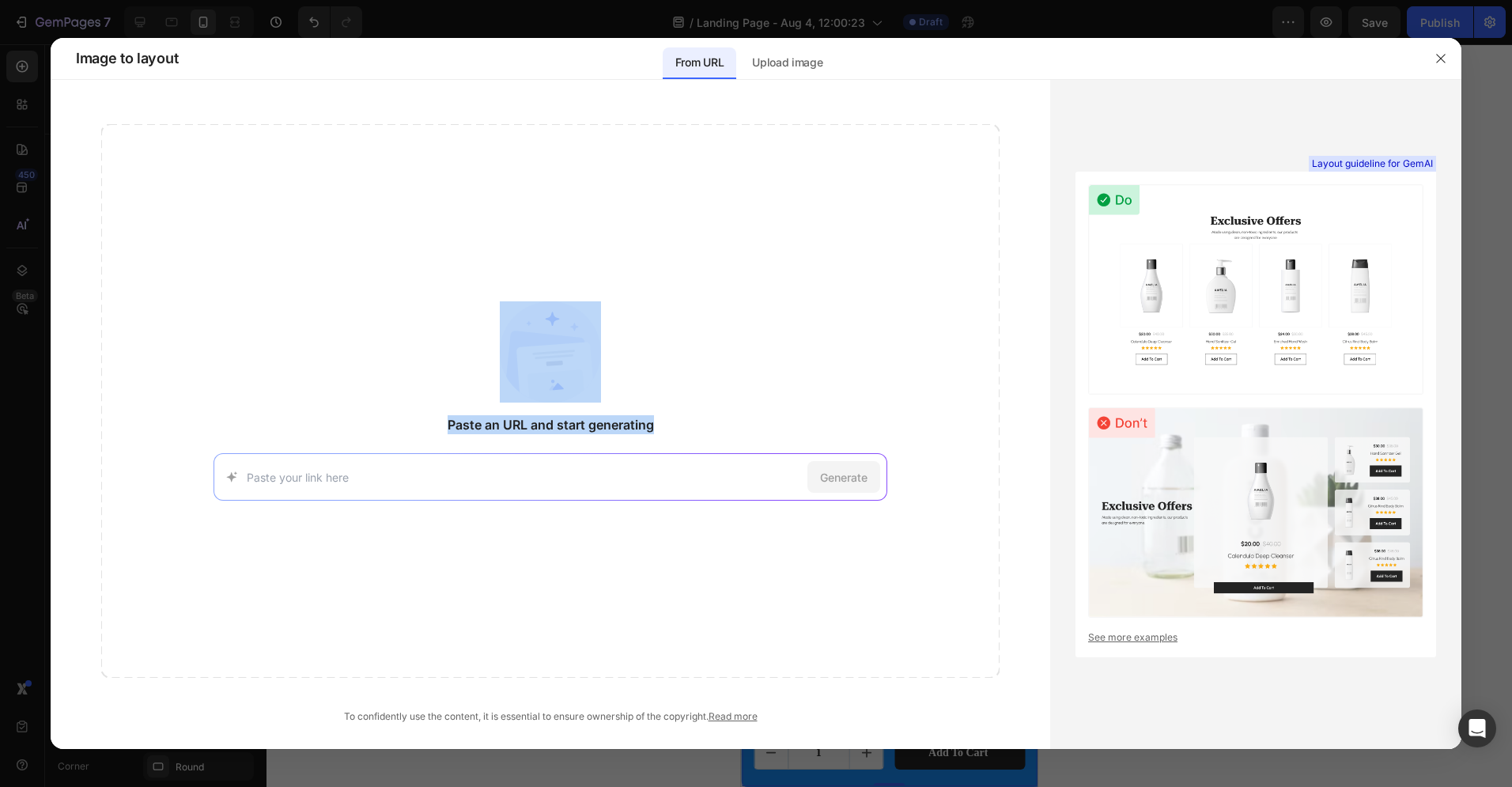 drag, startPoint x: 176, startPoint y: 494, endPoint x: 500, endPoint y: 305, distance: 375.09599 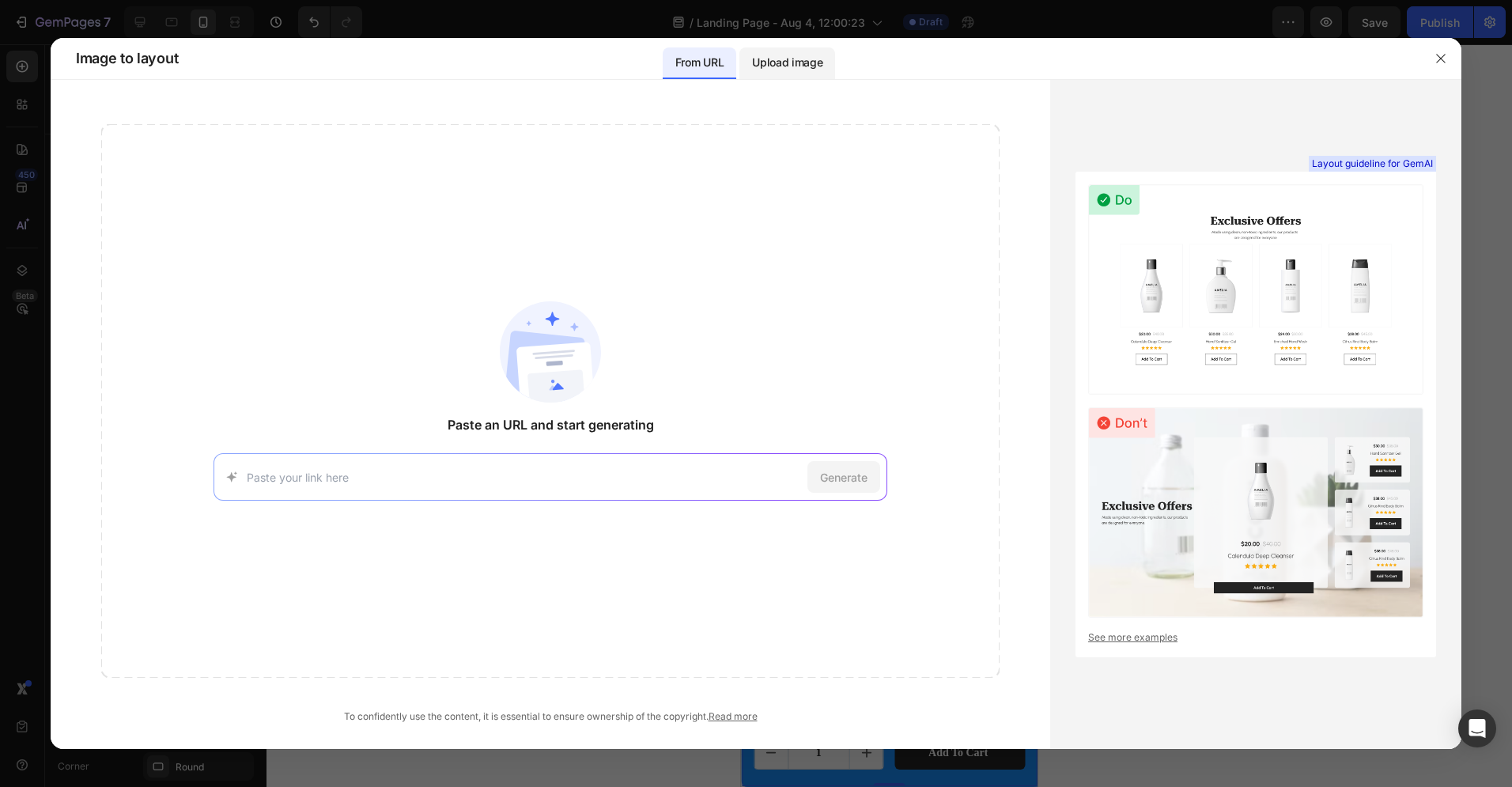 click on "Upload image" at bounding box center (787, 62) 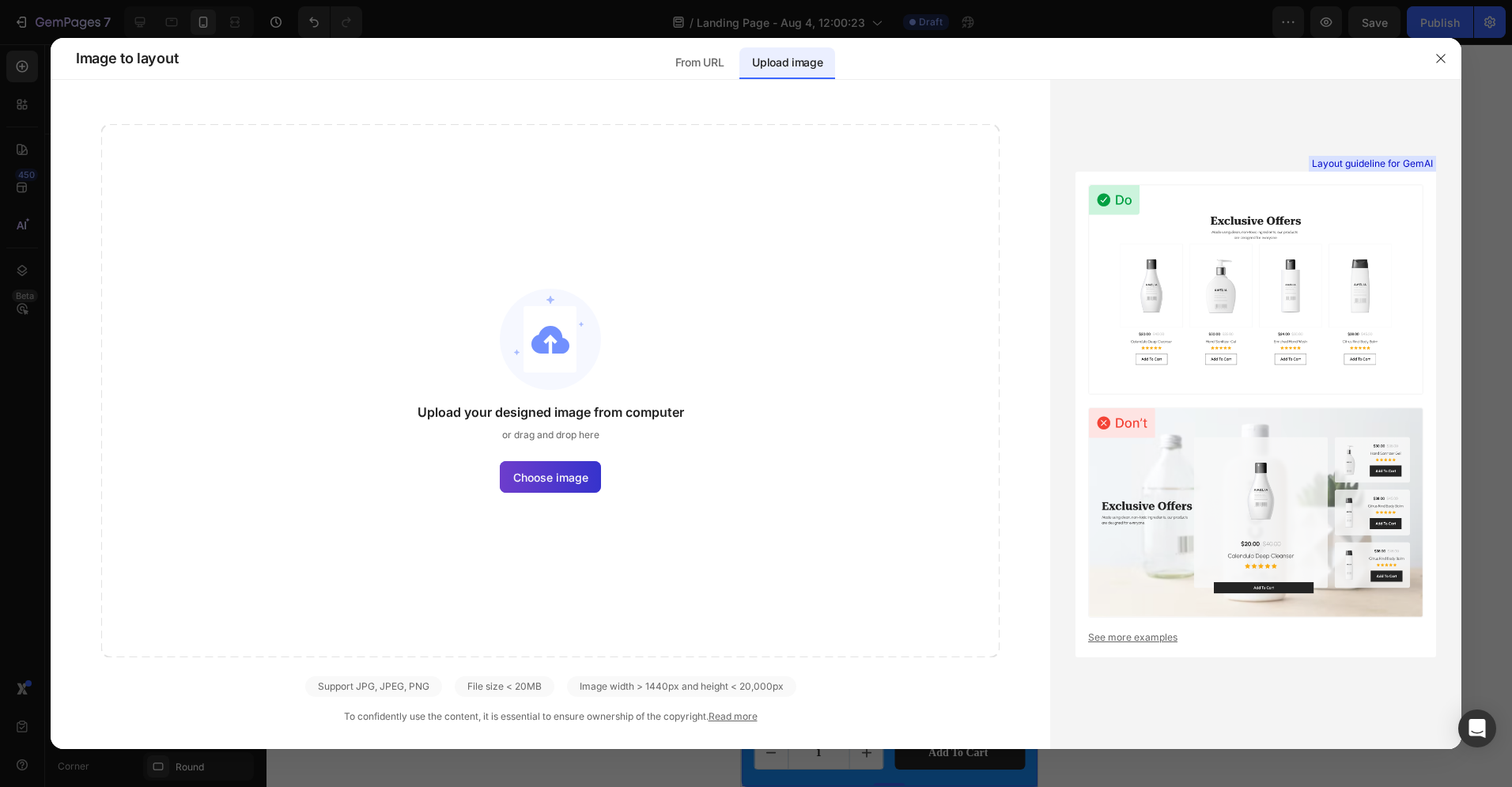 click on "Choose image" at bounding box center [550, 477] 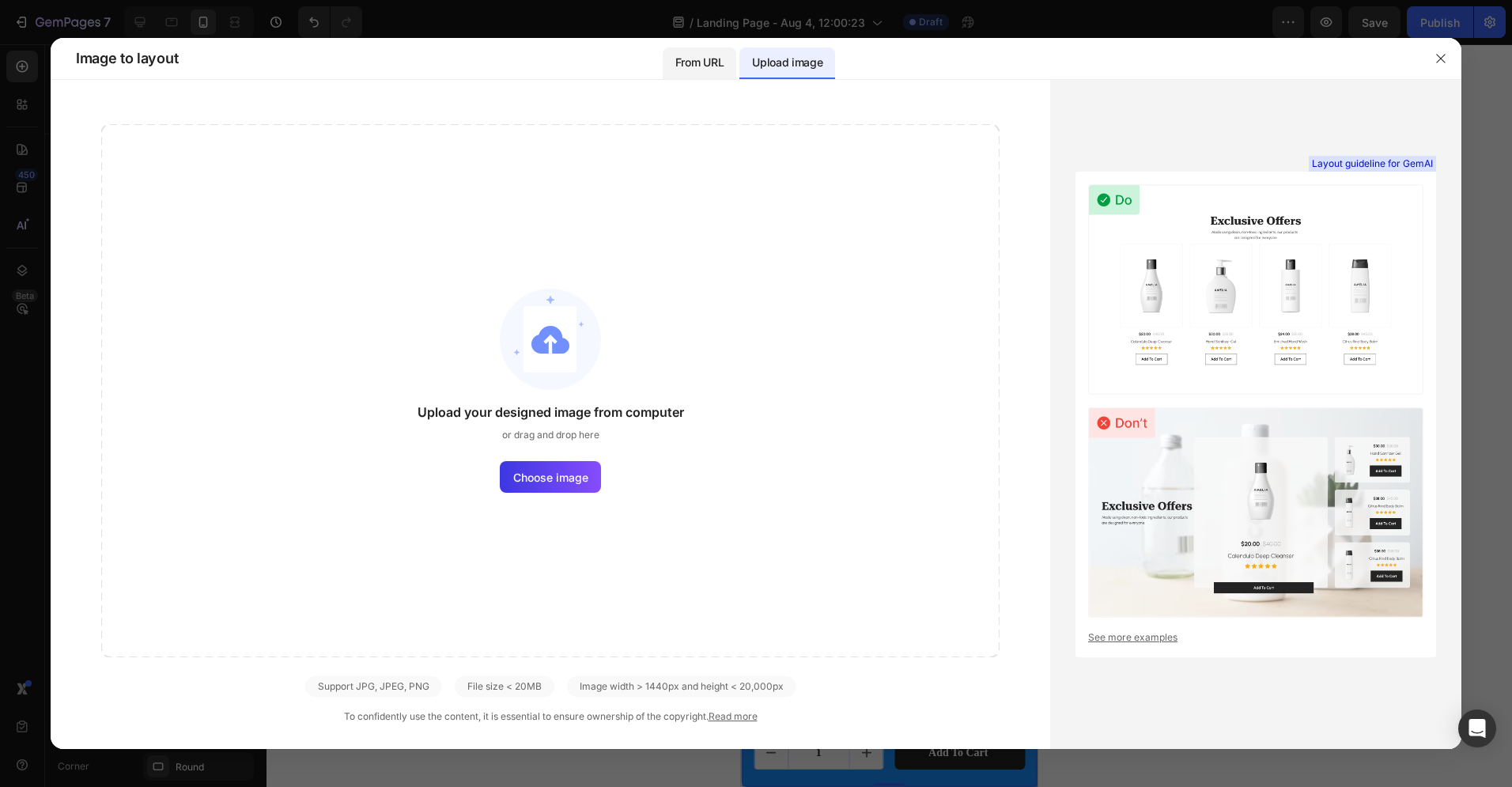 click on "From URL" at bounding box center (699, 62) 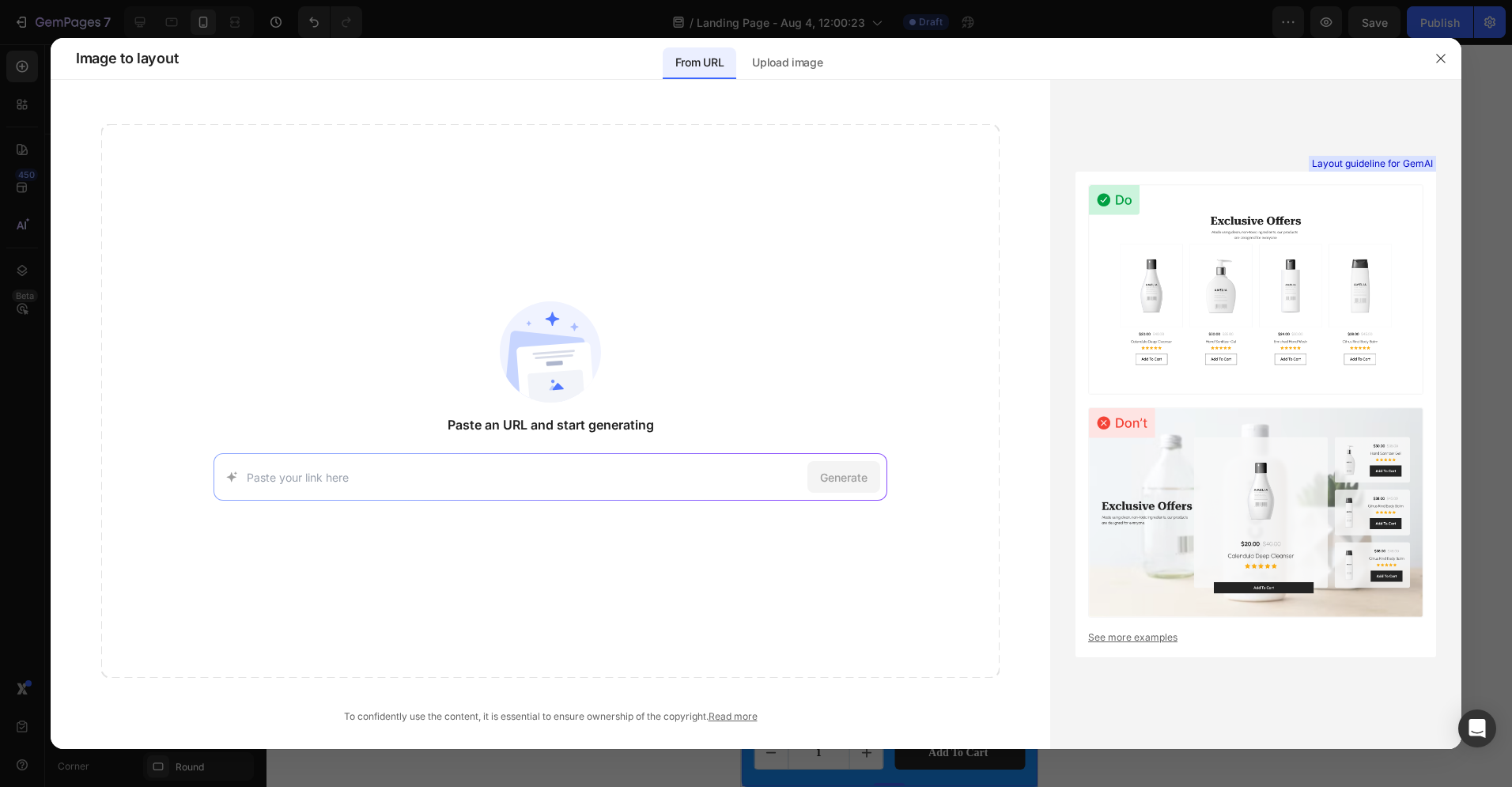click at bounding box center [524, 477] 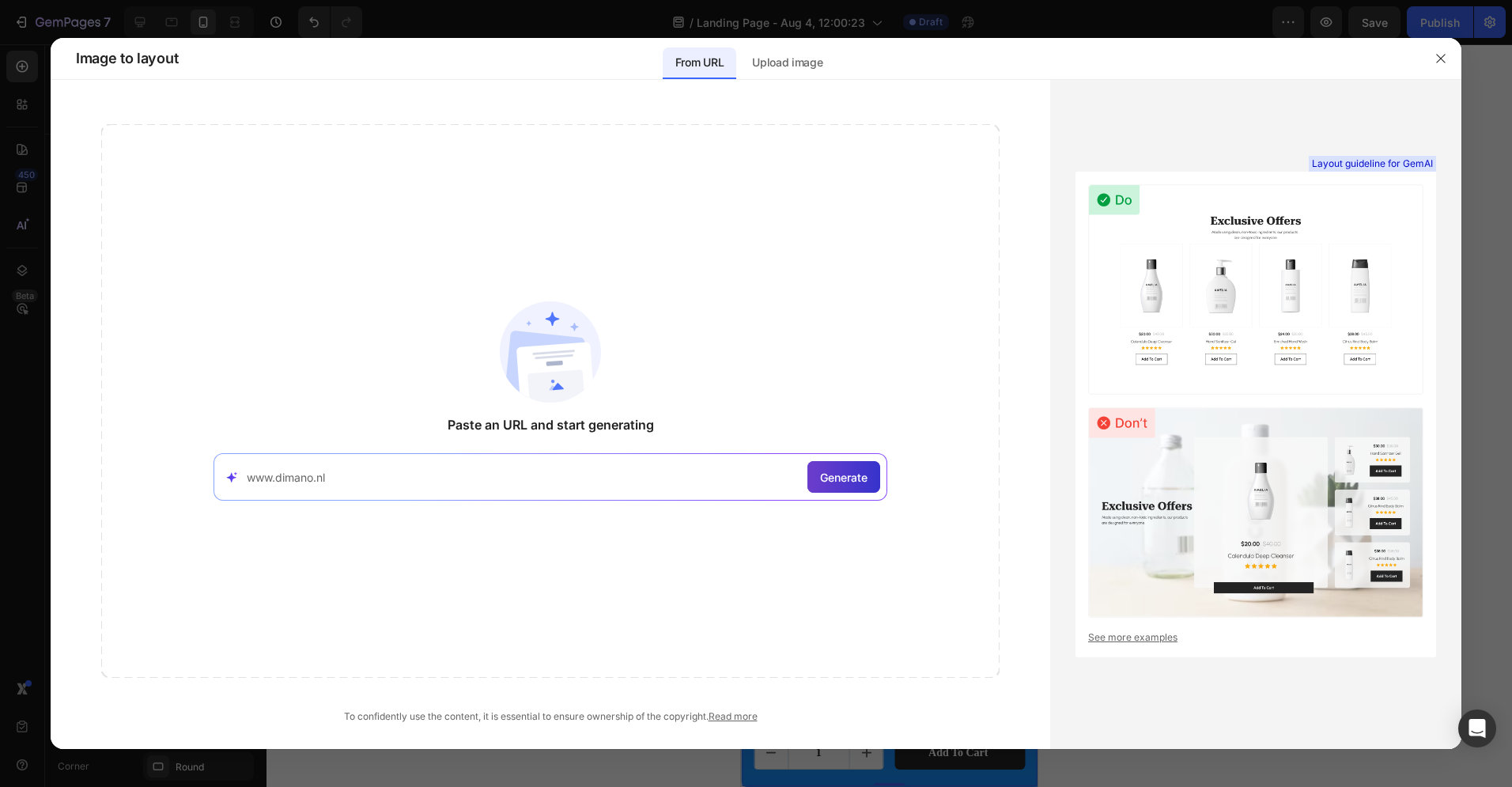 type on "www.dimano.nl" 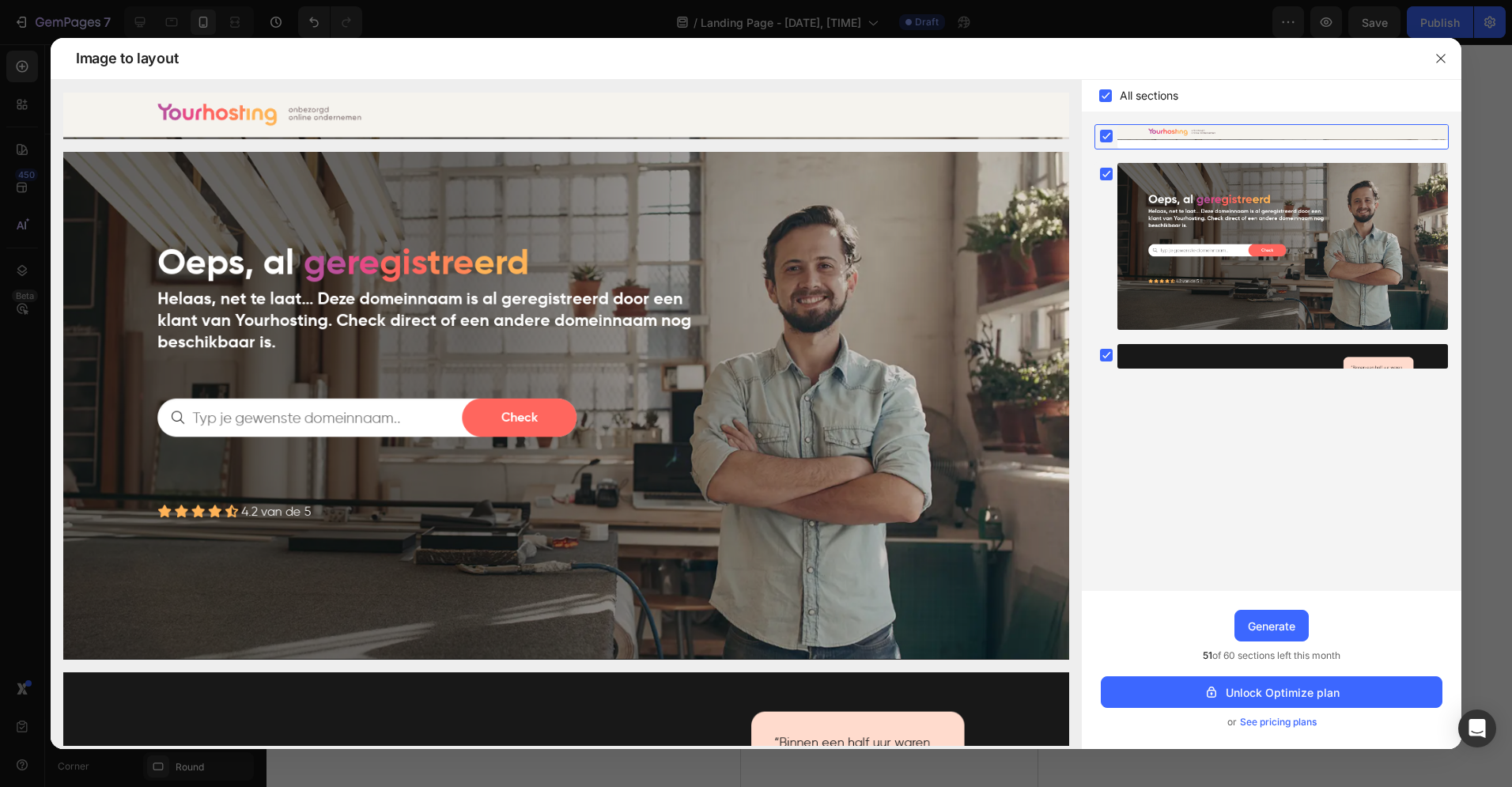 scroll, scrollTop: 0, scrollLeft: 0, axis: both 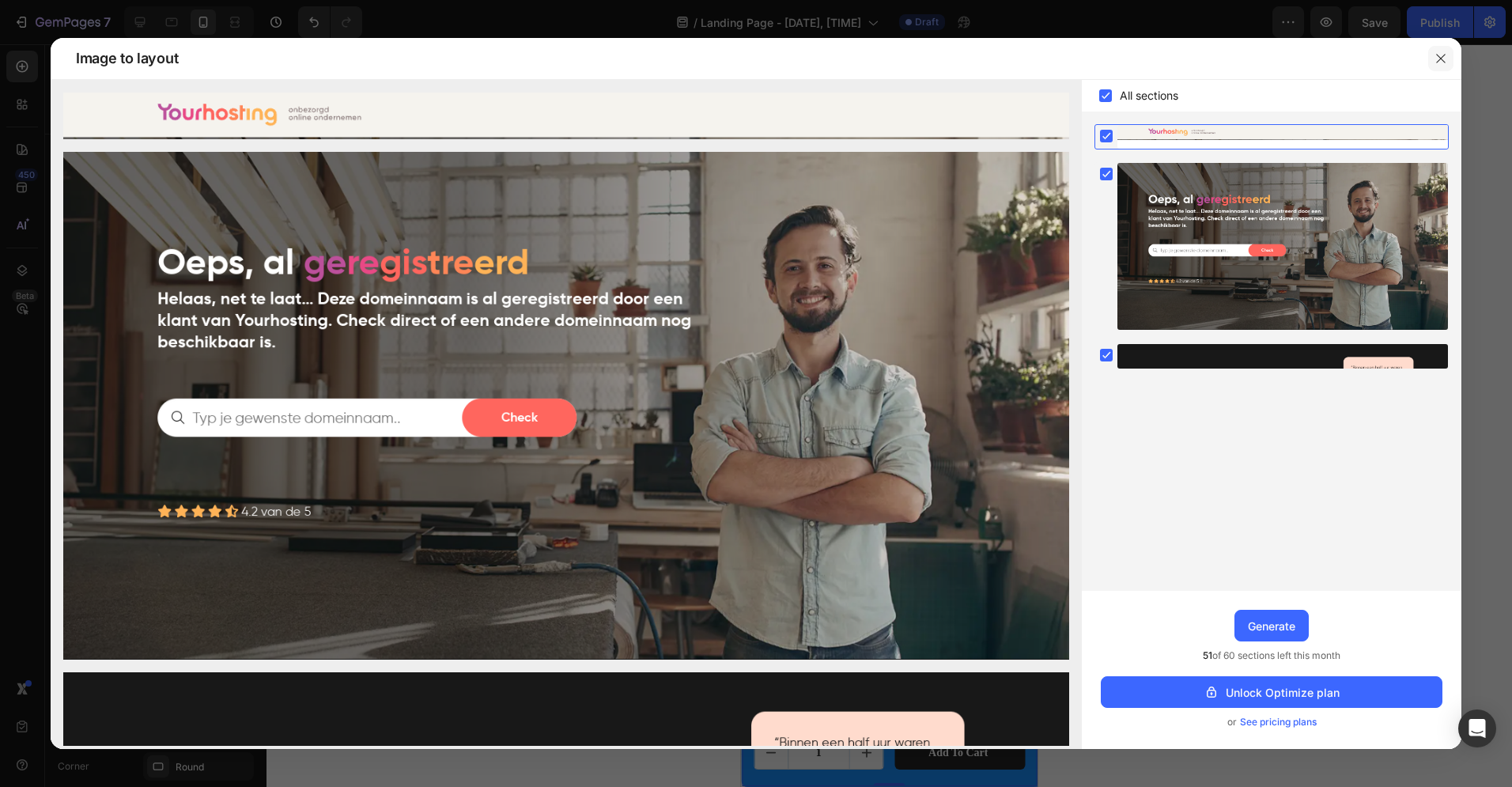 click 